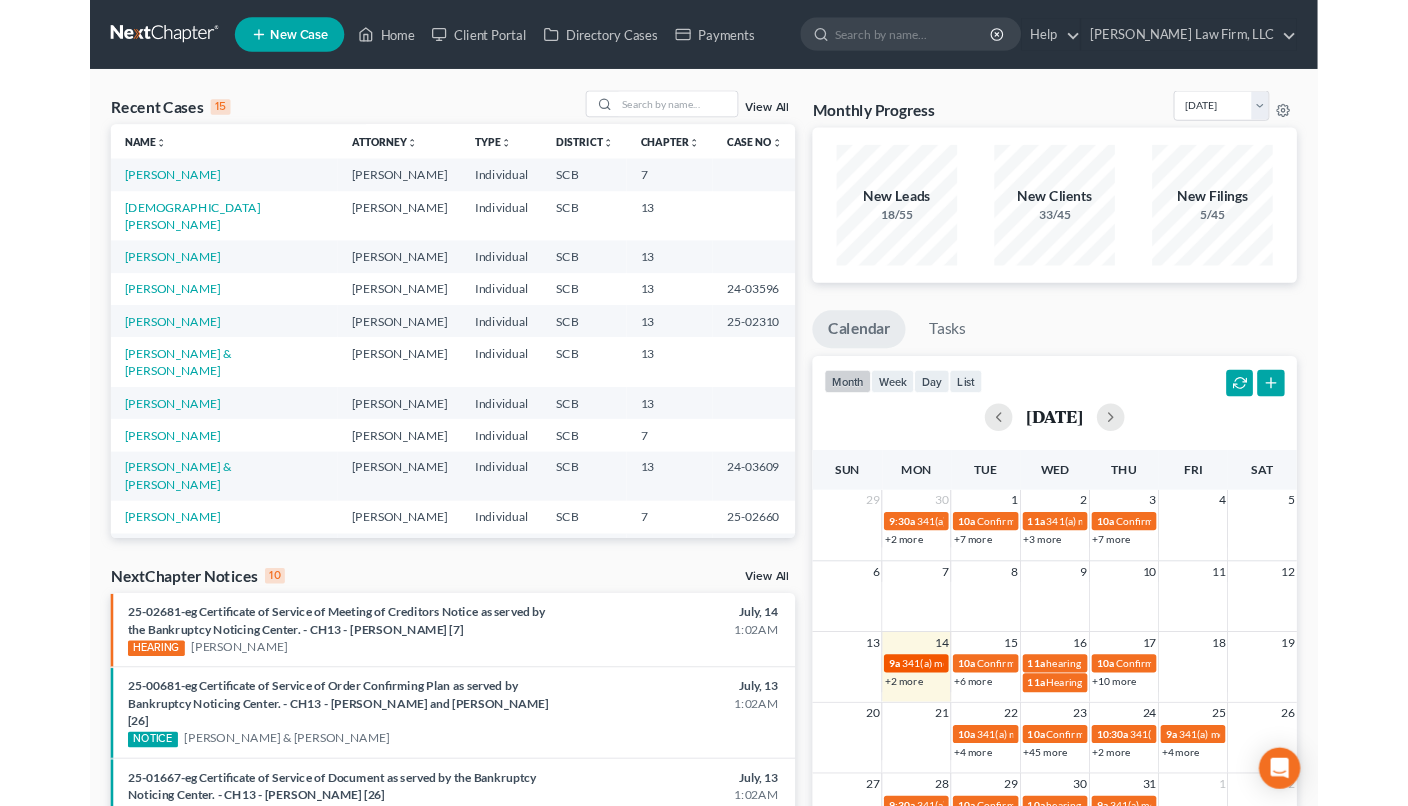 scroll, scrollTop: 0, scrollLeft: 0, axis: both 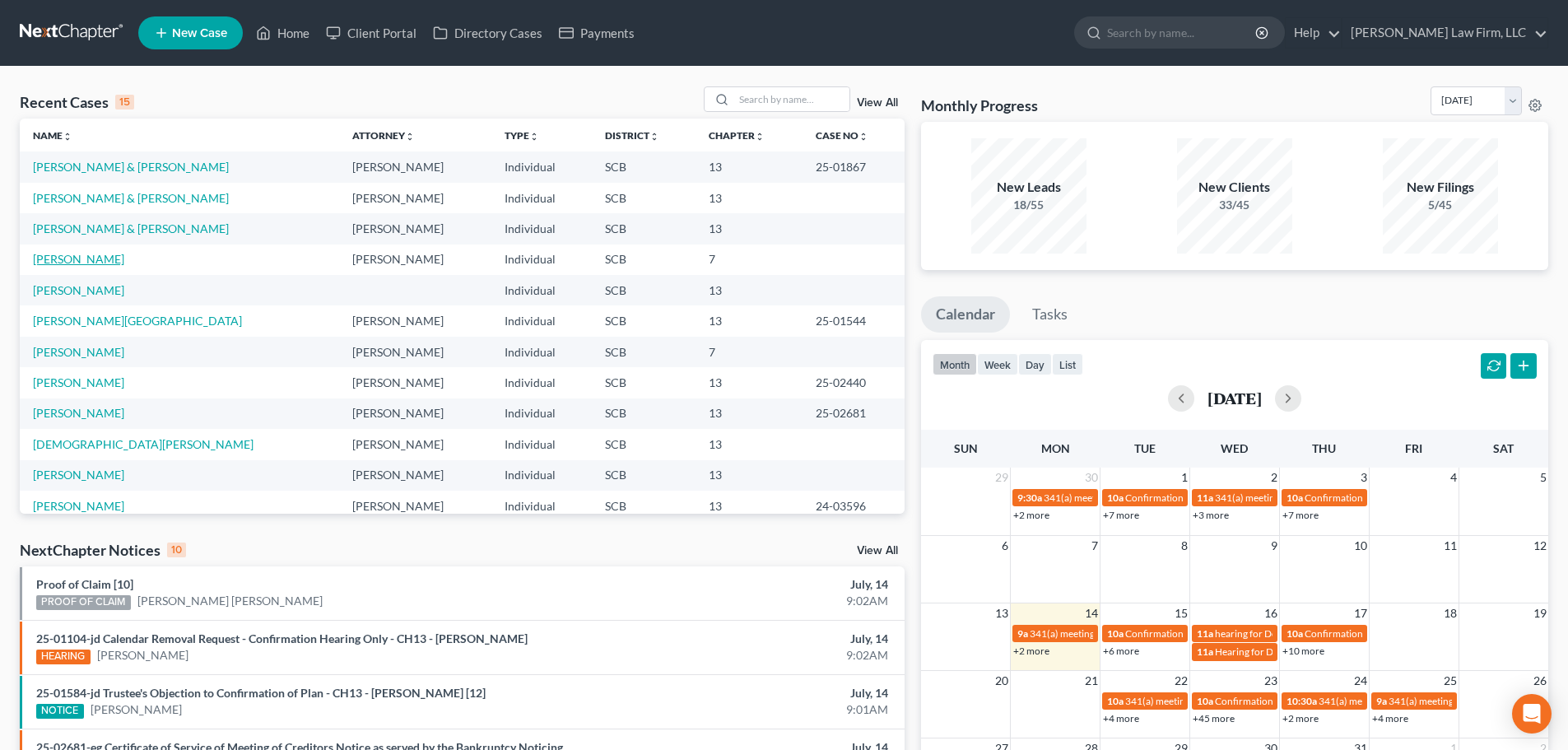 click on "[PERSON_NAME]" at bounding box center (78, 259) 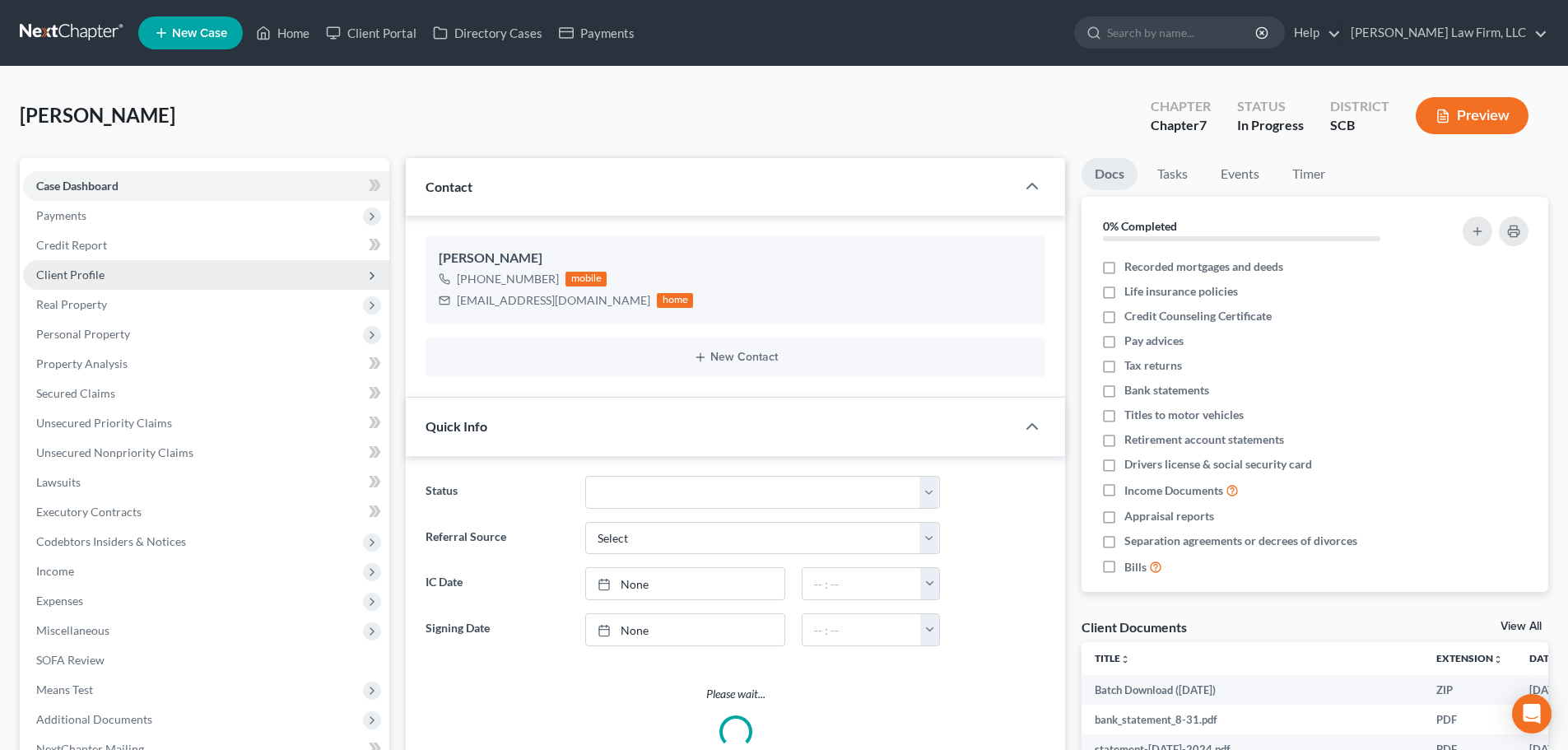 select on "1" 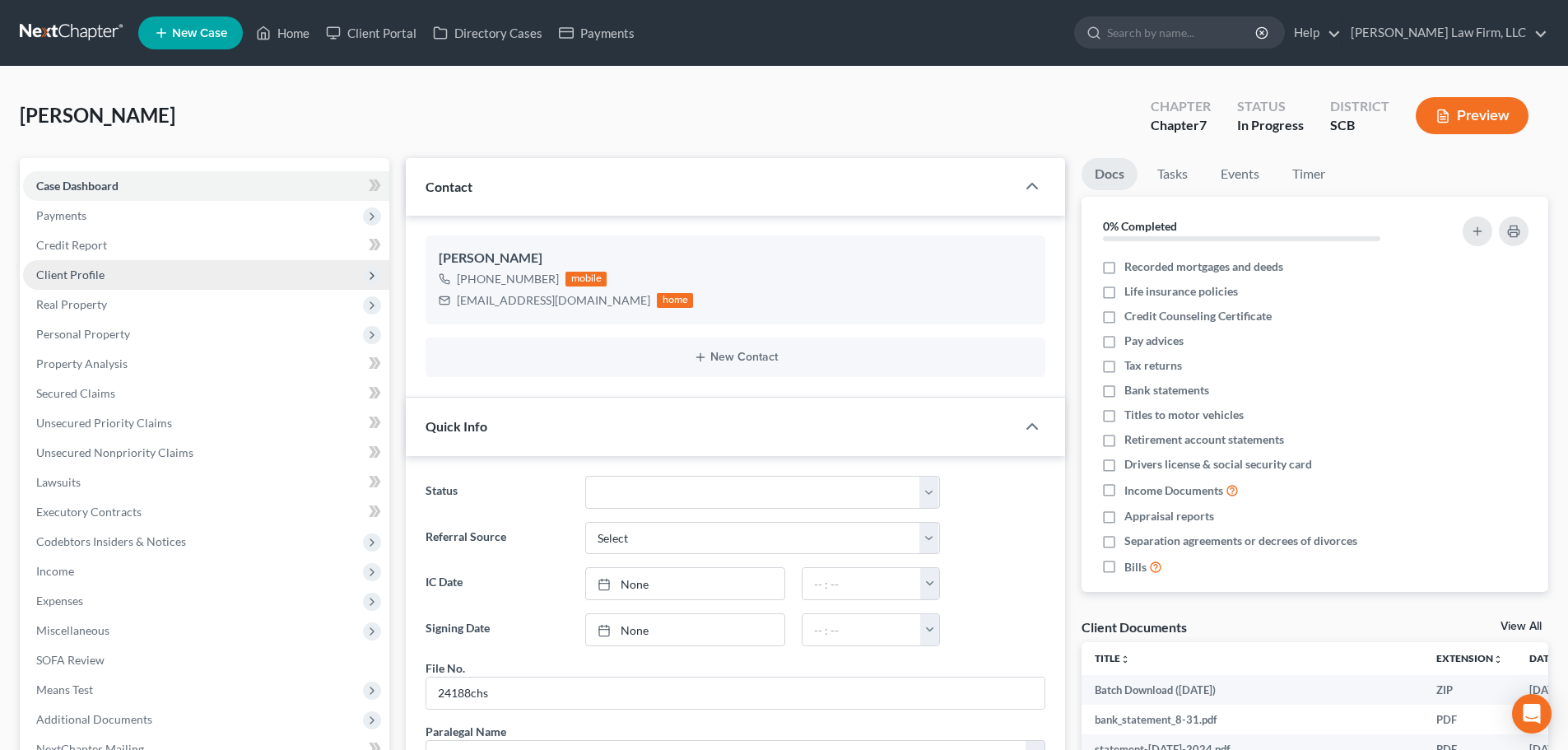 scroll, scrollTop: 126, scrollLeft: 0, axis: vertical 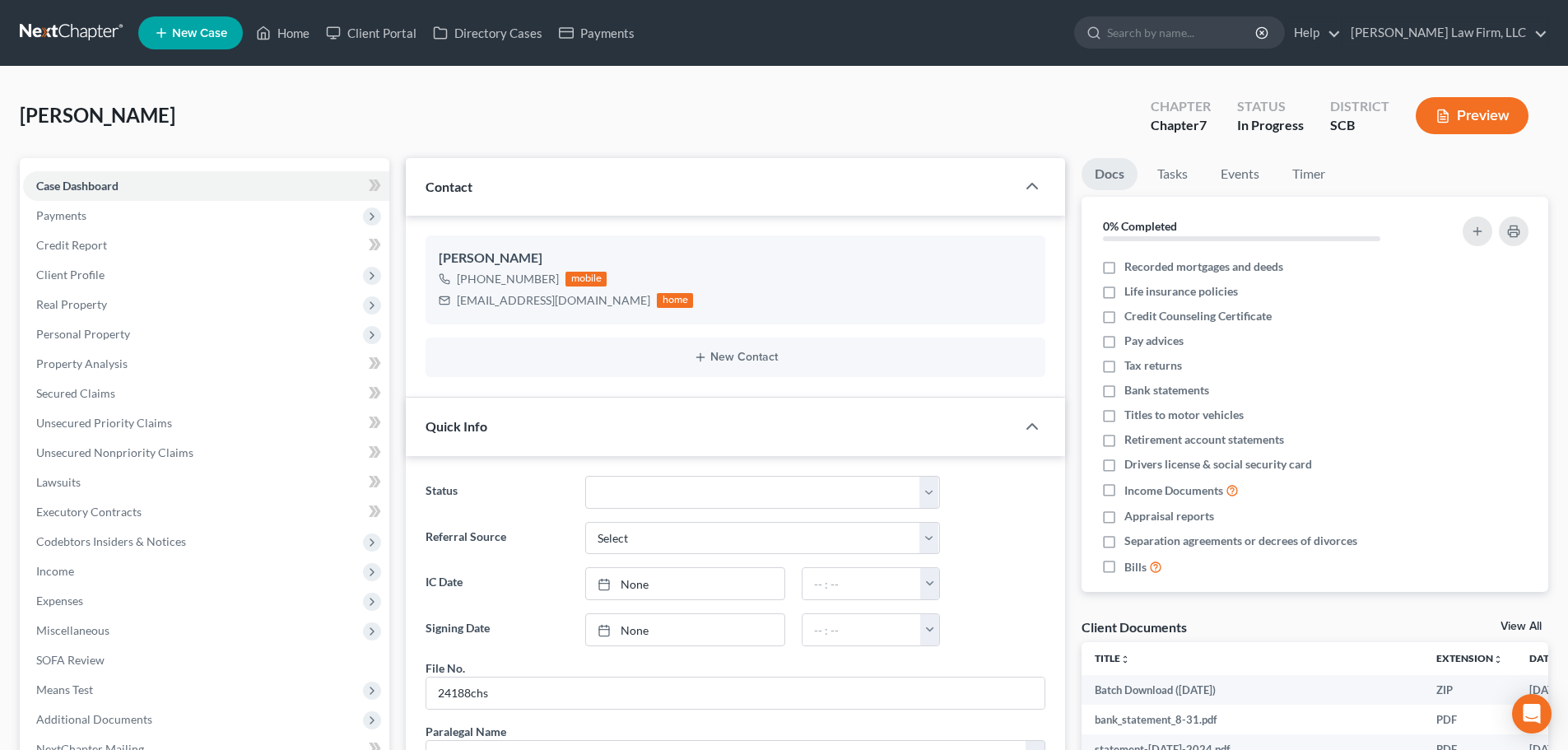 click at bounding box center [72, 33] 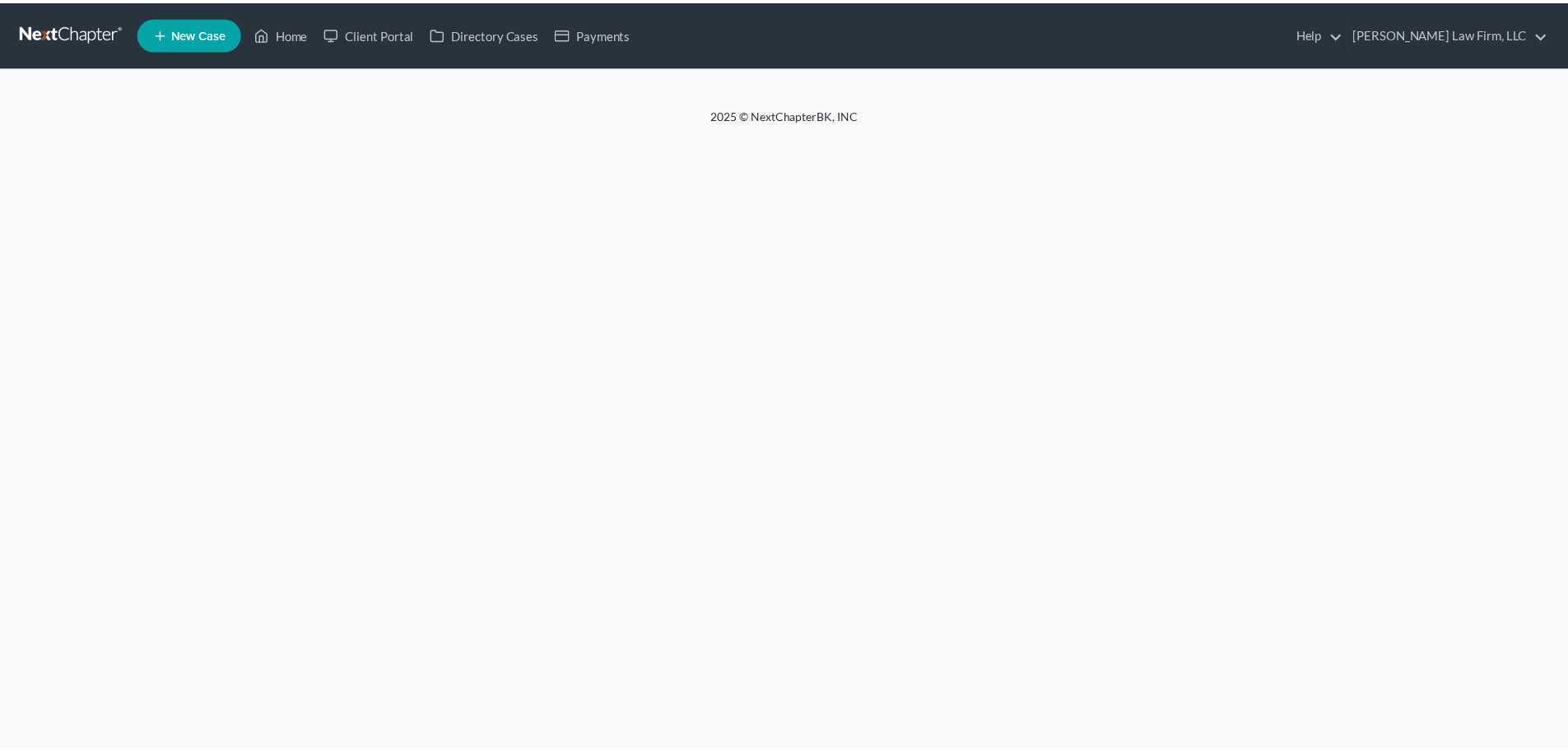 scroll, scrollTop: 0, scrollLeft: 0, axis: both 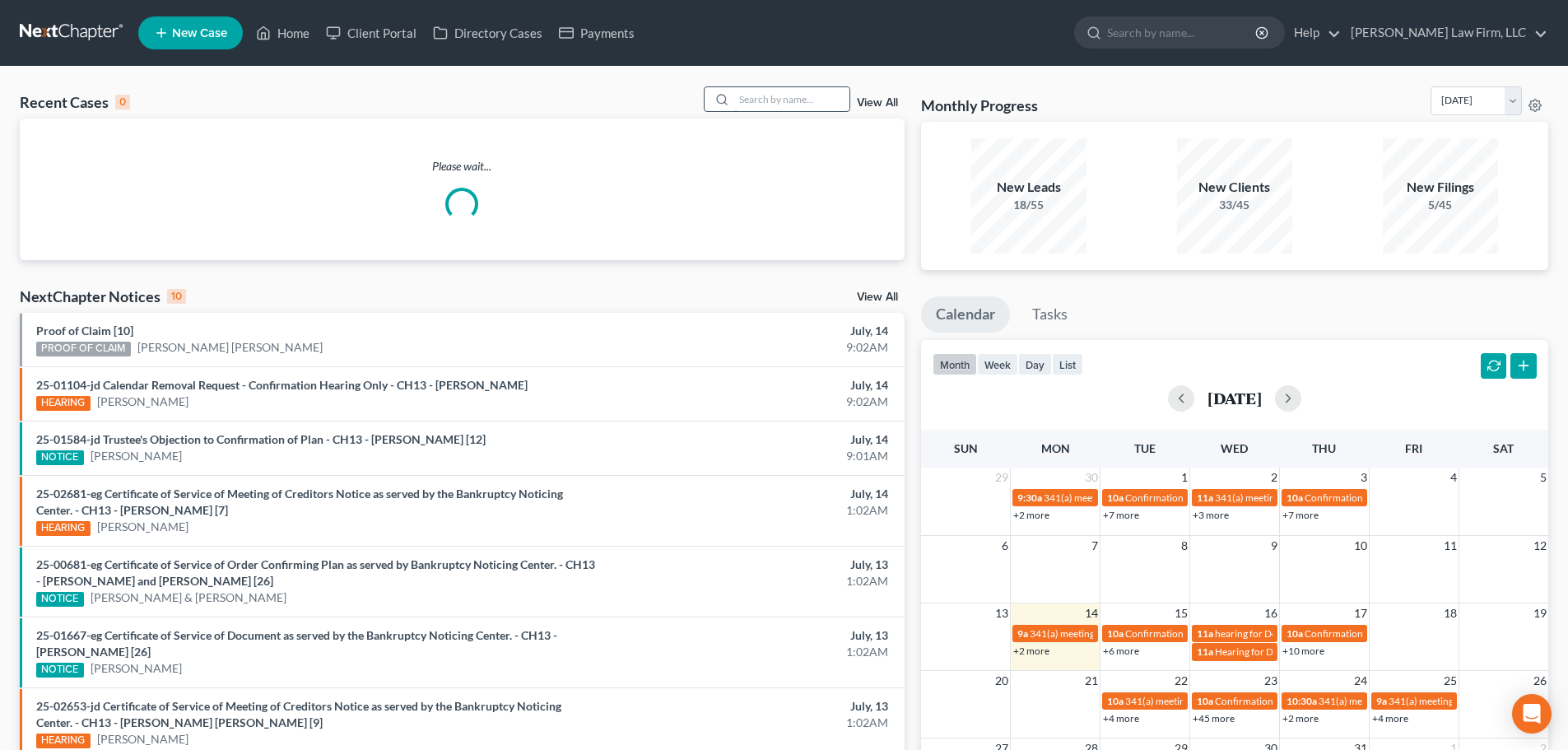 click at bounding box center (792, 99) 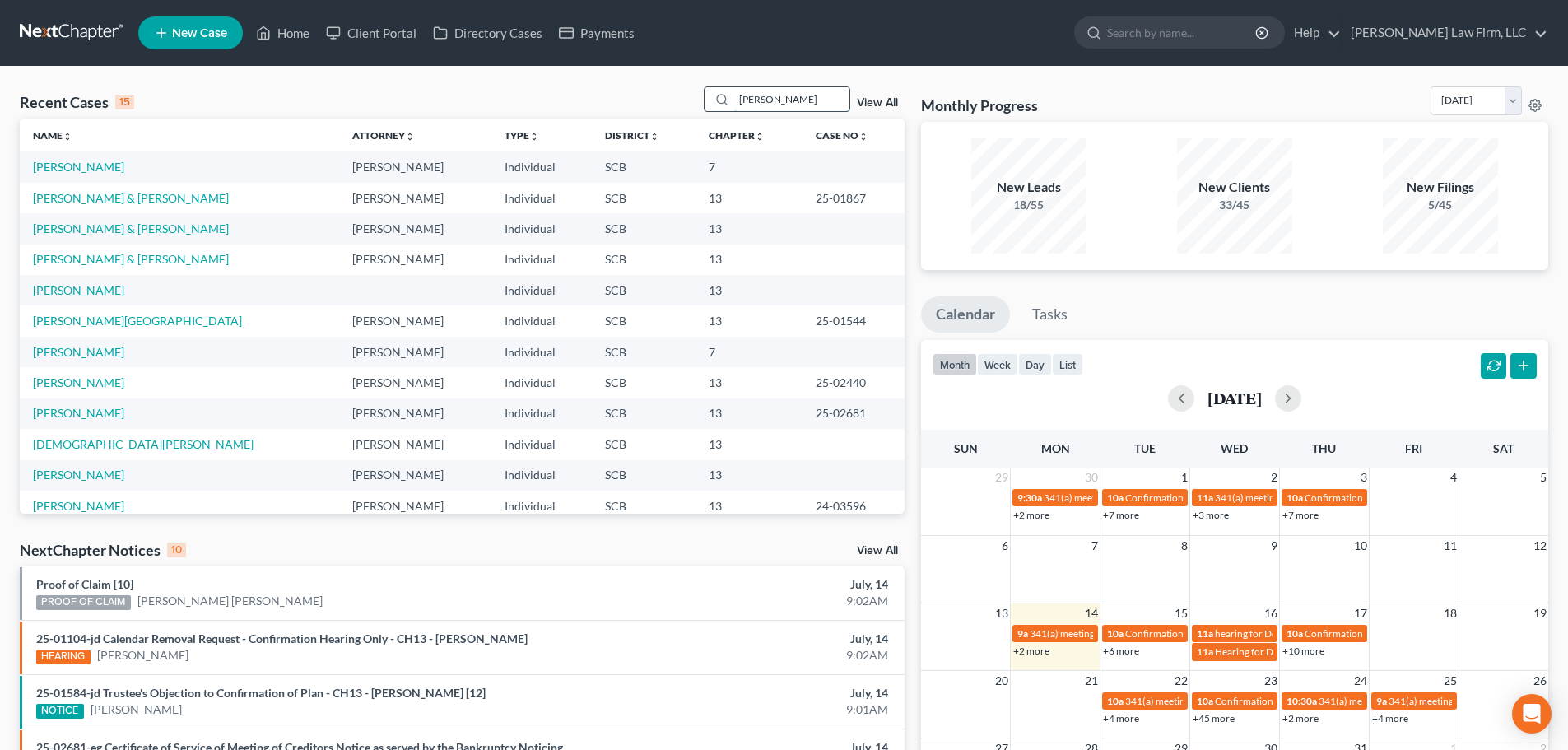 type on "durant" 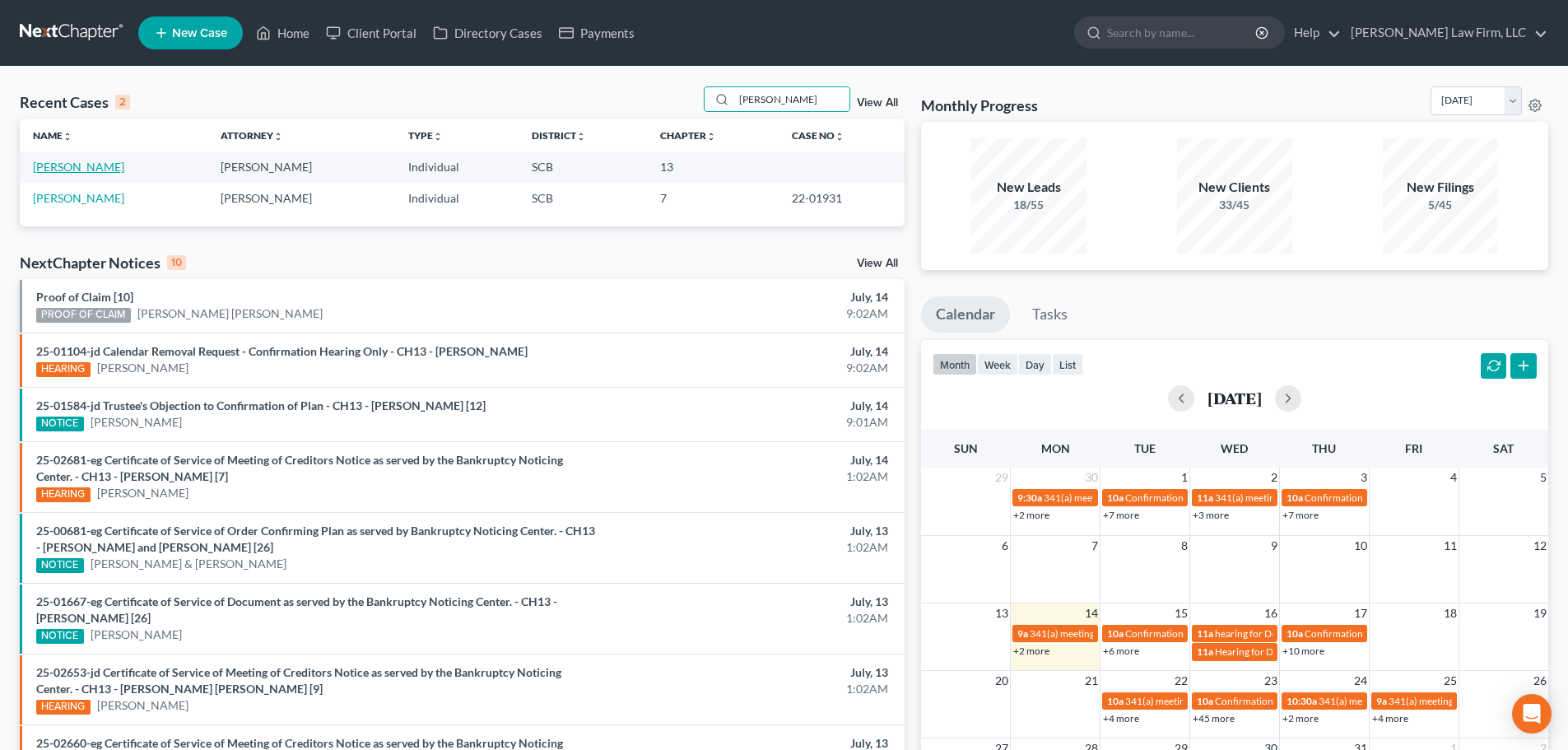 click on "[PERSON_NAME]" at bounding box center [78, 166] 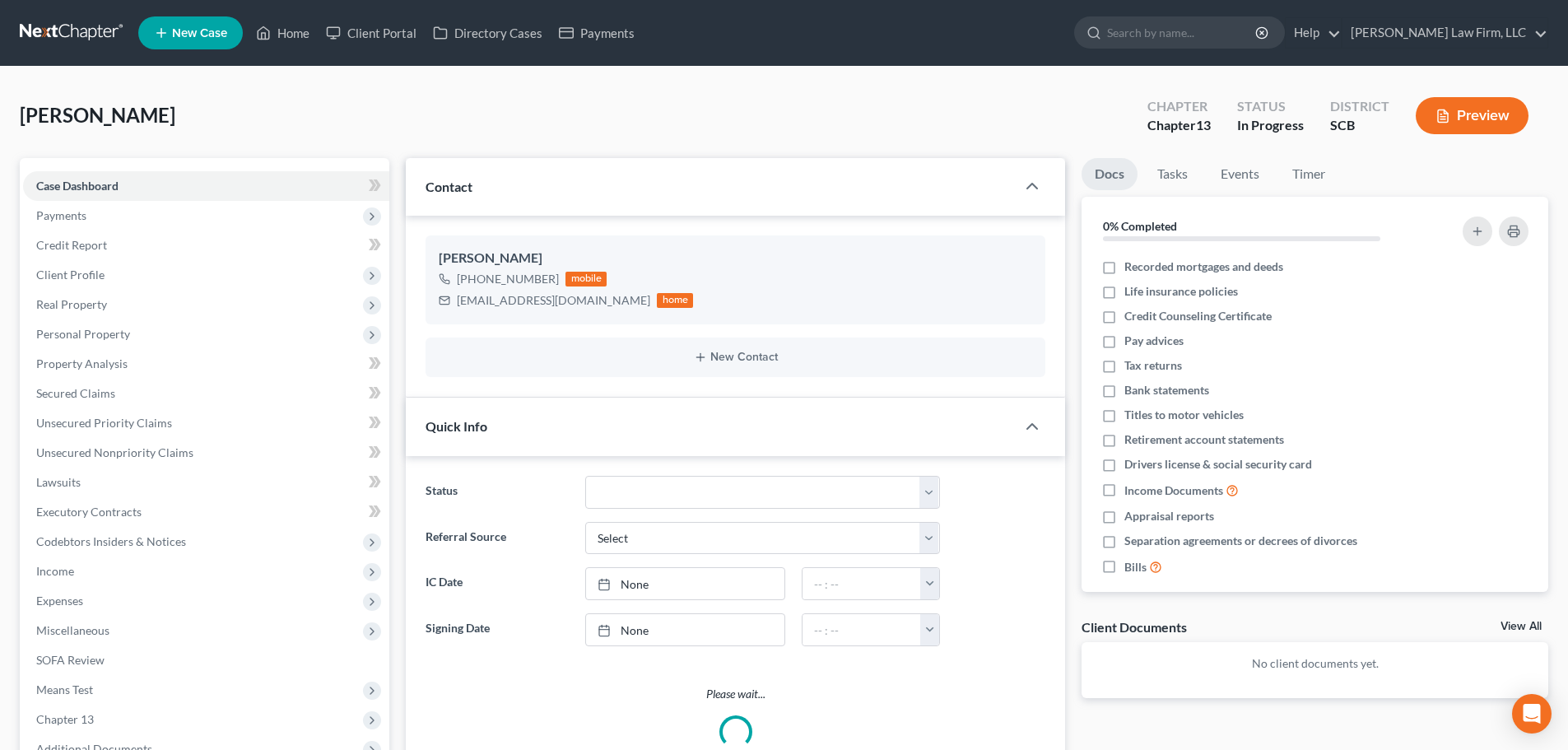 select on "1" 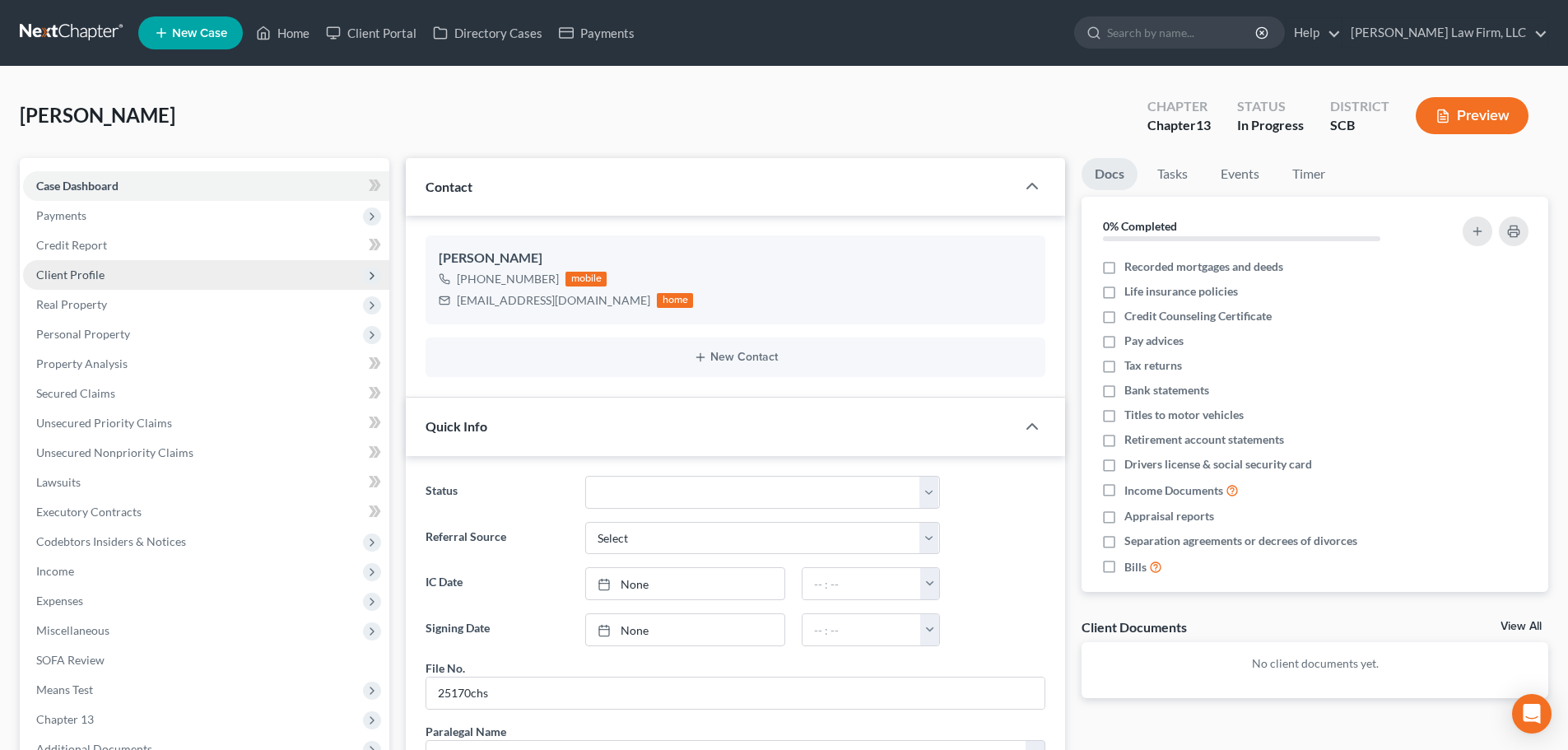 click on "Client Profile" at bounding box center (70, 274) 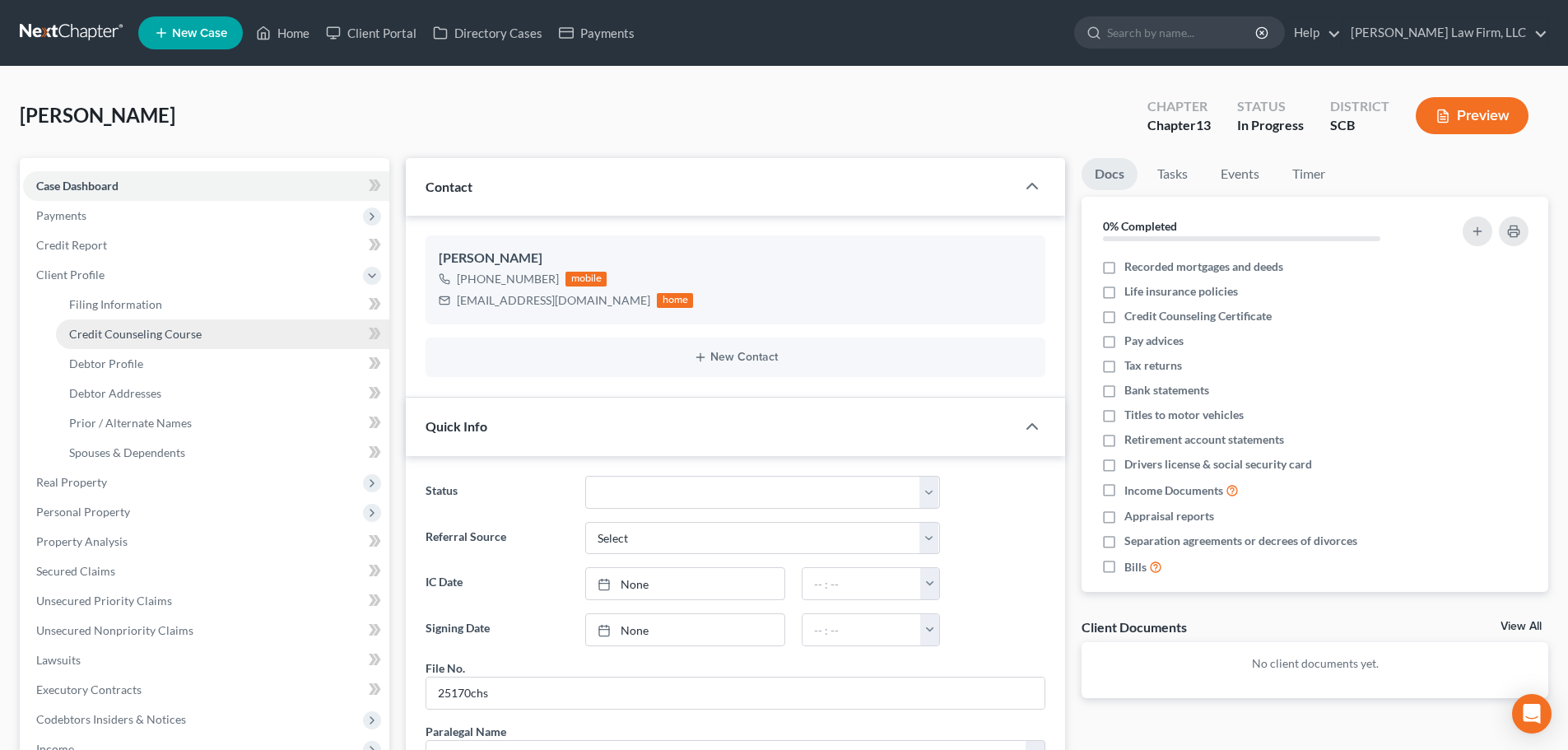 click on "Credit Counseling Course" at bounding box center (135, 333) 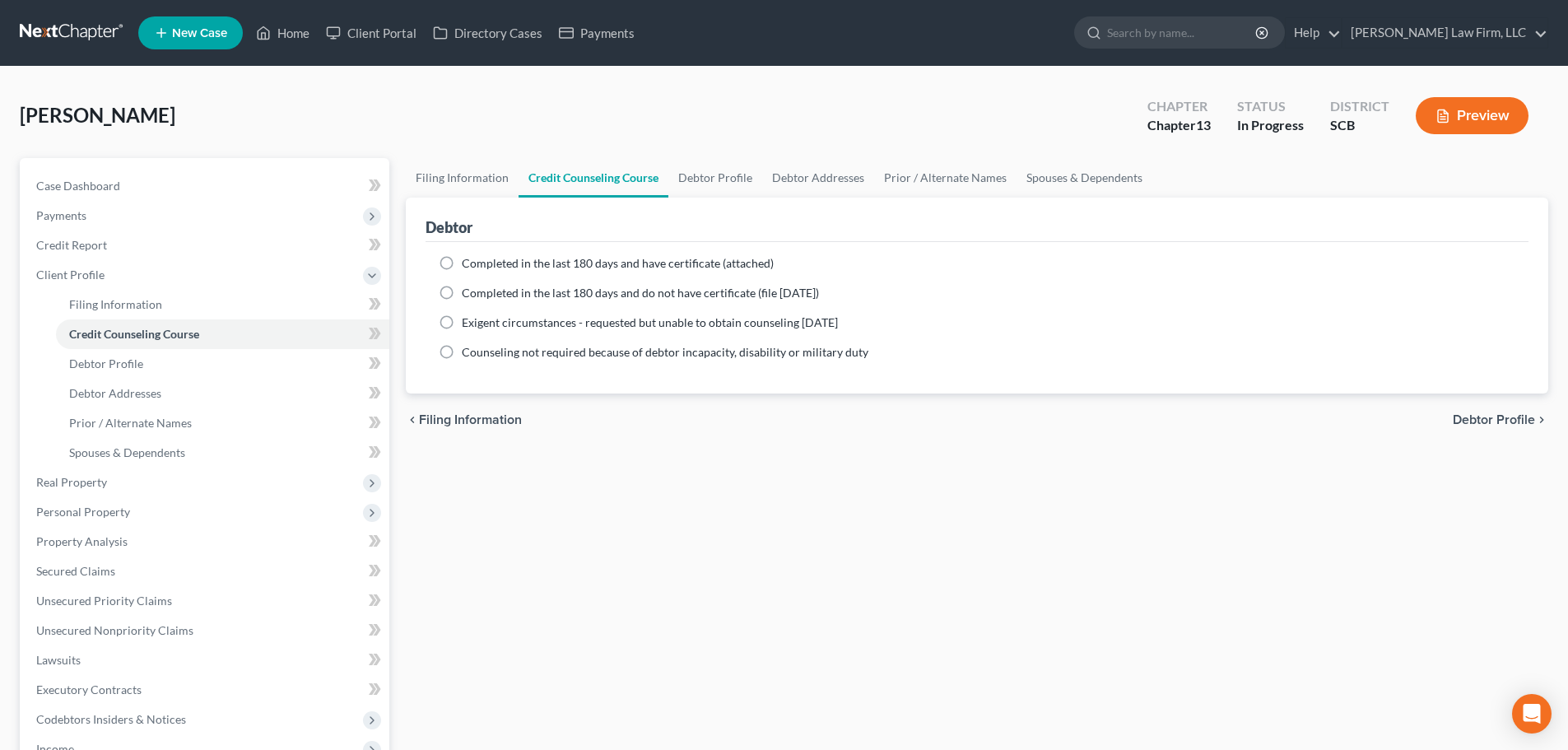 click on "Completed in the last 180 days and have certificate (attached)" at bounding box center (617, 263) 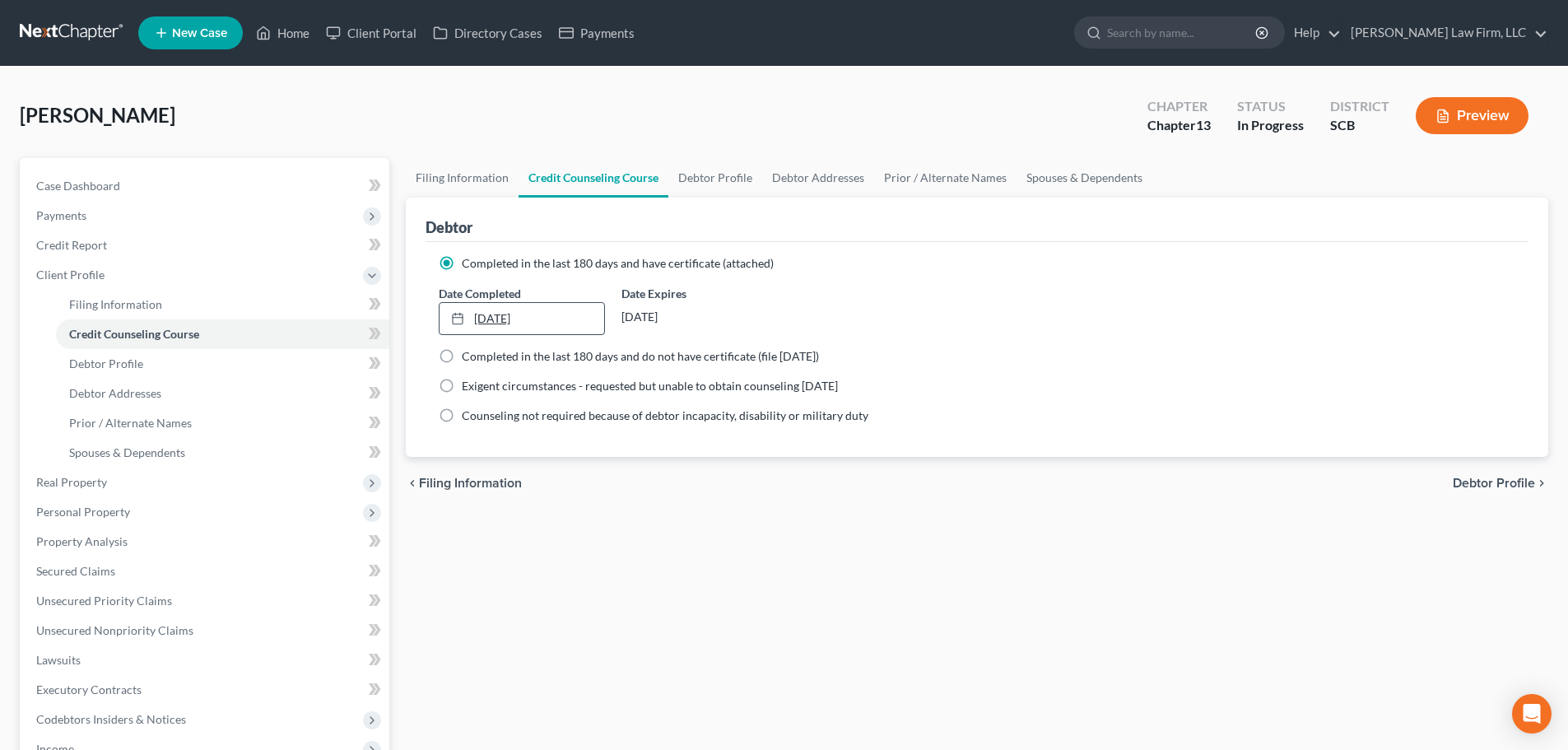 click on "7/14/2025" at bounding box center [521, 319] 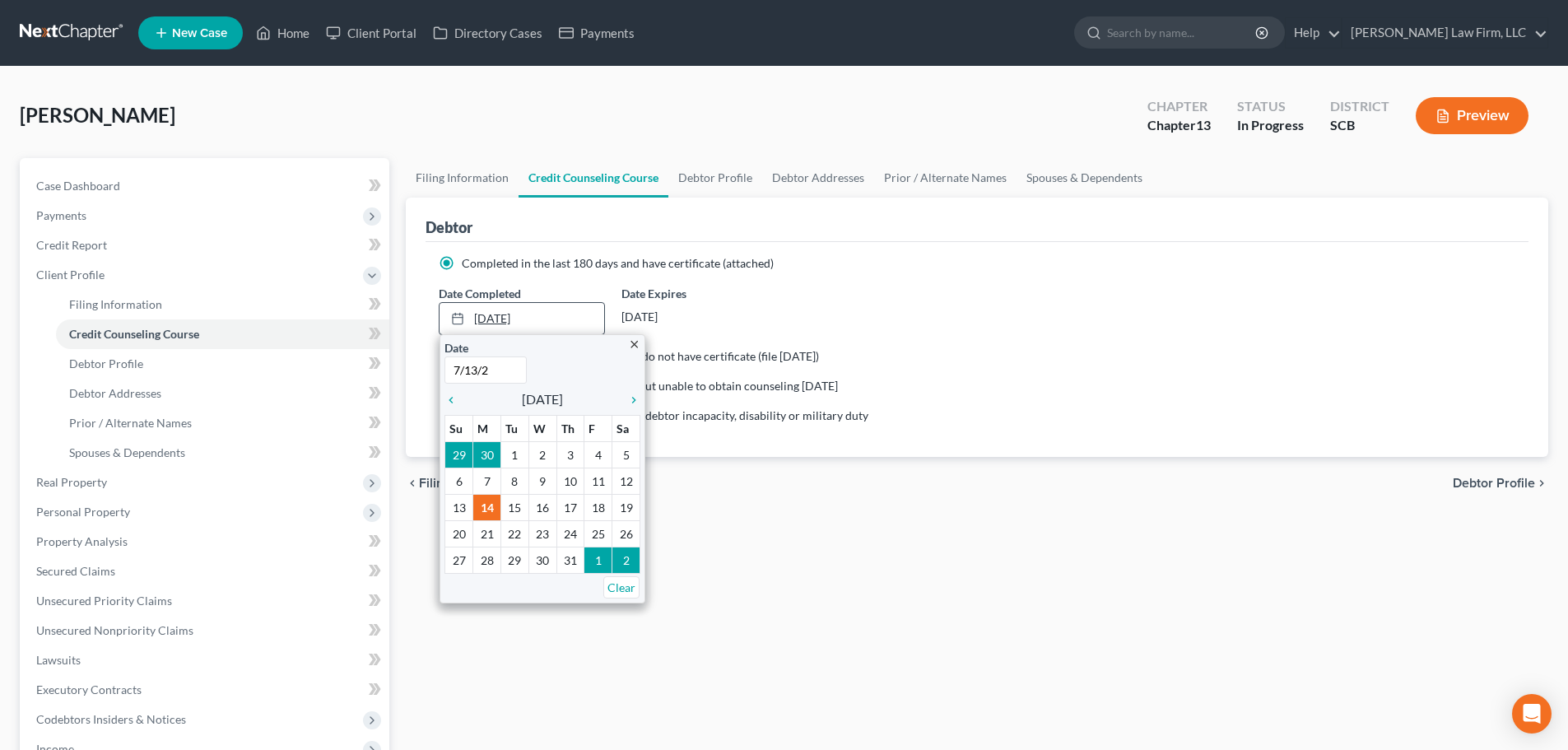 type on "7/13/25" 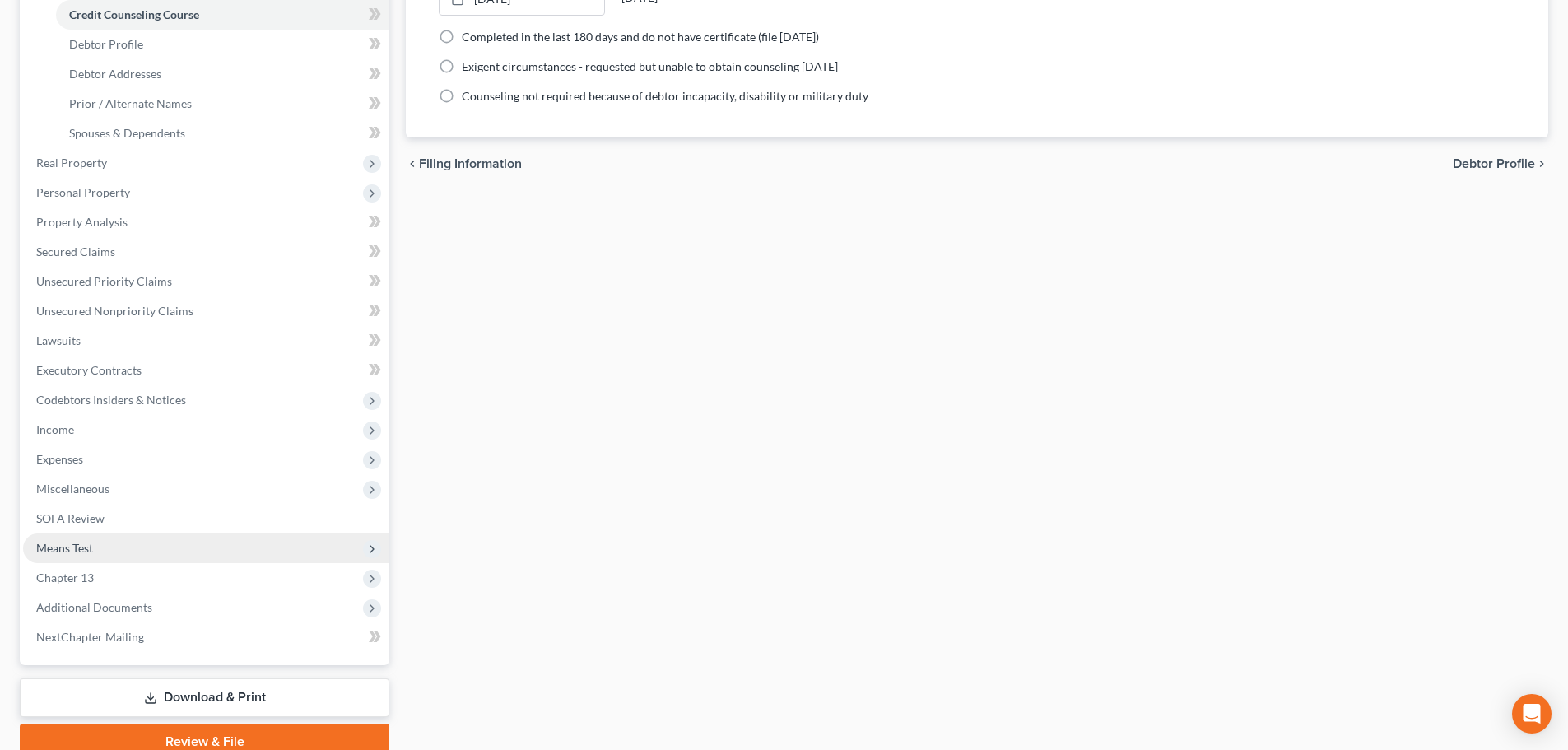 scroll, scrollTop: 392, scrollLeft: 0, axis: vertical 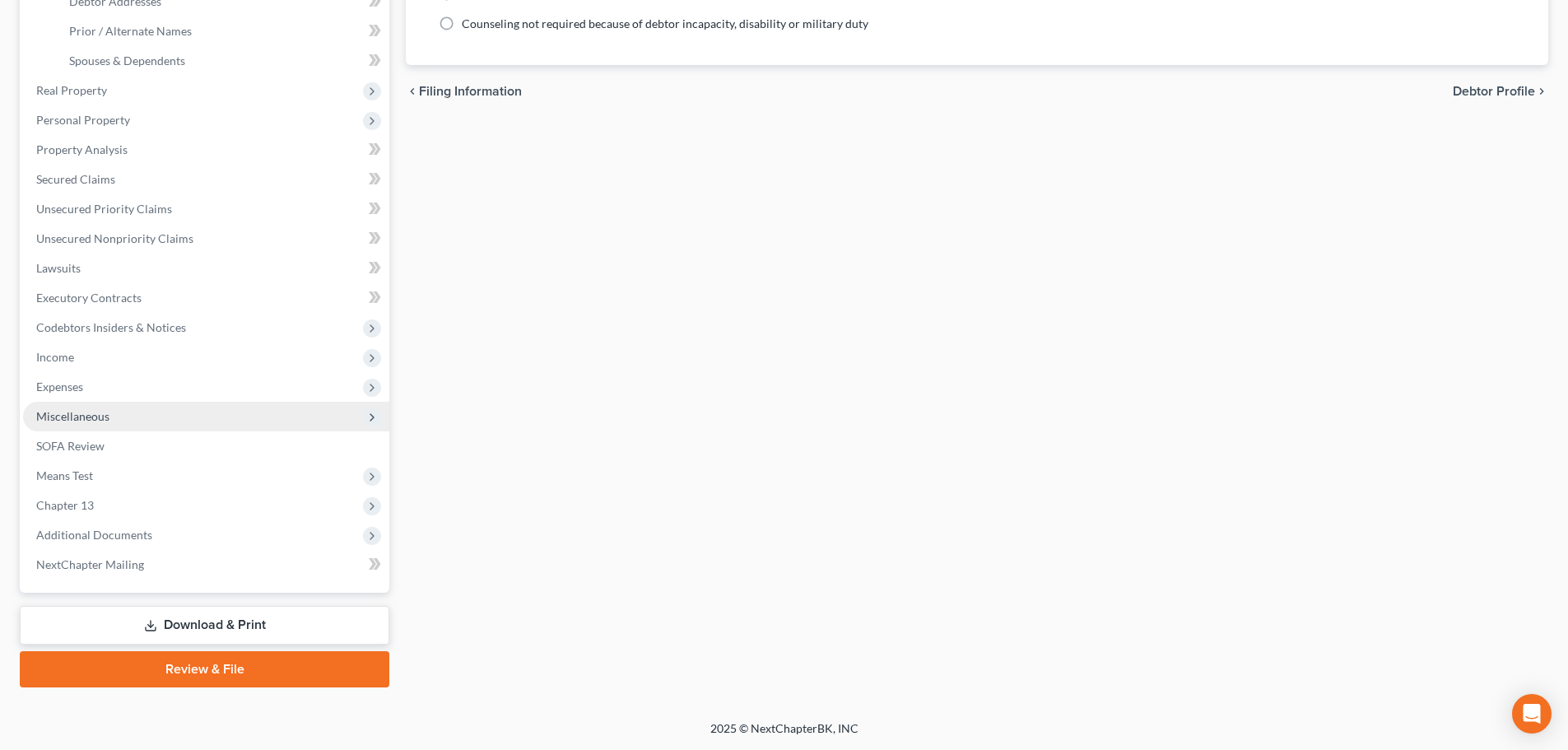 click on "Miscellaneous" at bounding box center [72, 416] 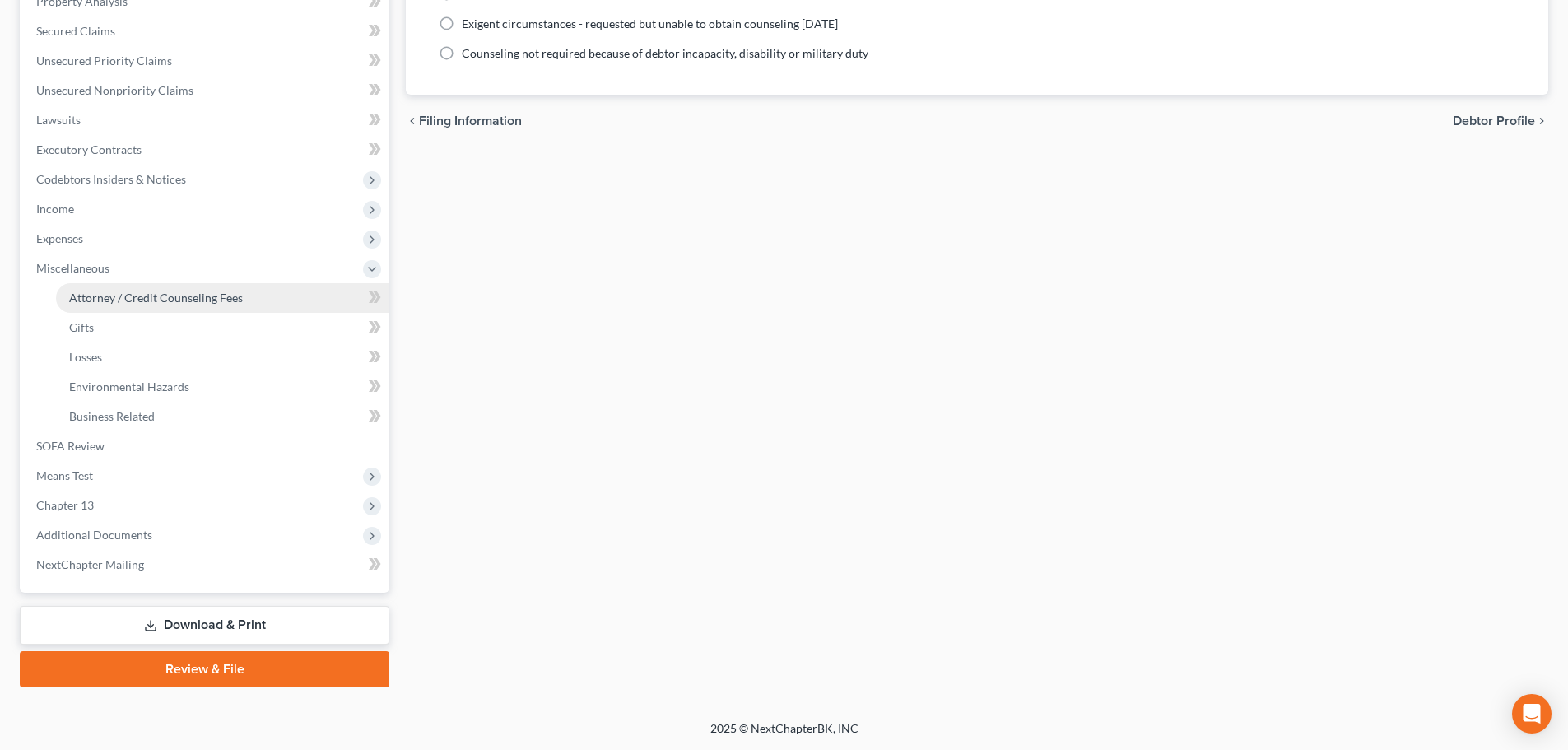 click on "Attorney / Credit Counseling Fees" at bounding box center (156, 297) 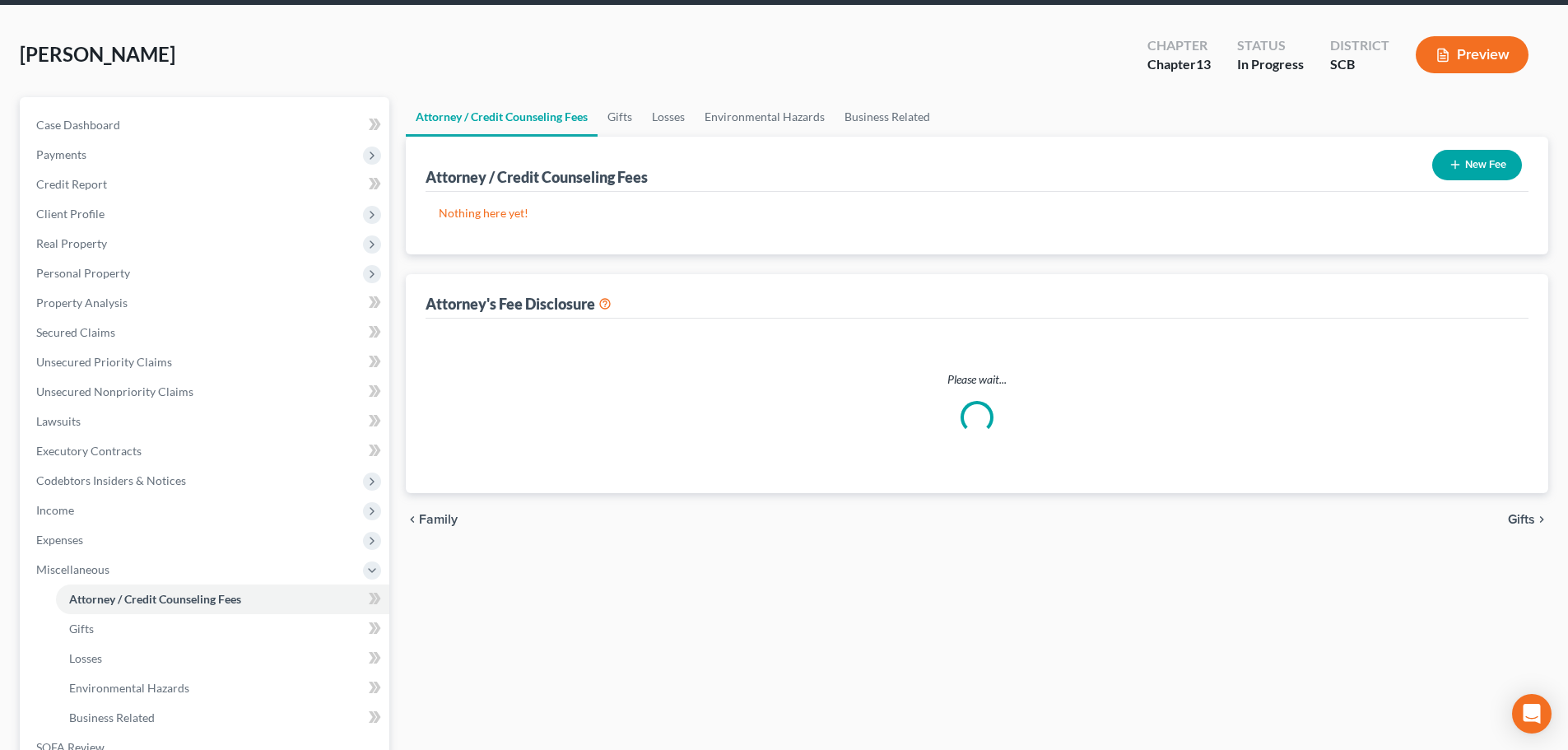 scroll, scrollTop: 0, scrollLeft: 0, axis: both 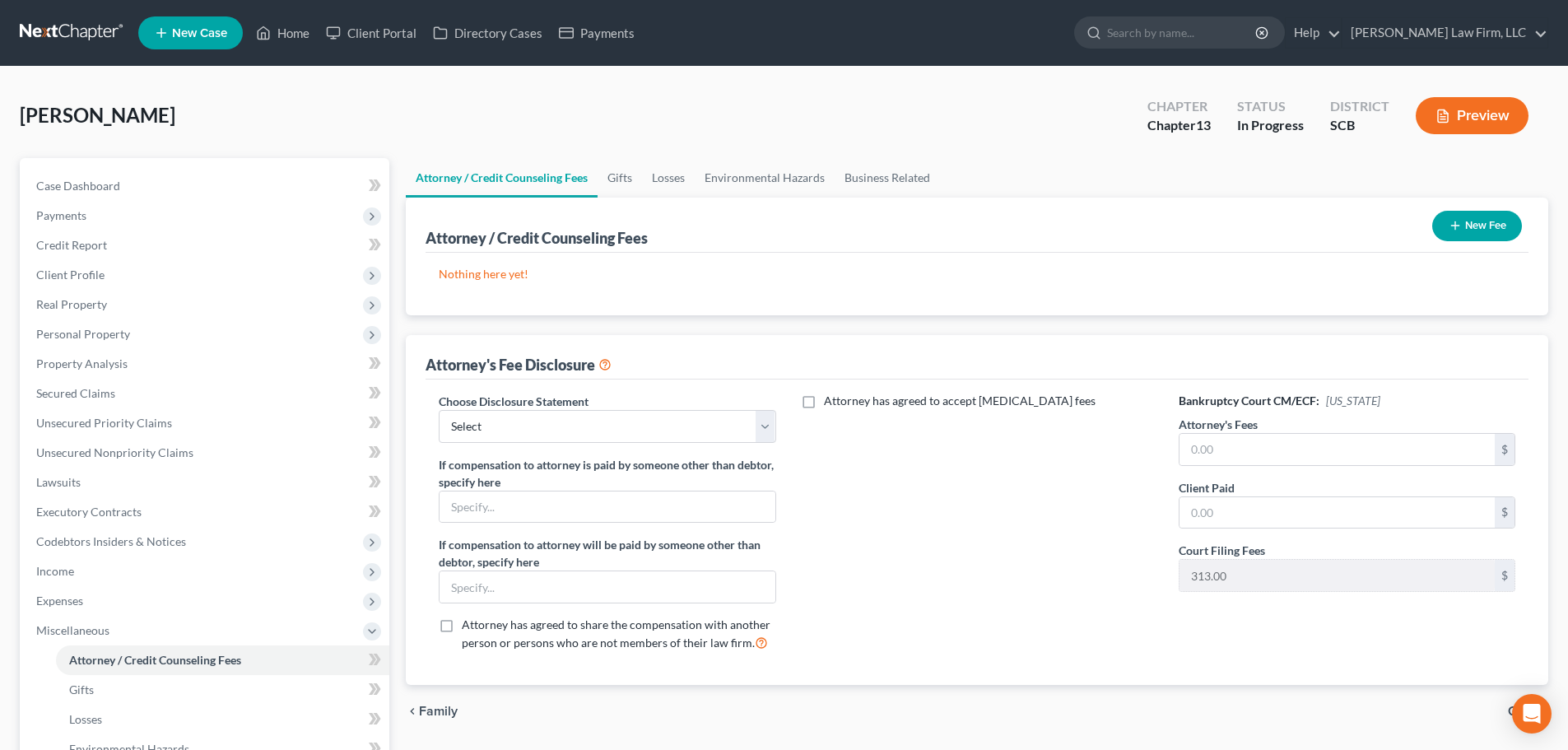 click on "New Fee" at bounding box center [1477, 226] 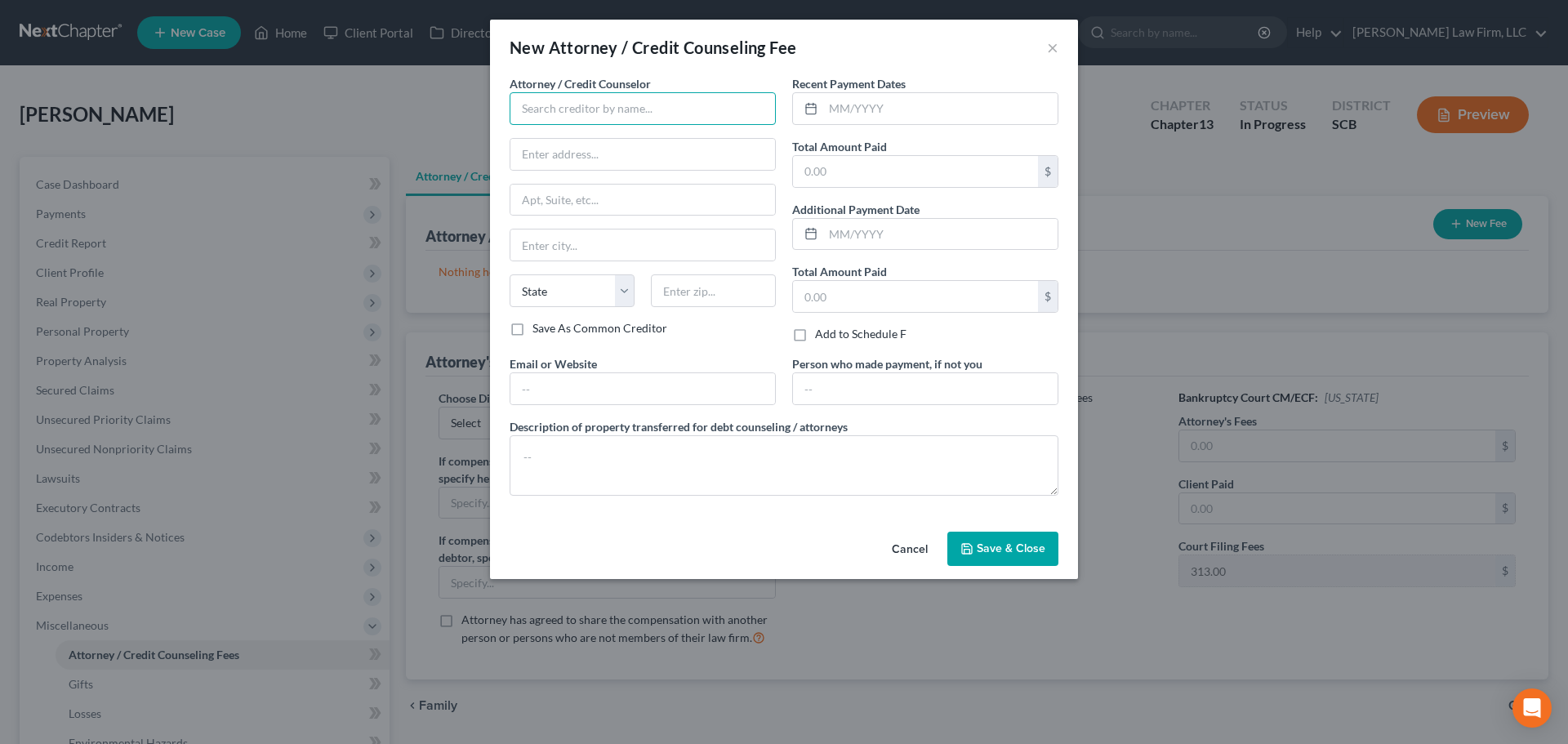 click at bounding box center [643, 109] 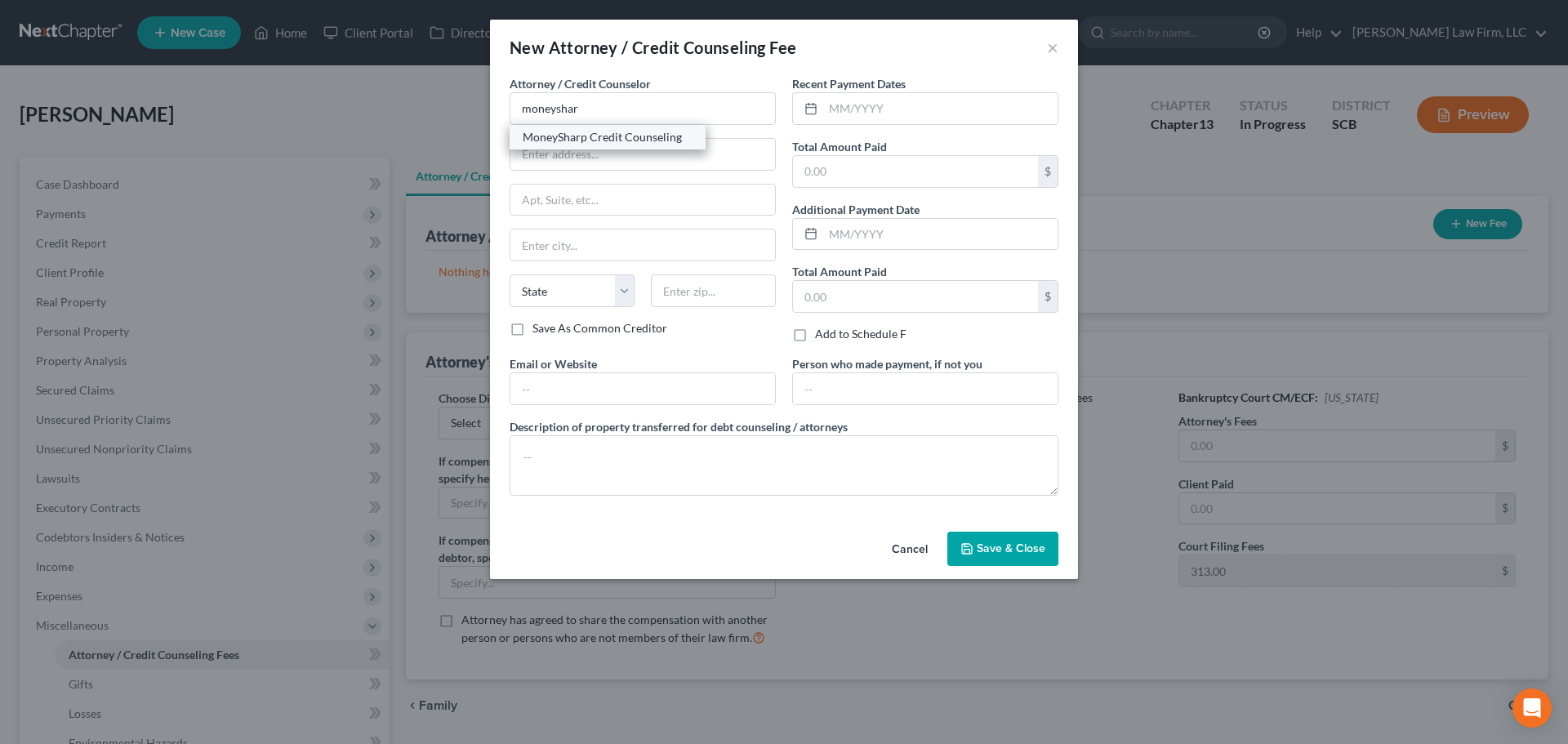 click on "MoneySharp Credit Counseling" at bounding box center [608, 137] 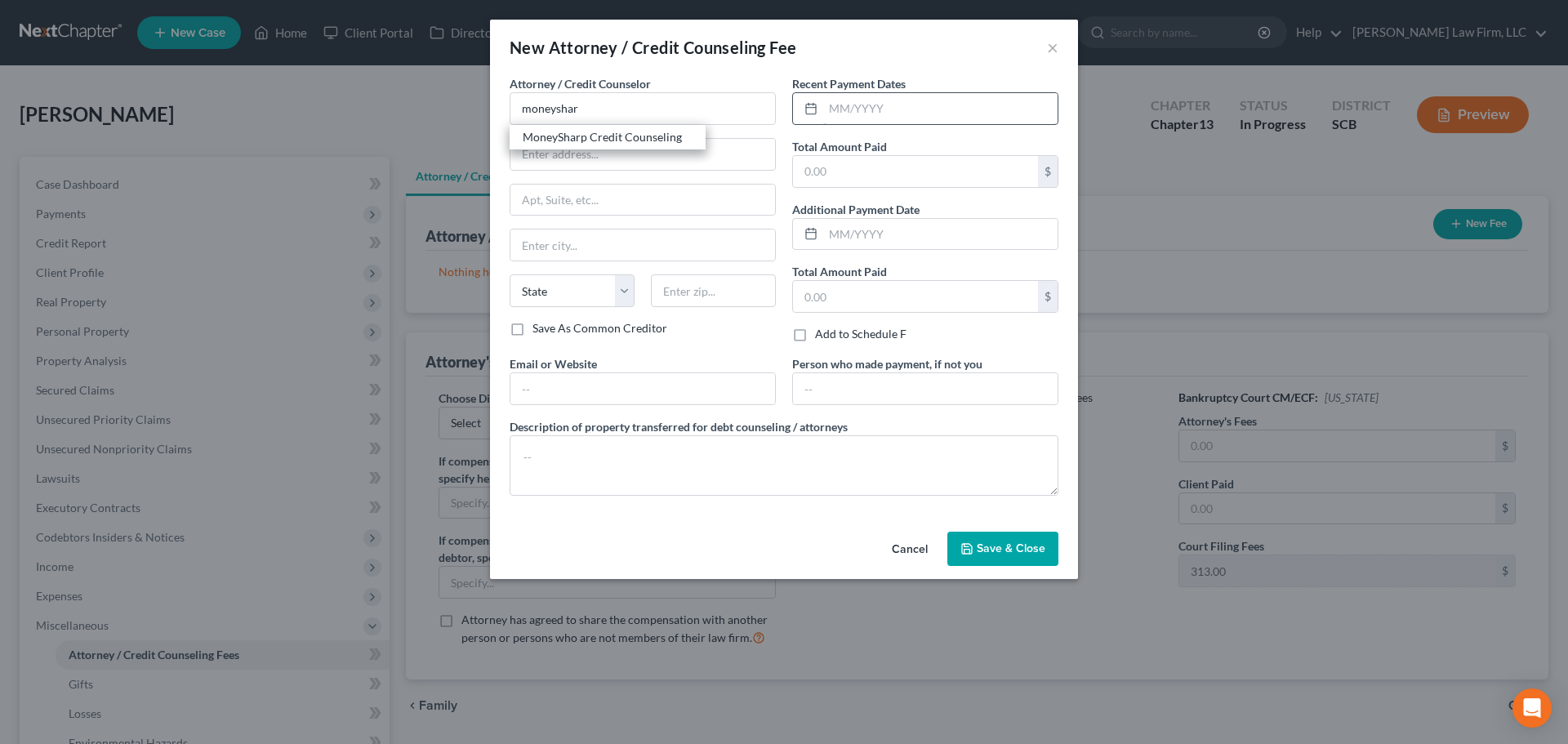 type on "MoneySharp Credit Counseling" 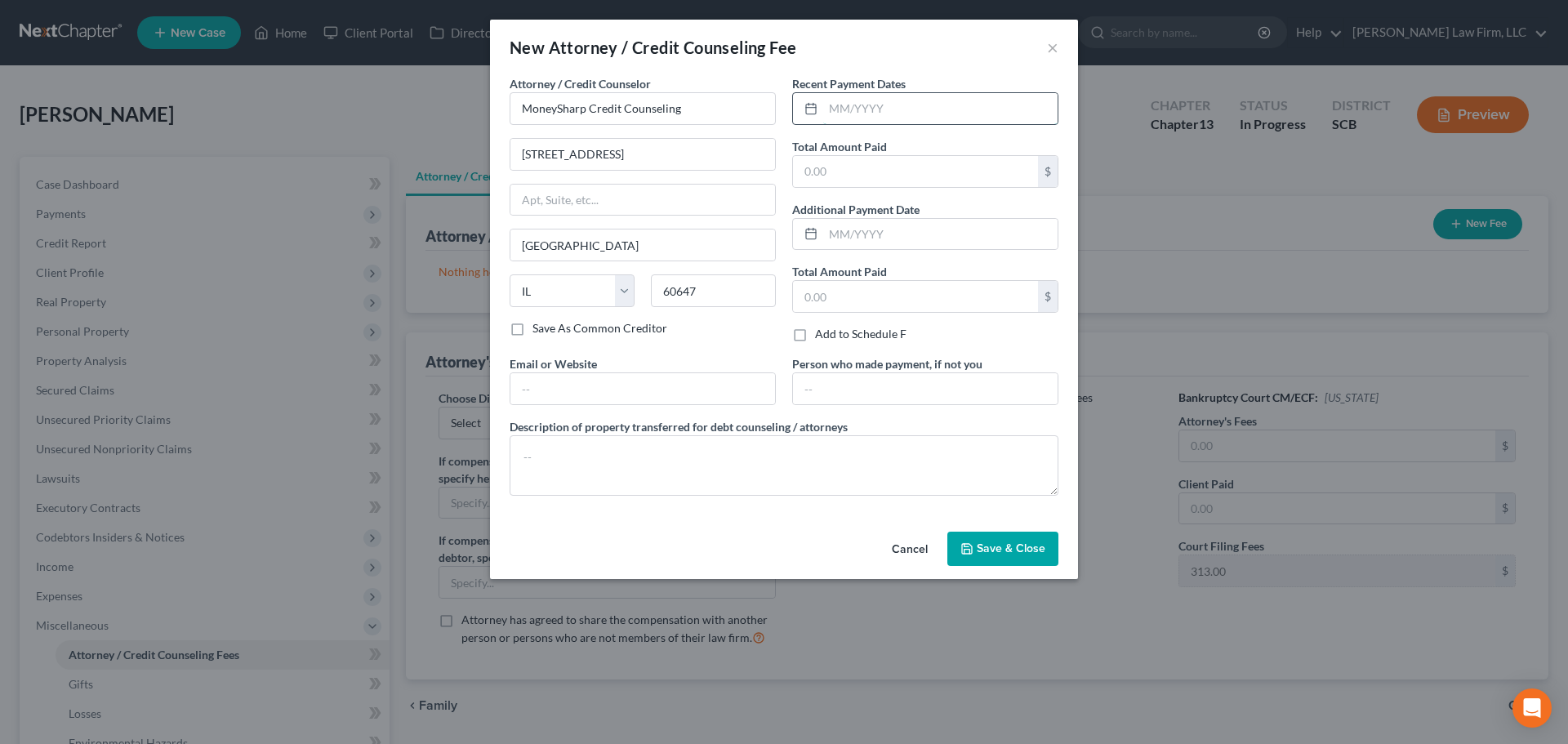 click at bounding box center (940, 109) 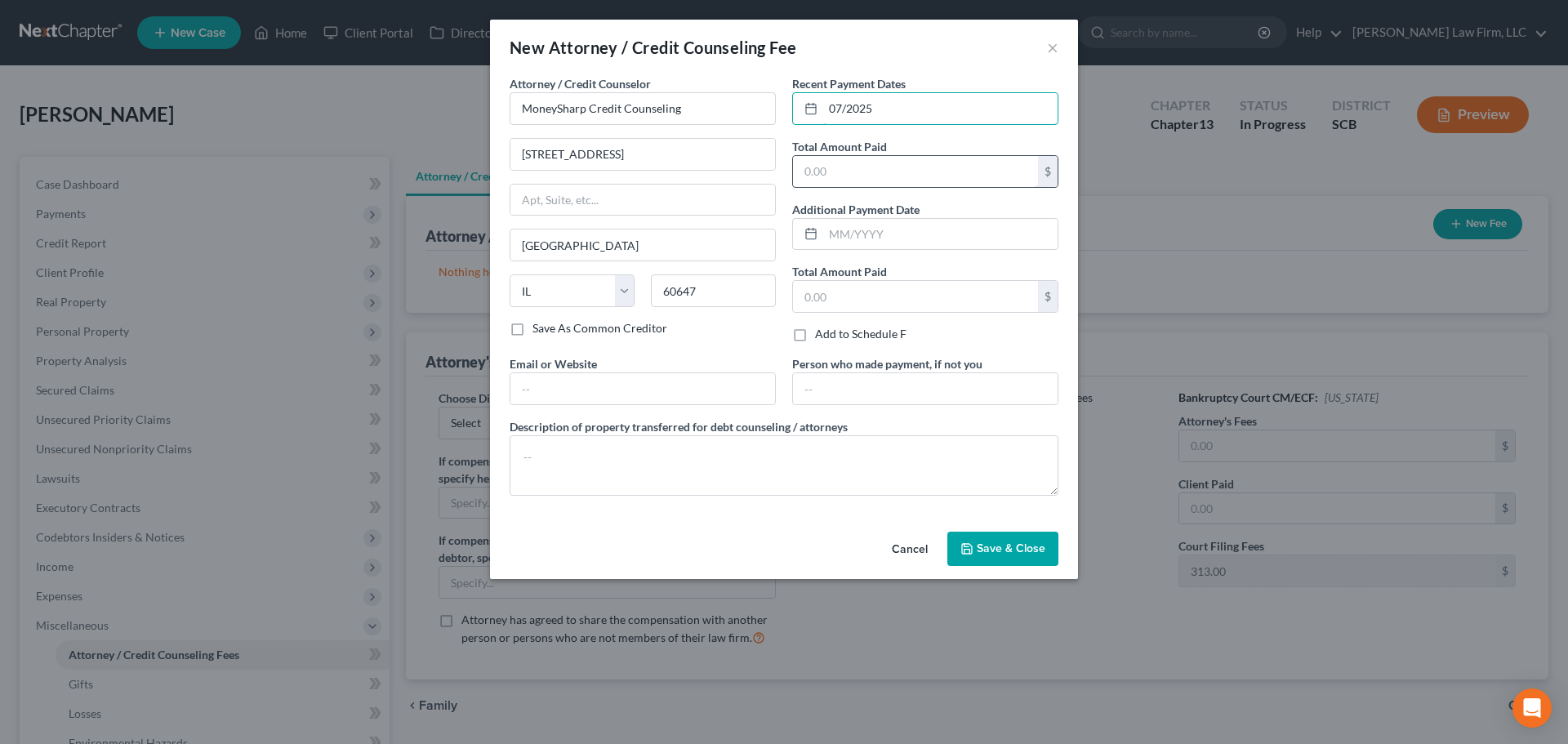 type on "07/2025" 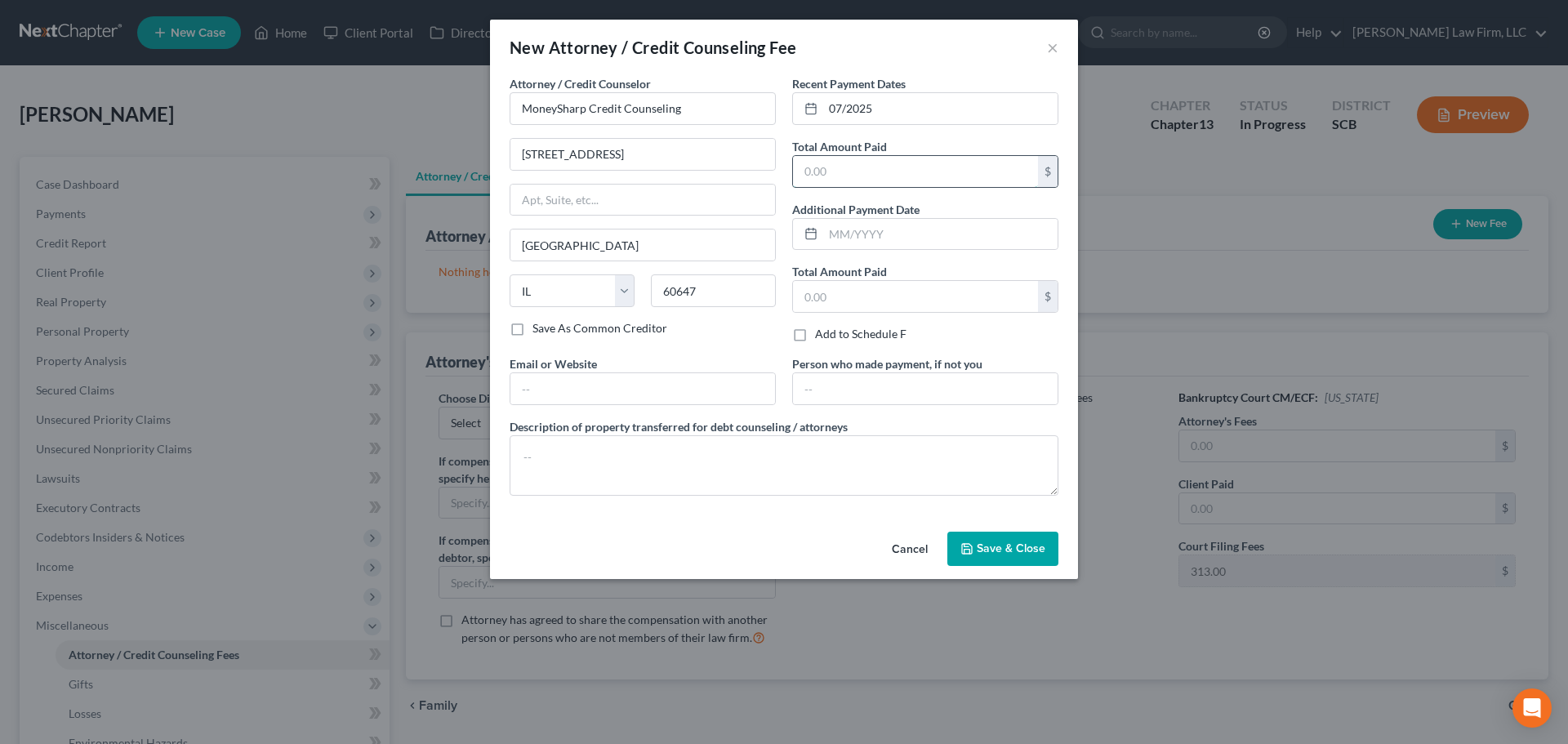 click at bounding box center [915, 172] 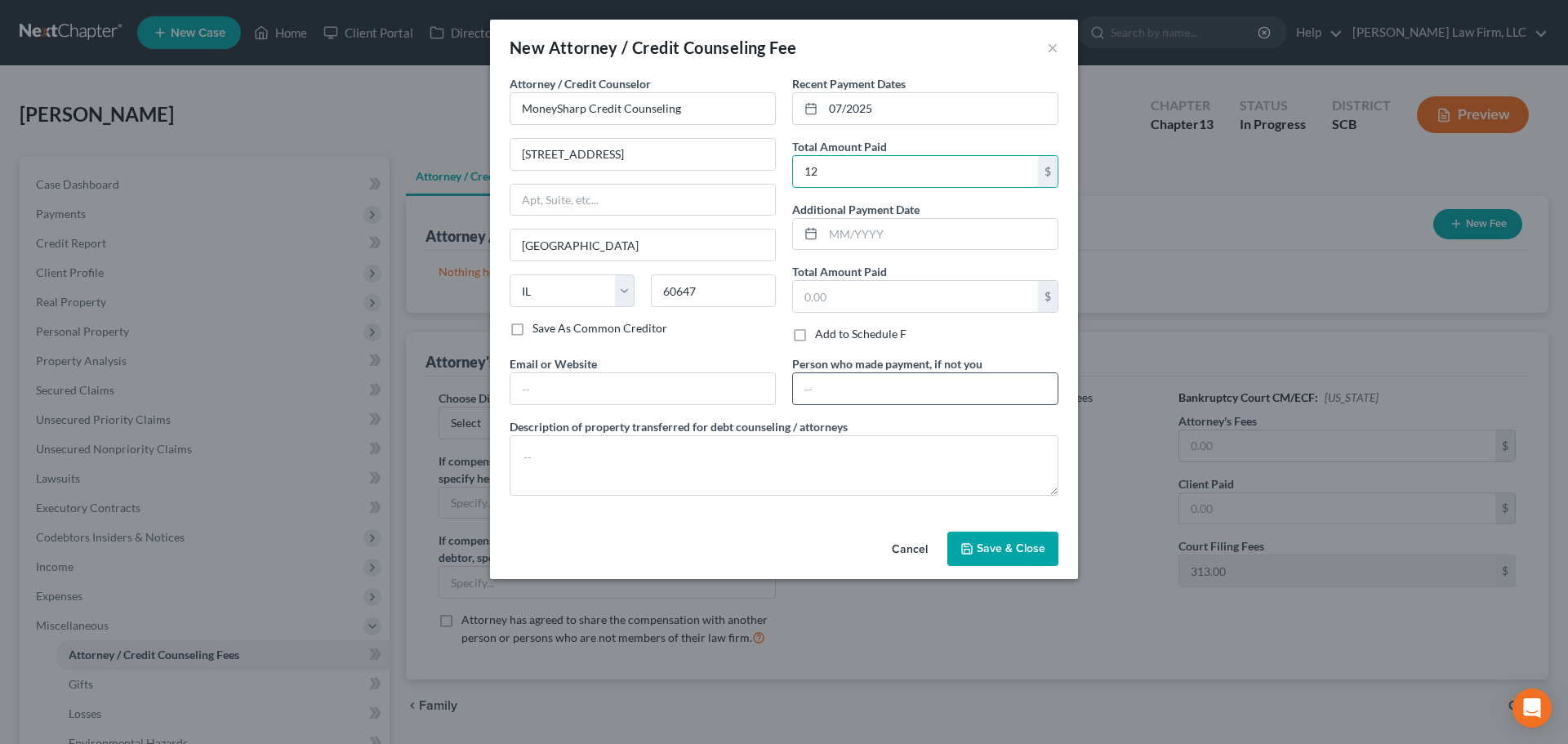 type on "12" 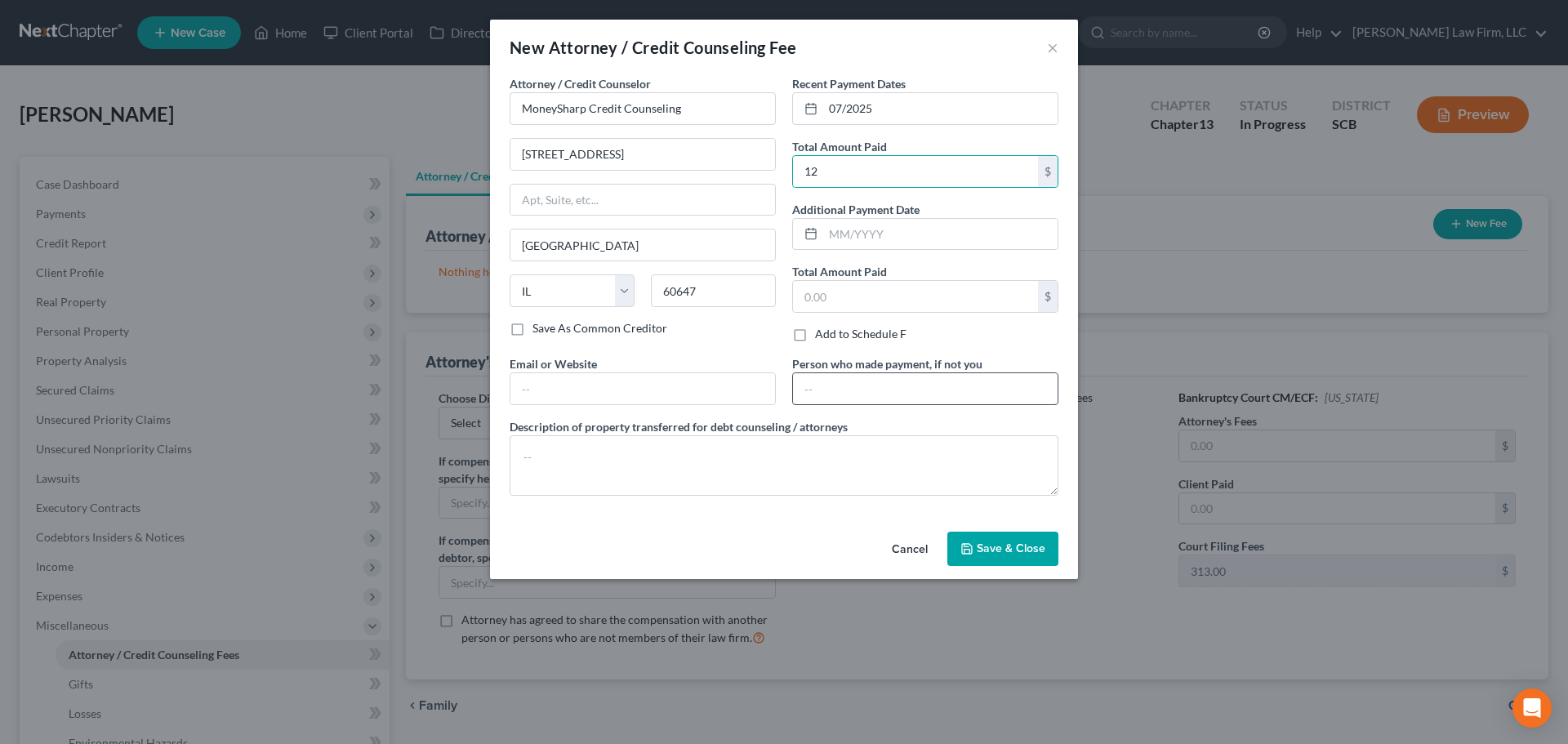 click at bounding box center (925, 389) 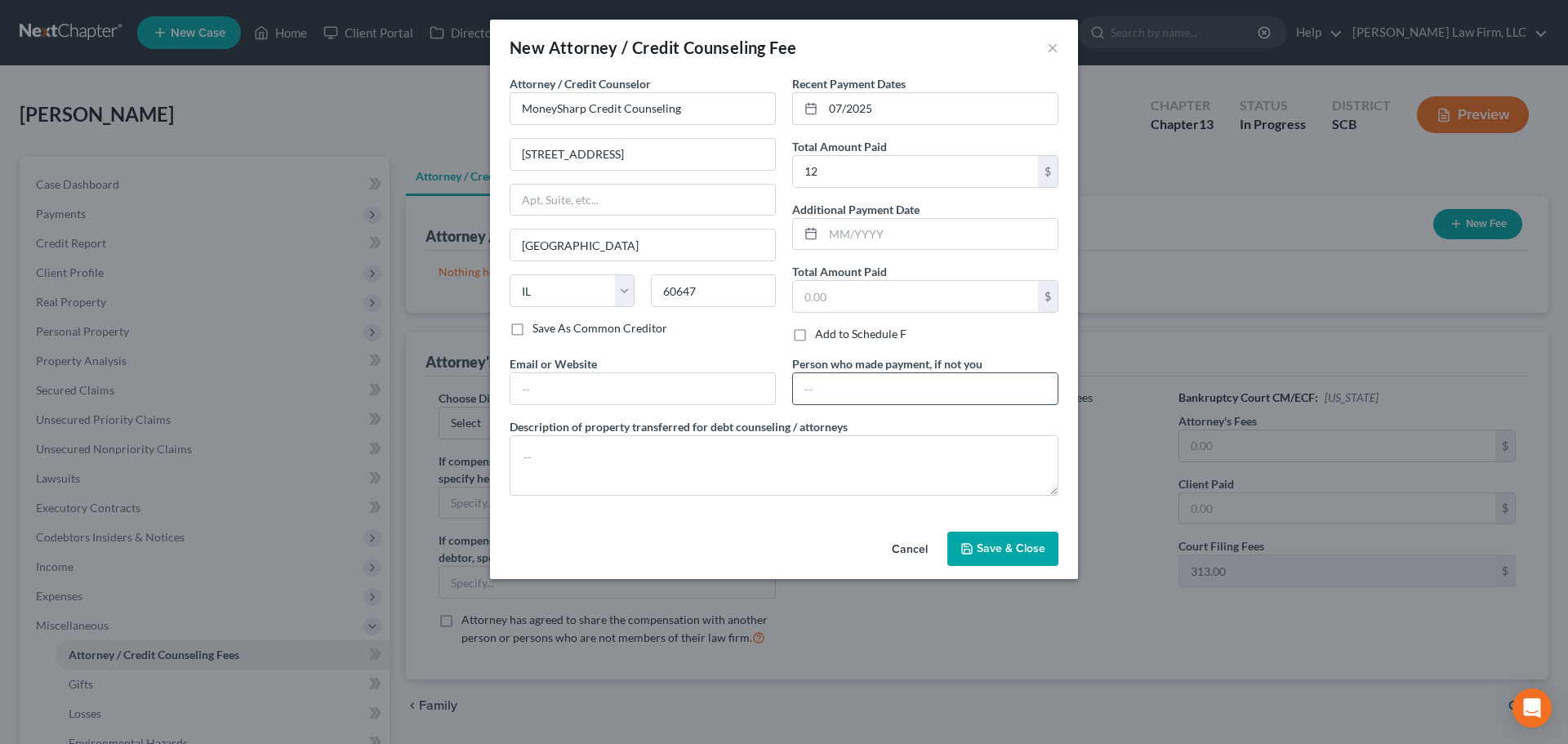 type on "Debtor" 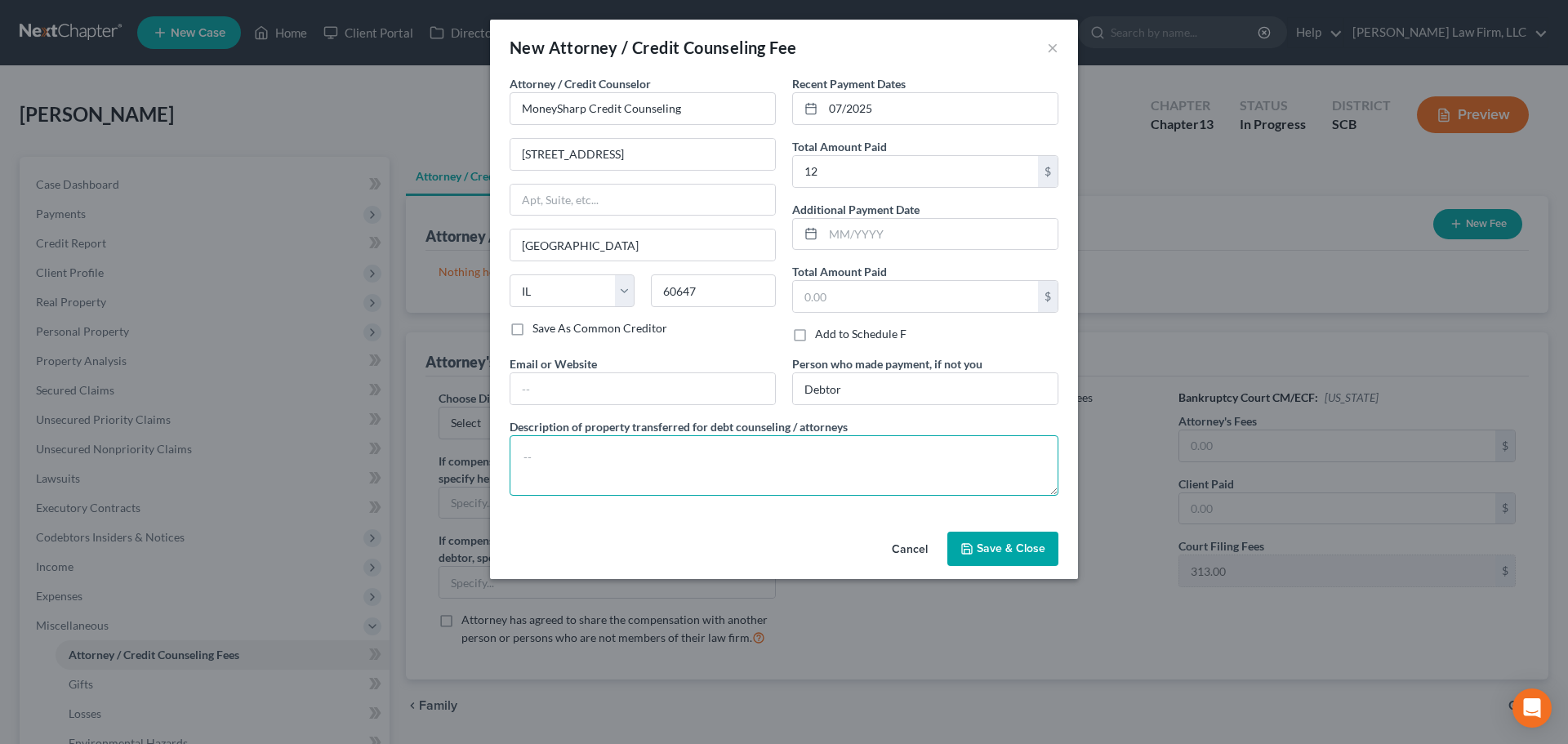 click at bounding box center [784, 466] 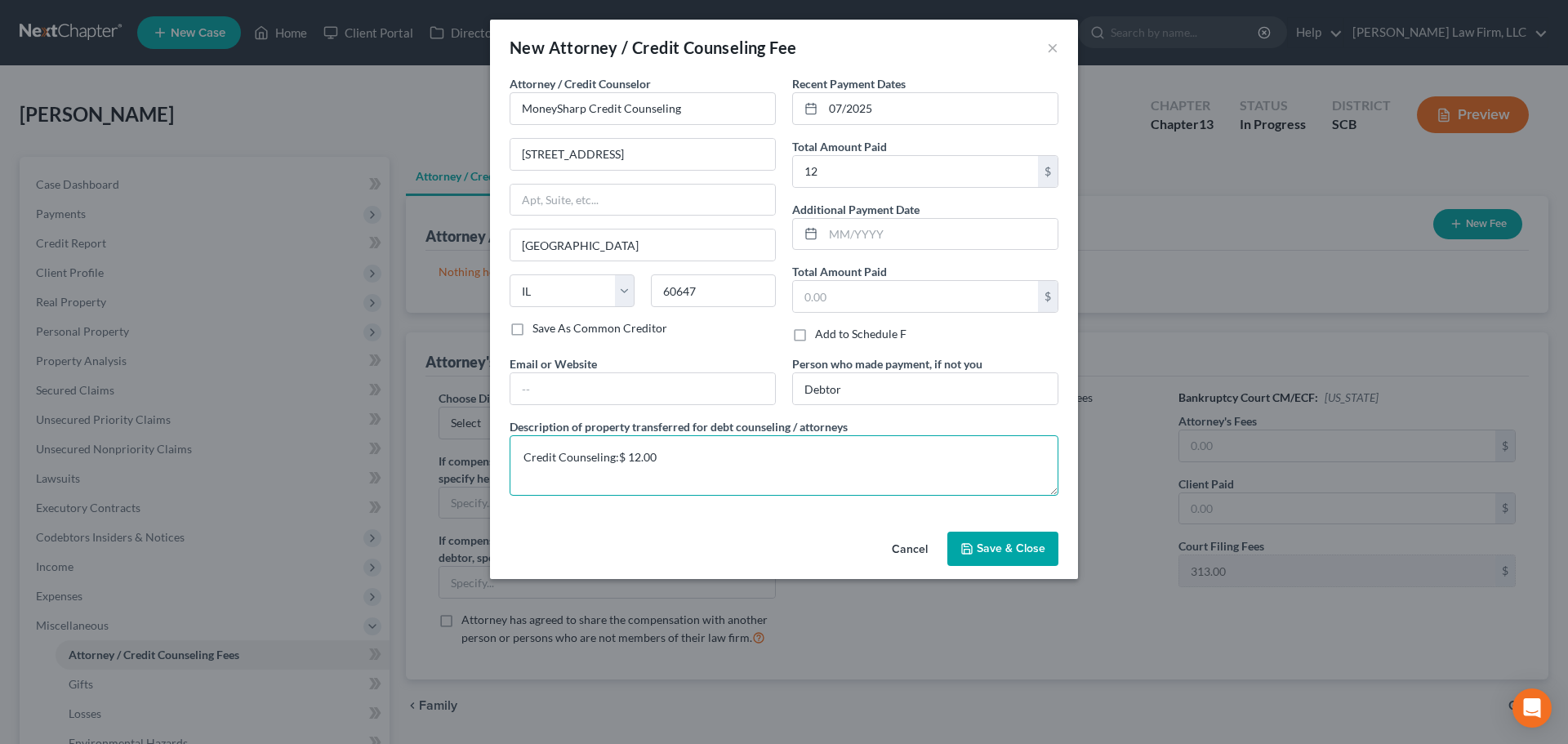 type on "Credit Counseling:$ 12.00" 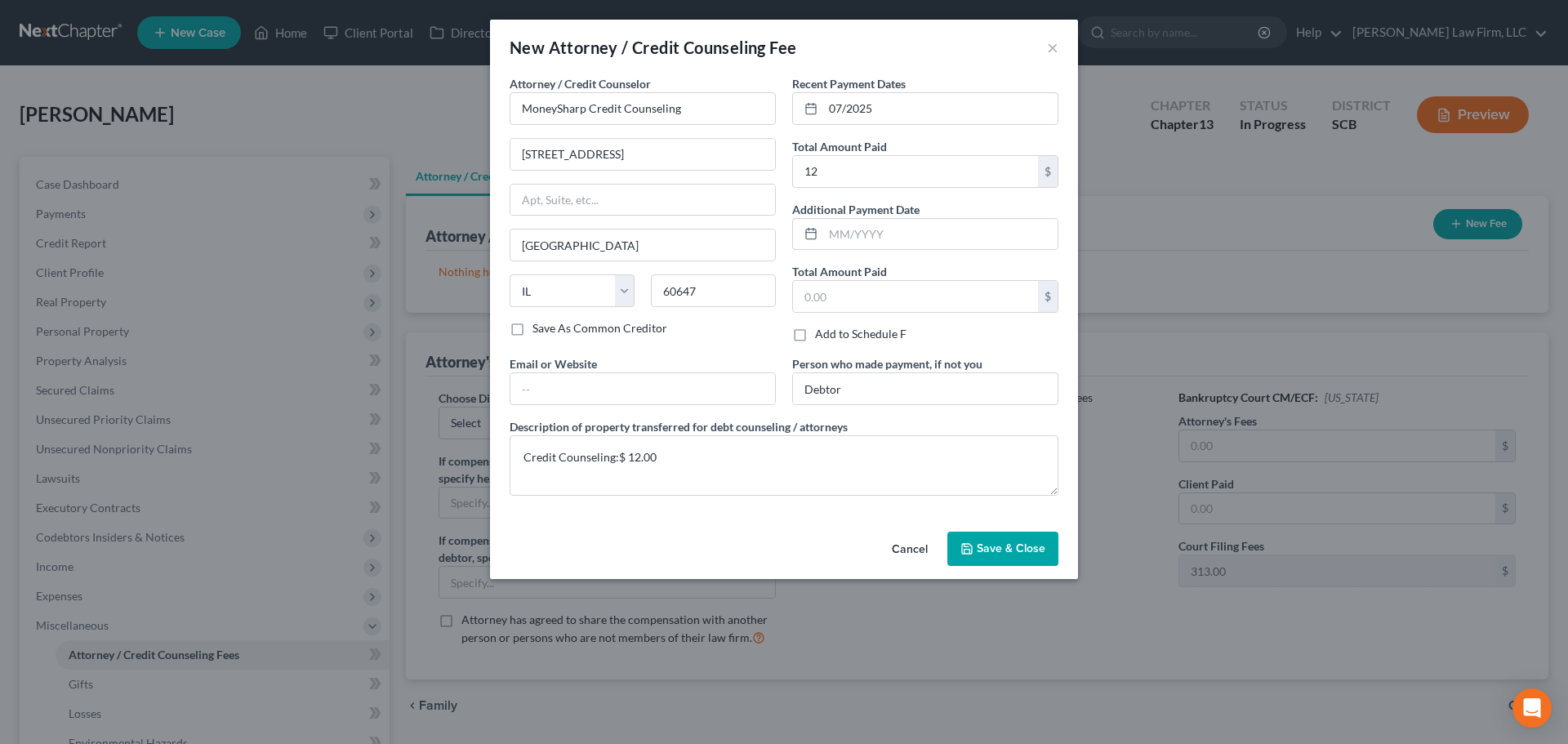 type 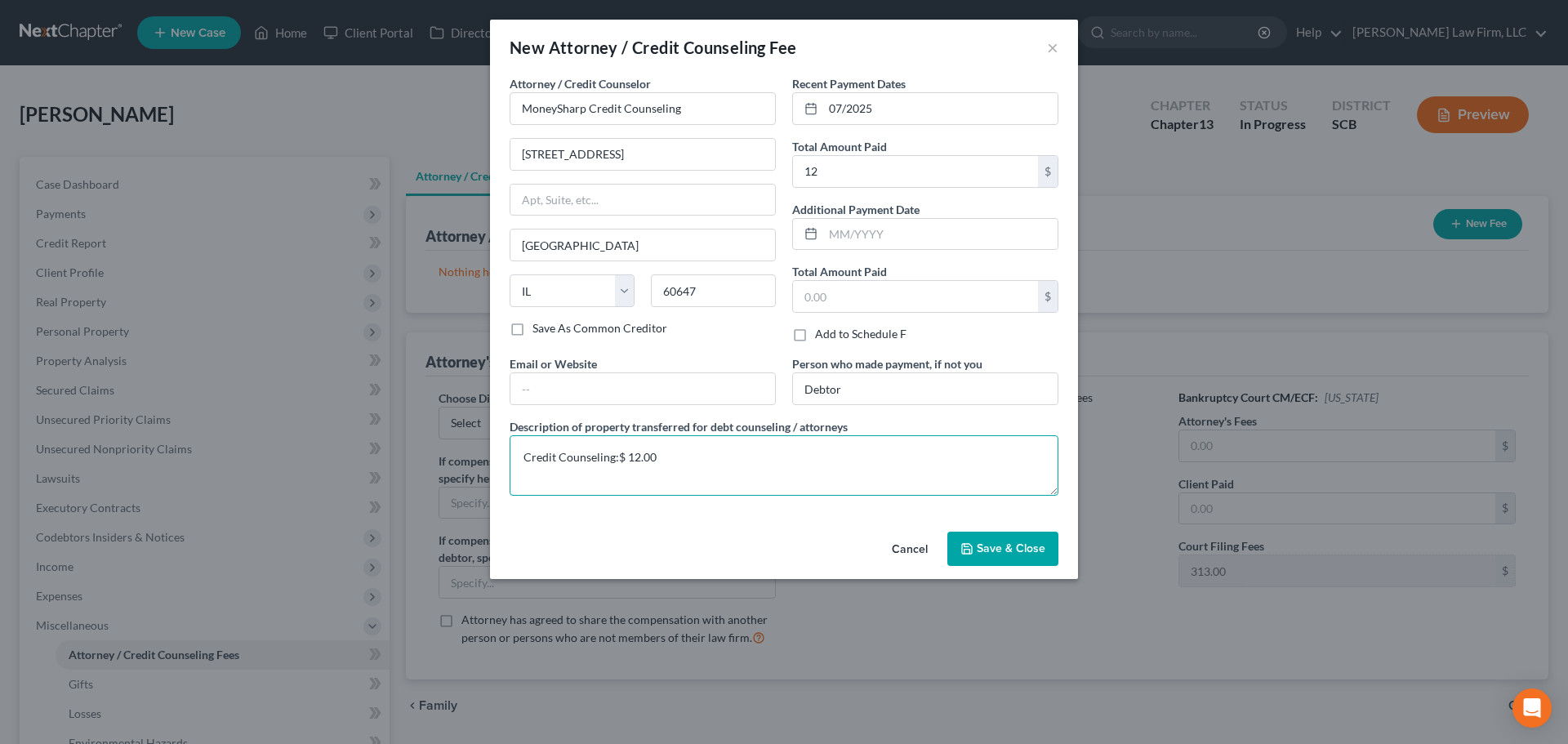 click on "Credit Counseling:$ 12.00" at bounding box center [784, 466] 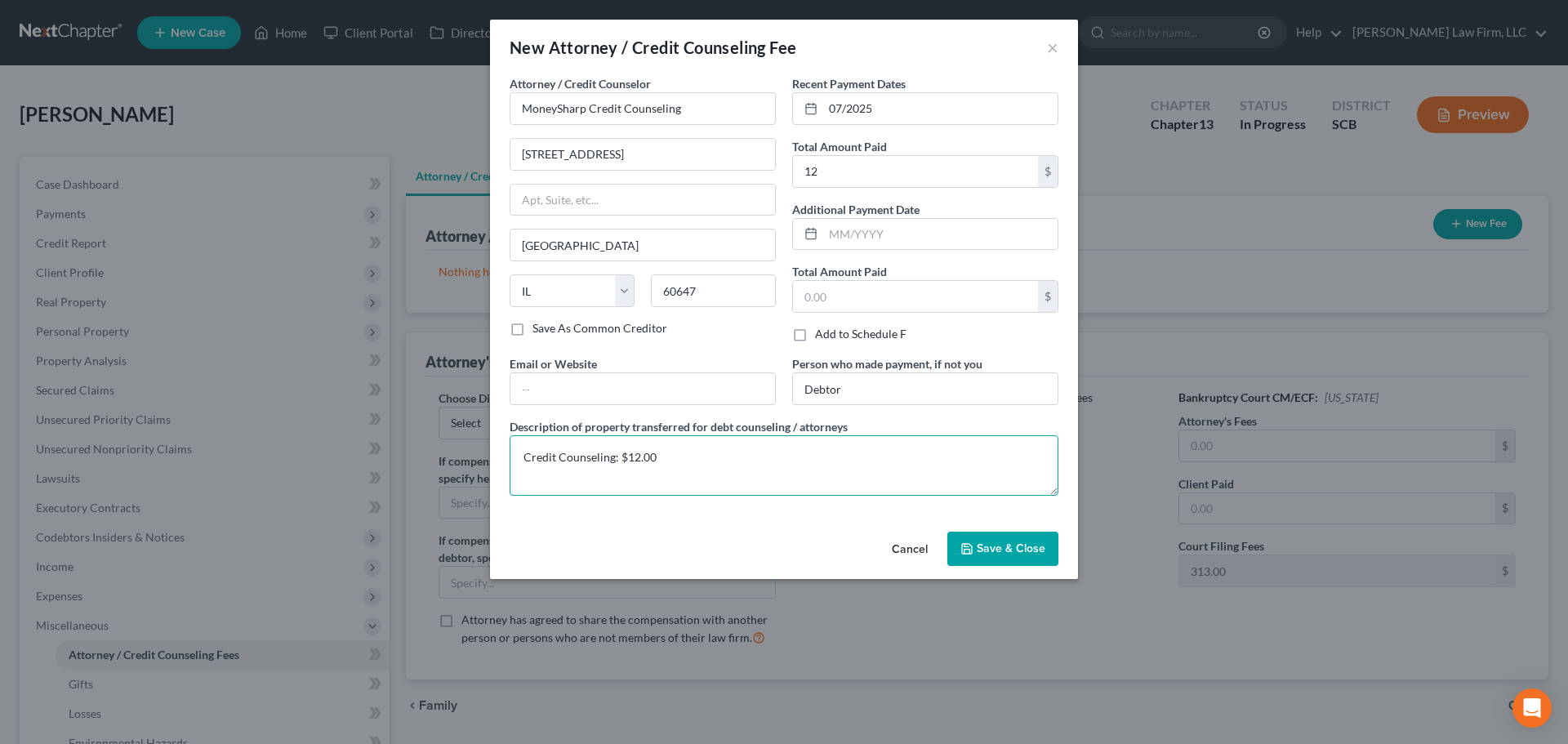 type on "Credit Counseling: $12.00" 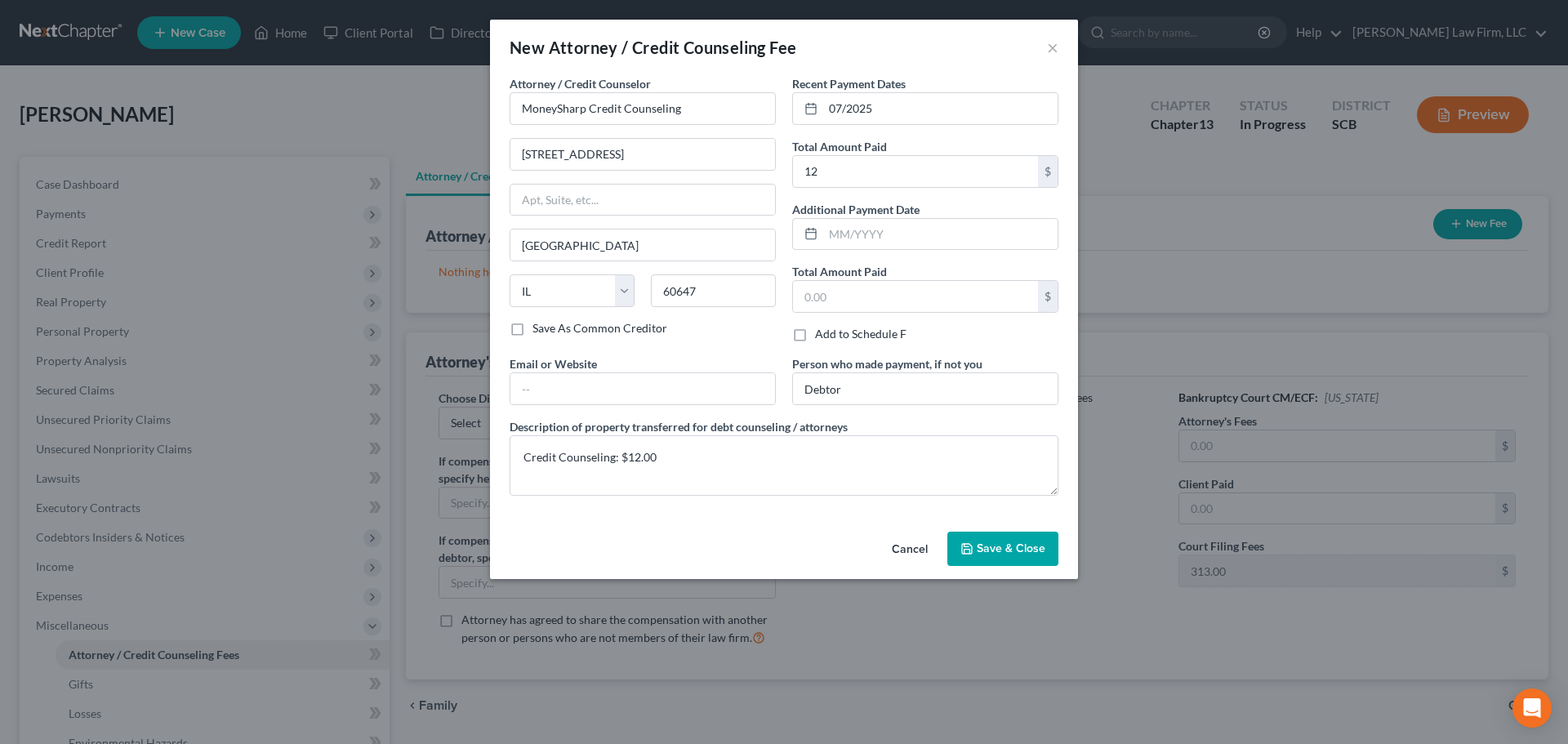 click on "Save & Close" at bounding box center (1003, 549) 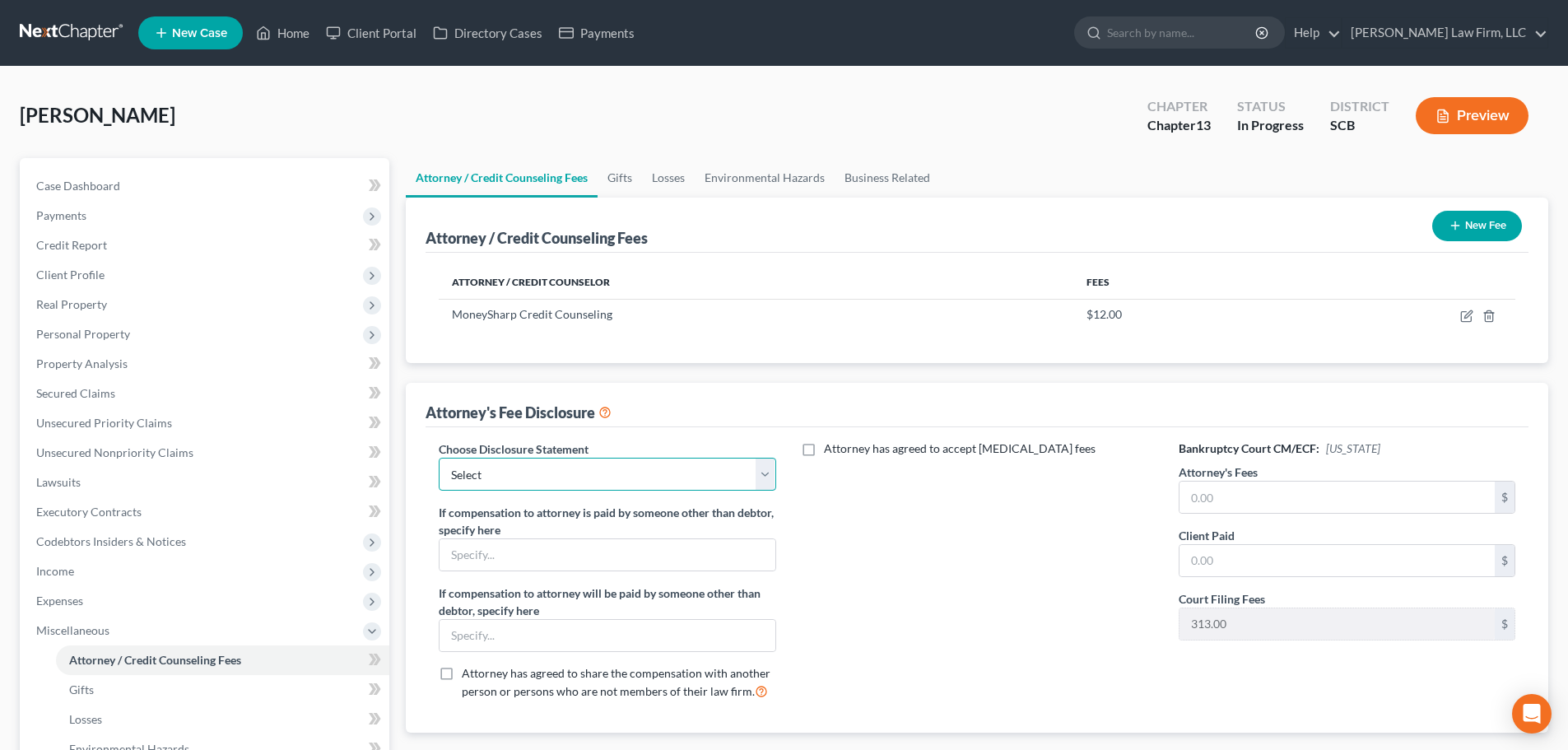 drag, startPoint x: 684, startPoint y: 479, endPoint x: 674, endPoint y: 488, distance: 13.45362 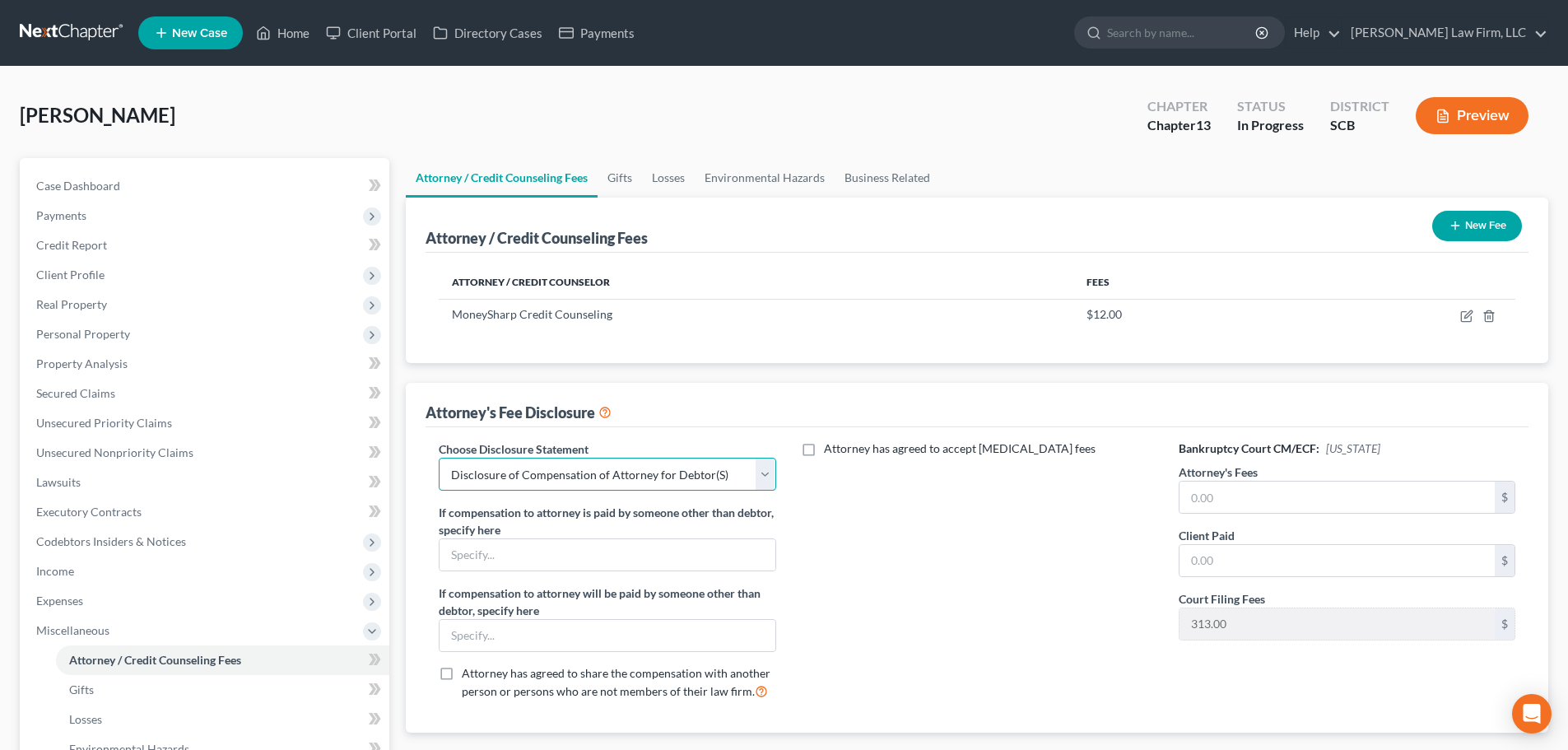 click on "Select Disclosure of Compensation of Attorney for Debtor(S)" at bounding box center (607, 474) 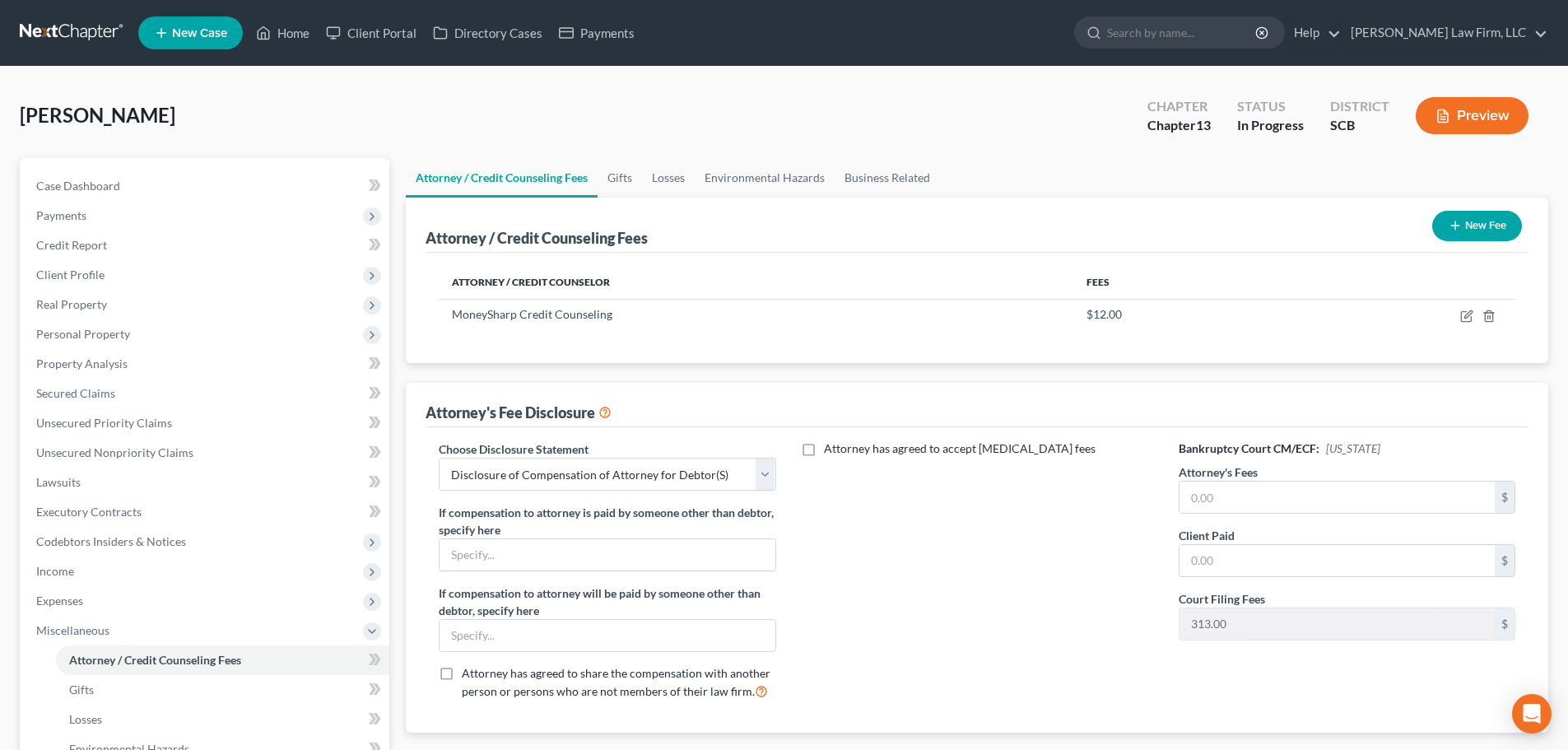 click on "Attorney's Fee Disclosure" at bounding box center [977, 405] 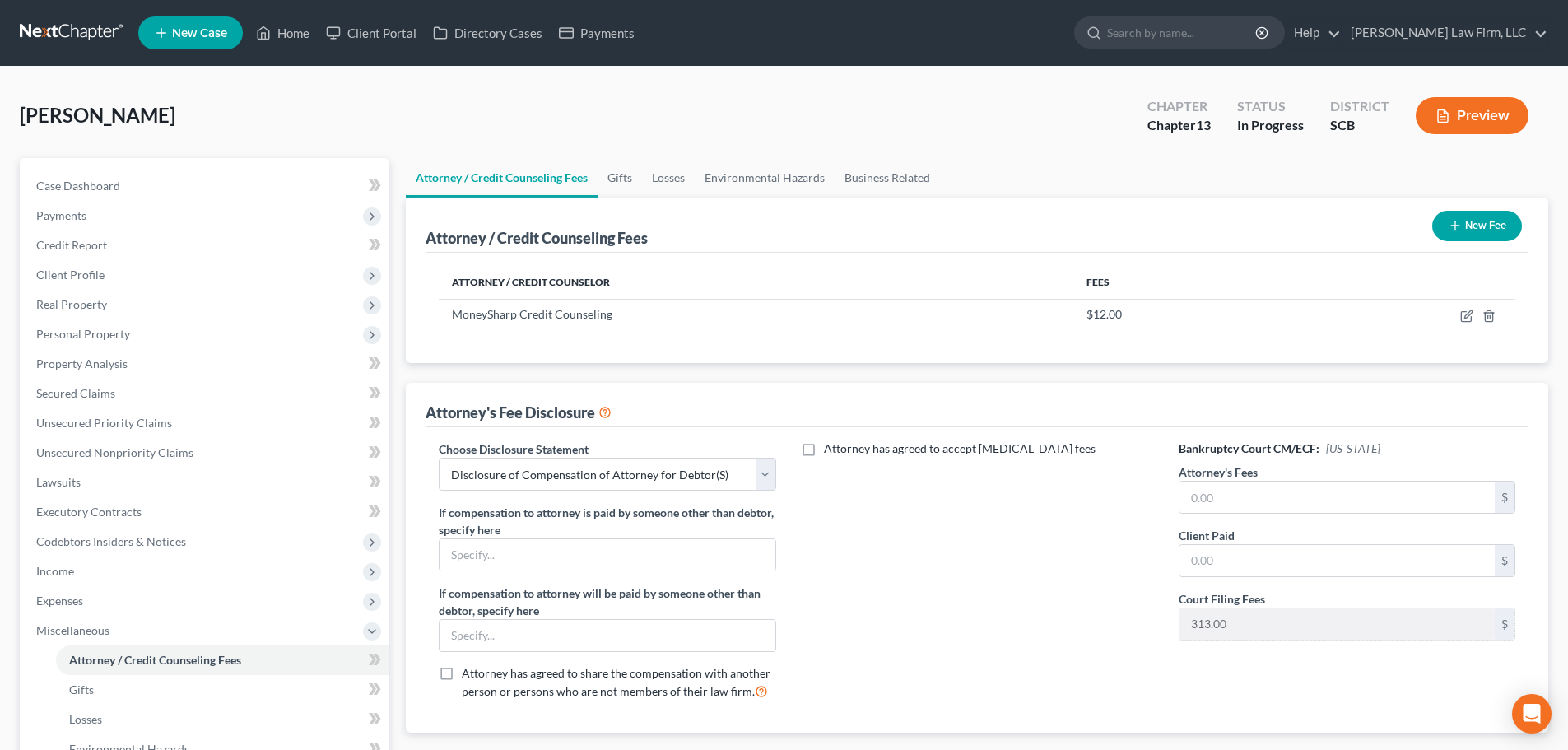 click at bounding box center (72, 33) 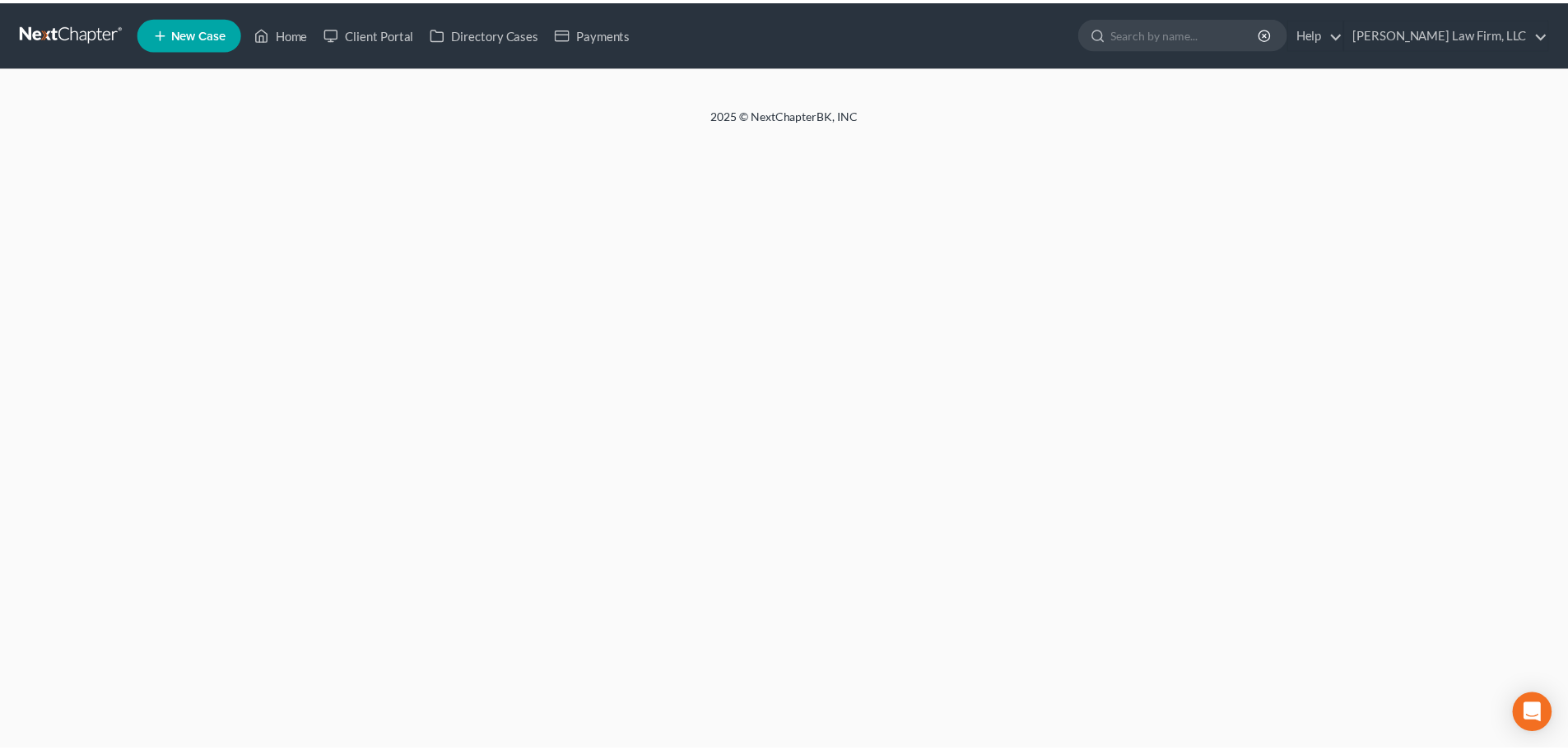 scroll, scrollTop: 0, scrollLeft: 0, axis: both 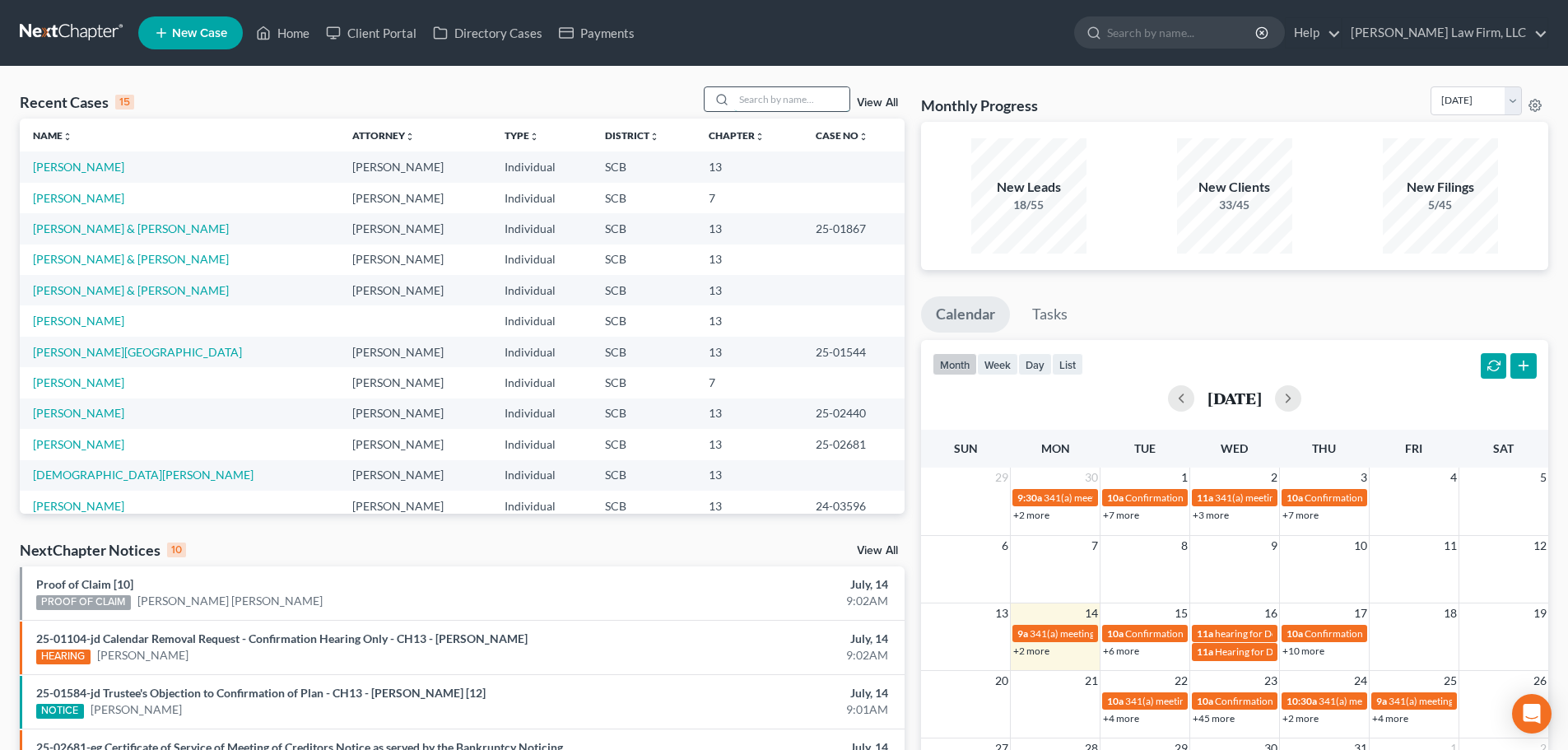 click at bounding box center [792, 99] 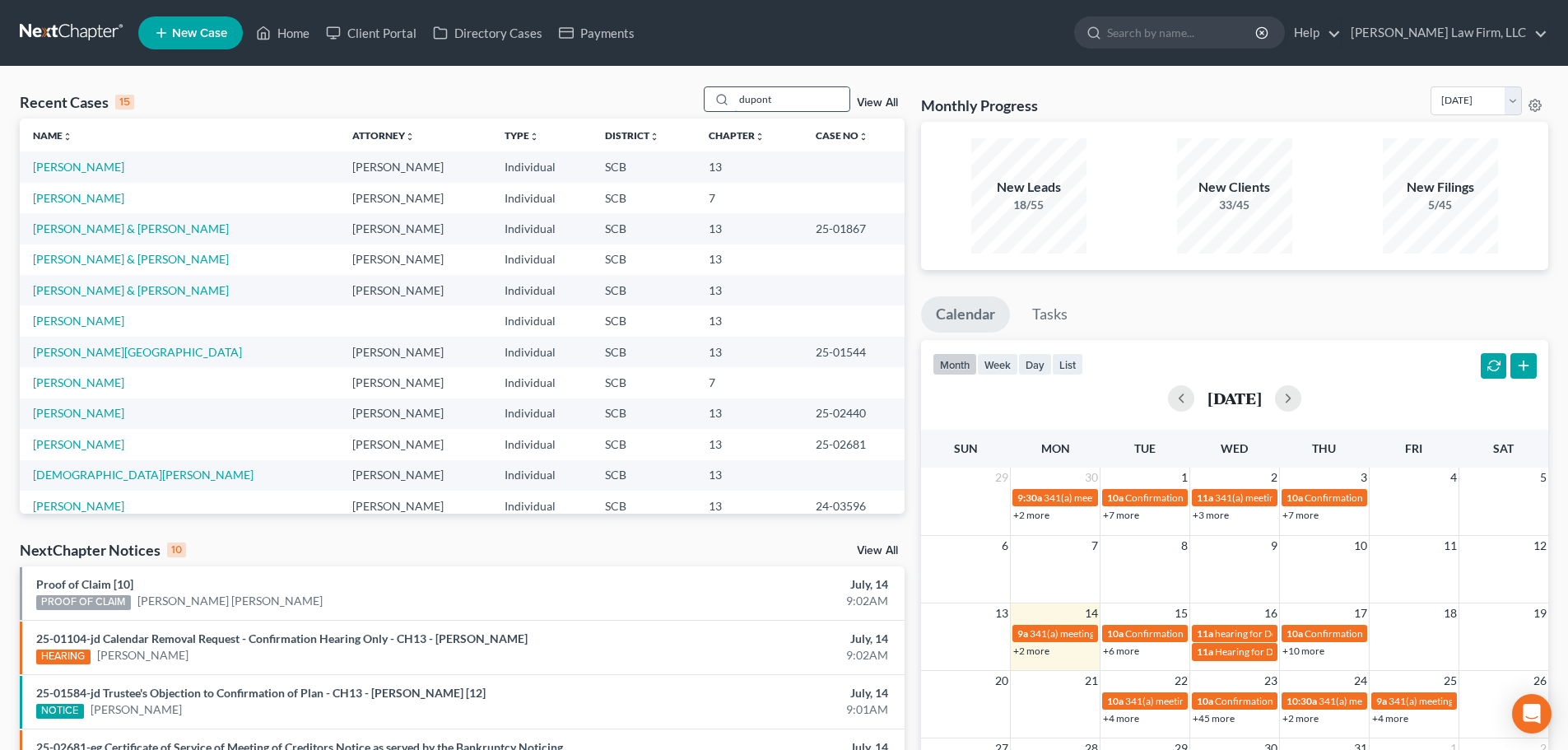 type on "dupont" 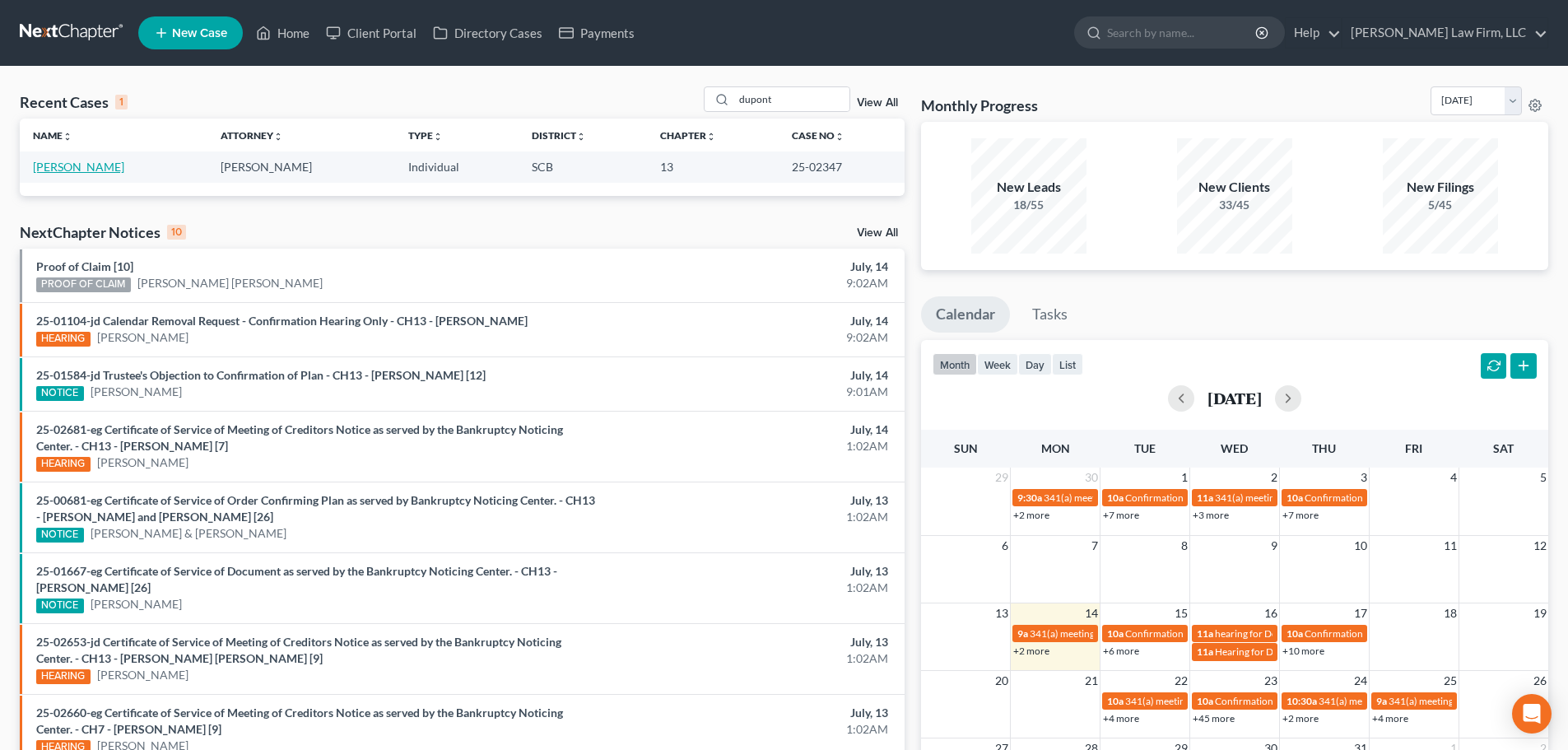 click on "Dupont, Markayla" at bounding box center (78, 166) 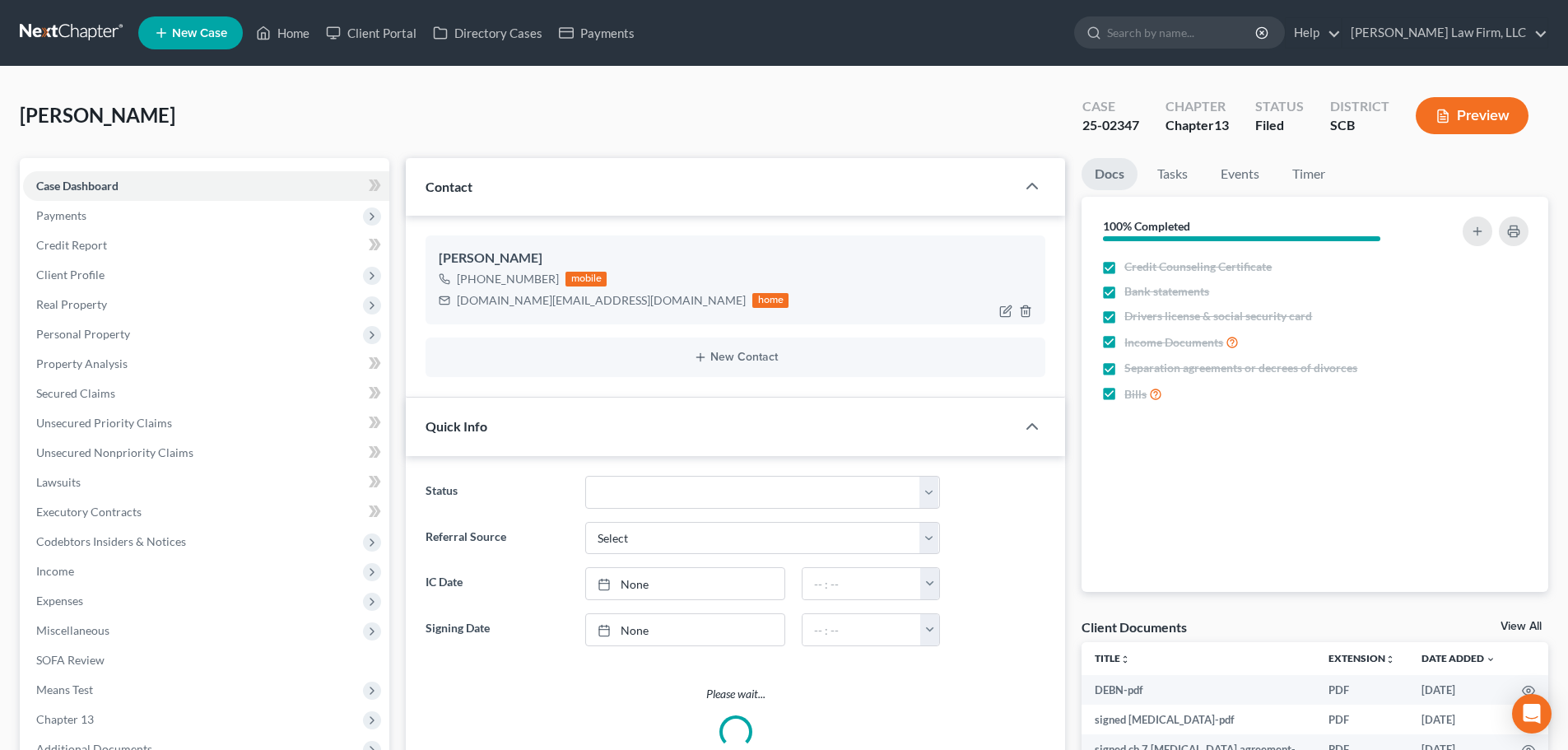 select on "1" 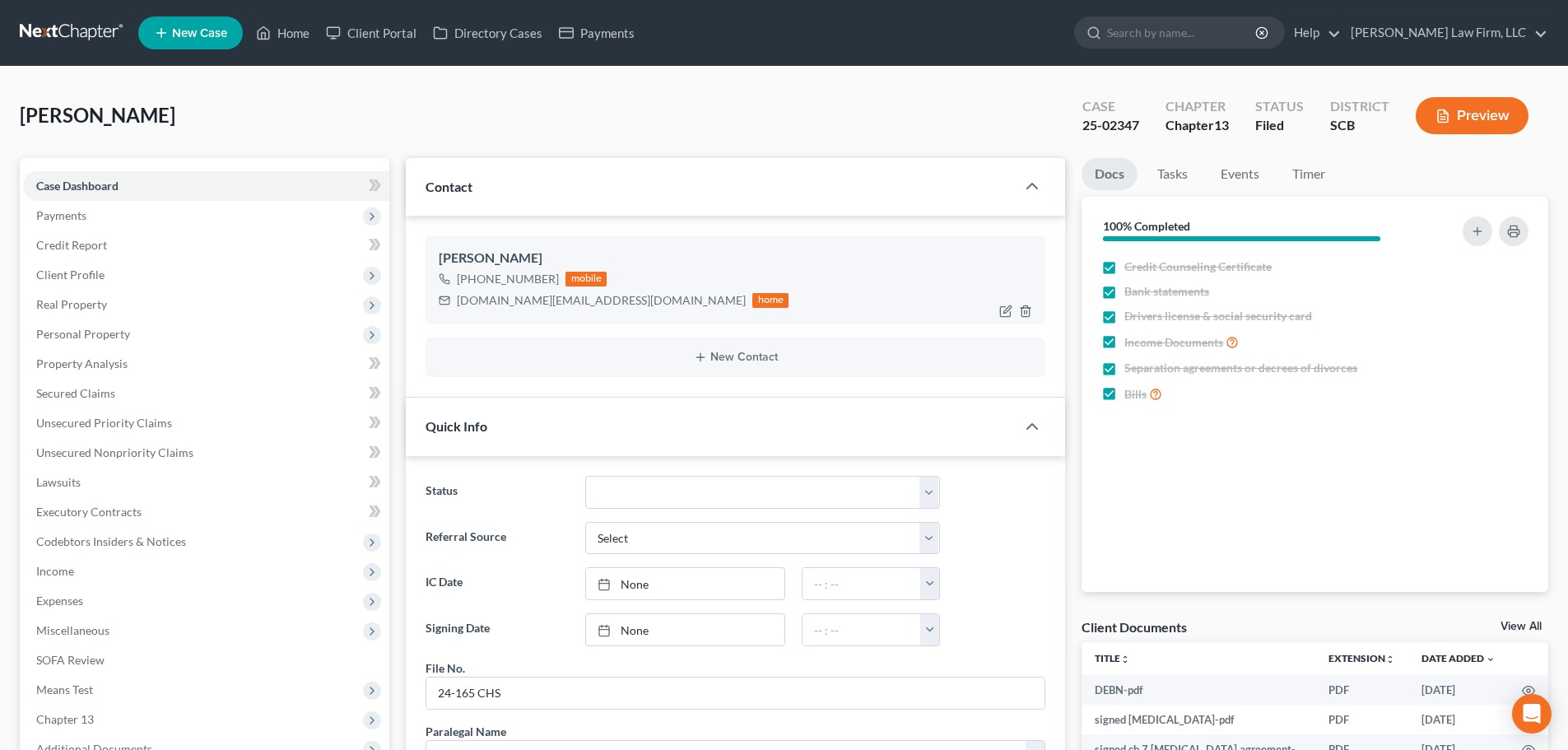 scroll, scrollTop: 329, scrollLeft: 0, axis: vertical 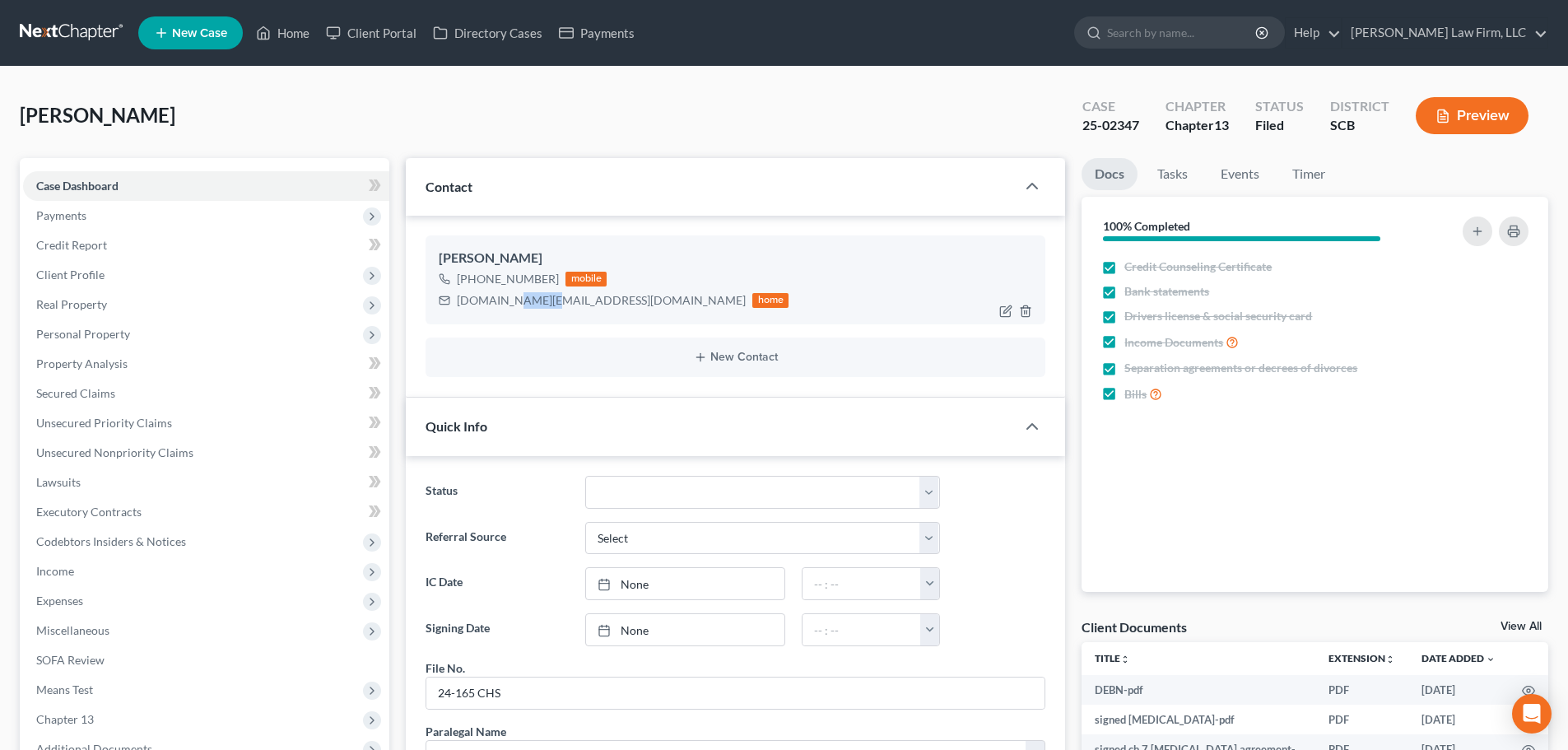 click on "markayla.dupont@yahoo.com" at bounding box center [601, 300] 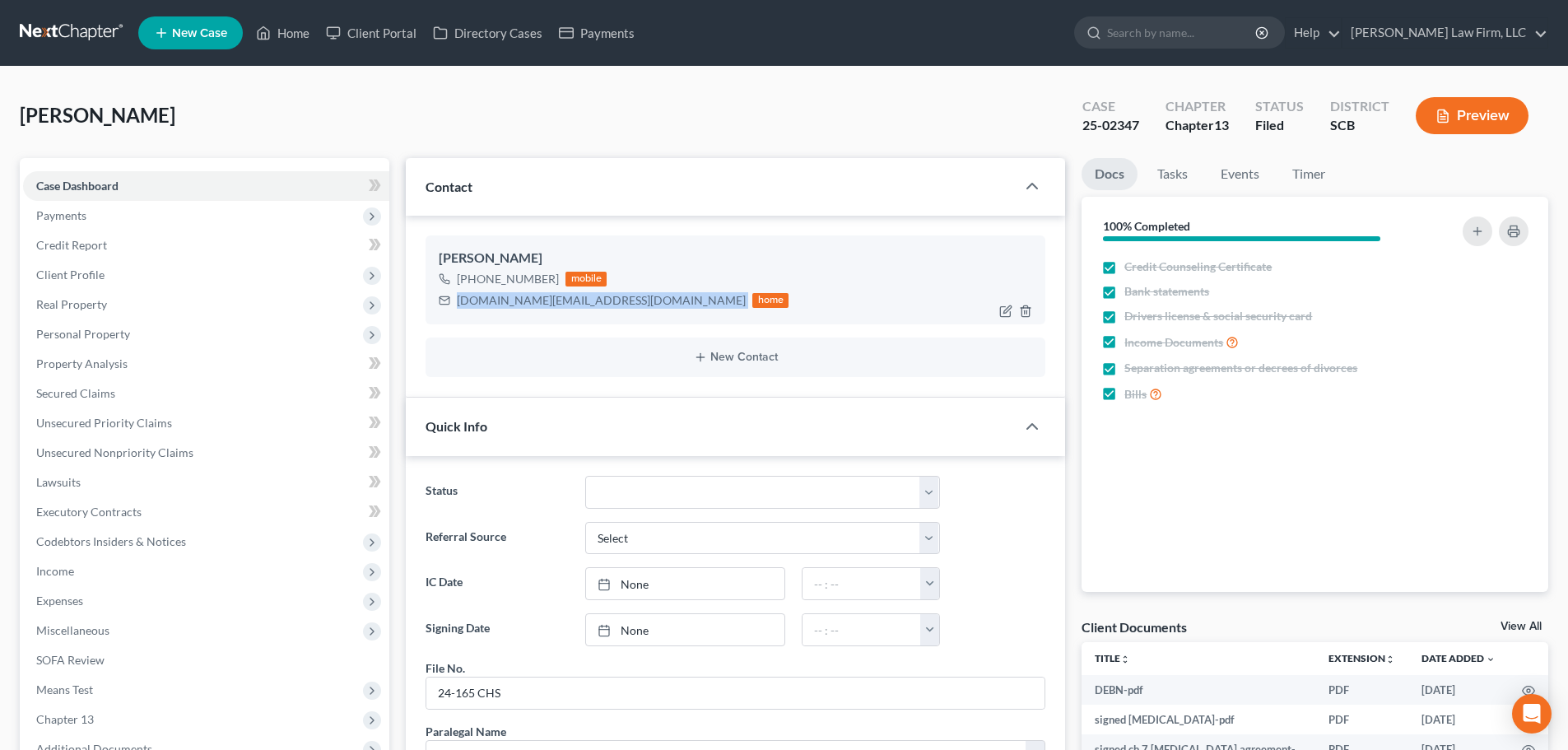 click on "markayla.dupont@yahoo.com" at bounding box center [601, 300] 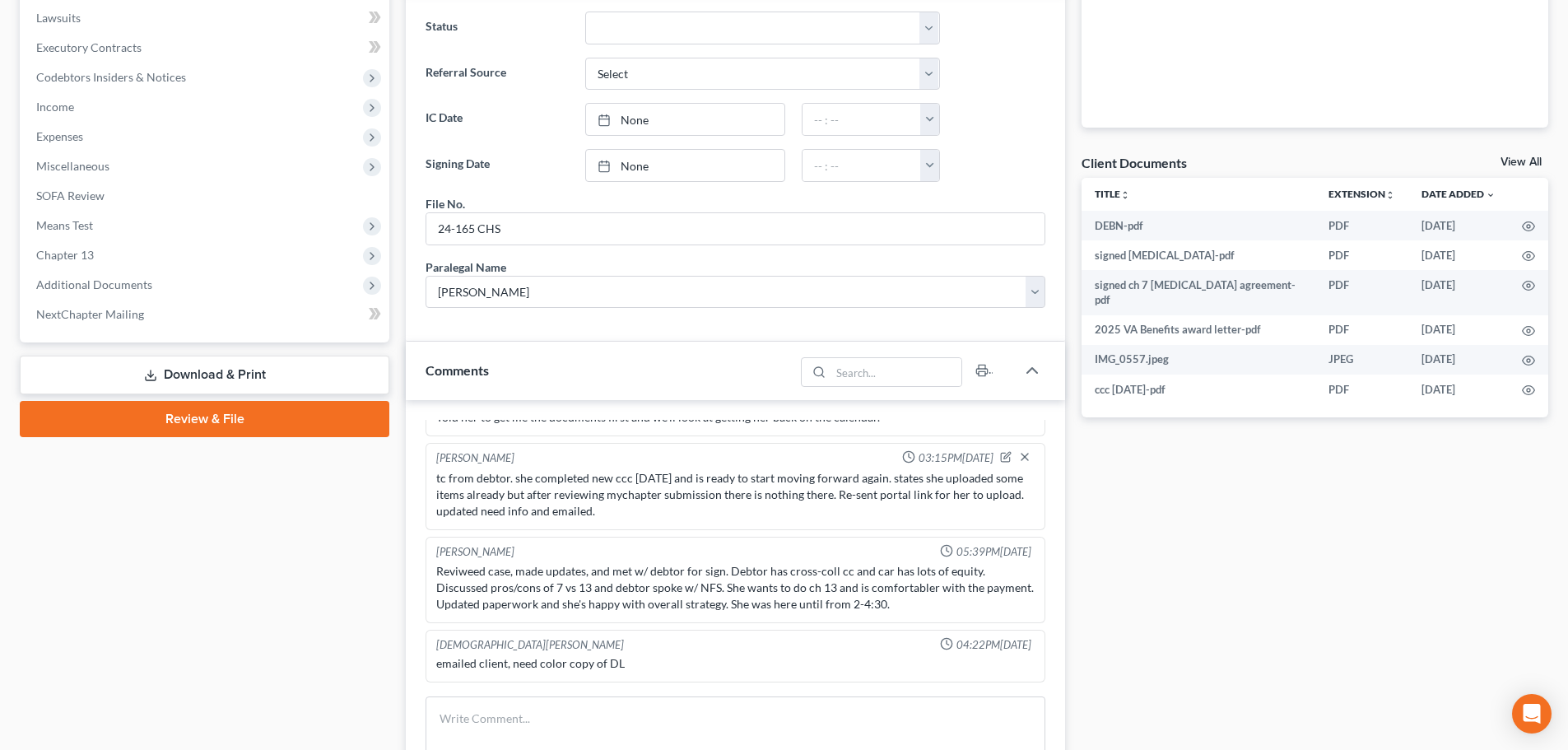 scroll, scrollTop: 494, scrollLeft: 0, axis: vertical 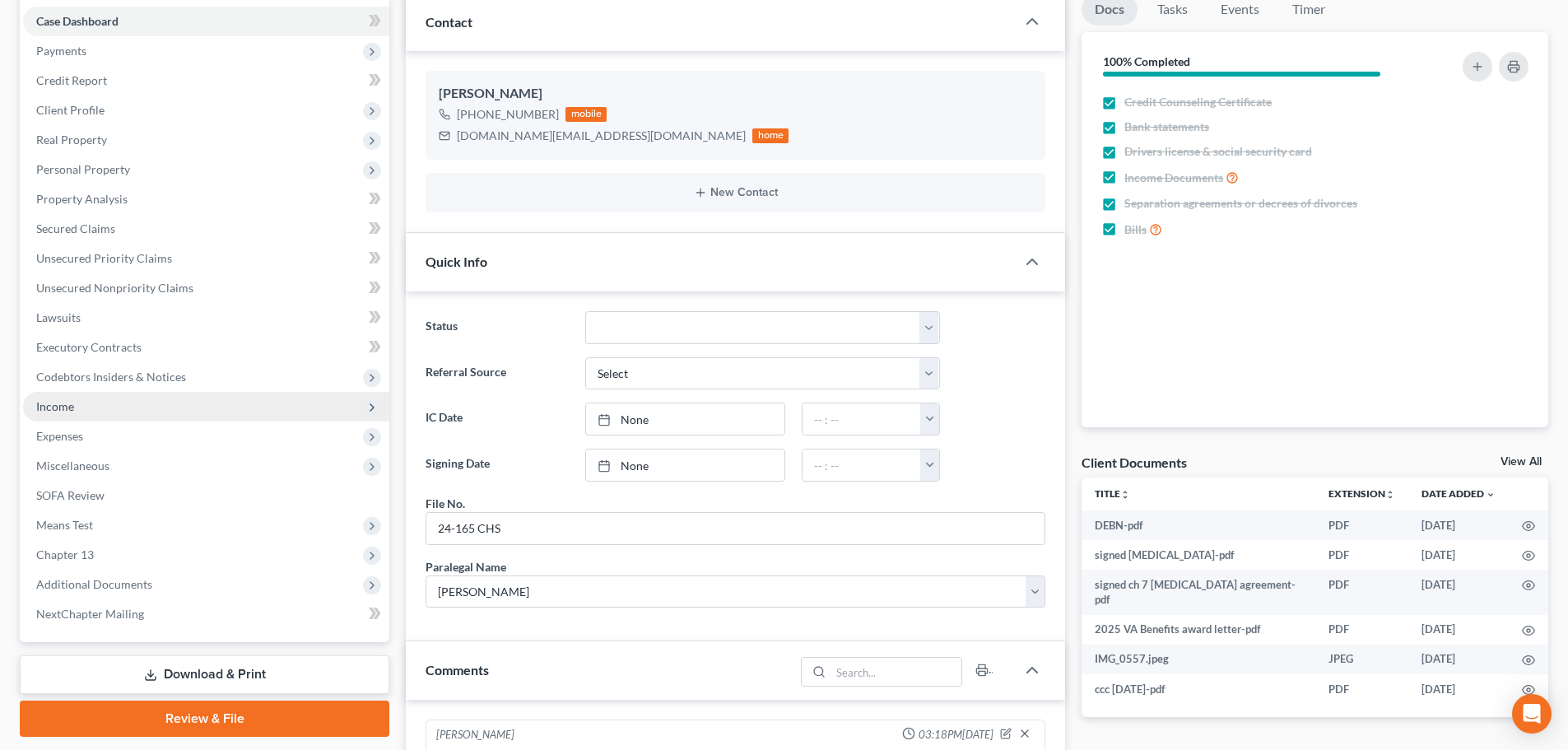 click on "Income" at bounding box center (206, 407) 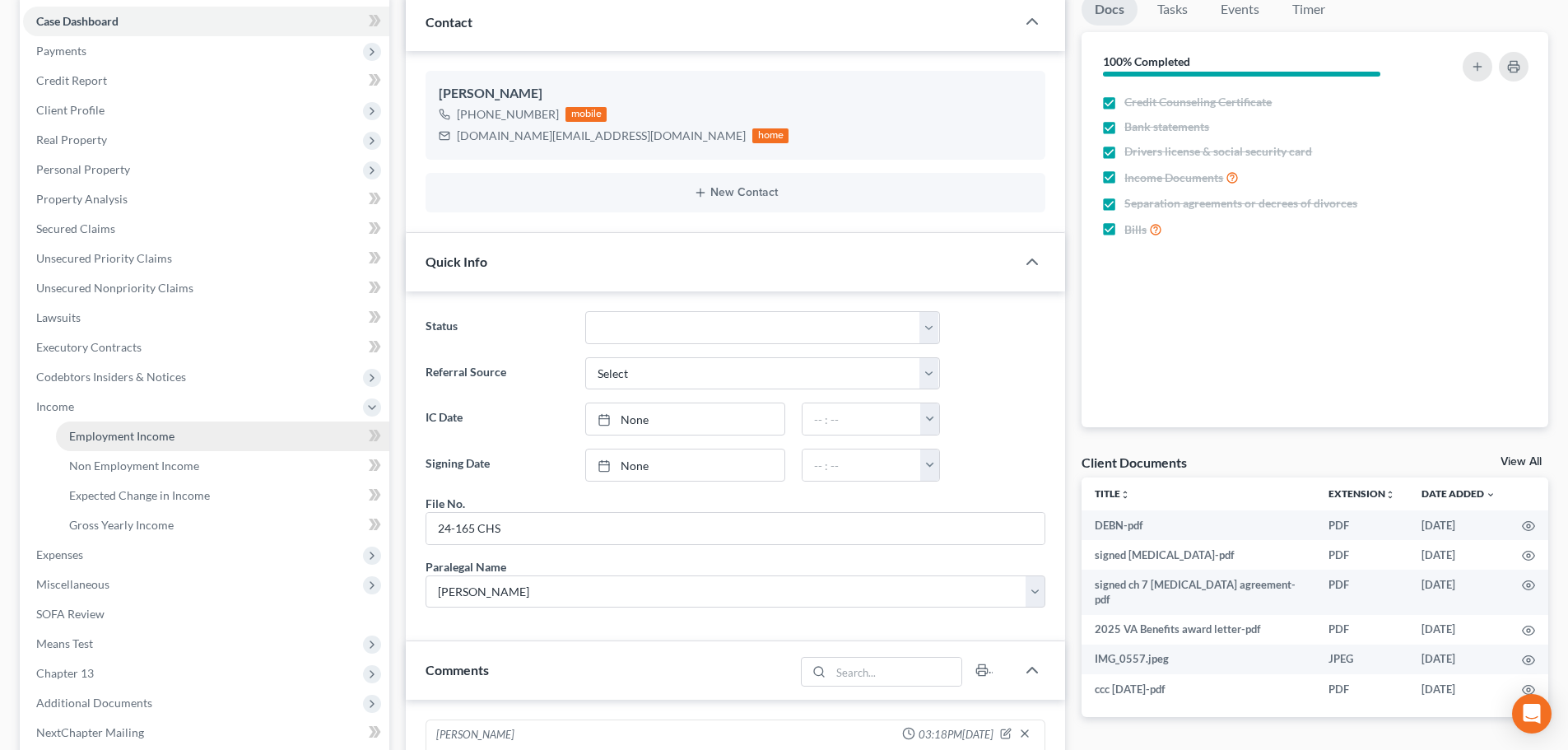 click on "Employment Income" at bounding box center (122, 436) 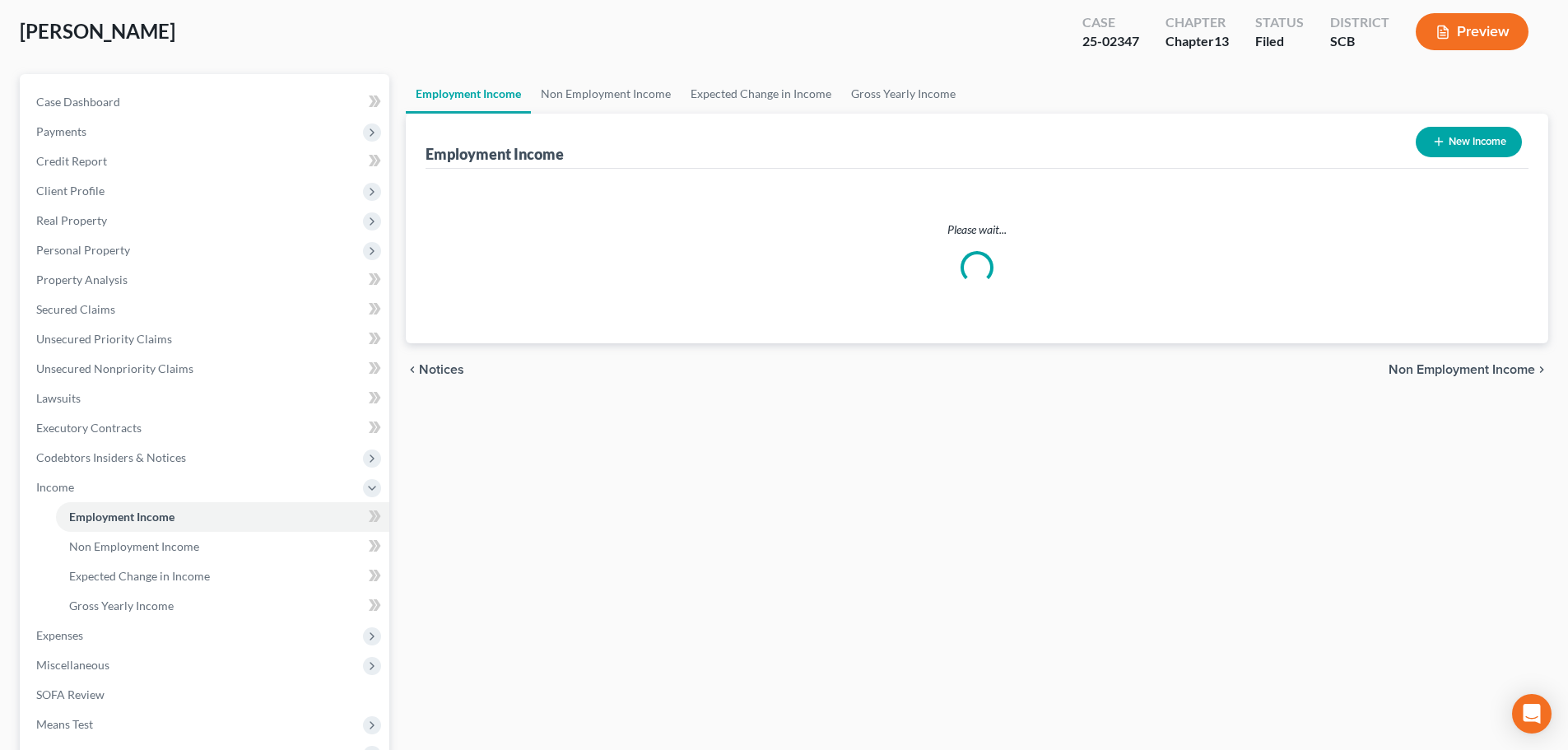 scroll, scrollTop: 0, scrollLeft: 0, axis: both 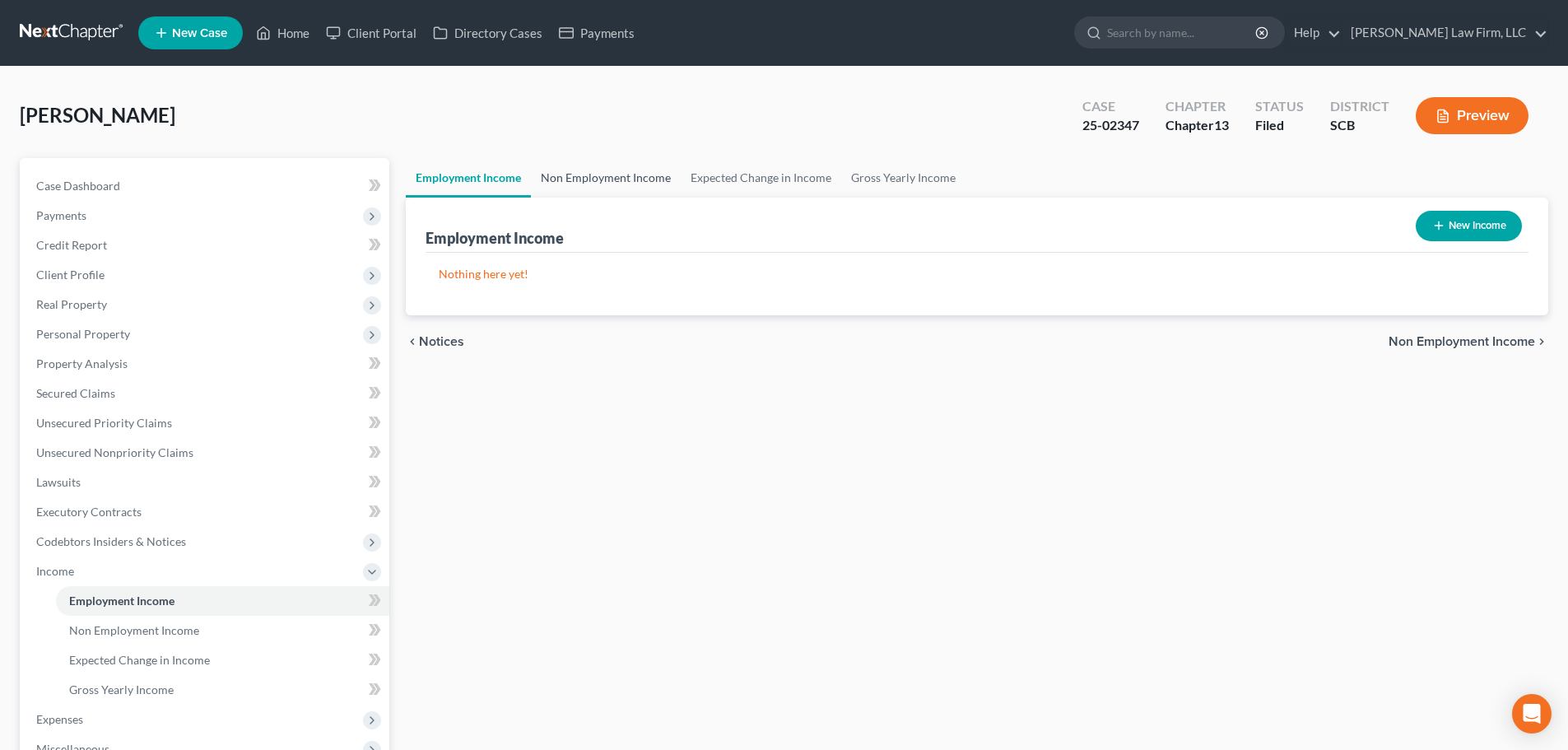 click on "Non Employment Income" at bounding box center [606, 178] 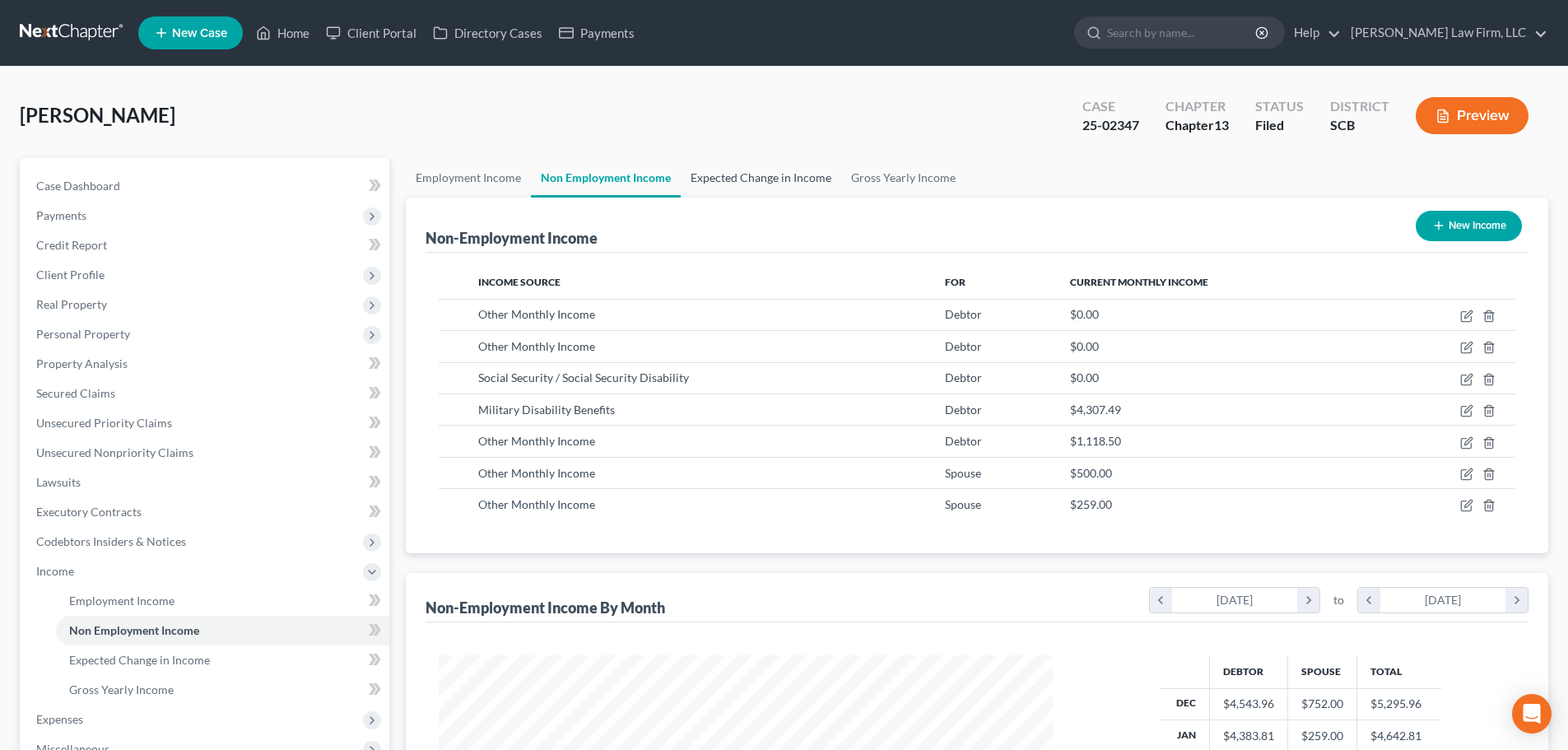 scroll, scrollTop: 822964, scrollLeft: 822450, axis: both 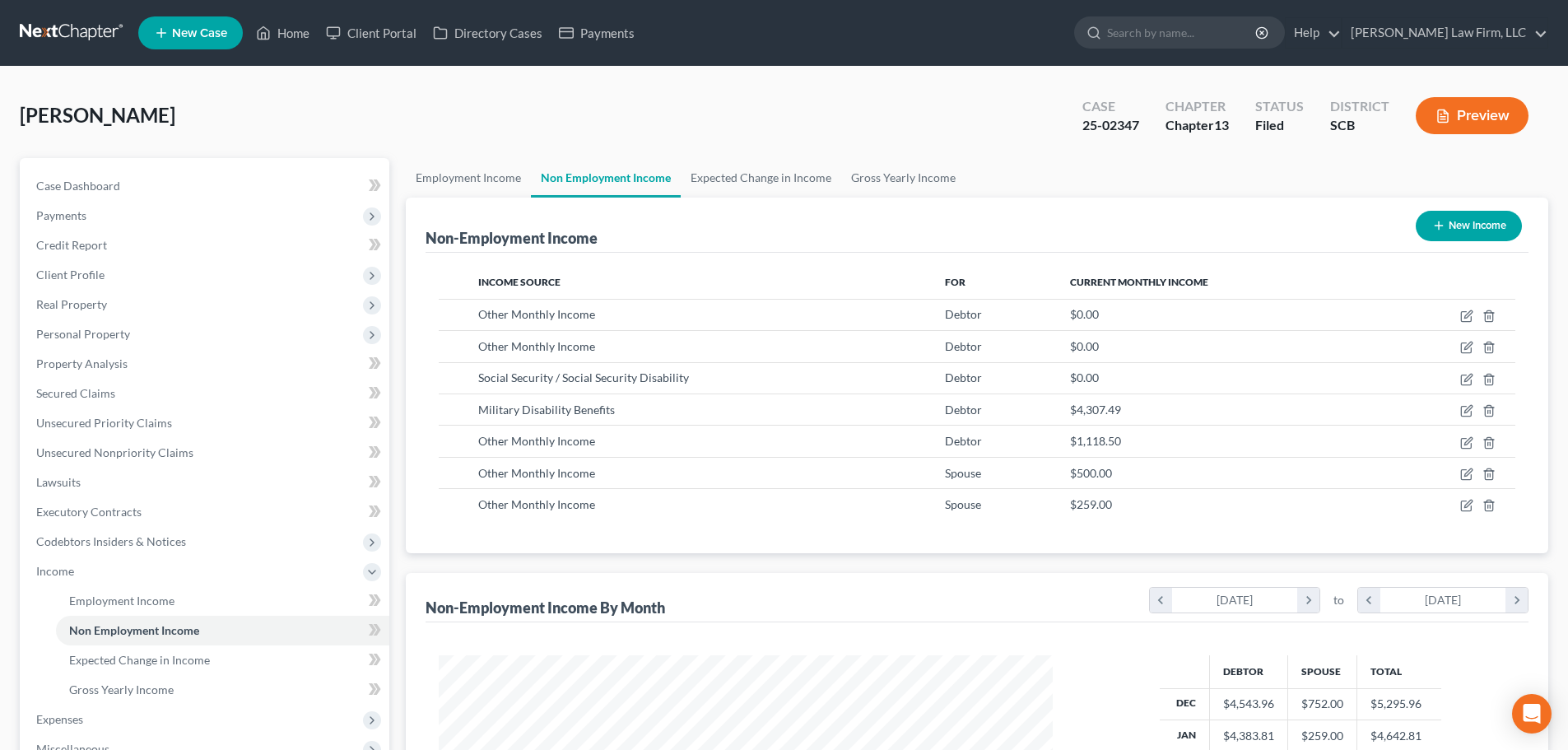 drag, startPoint x: 778, startPoint y: 121, endPoint x: 826, endPoint y: 120, distance: 48.010416 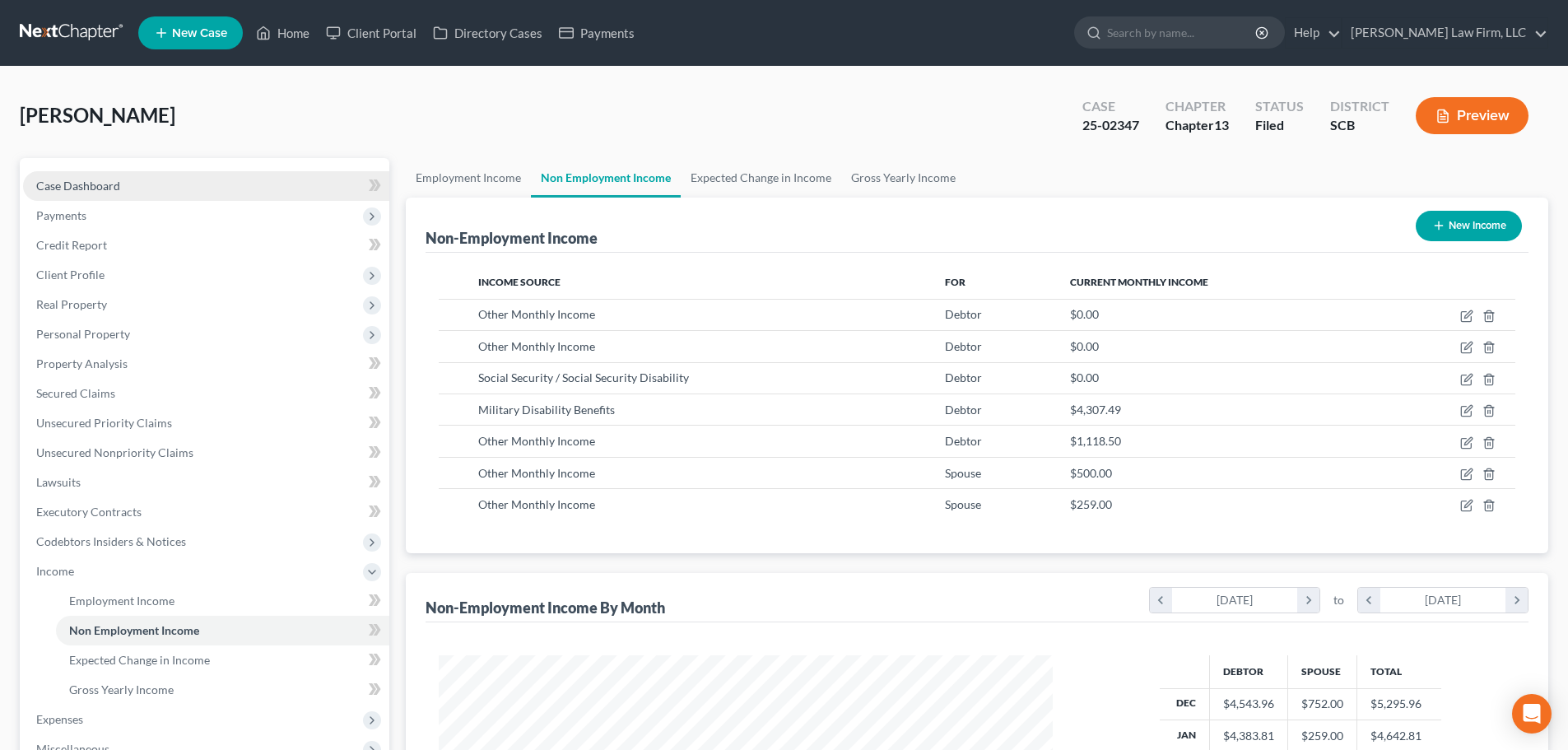 click on "Case Dashboard" at bounding box center (78, 185) 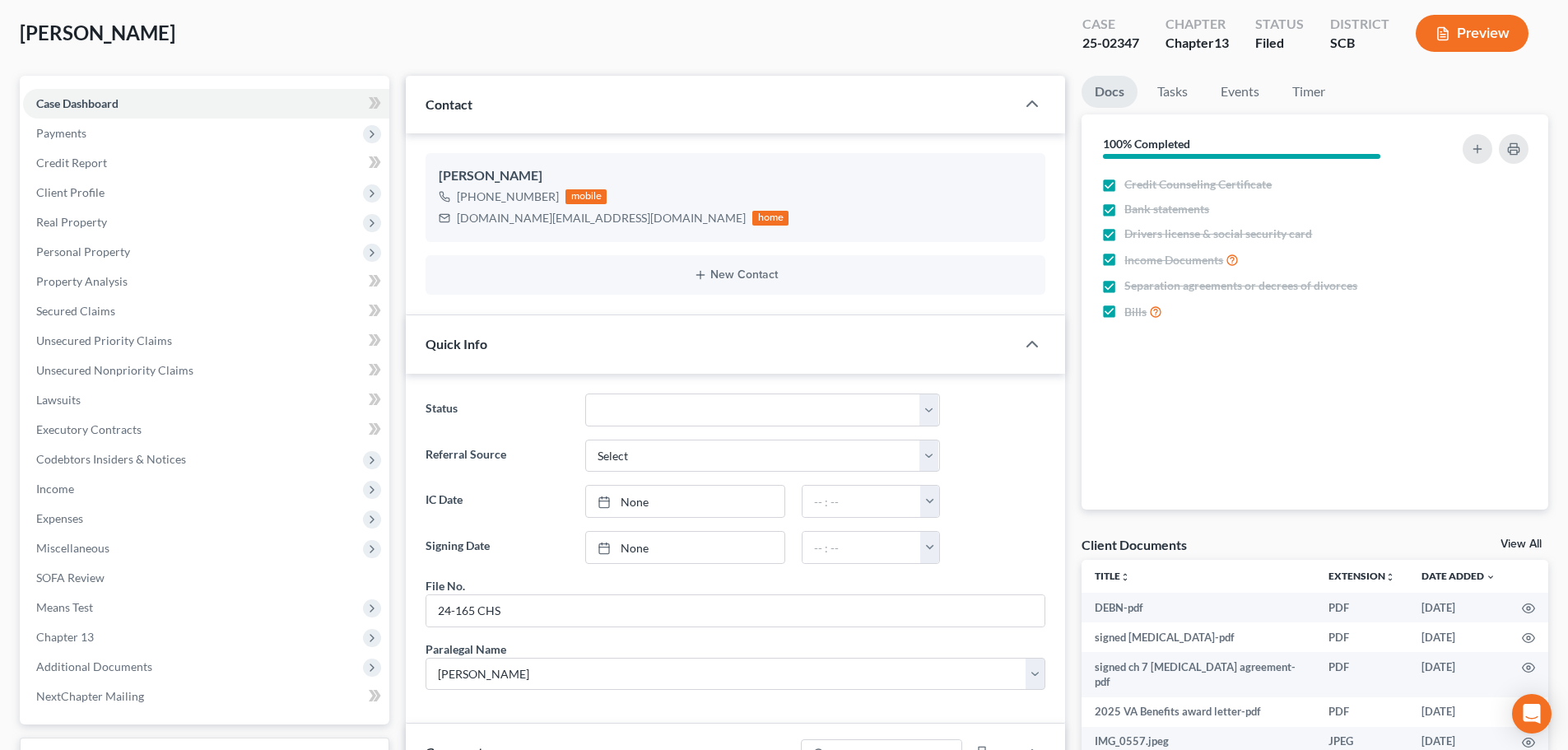 scroll, scrollTop: 268, scrollLeft: 0, axis: vertical 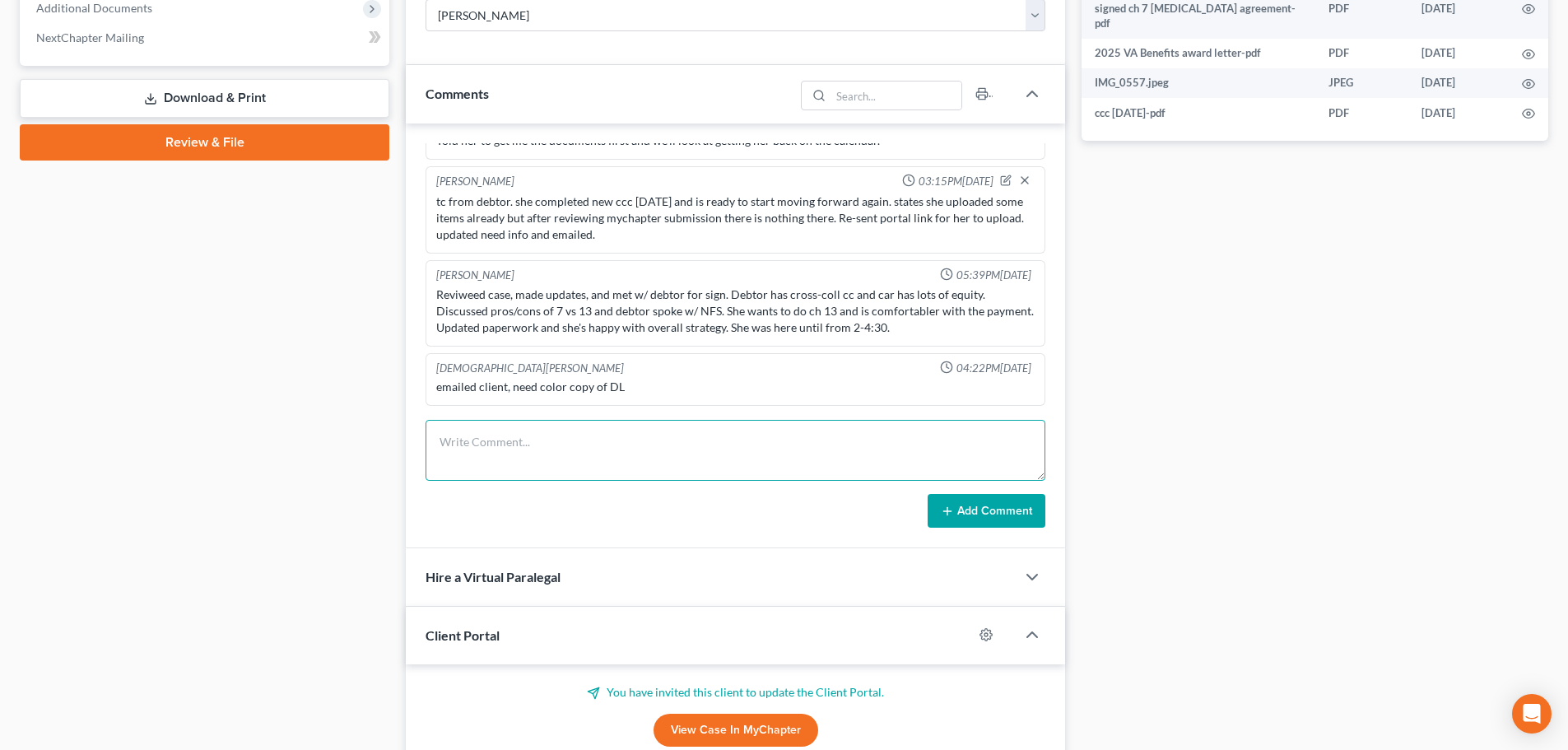 click at bounding box center [735, 450] 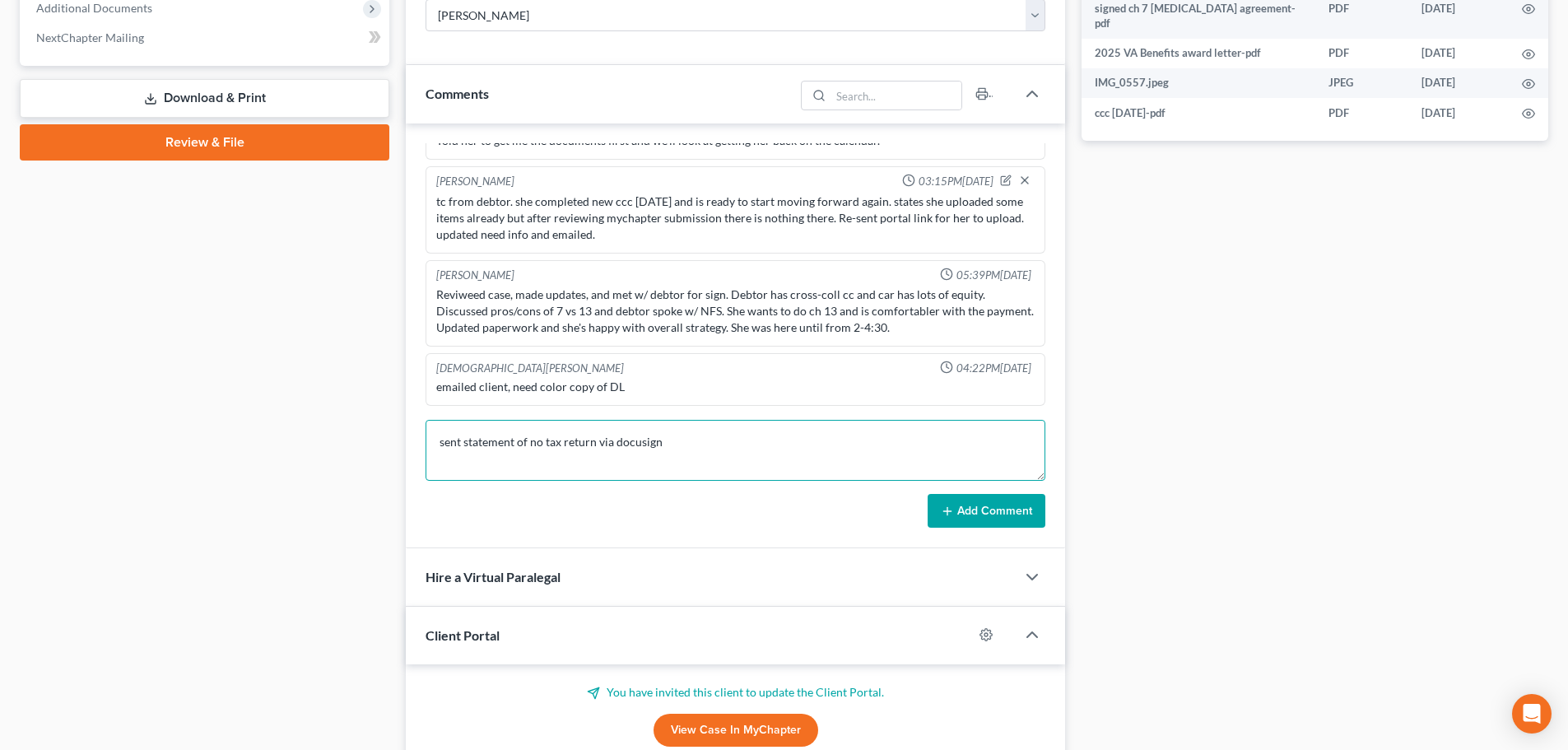 type on "sent statement of no tax return via docusign" 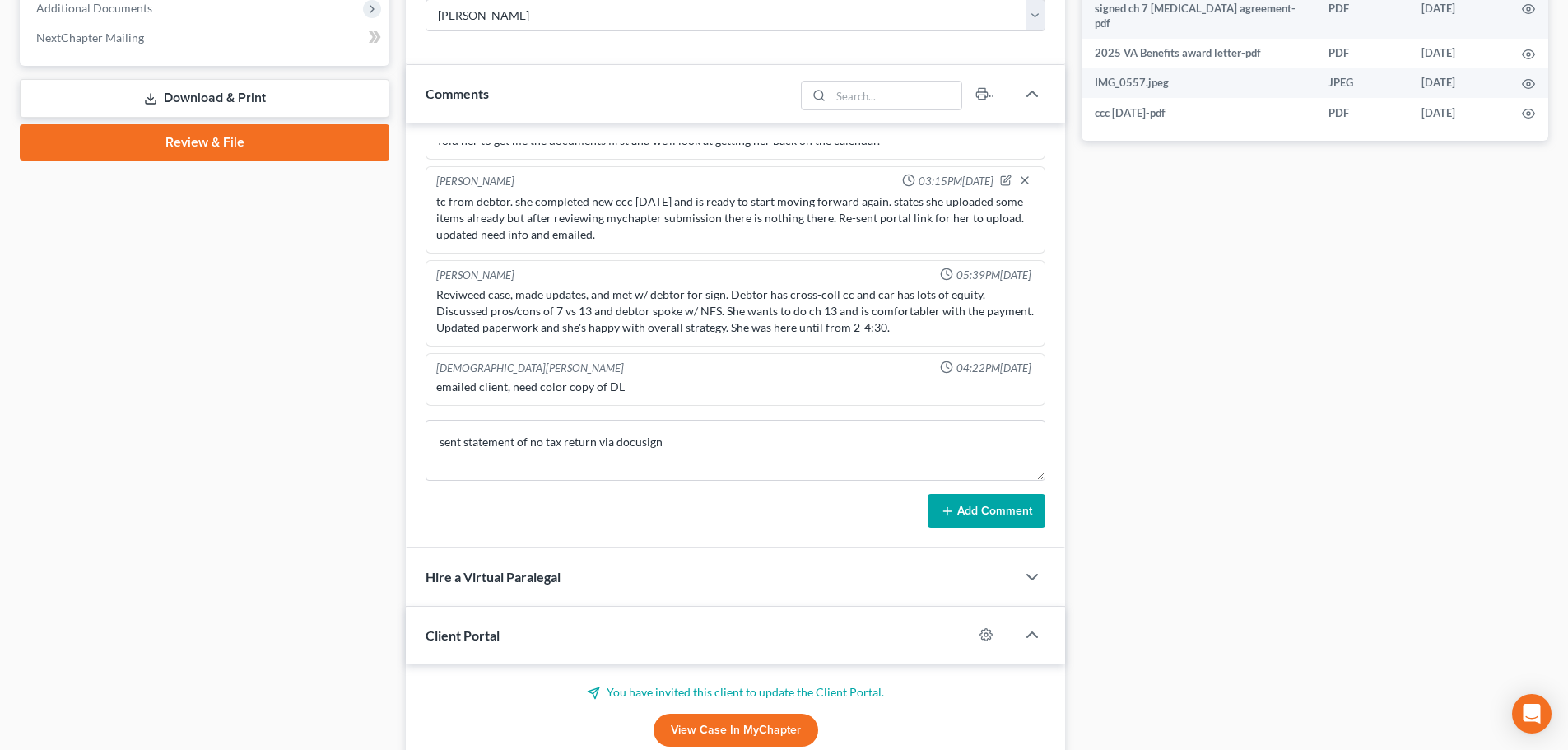 click on "Add Comment" at bounding box center (986, 511) 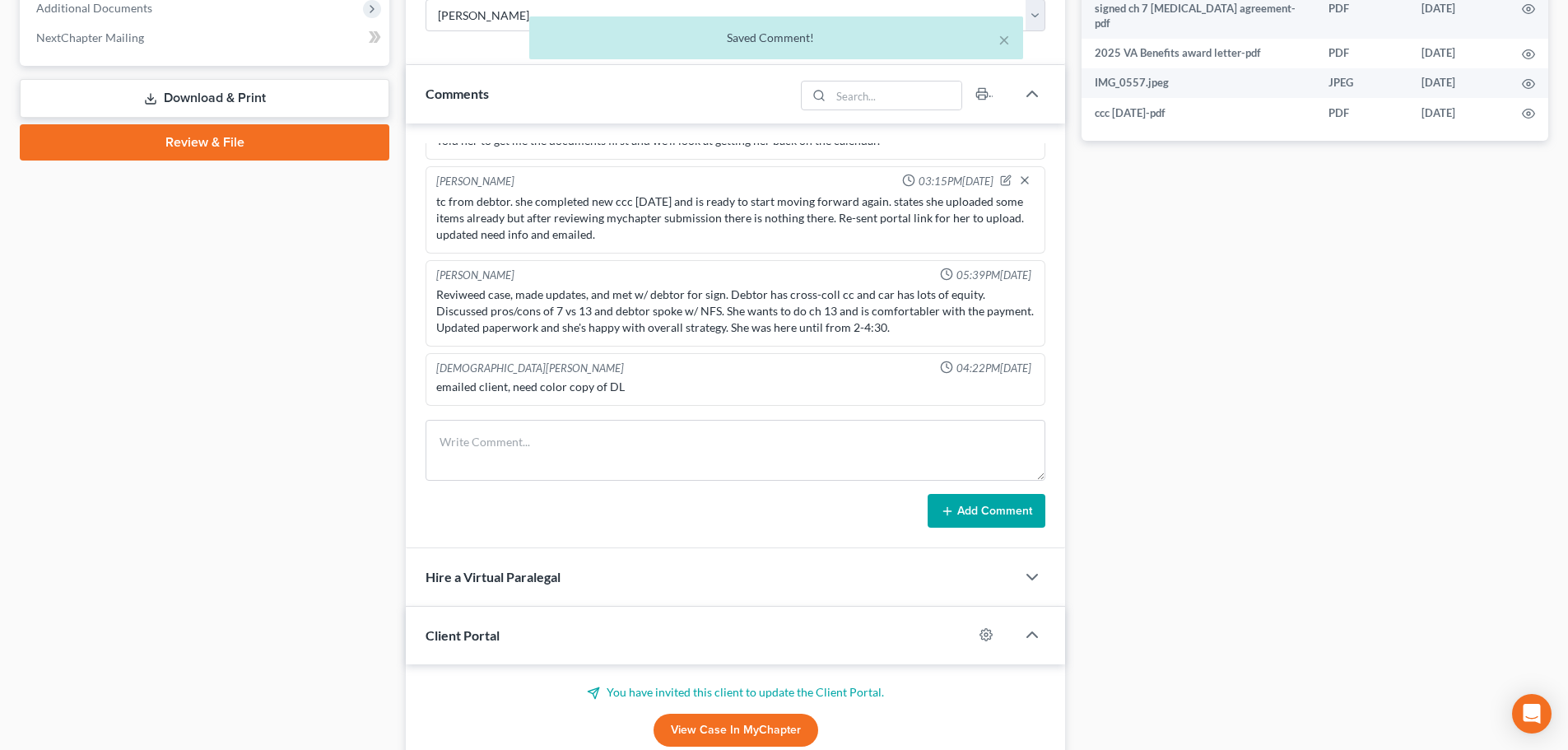 scroll, scrollTop: 390, scrollLeft: 0, axis: vertical 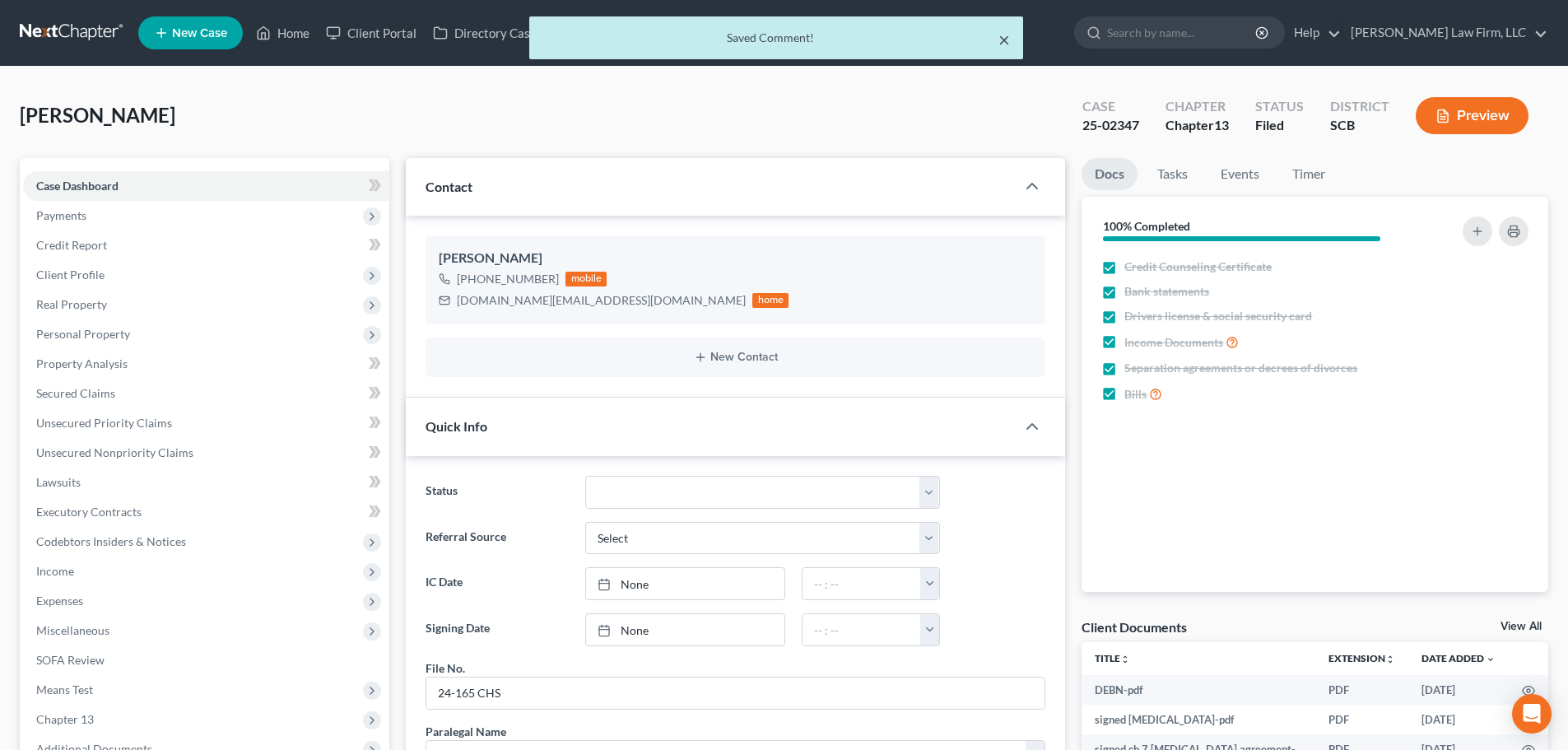 click on "×" at bounding box center [1004, 40] 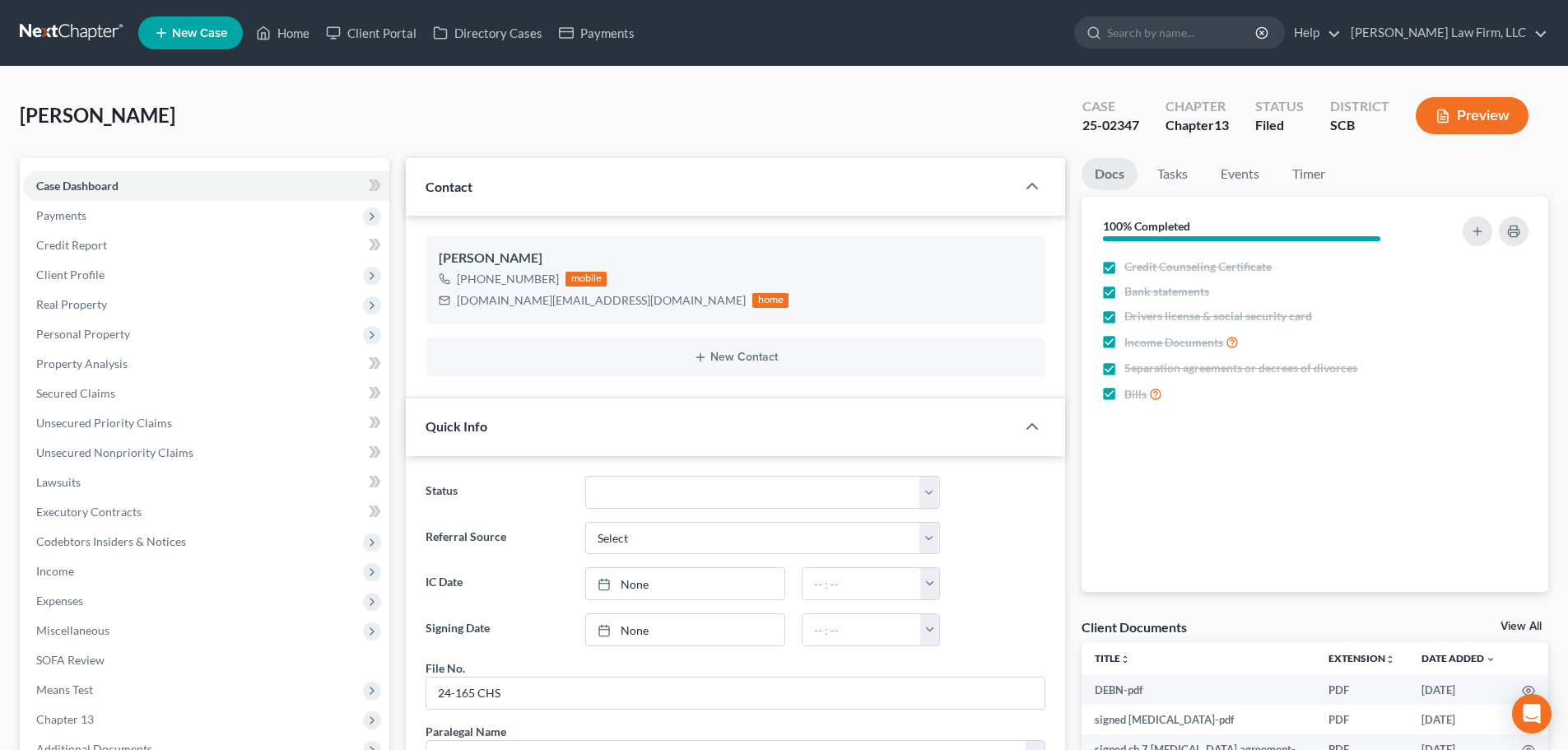 click at bounding box center [72, 33] 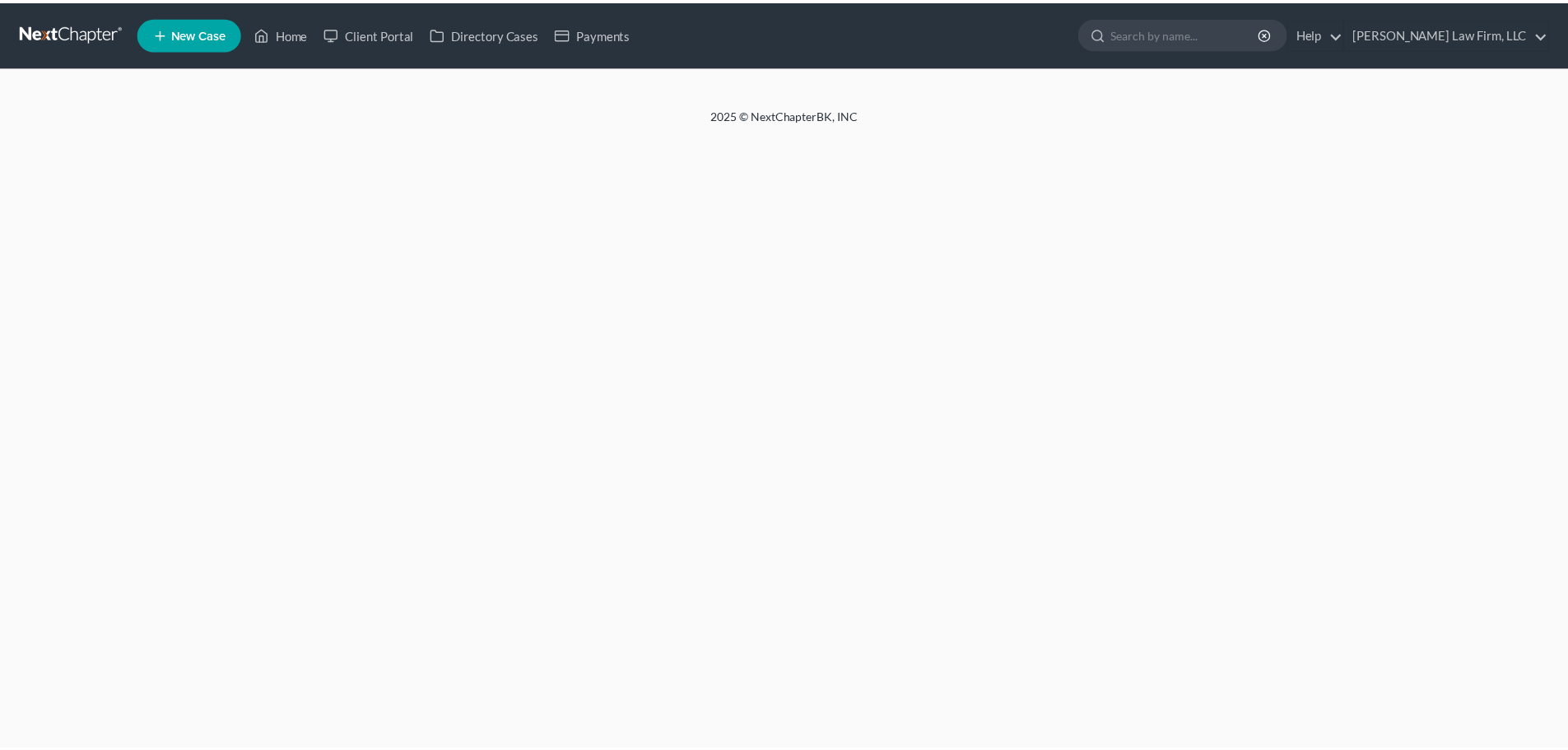 scroll, scrollTop: 0, scrollLeft: 0, axis: both 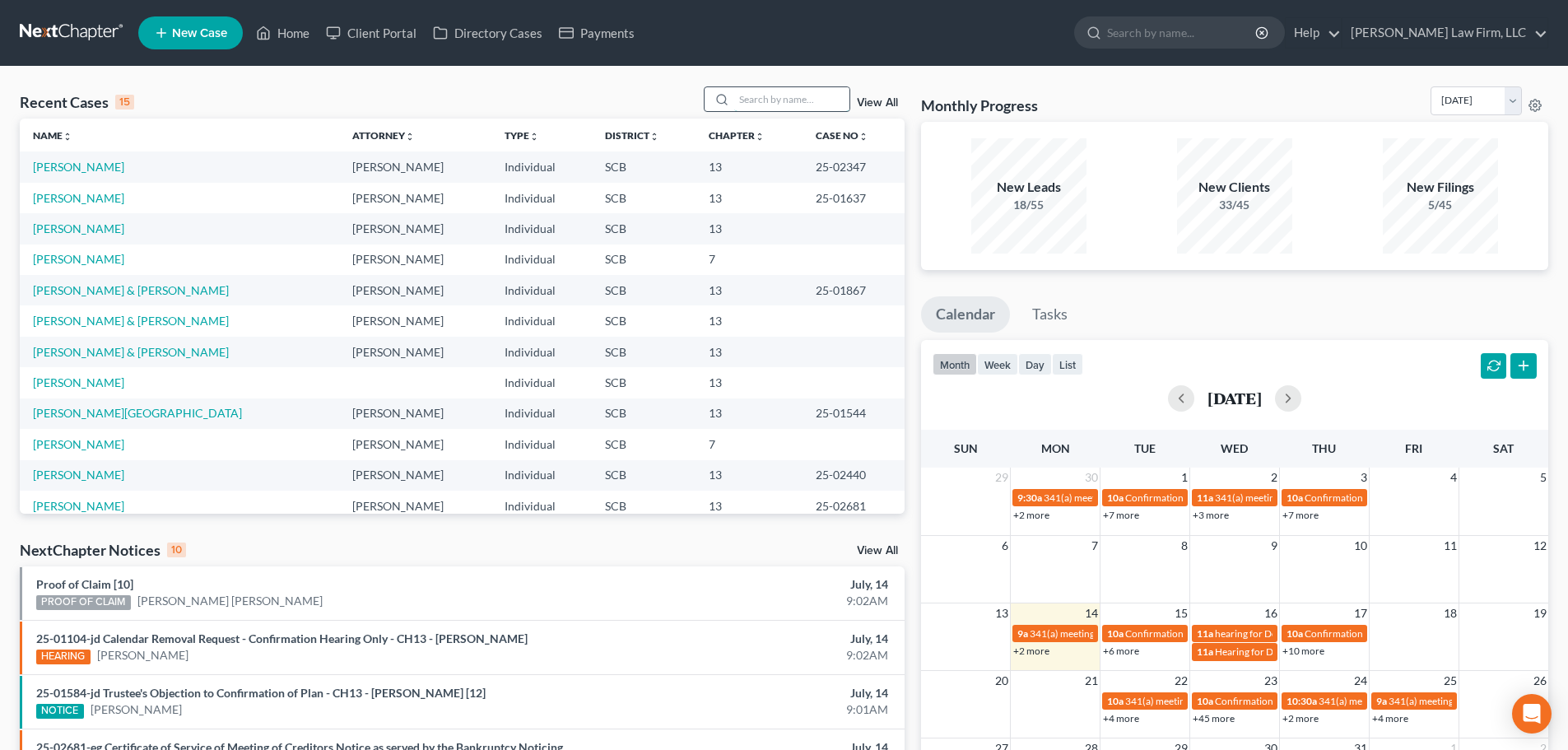 click at bounding box center (792, 99) 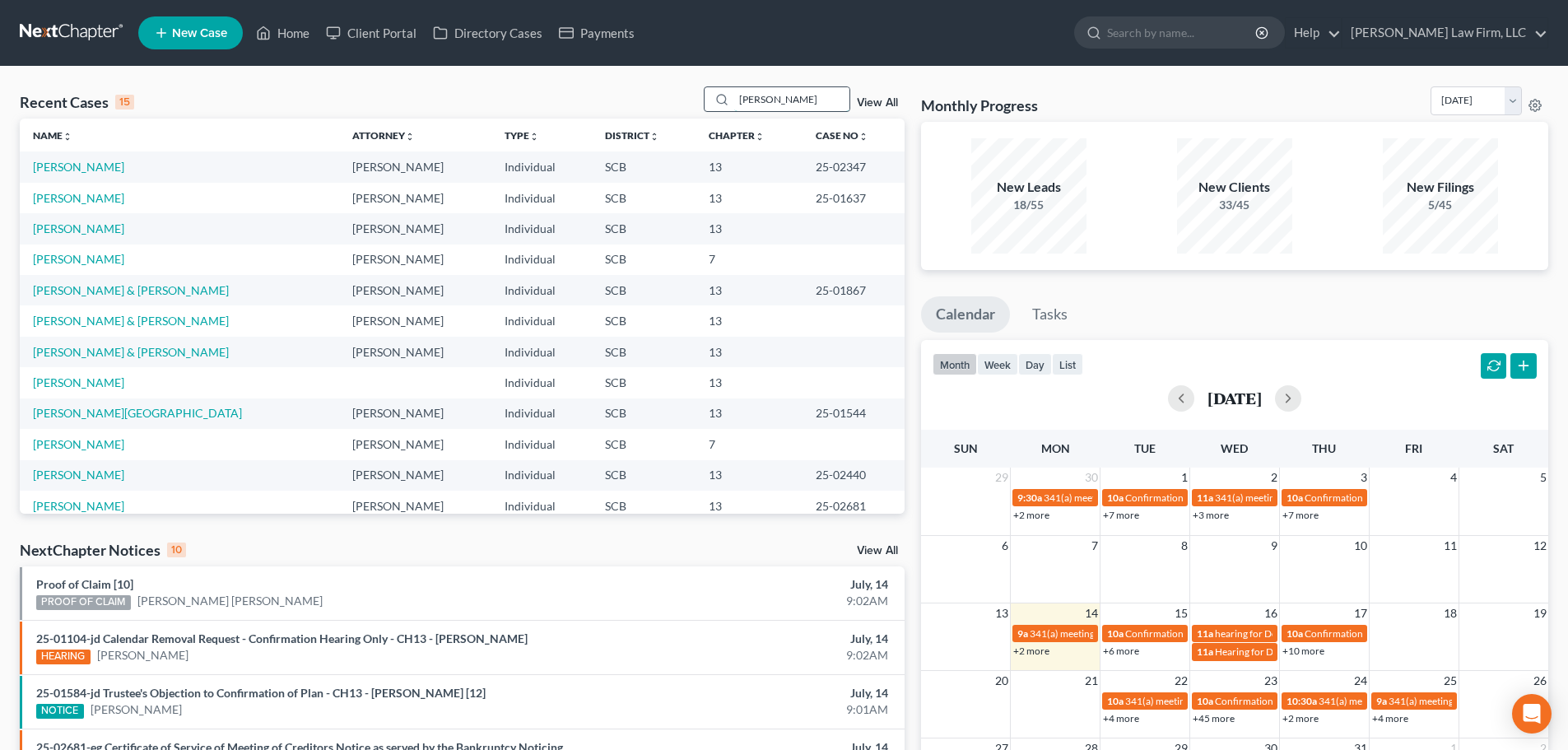 type on "[PERSON_NAME]" 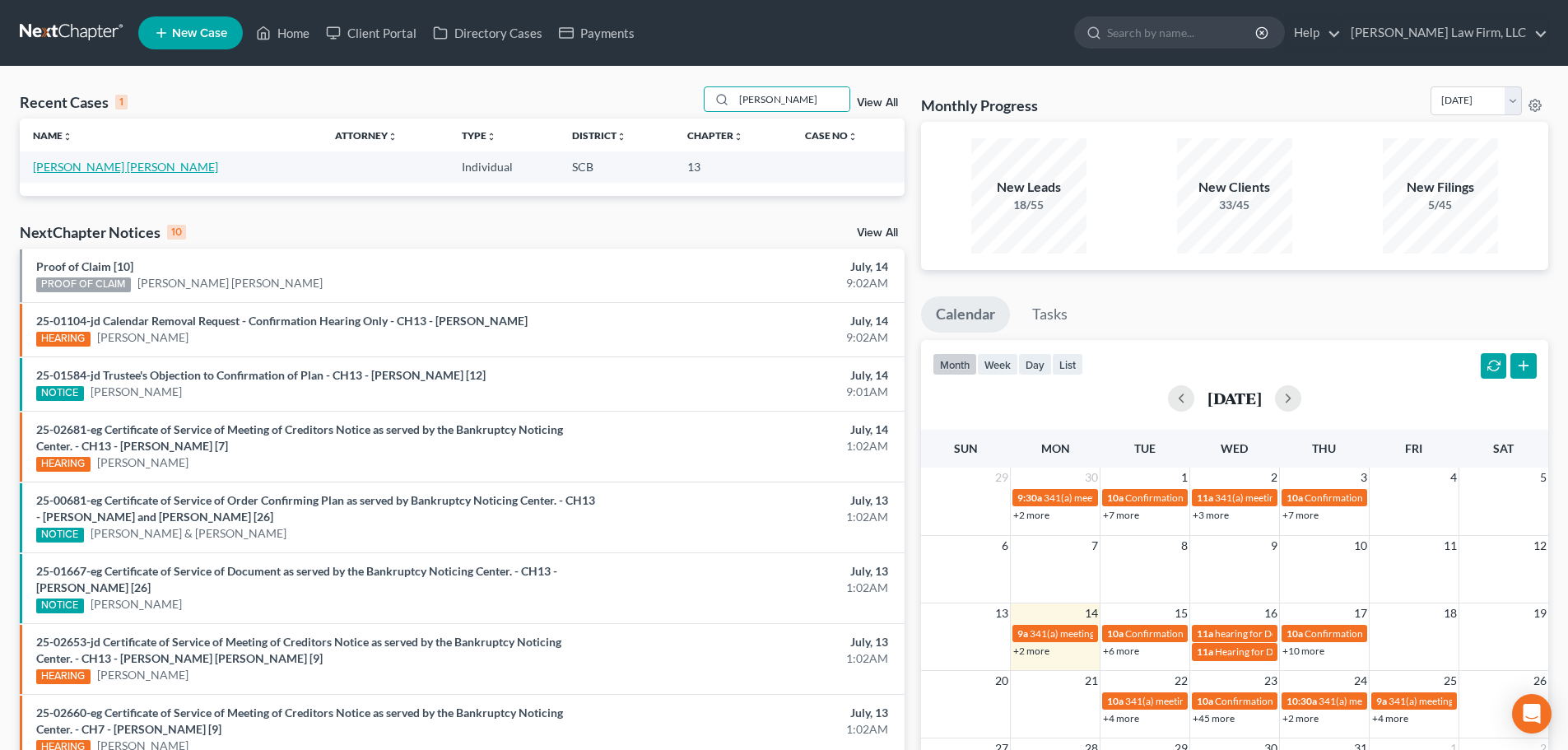 click on "[PERSON_NAME] [PERSON_NAME]" at bounding box center [125, 166] 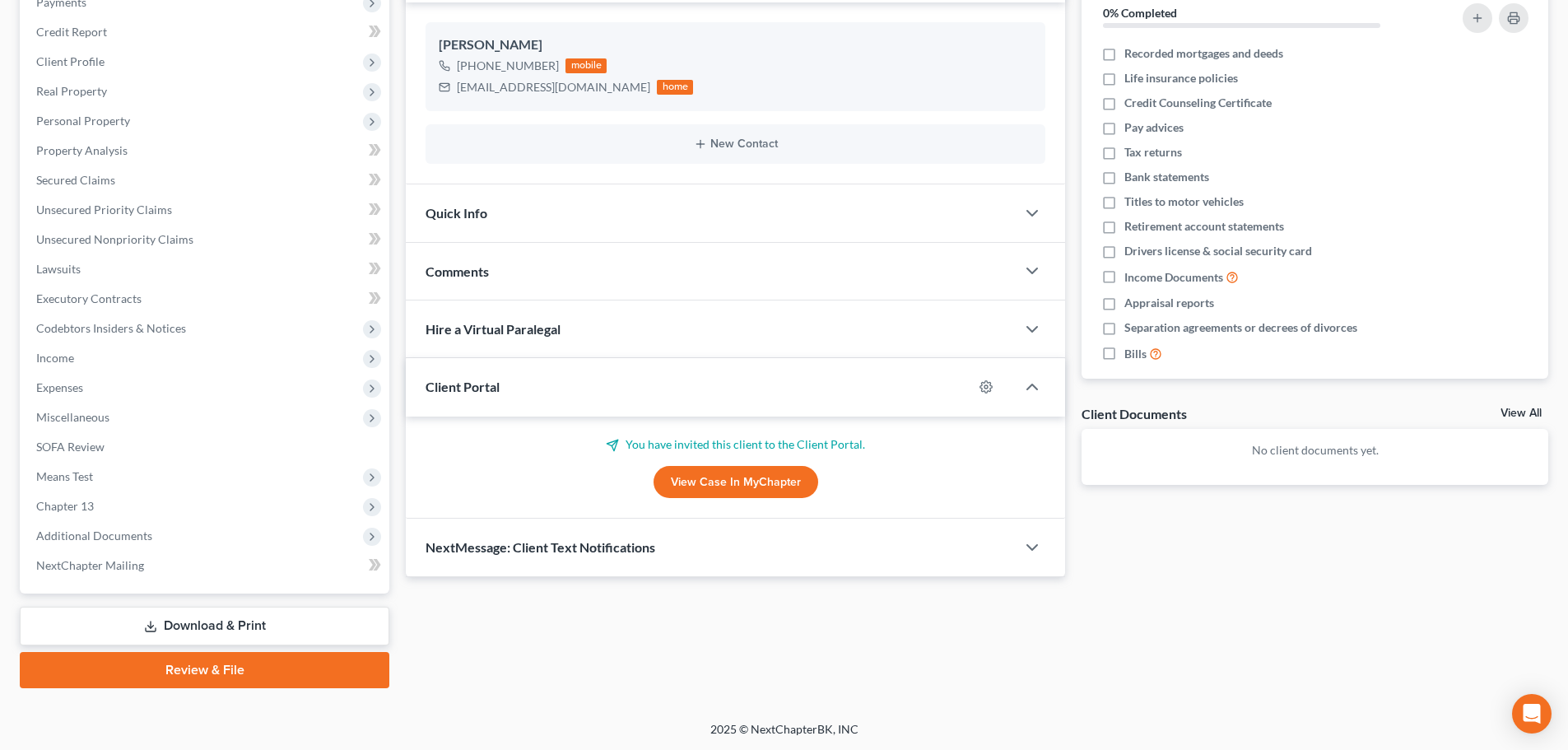 scroll, scrollTop: 214, scrollLeft: 0, axis: vertical 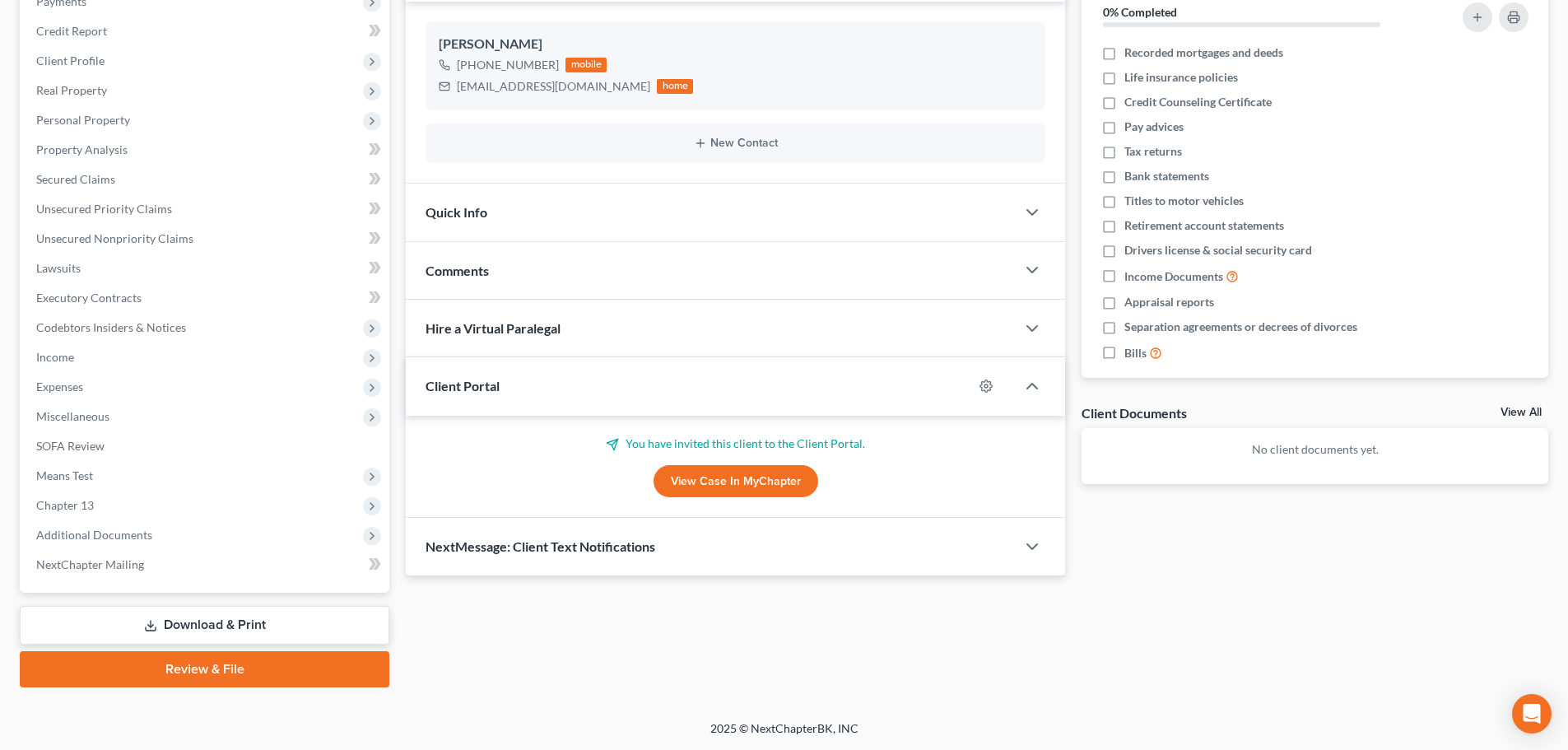 click on "View Case in MyChapter" at bounding box center [736, 482] 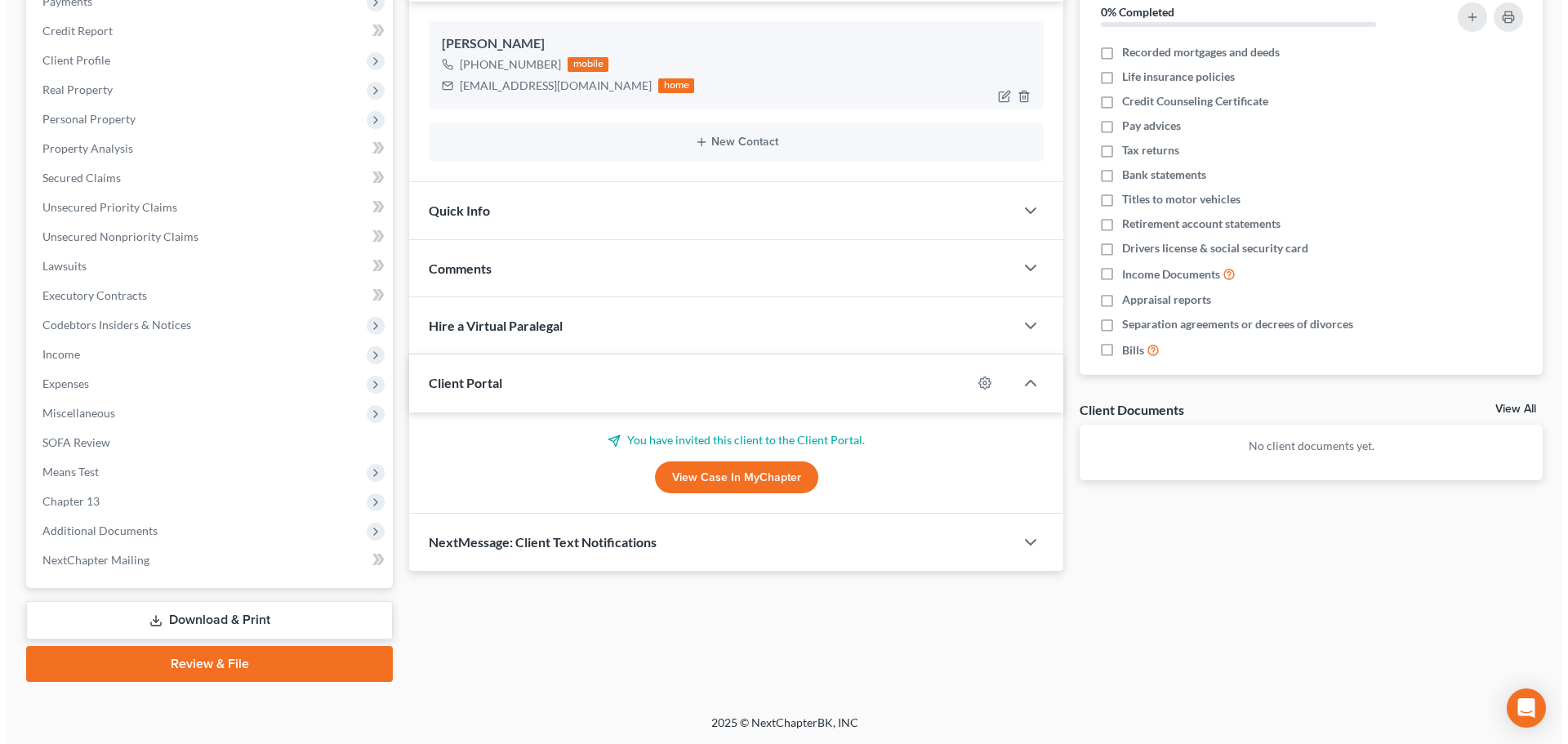 scroll, scrollTop: 0, scrollLeft: 0, axis: both 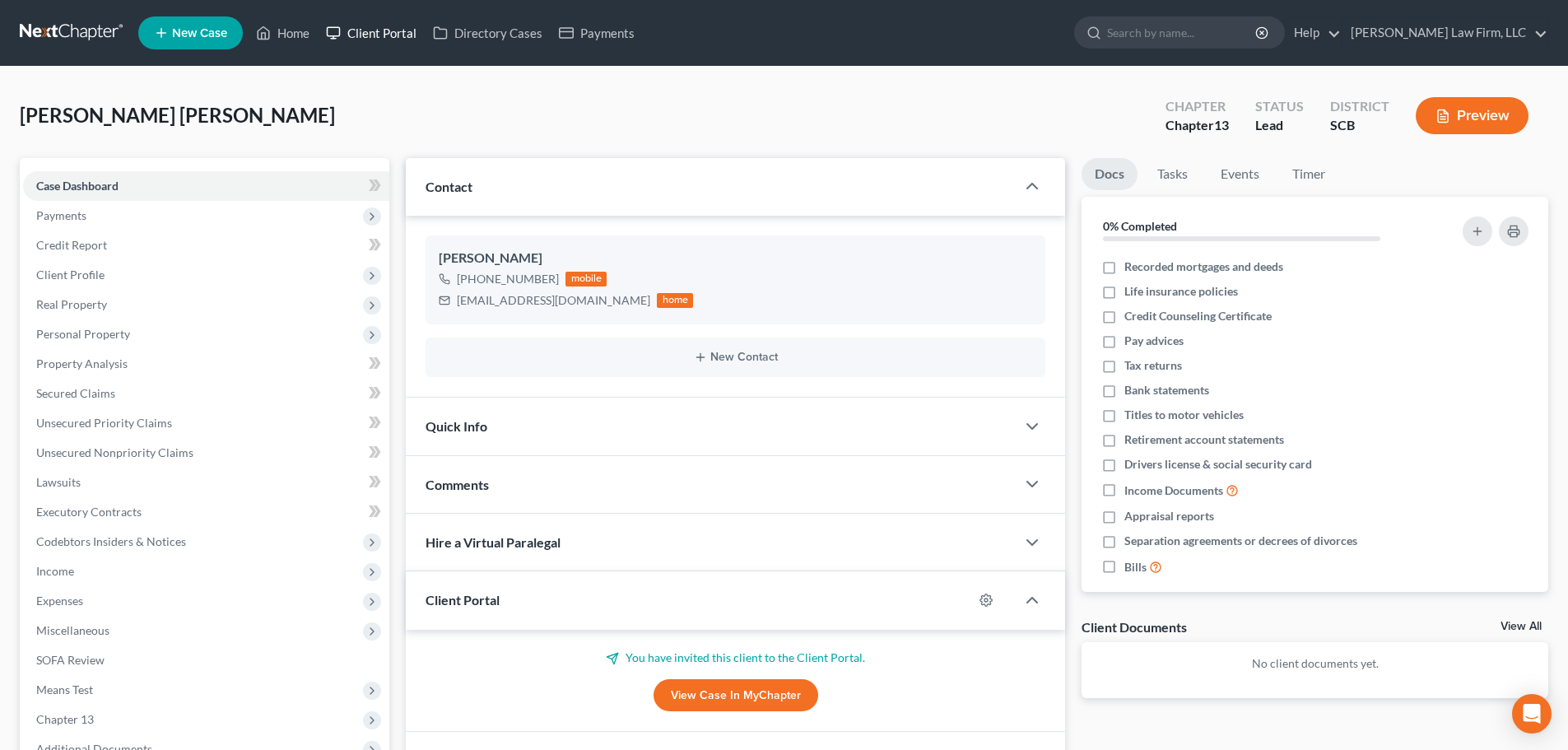 click on "Client Portal" at bounding box center [371, 33] 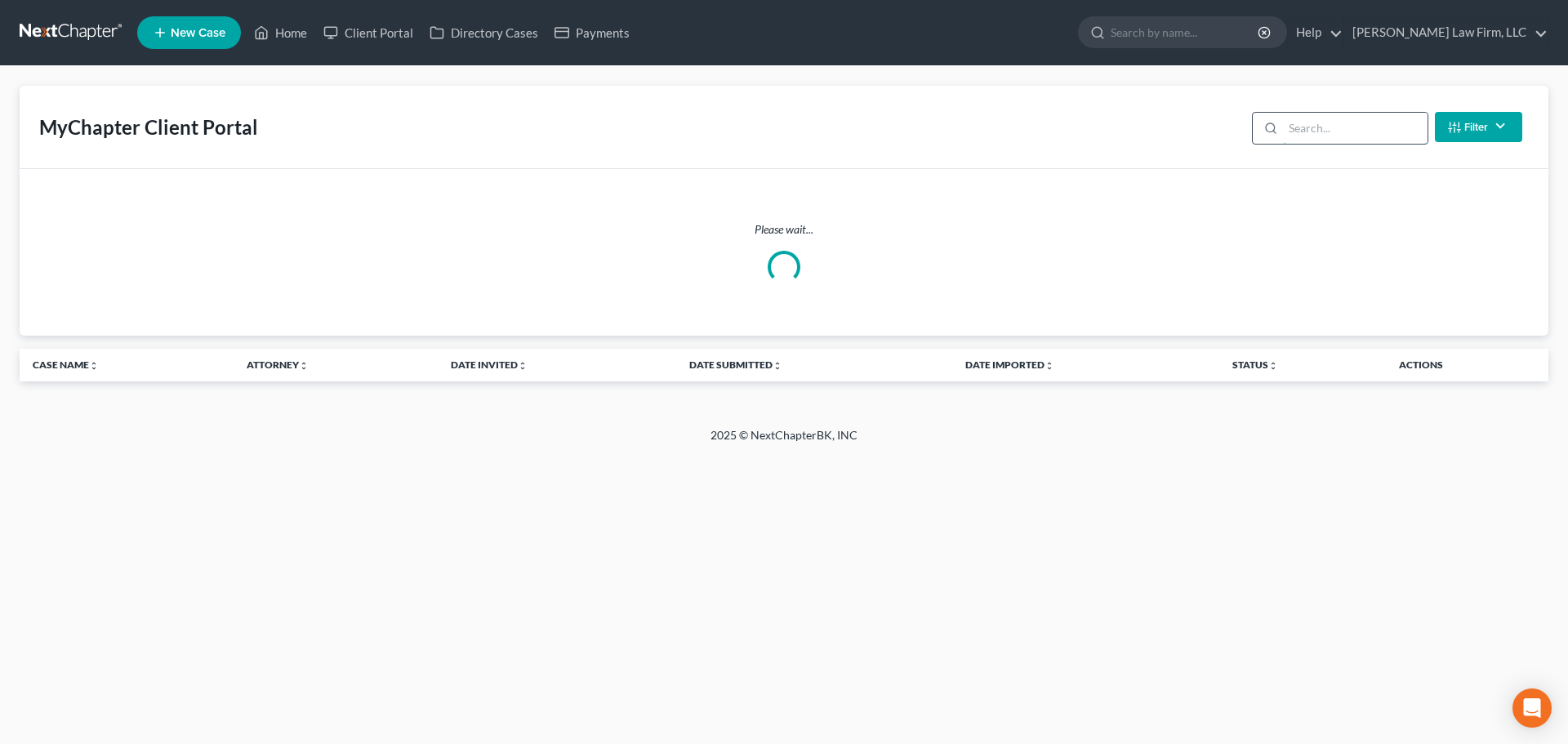click at bounding box center (1355, 128) 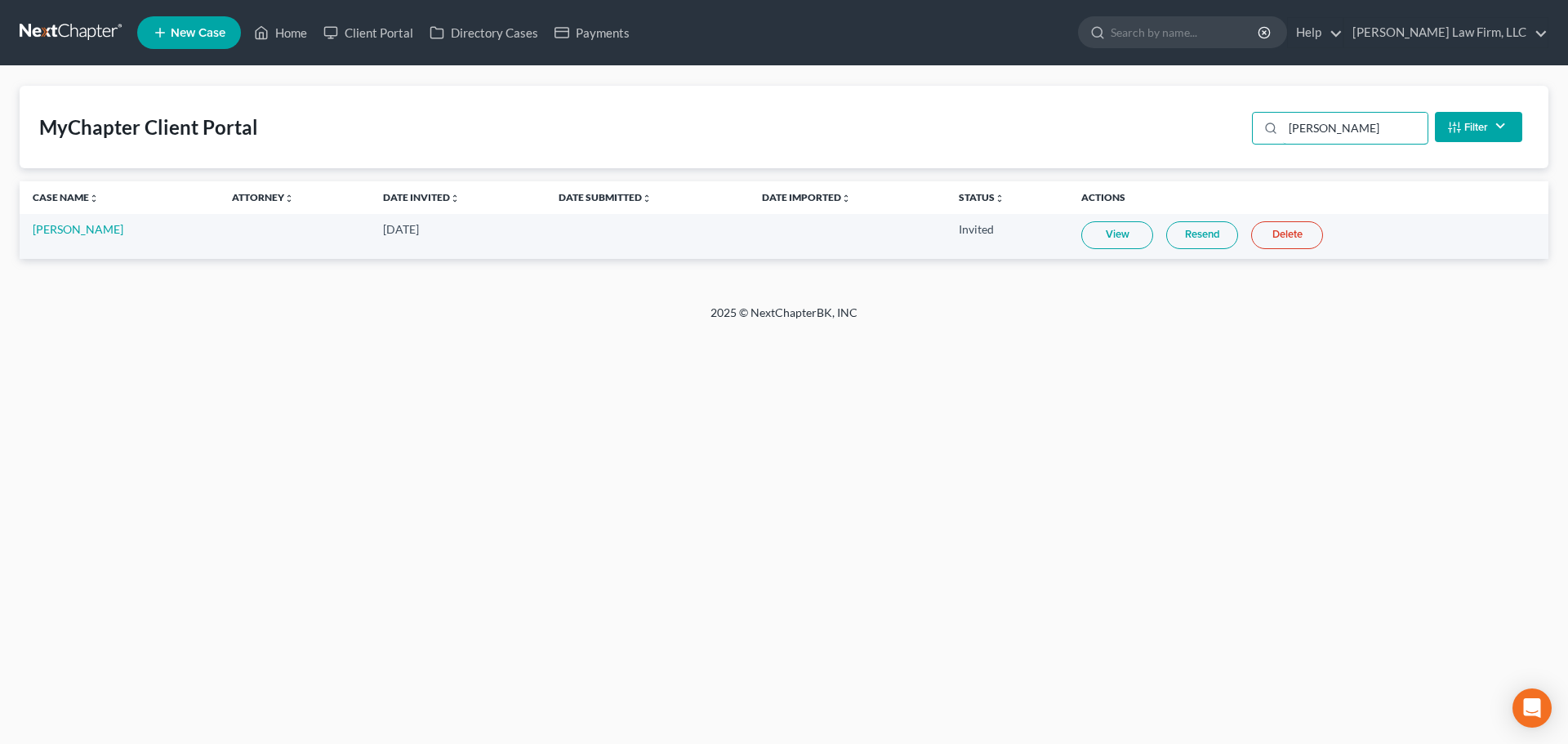 type on "burgoon" 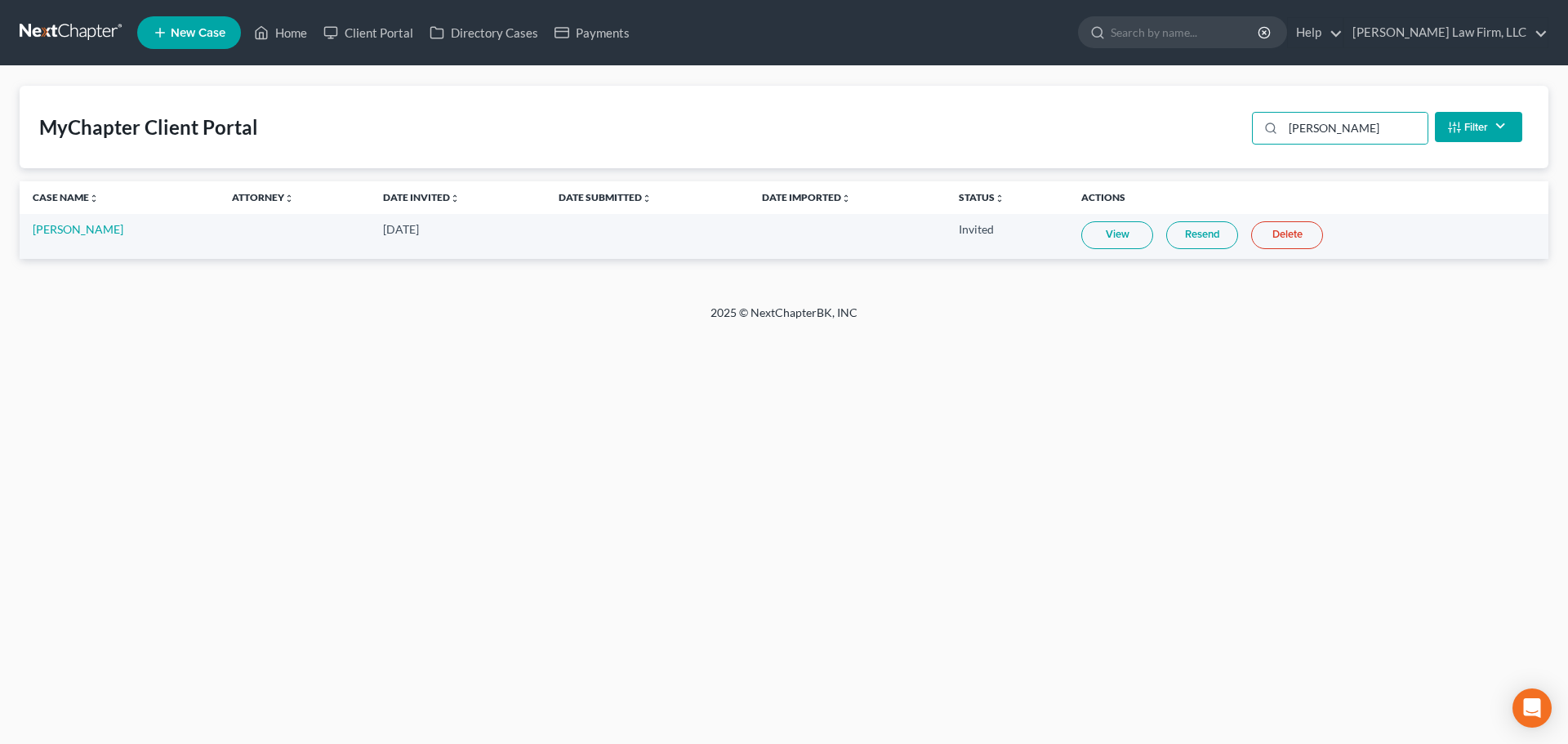 click on "Resend" at bounding box center [1202, 235] 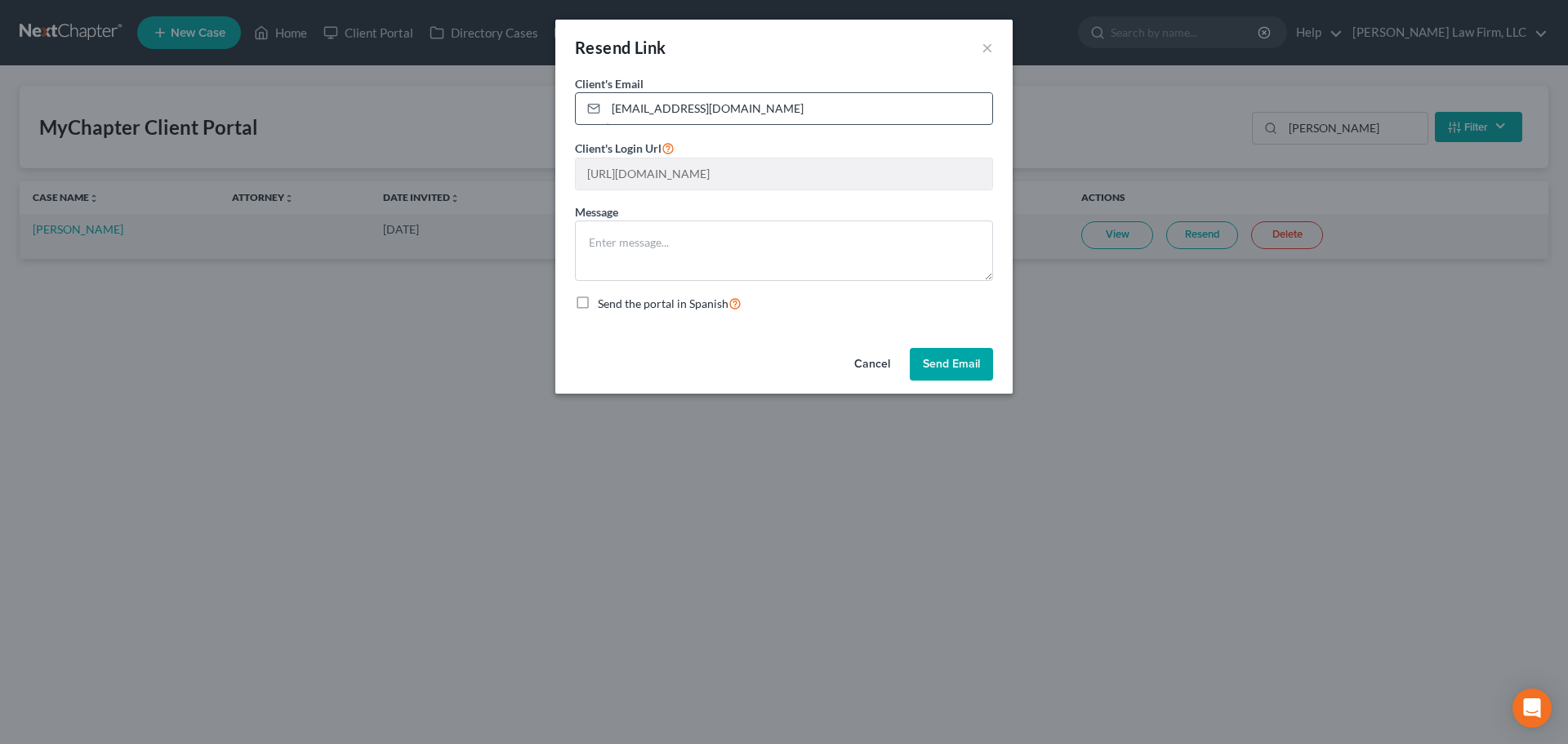 click on "peggyb1021@hotmail.com" at bounding box center [799, 109] 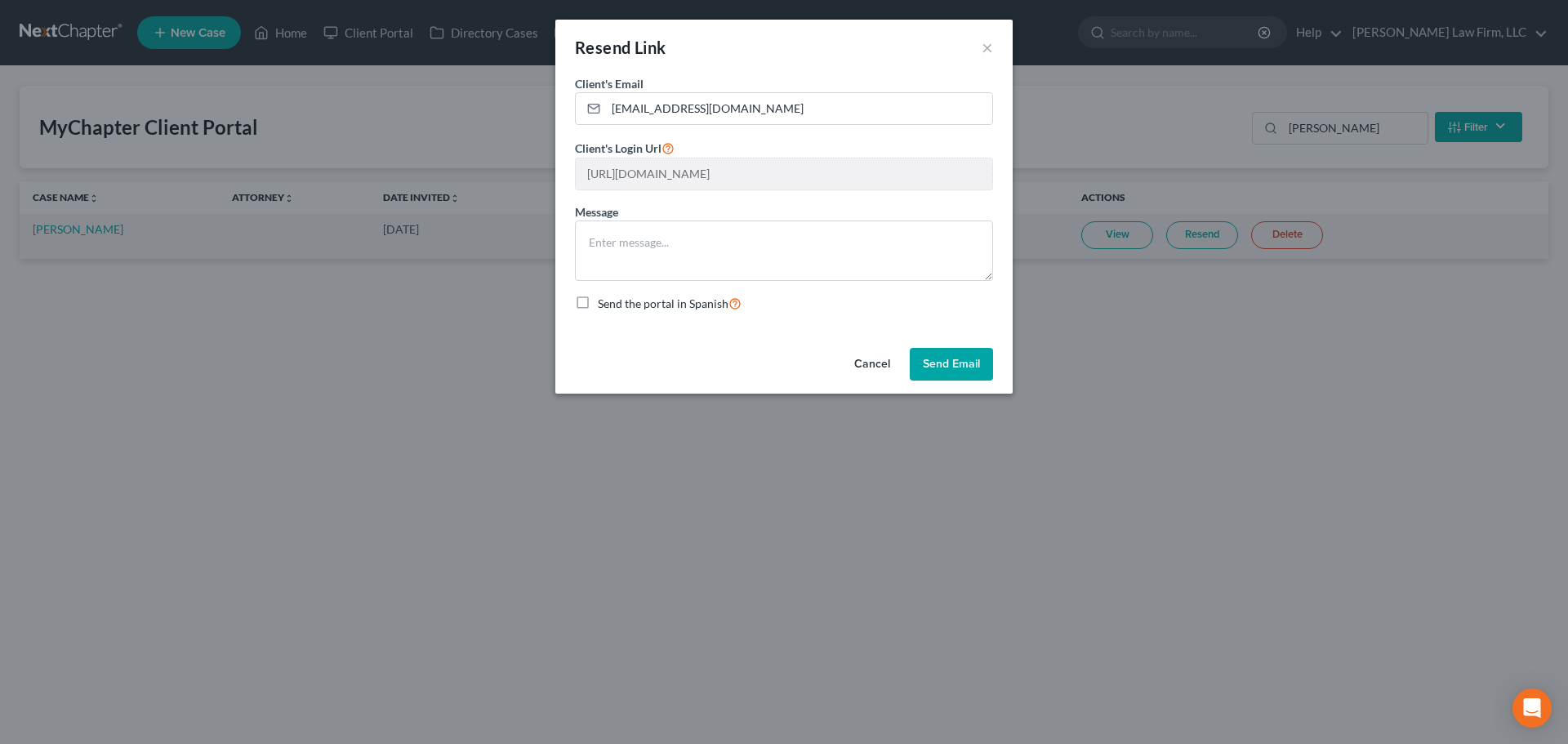 click on "Send Email" at bounding box center [951, 364] 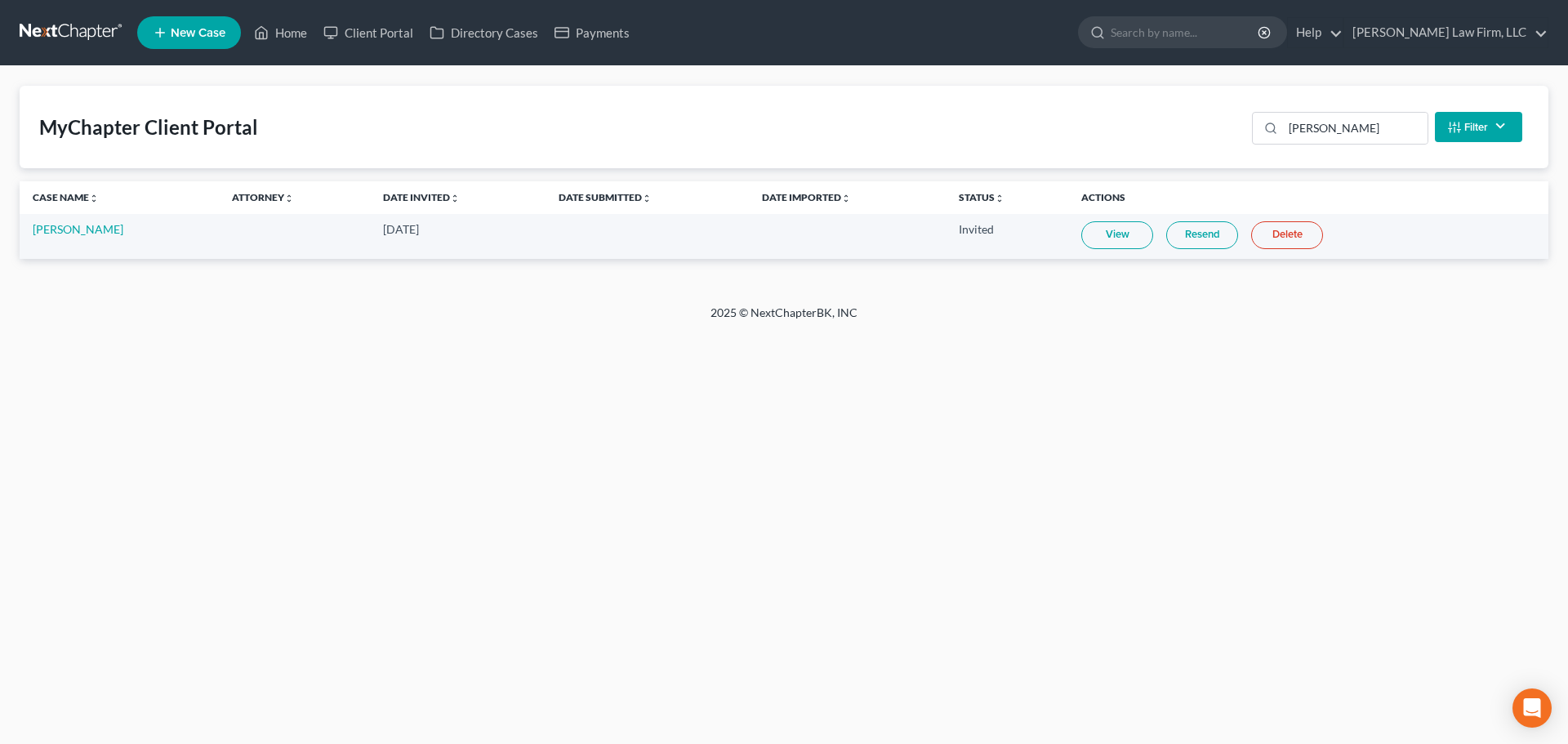 click on "Home New Case Client Portal Directory Cases Payments Meredith Law Firm, LLC msawyer@meredithlawfirm.com My Account Settings Plan + Billing Account Add-Ons Help Center Webinars Training Videos What's new Log out New Case Home Client Portal Directory Cases Payments         - No Result - See all results Or Press Enter... Help Help Center Webinars Training Videos What's new Meredith Law Firm, LLC Meredith Law Firm, LLC msawyer@meredithlawfirm.com My Account Settings Plan + Billing Account Add-Ons Log out 	 MyChapter Client Portal         burgoon Filter Status Filter... Invited With Payment Invited Without Payment Invited Payment Only In Progress Ready To Review Reviewed Imported Sent Back To Debtor Attorney Filter... Elizabeth Heilig Robert Meredith, Jr. Clear
Case Name
unfold_more
expand_more
expand_less
Attorney
unfold_more
expand_more
expand_less
Date Invited
unfold_more
expand_more
expand_less
Date Submitted
unfold_more
expand_more
expand_less" at bounding box center (784, 372) 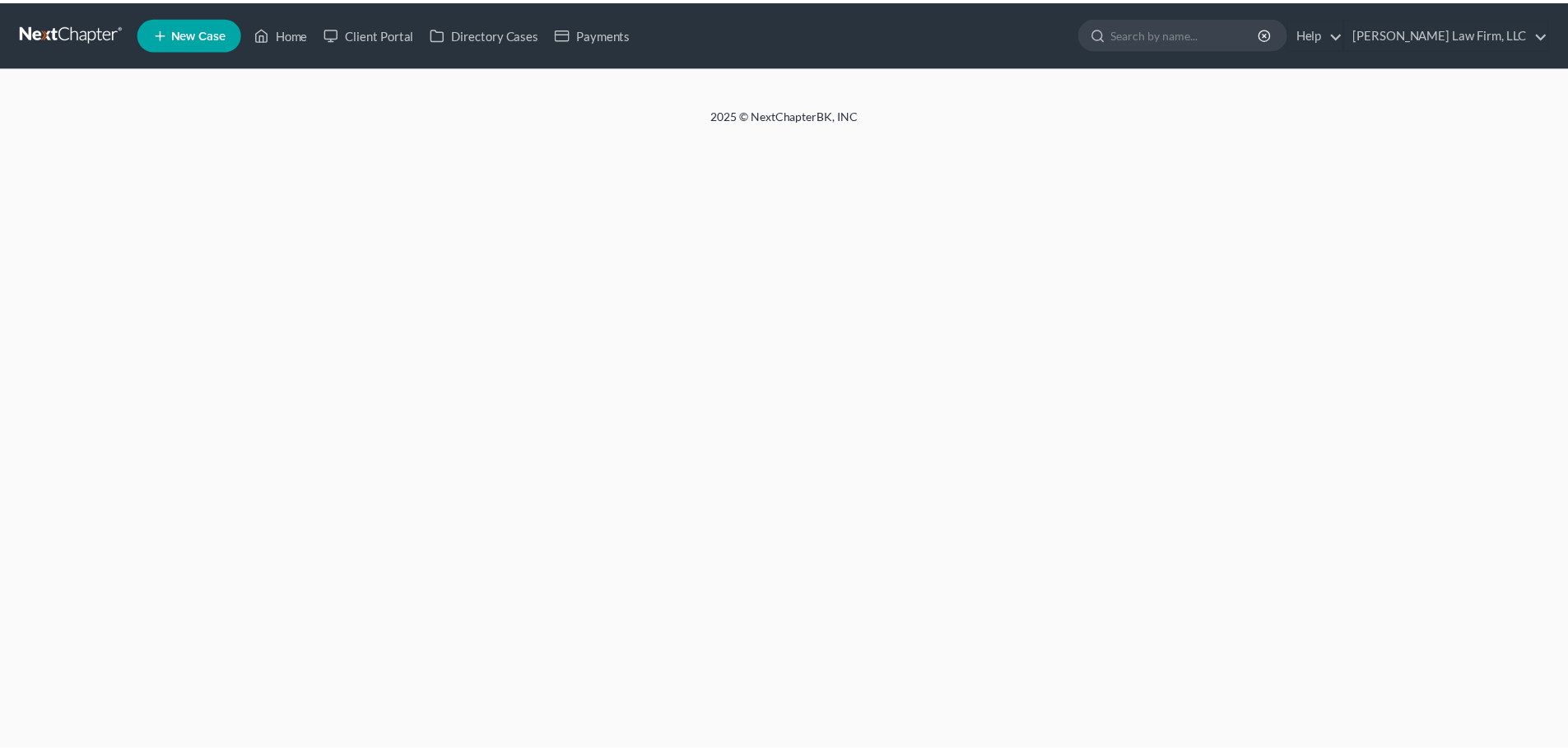 scroll, scrollTop: 0, scrollLeft: 0, axis: both 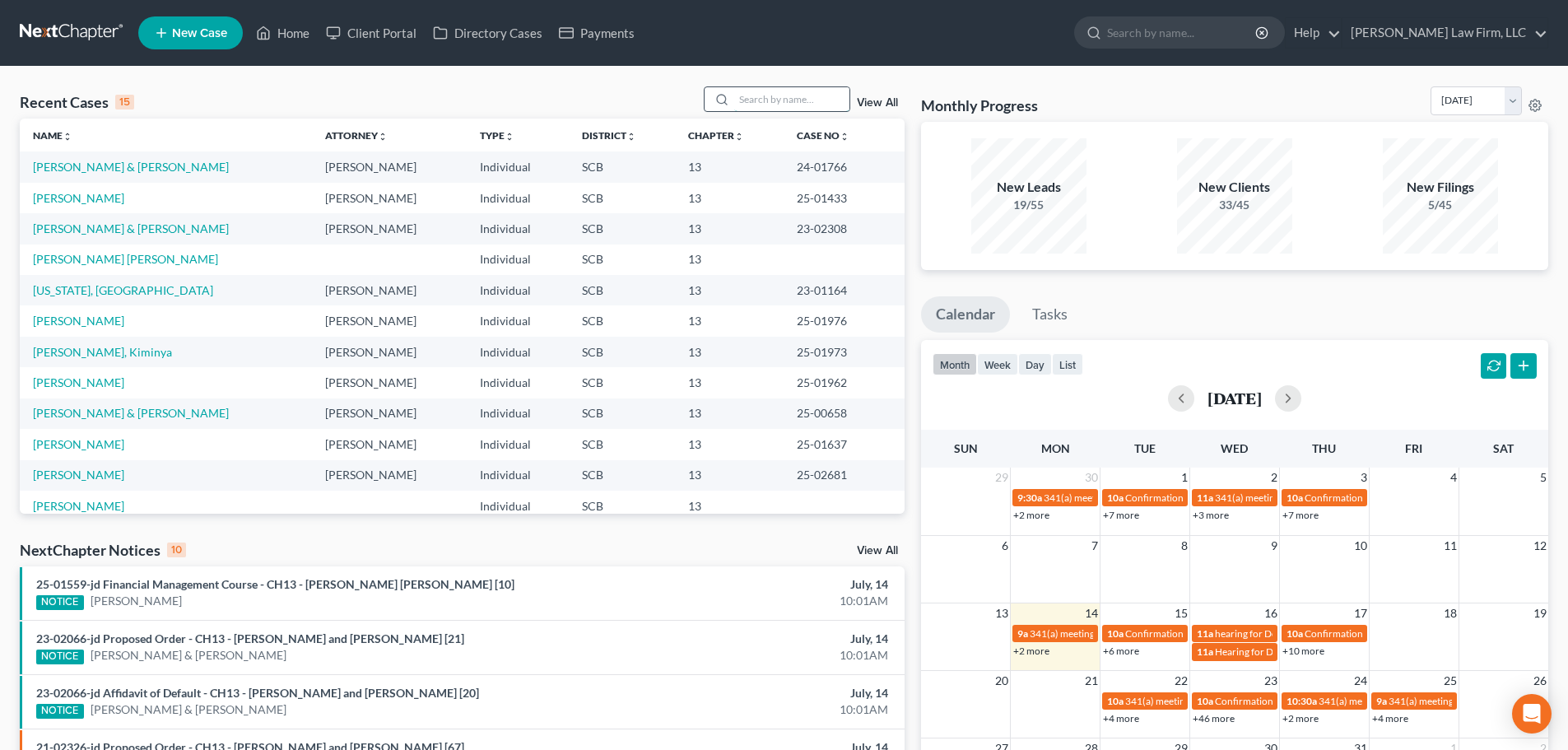 click at bounding box center (792, 99) 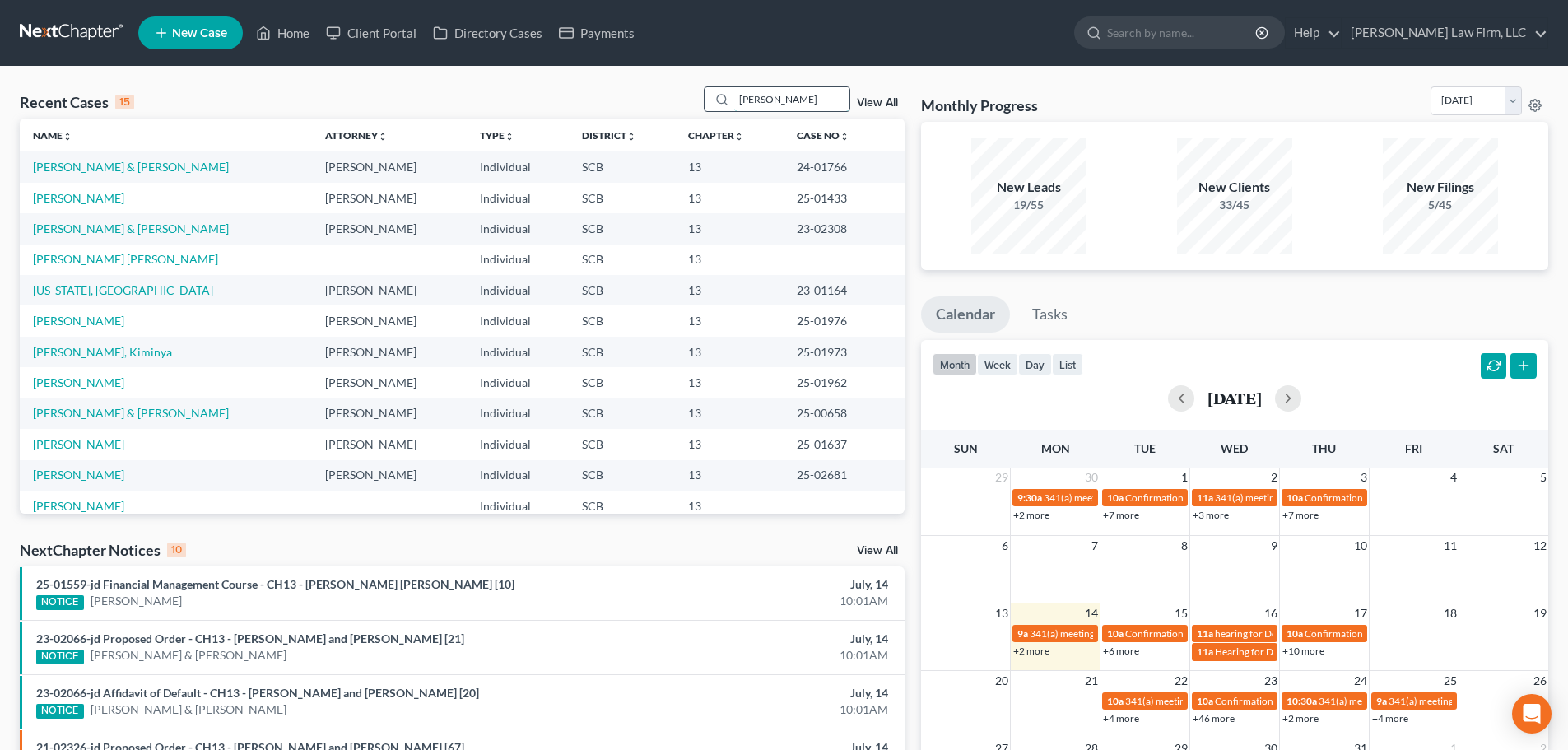 type on "[PERSON_NAME]" 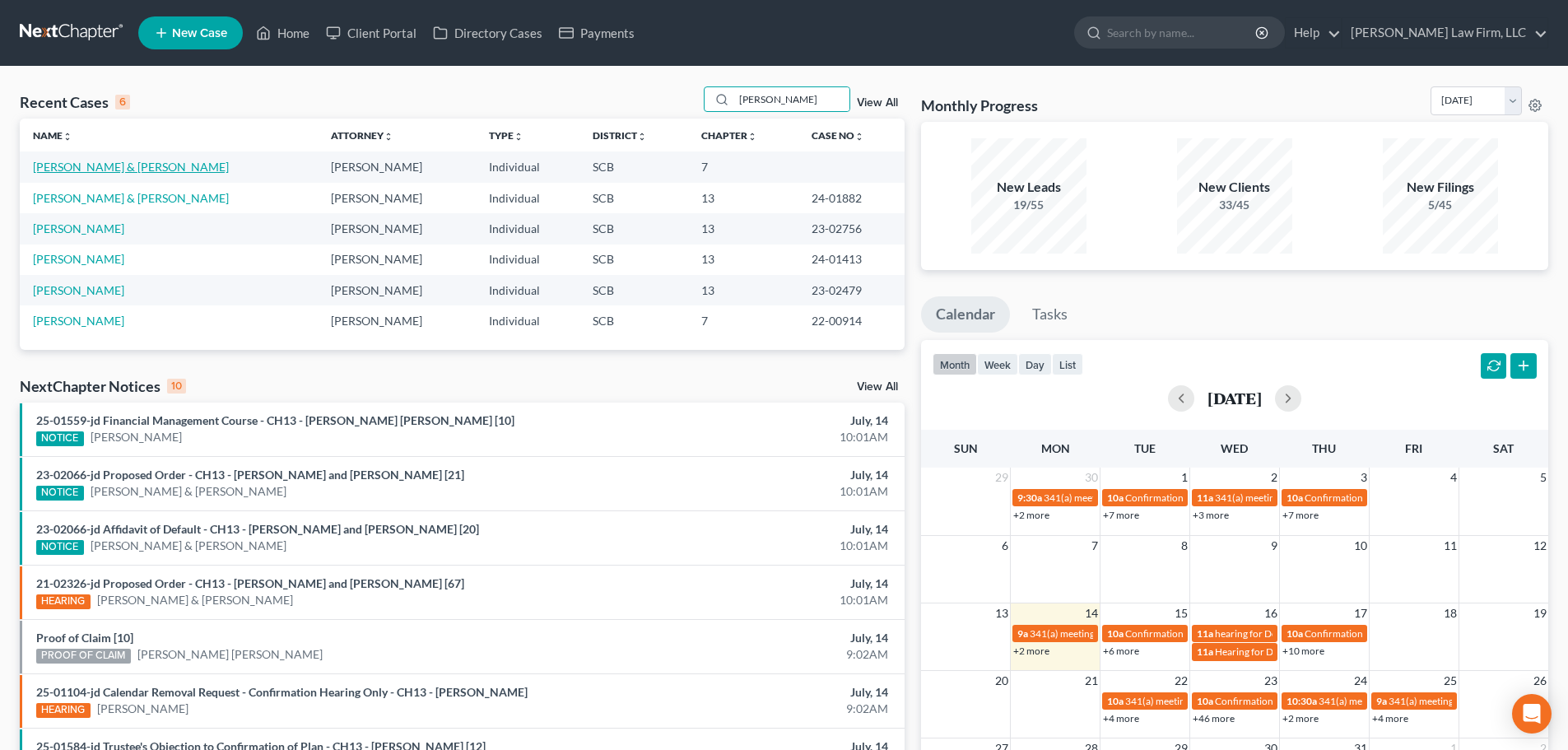 click on "[PERSON_NAME] & [PERSON_NAME]" at bounding box center (131, 166) 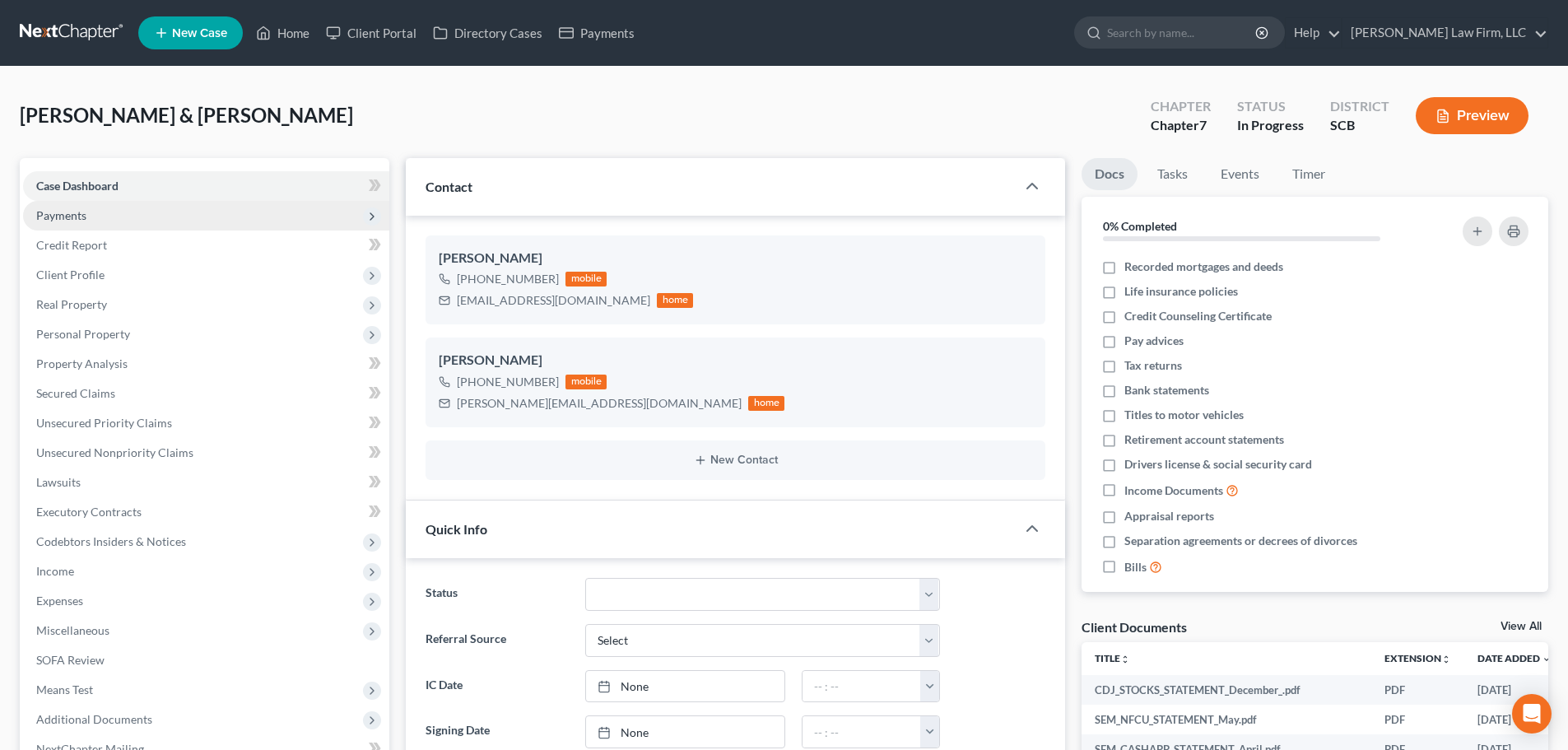 select on "1" 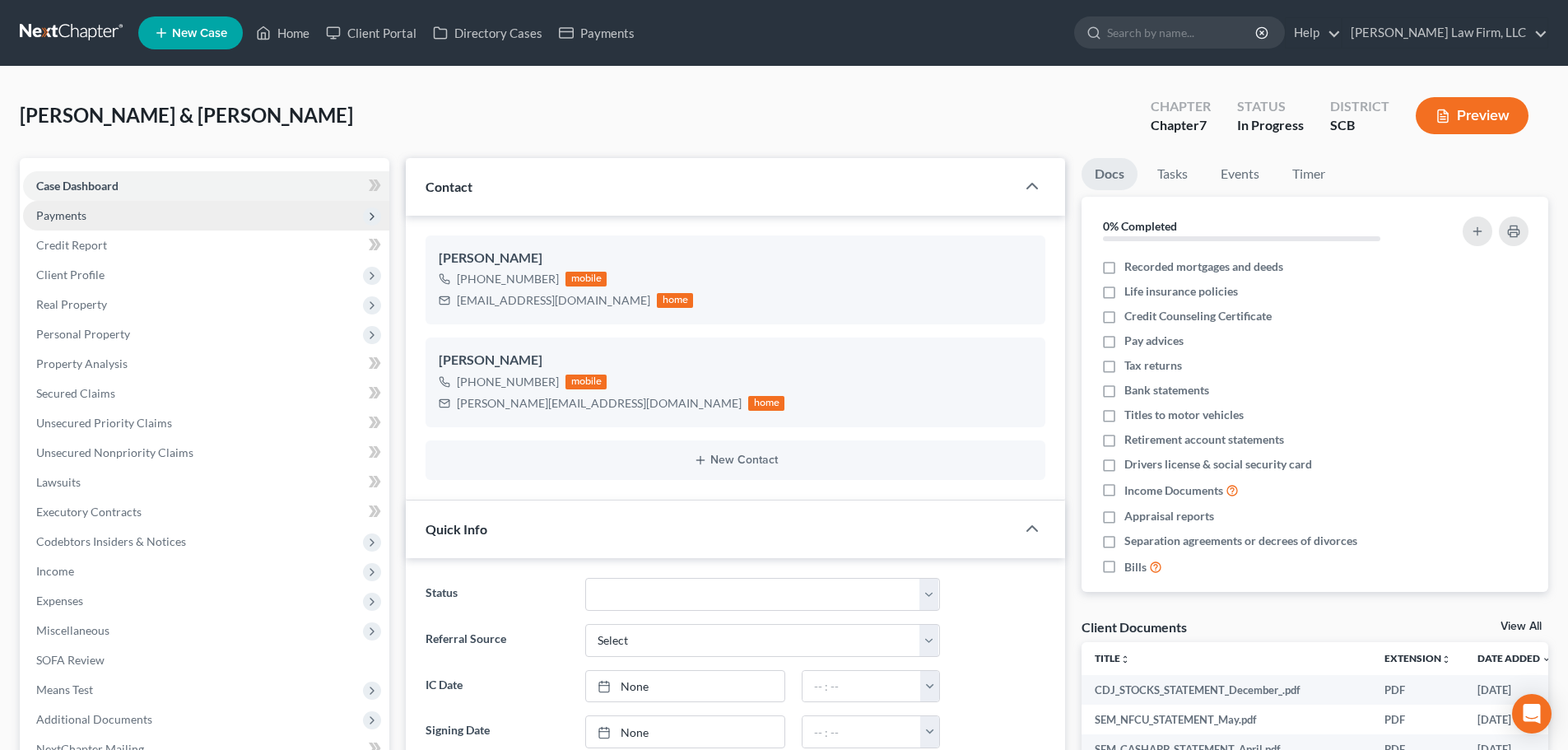 click on "Payments" at bounding box center (61, 215) 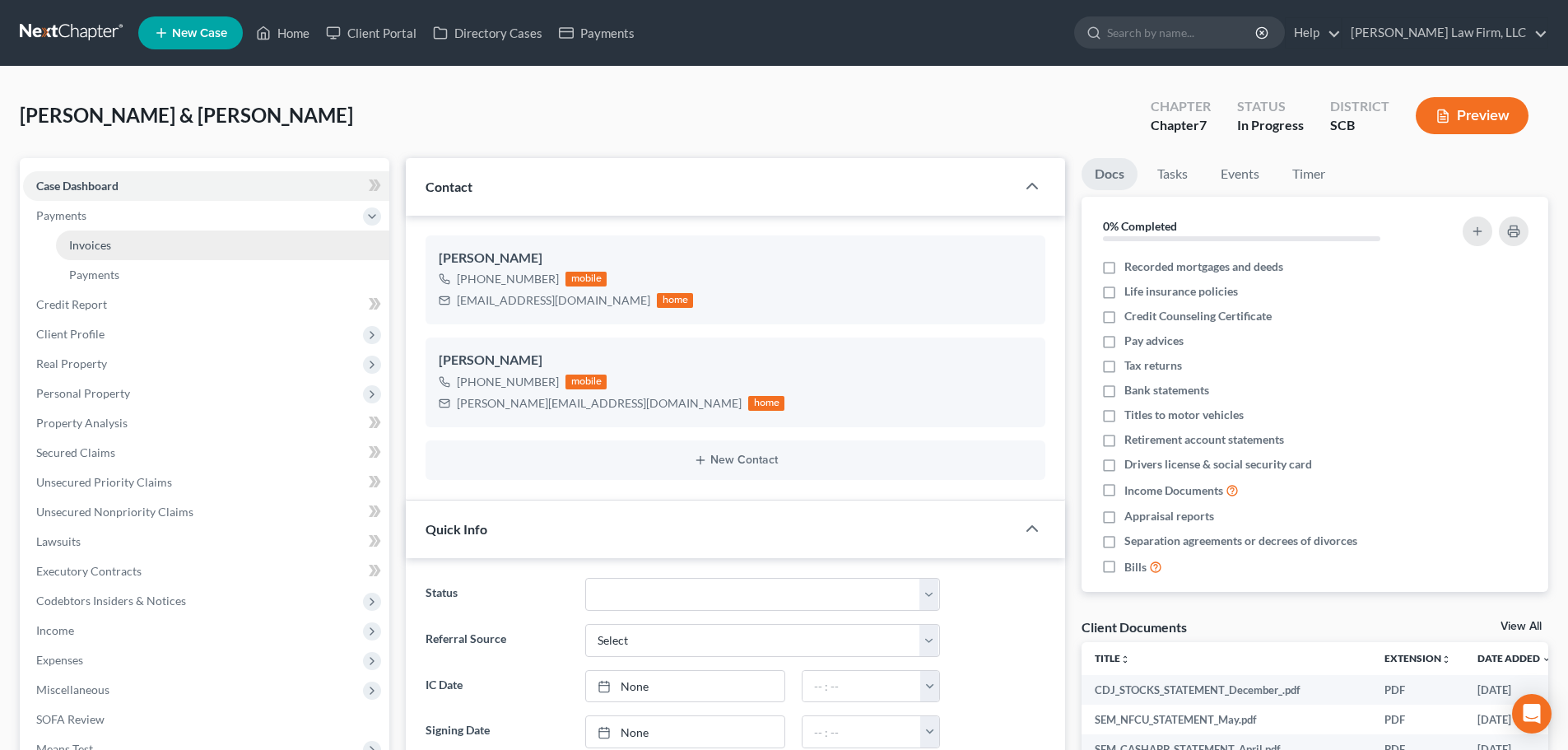 click on "Invoices" at bounding box center (90, 245) 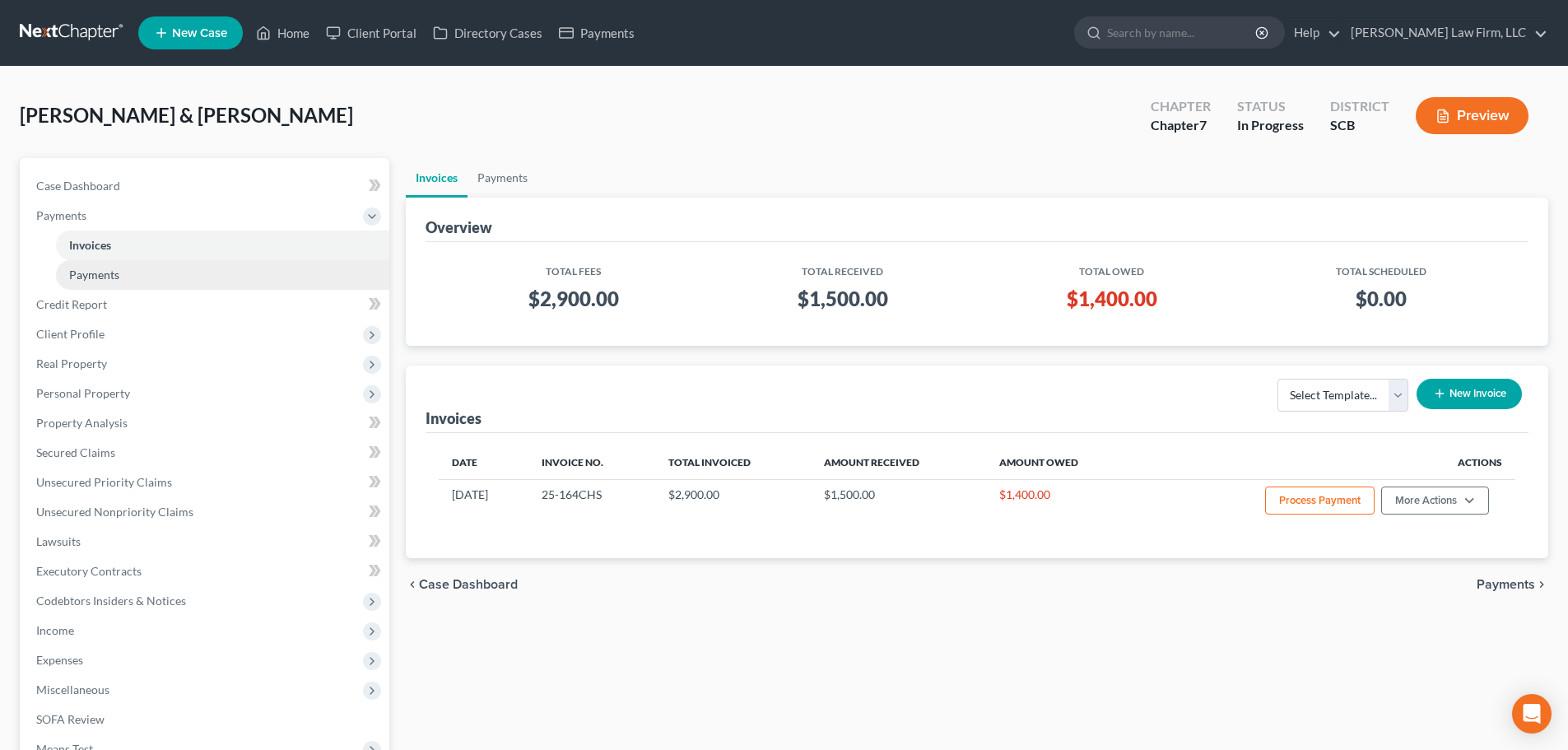 click on "Payments" at bounding box center [94, 274] 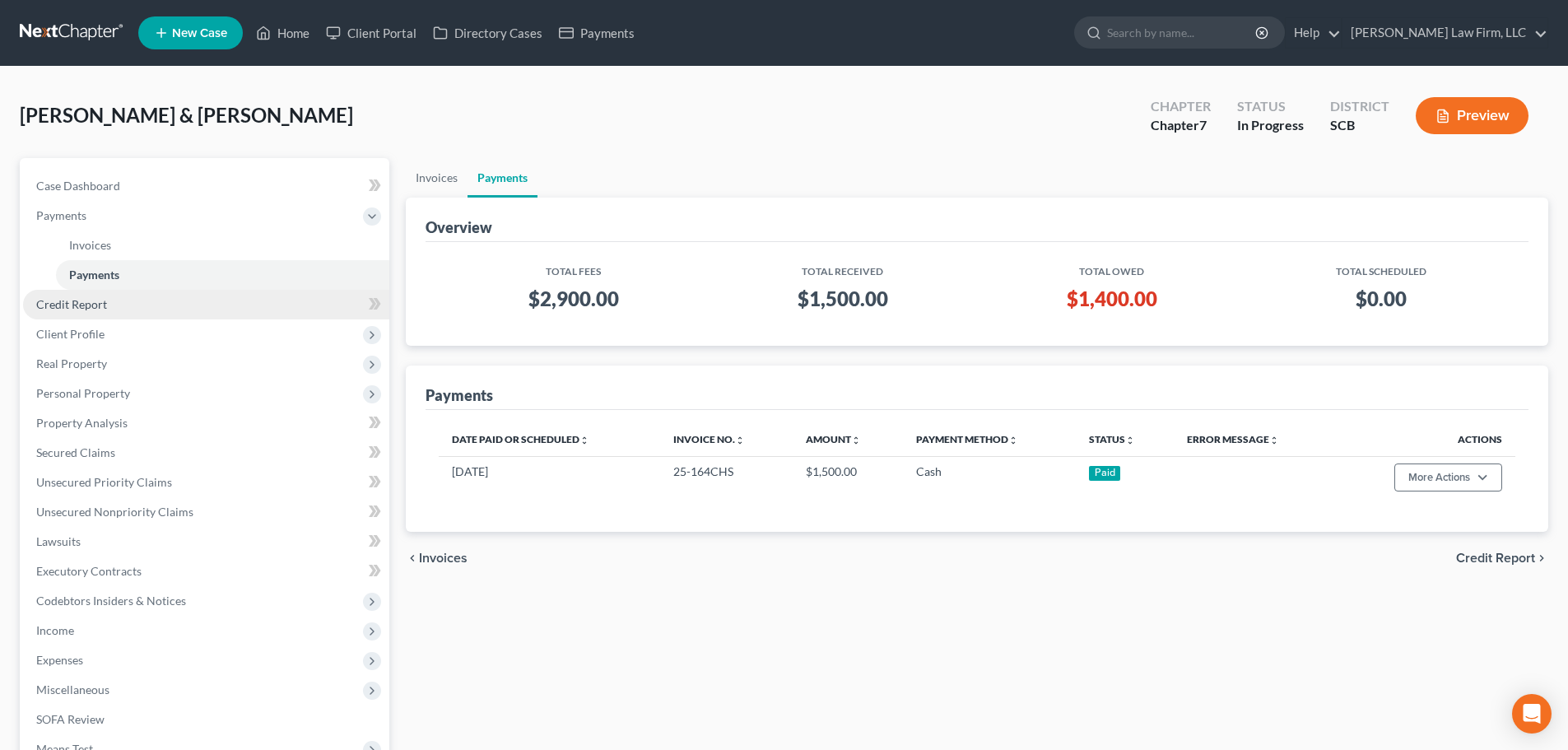 click on "Credit Report" at bounding box center [72, 304] 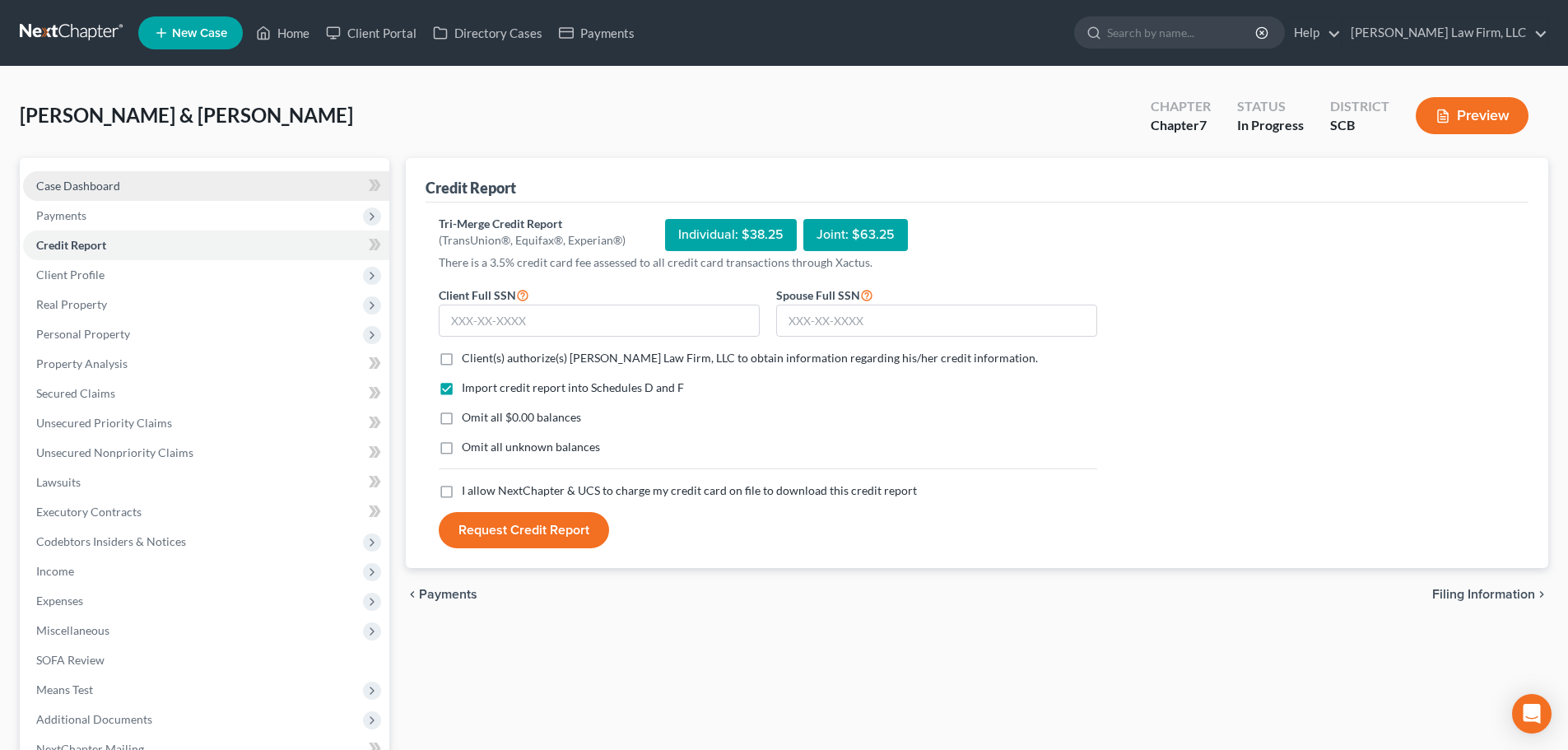 click on "Case Dashboard" at bounding box center [78, 185] 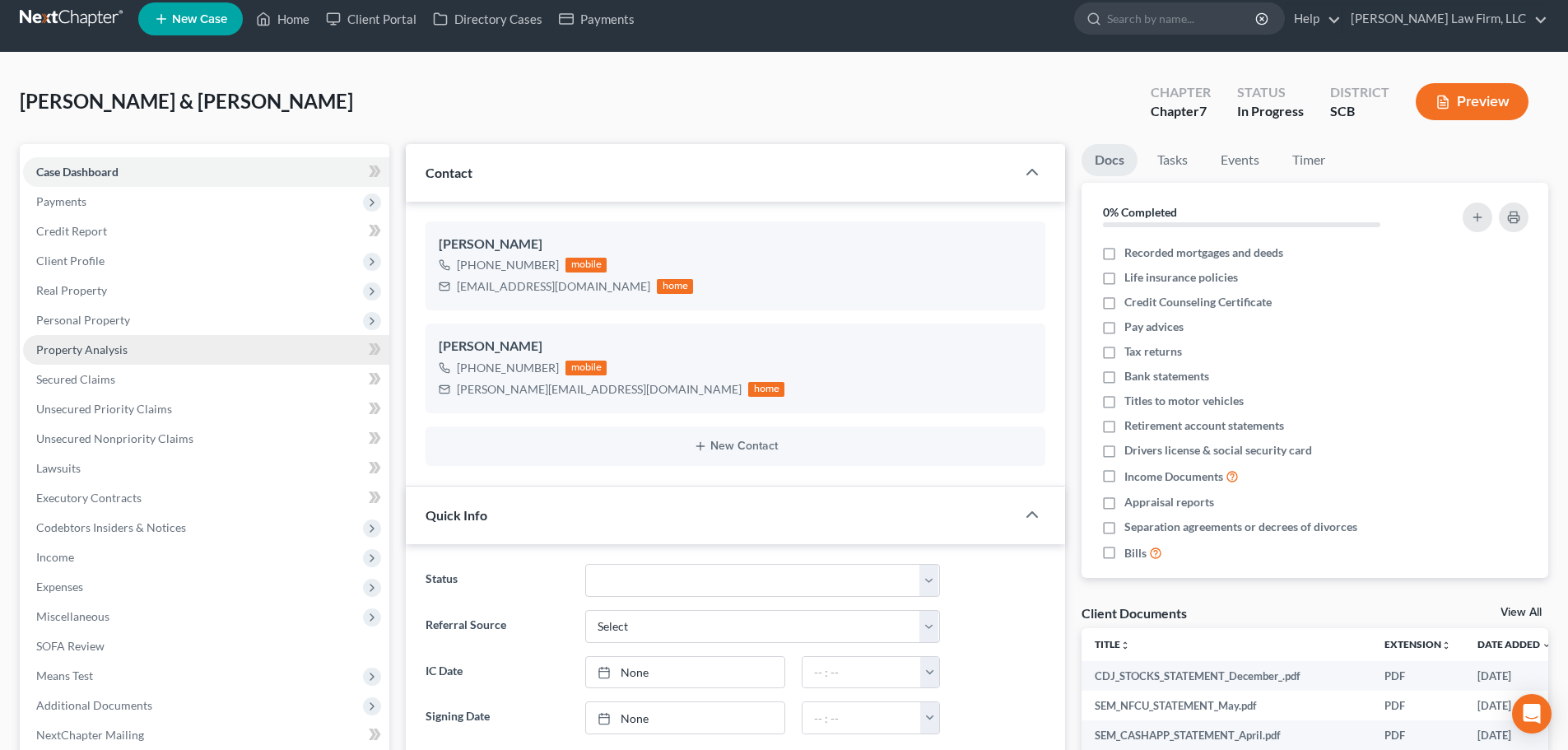scroll, scrollTop: 0, scrollLeft: 0, axis: both 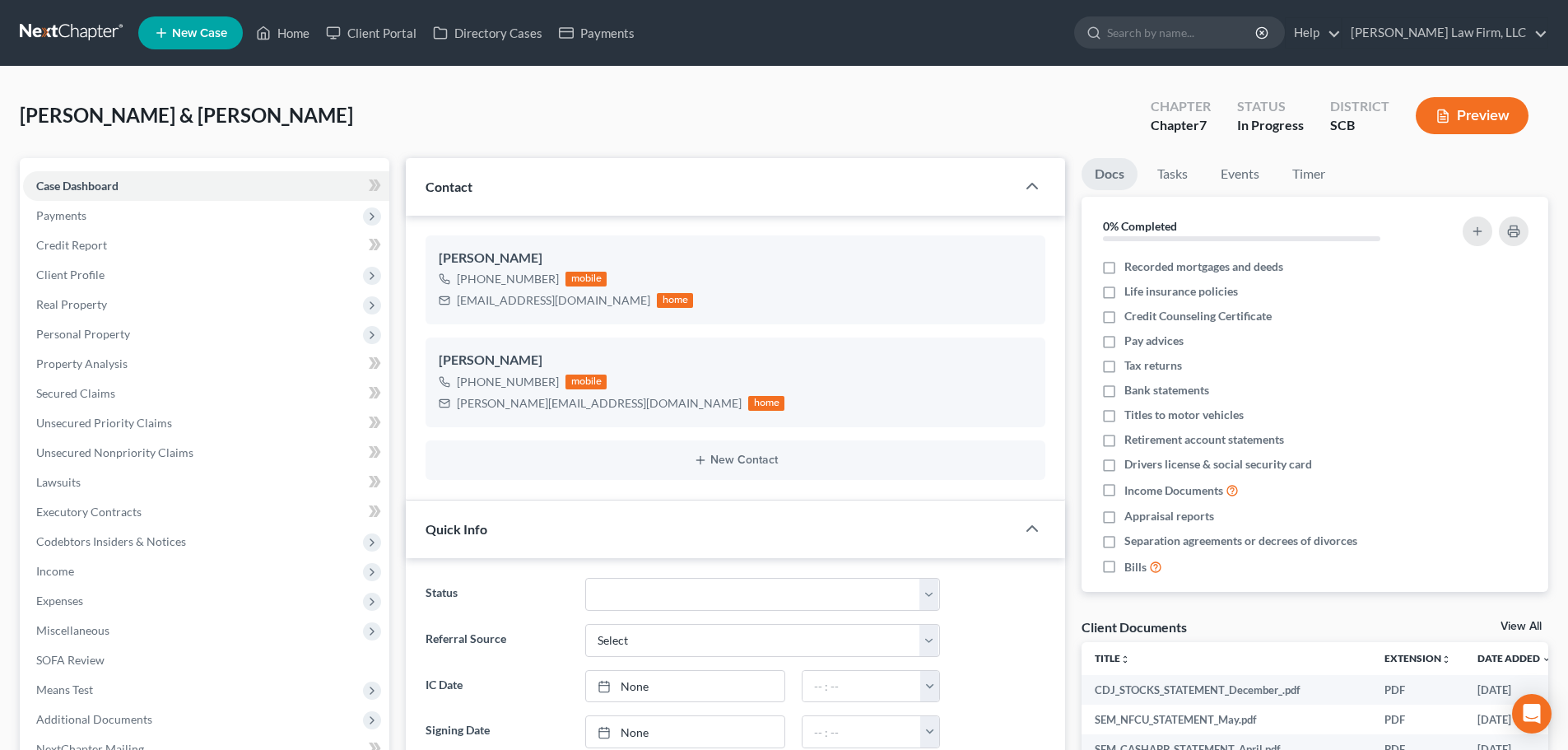 click at bounding box center (72, 33) 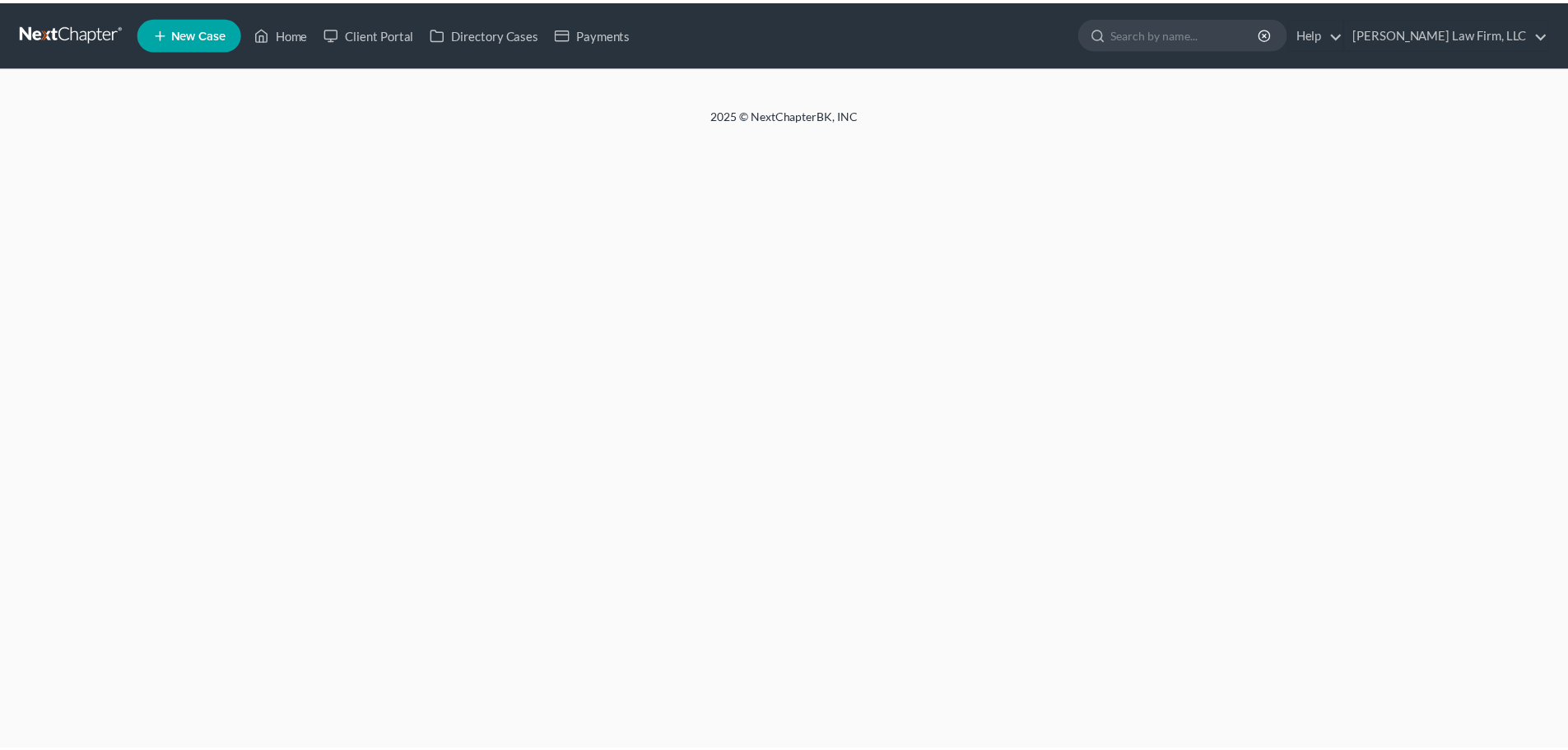 scroll, scrollTop: 0, scrollLeft: 0, axis: both 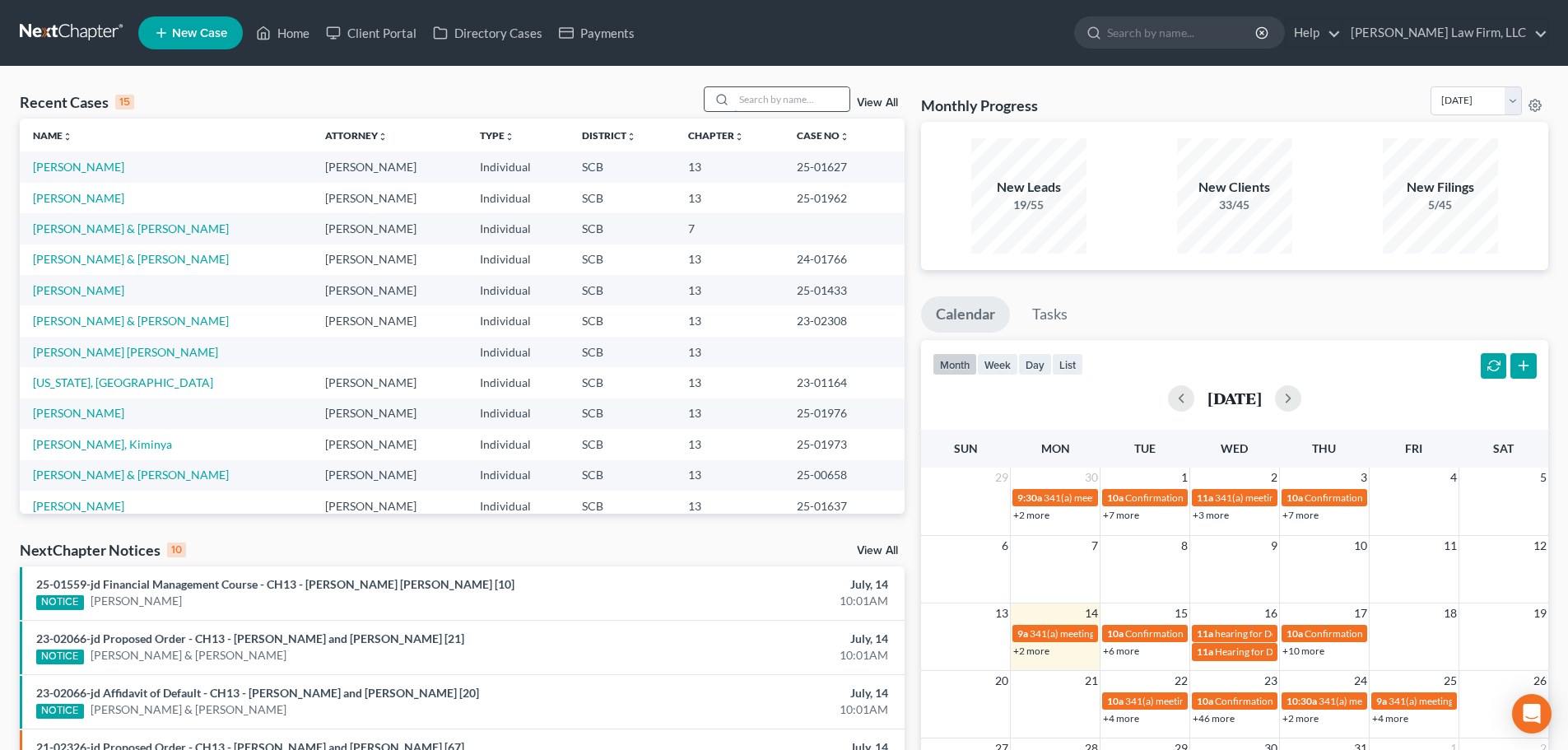click at bounding box center (792, 99) 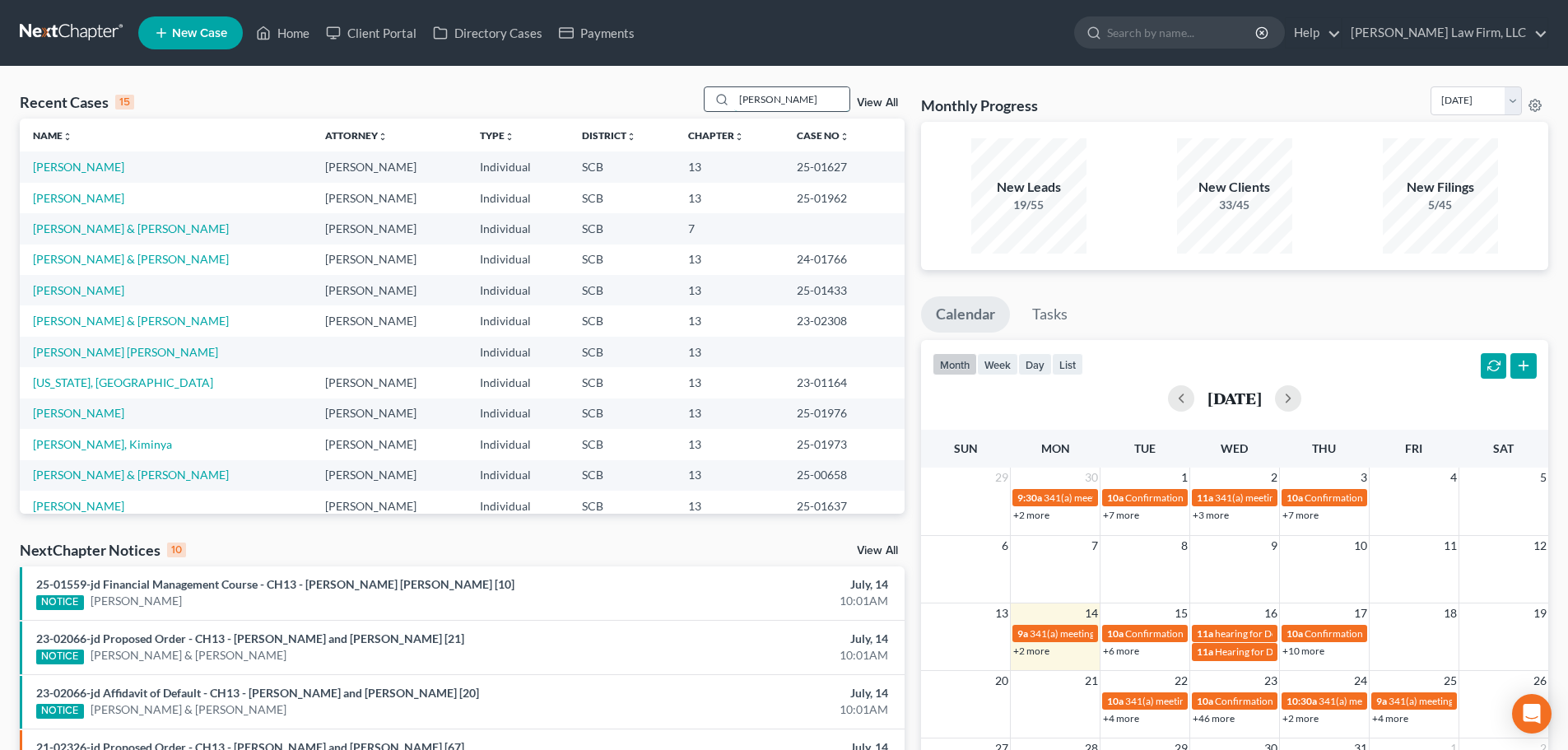 type on "[PERSON_NAME]" 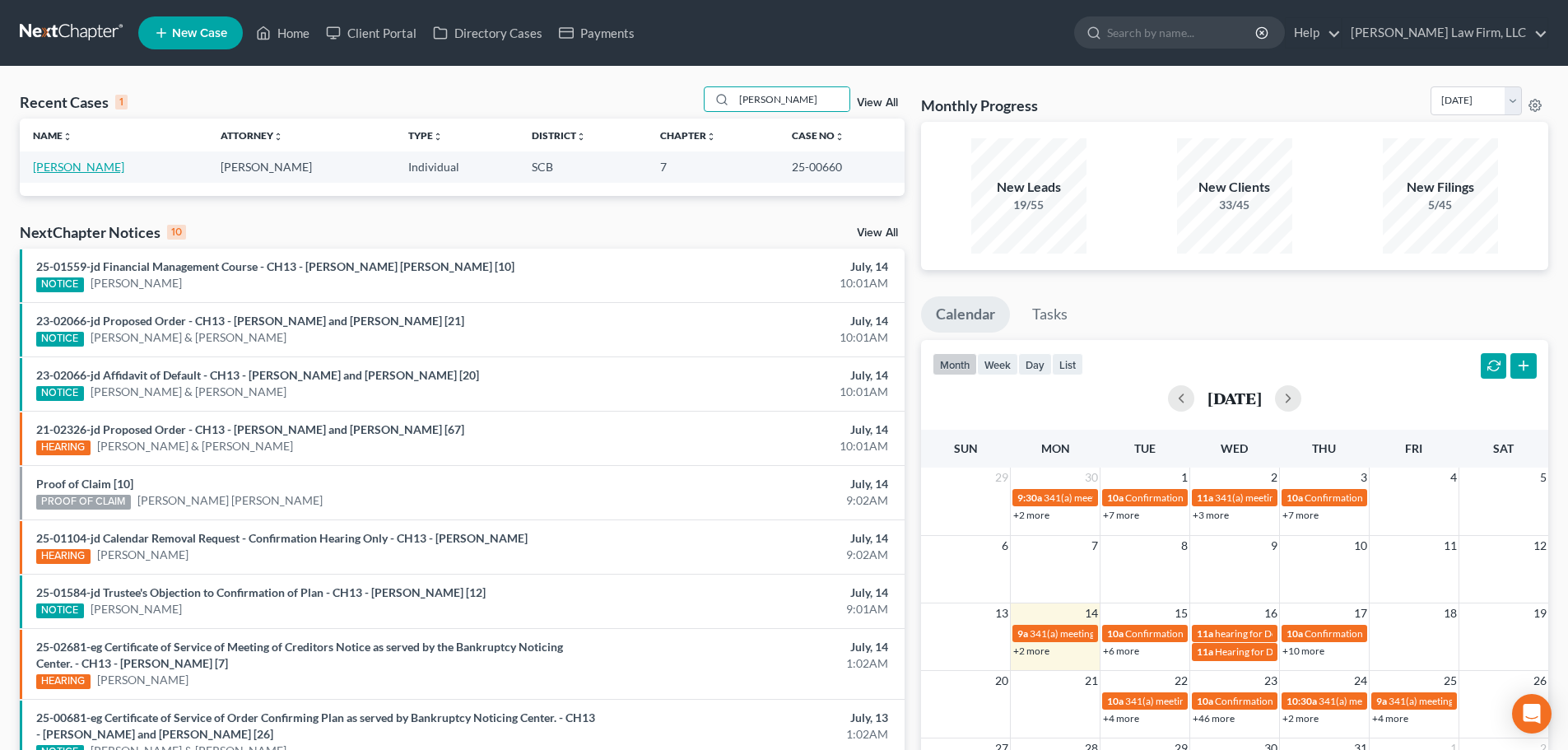 click on "[PERSON_NAME]" at bounding box center [78, 166] 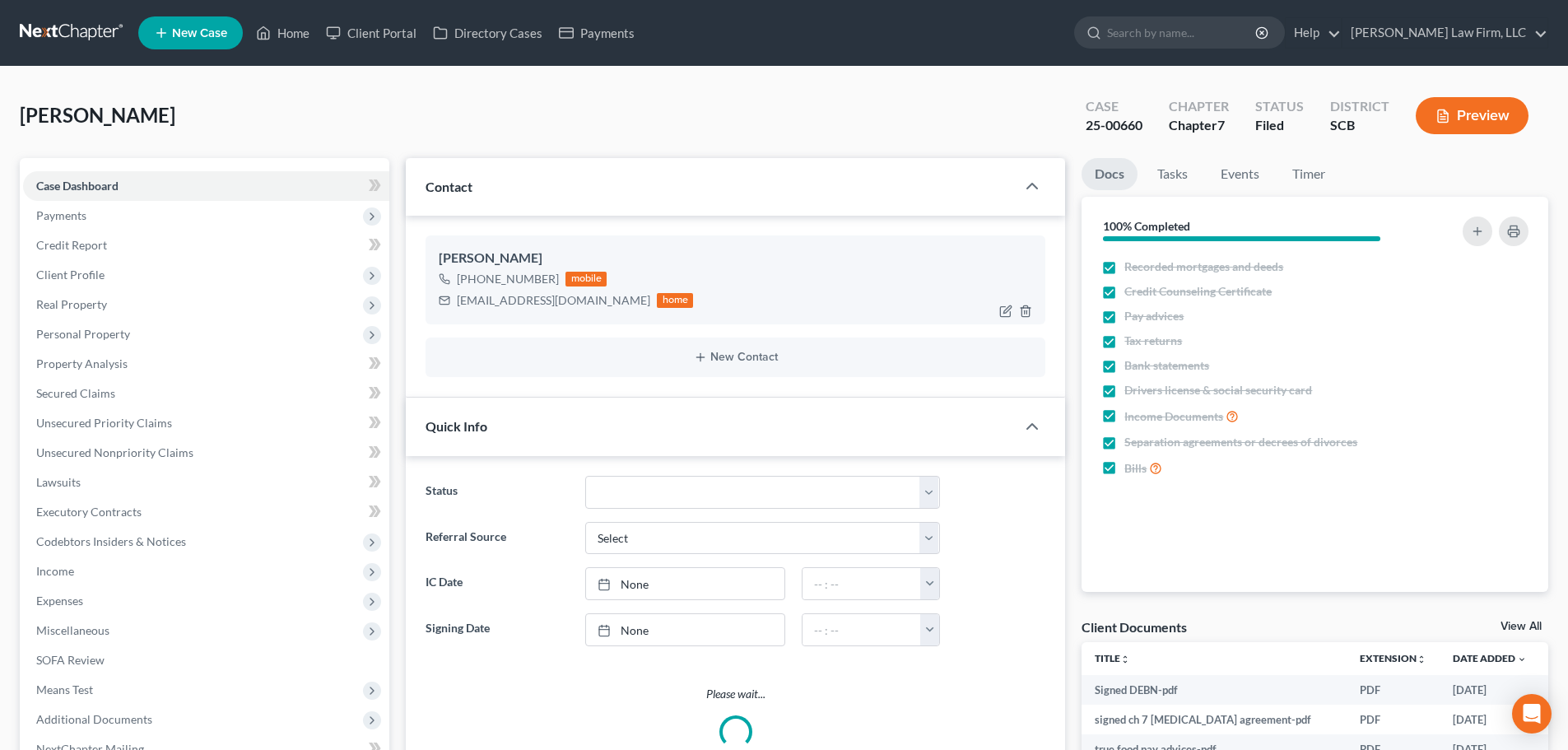 select on "1" 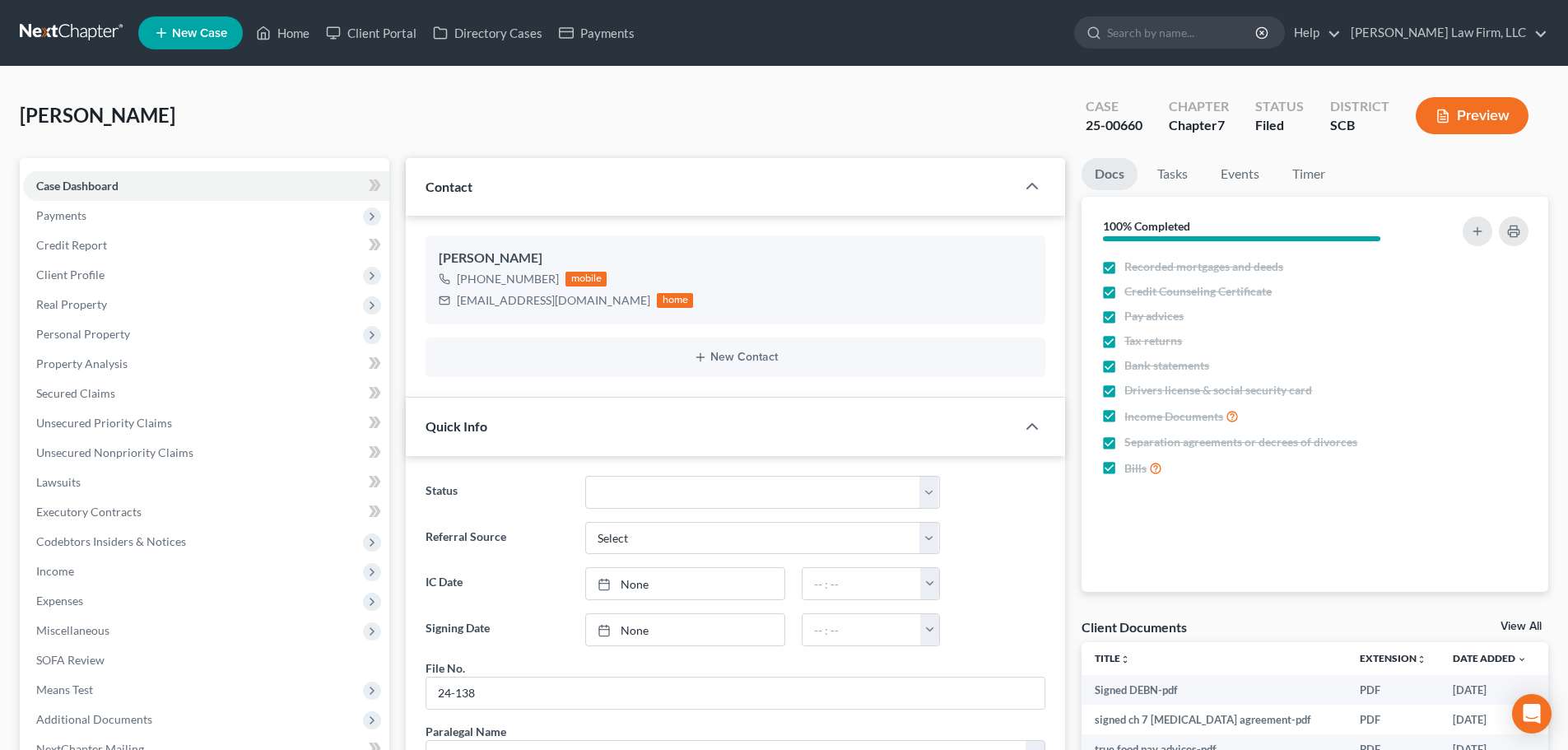 scroll, scrollTop: 846, scrollLeft: 0, axis: vertical 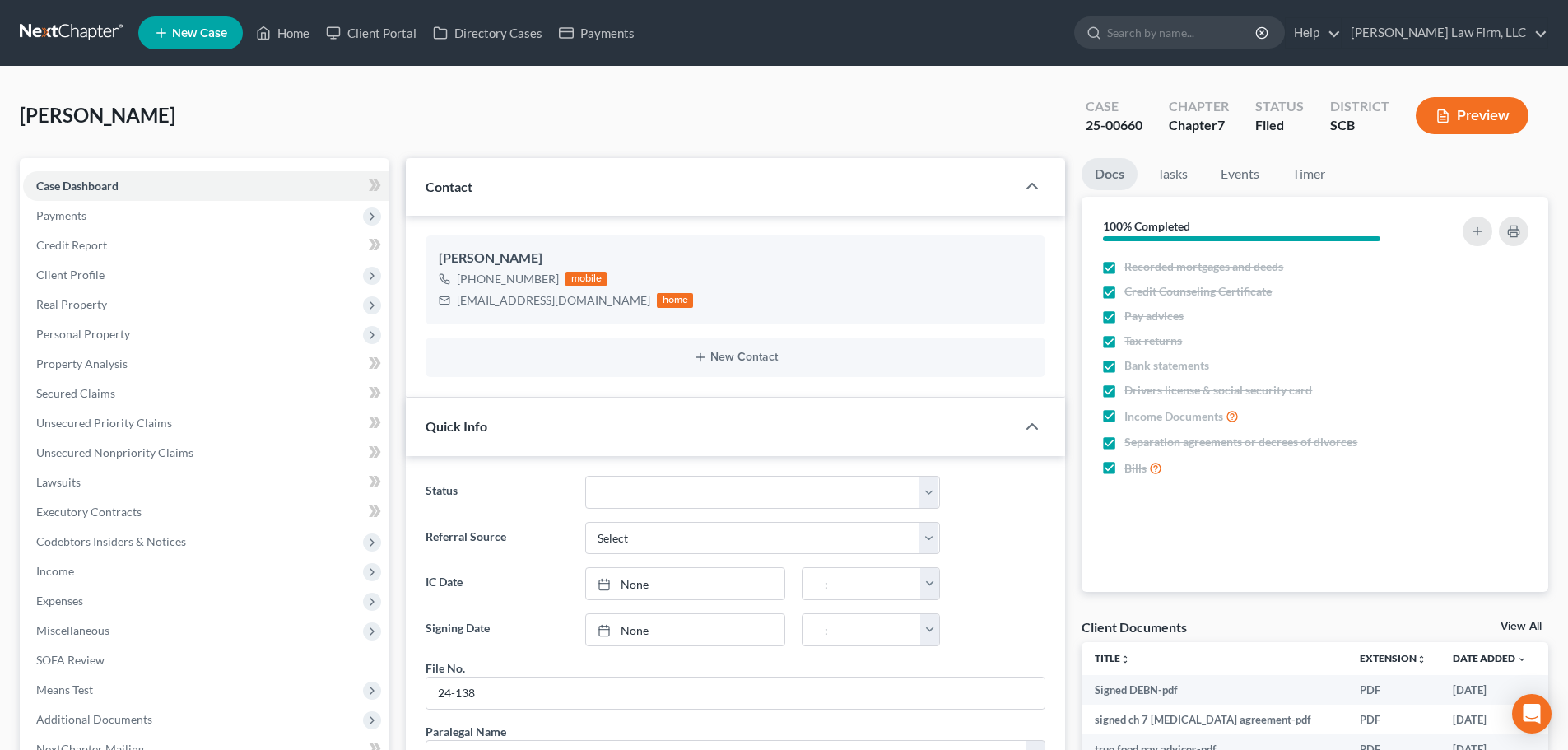 click at bounding box center (72, 33) 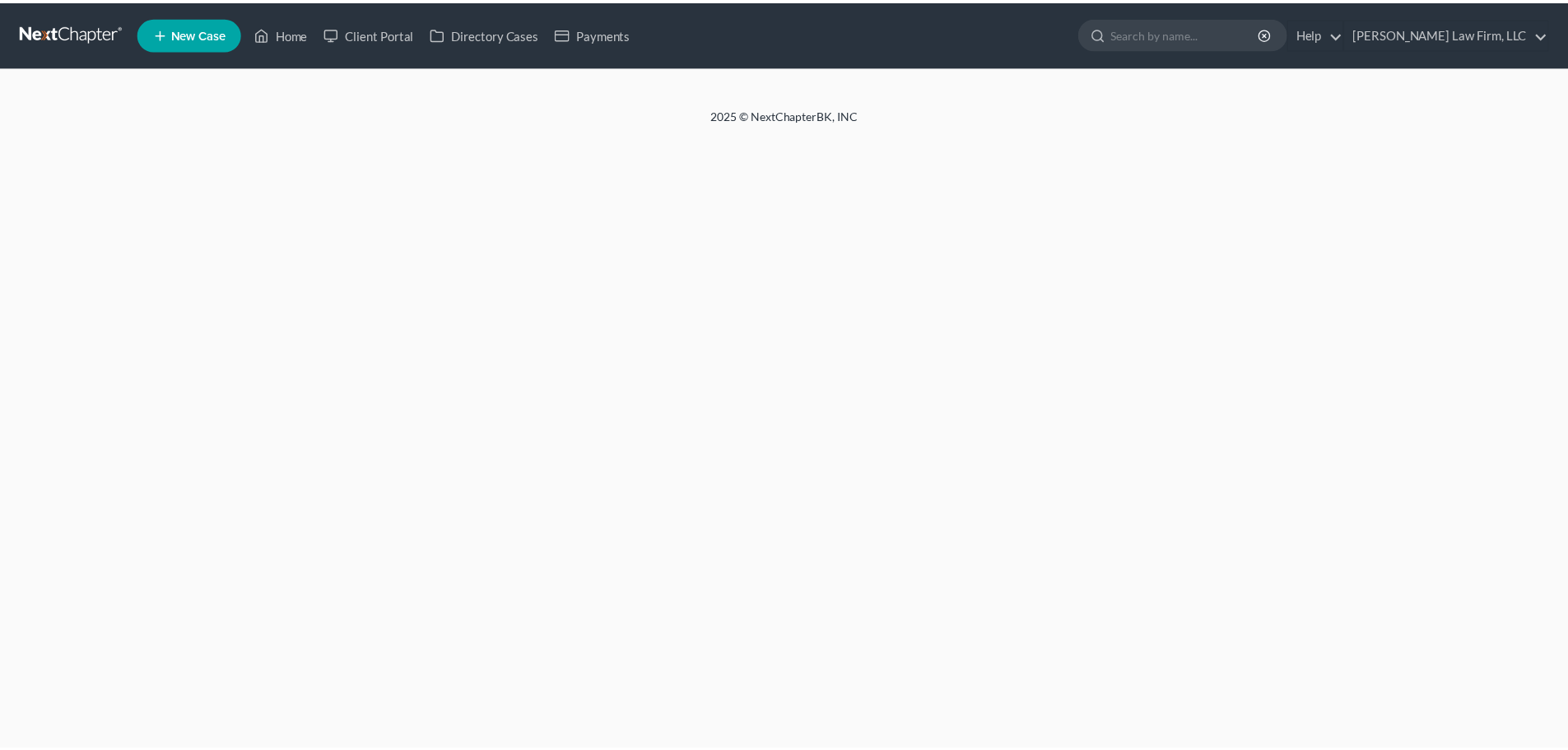 scroll, scrollTop: 0, scrollLeft: 0, axis: both 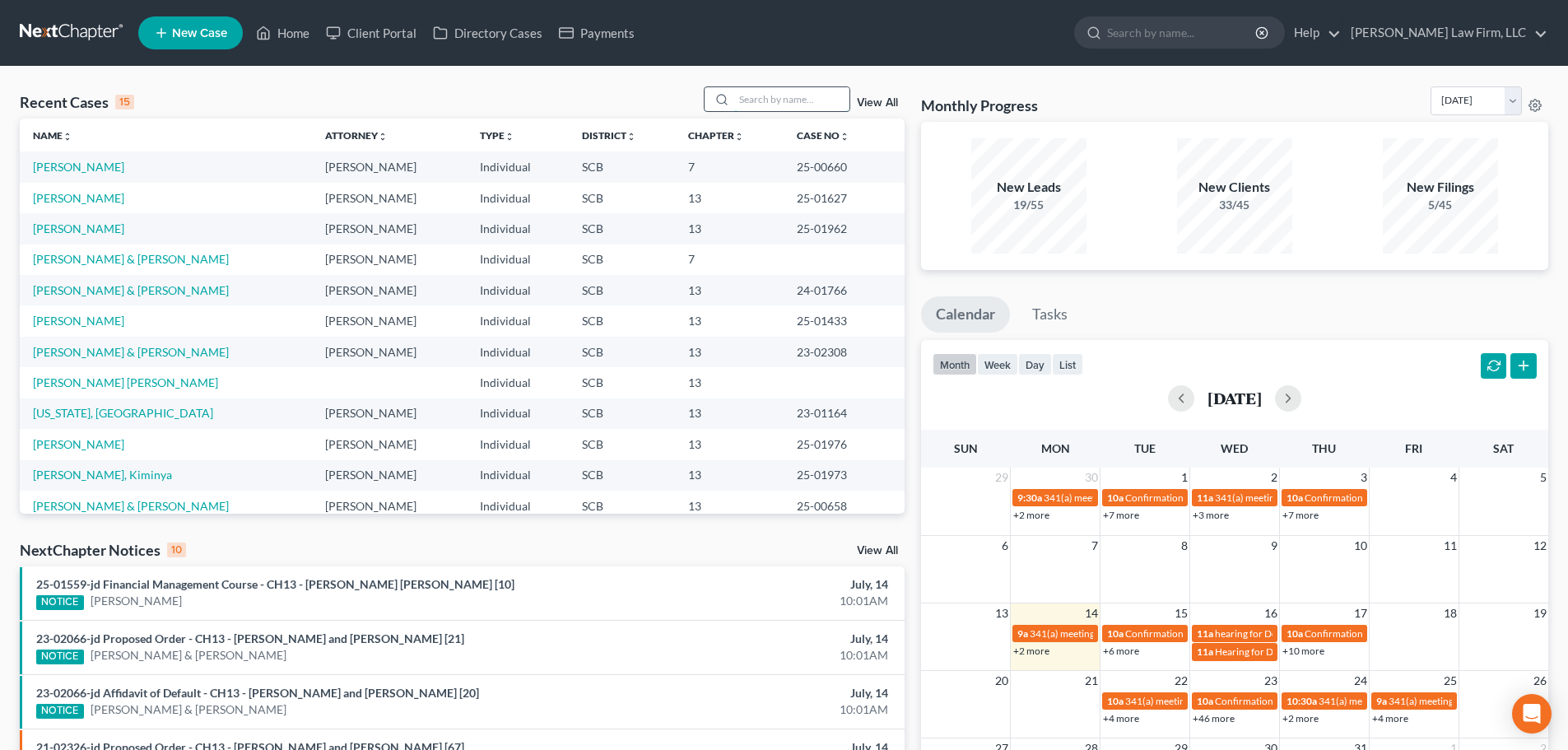 click at bounding box center [792, 99] 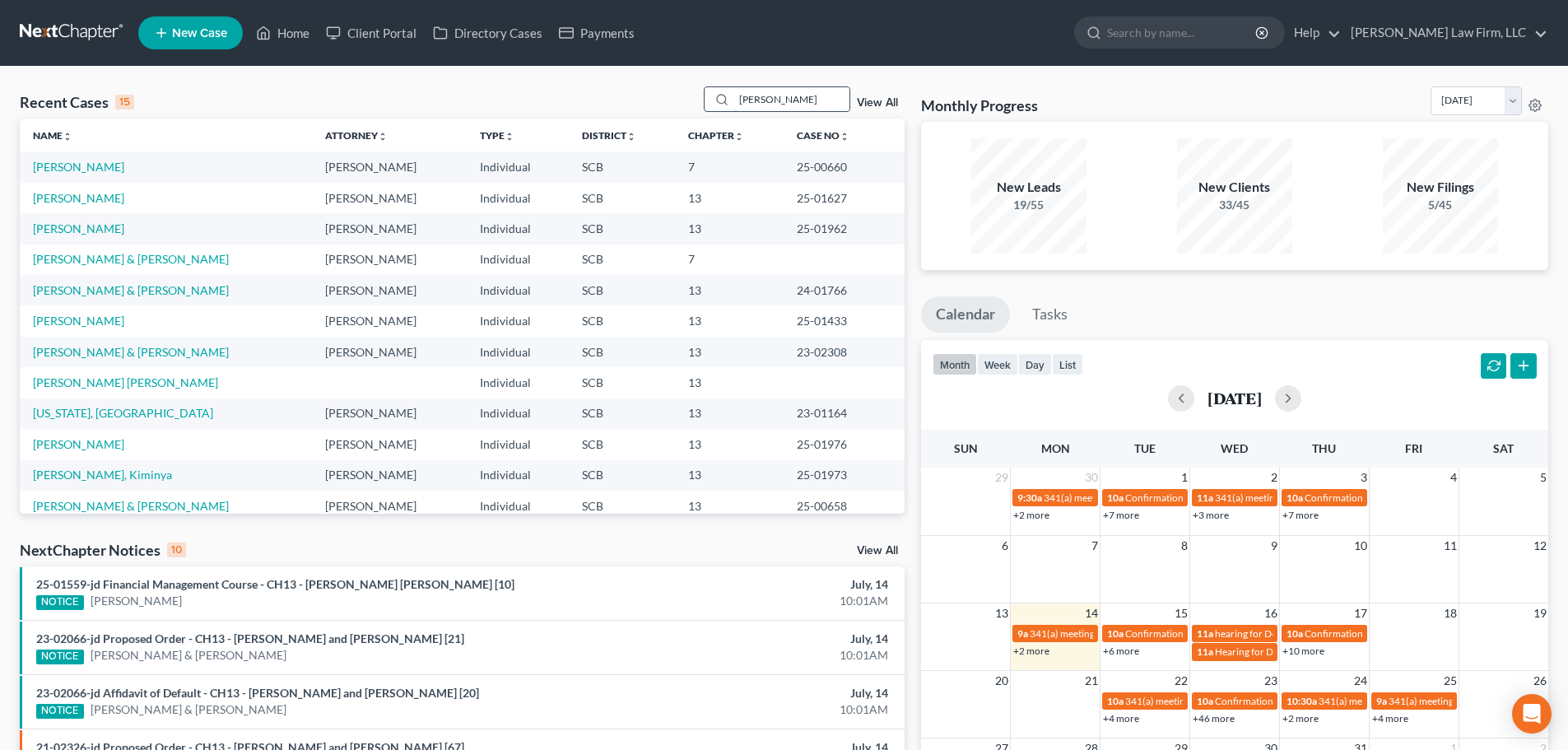 type on "webb" 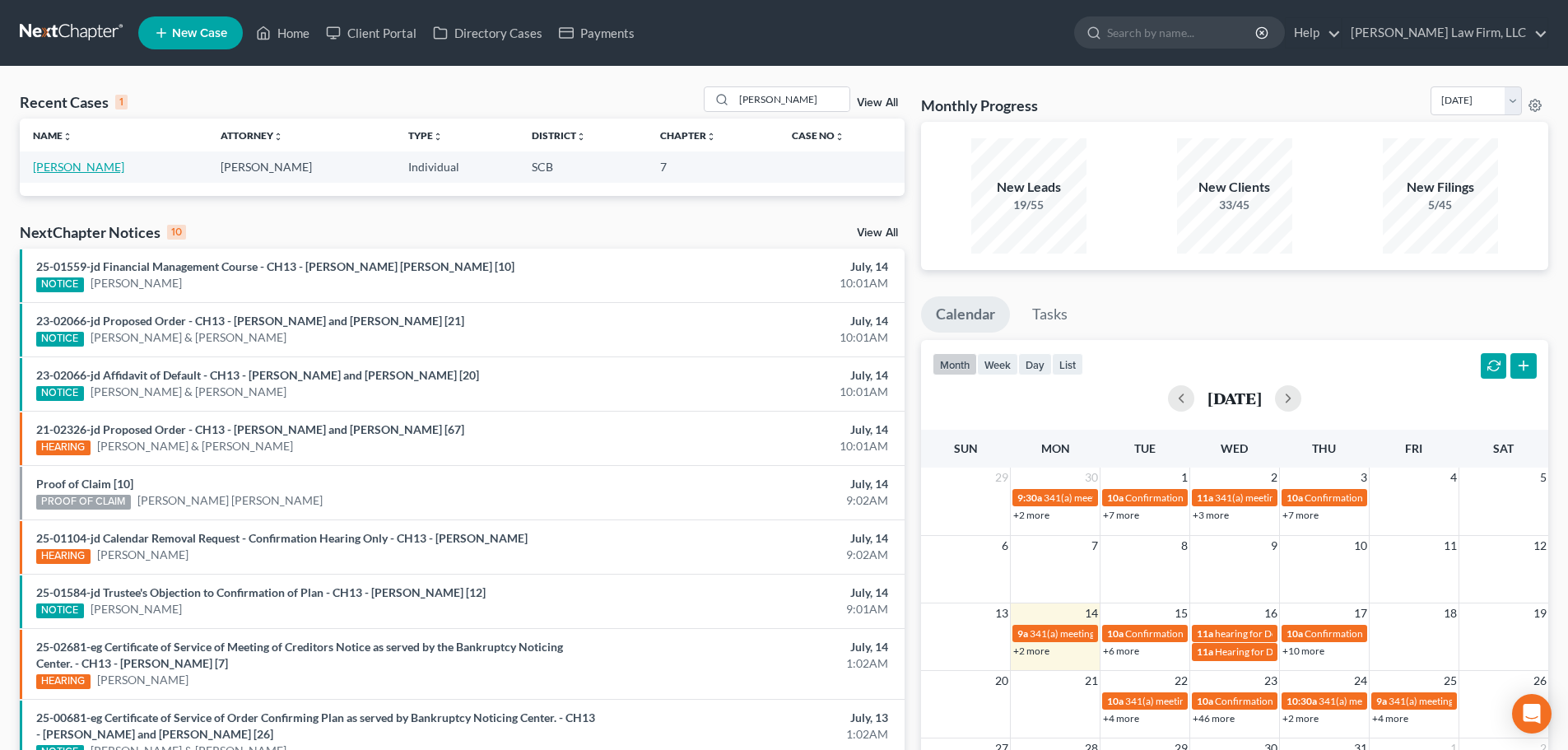 click on "[PERSON_NAME]" at bounding box center (78, 166) 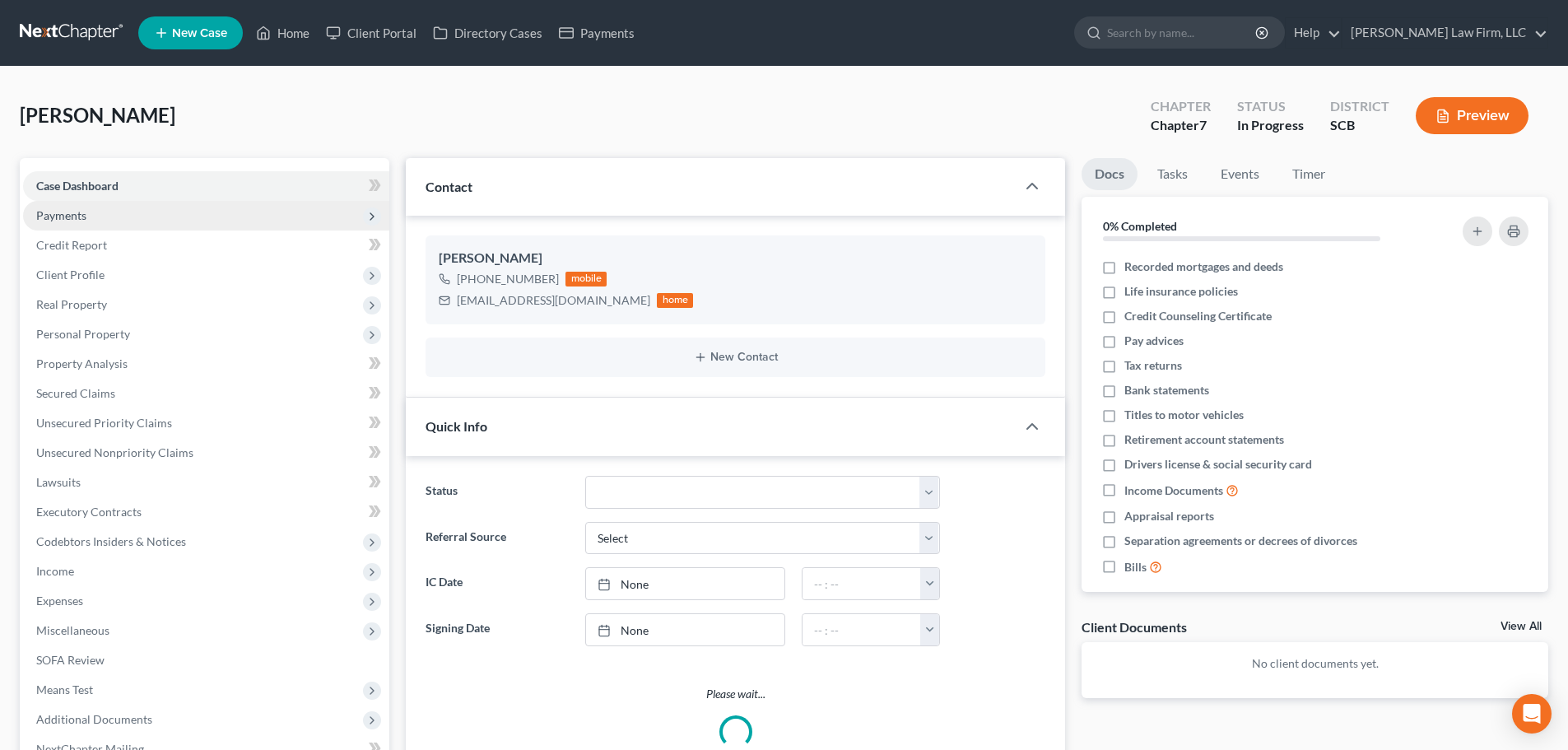 click on "Payments" at bounding box center (61, 215) 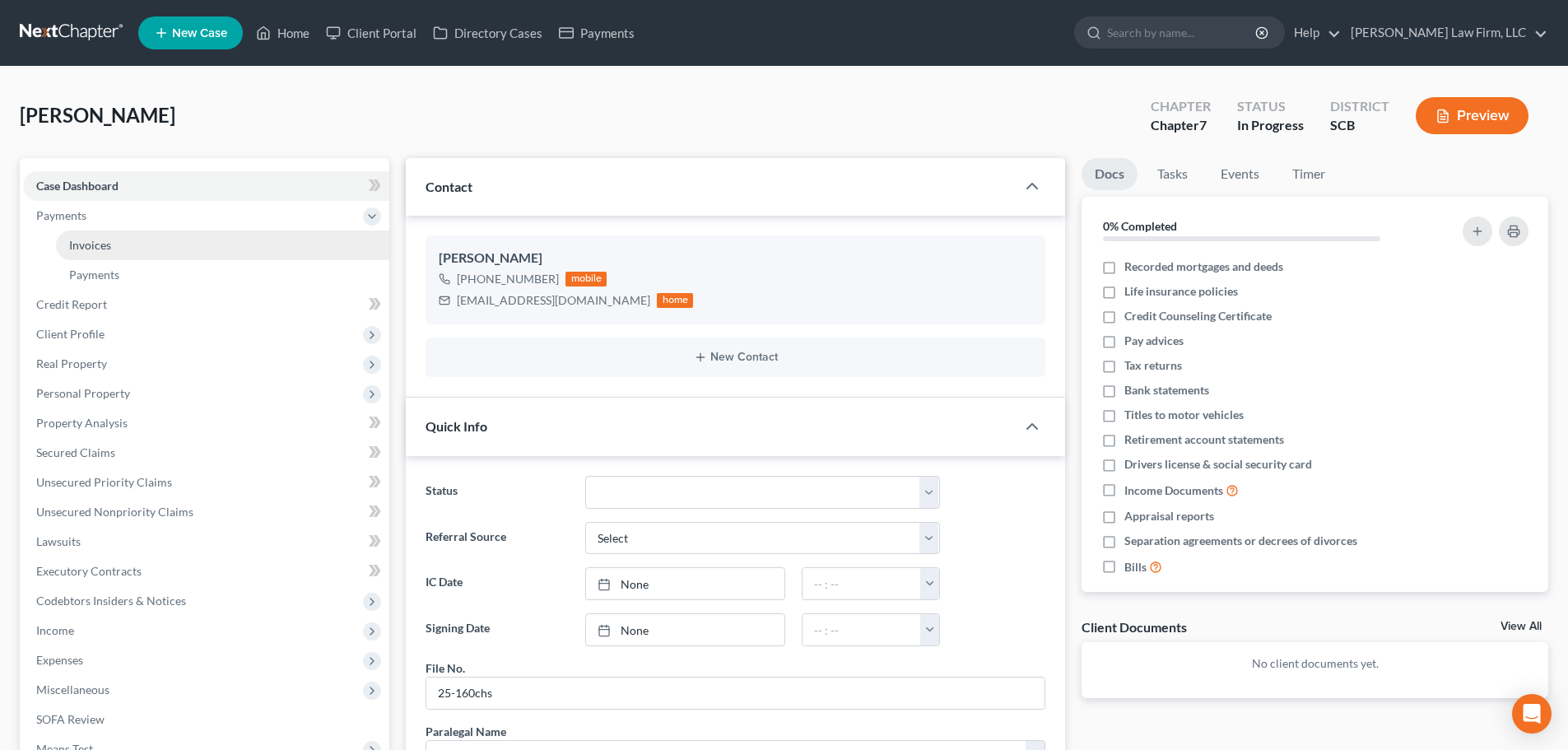 click on "Invoices" at bounding box center [90, 245] 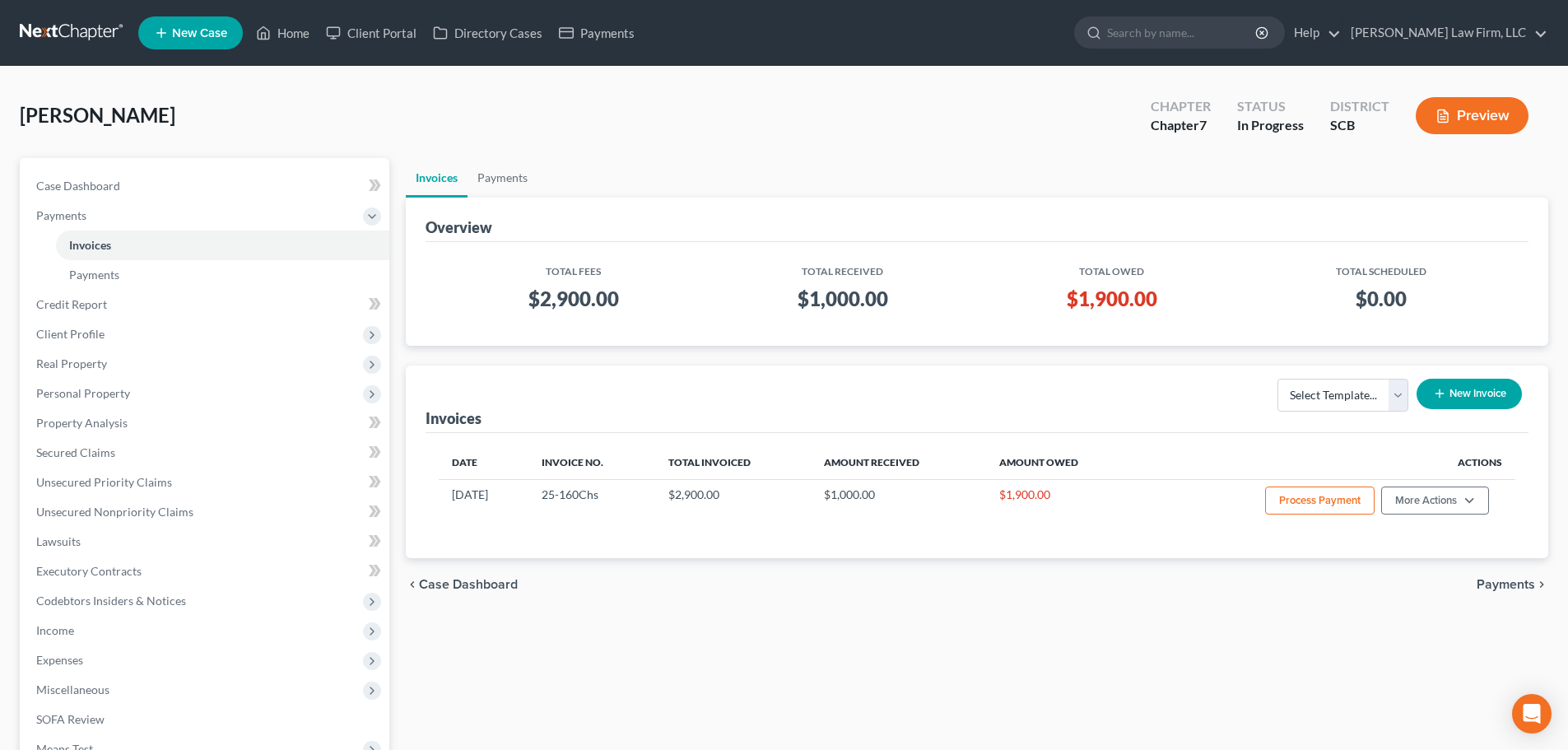click on "Overview" at bounding box center (977, 220) 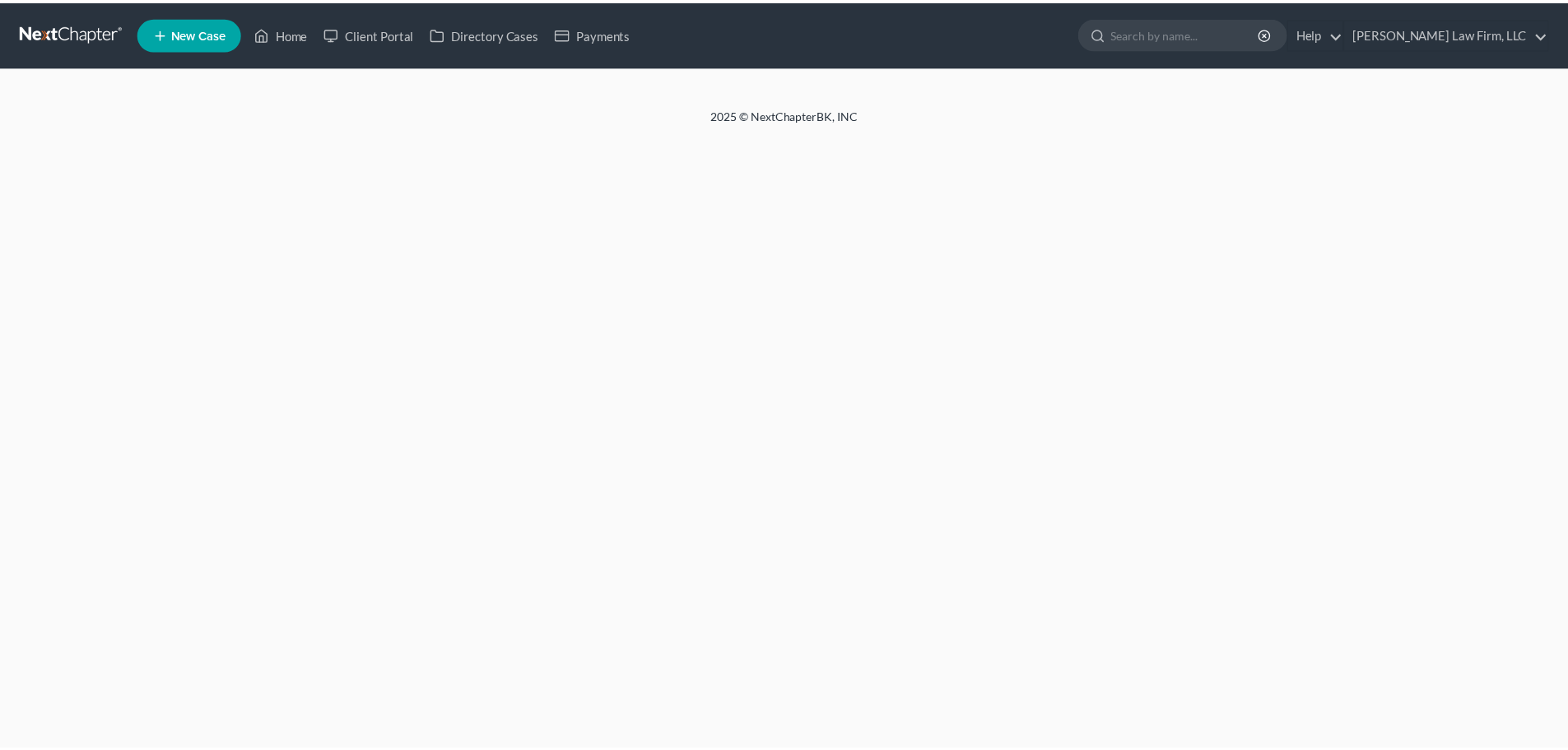 scroll, scrollTop: 0, scrollLeft: 0, axis: both 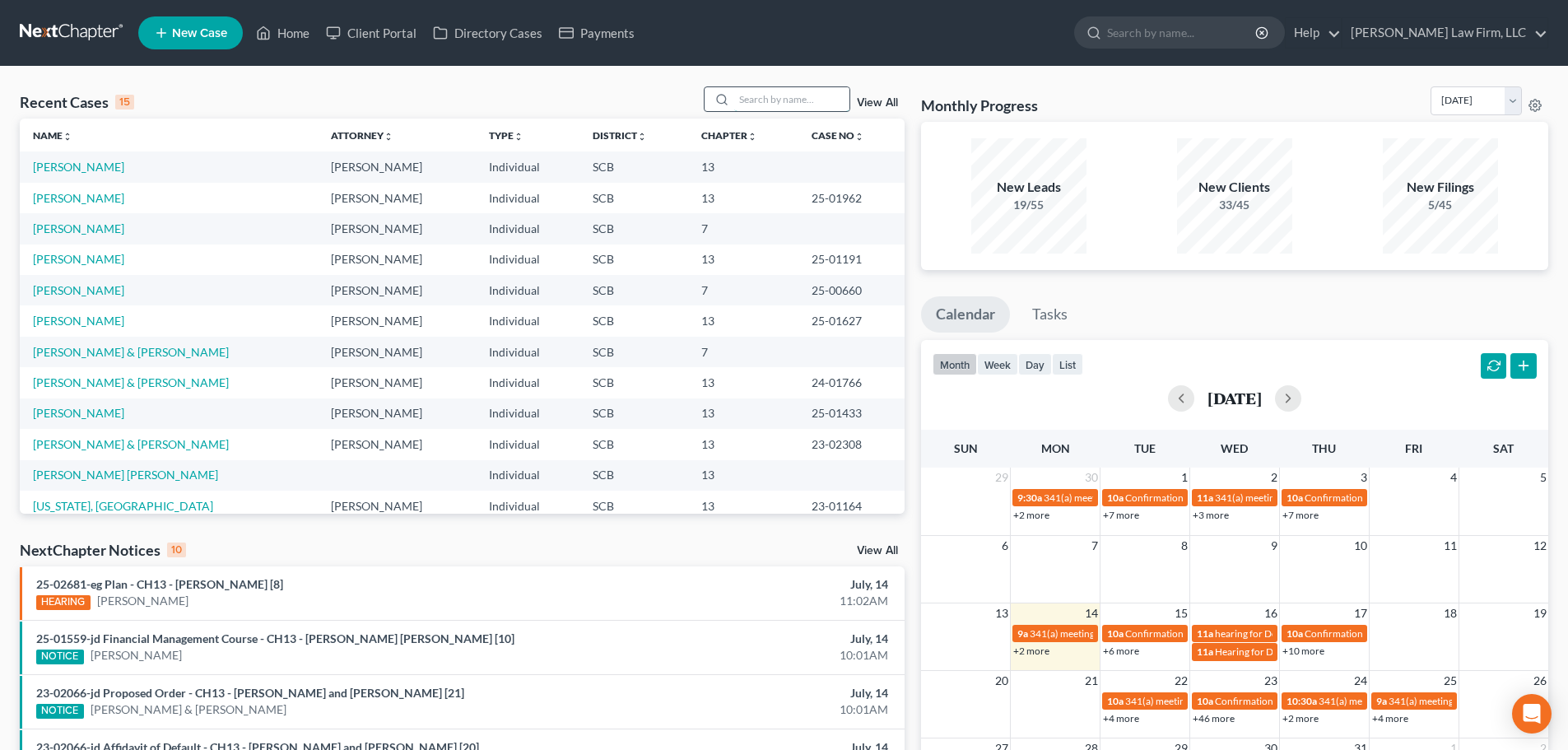 click at bounding box center [792, 99] 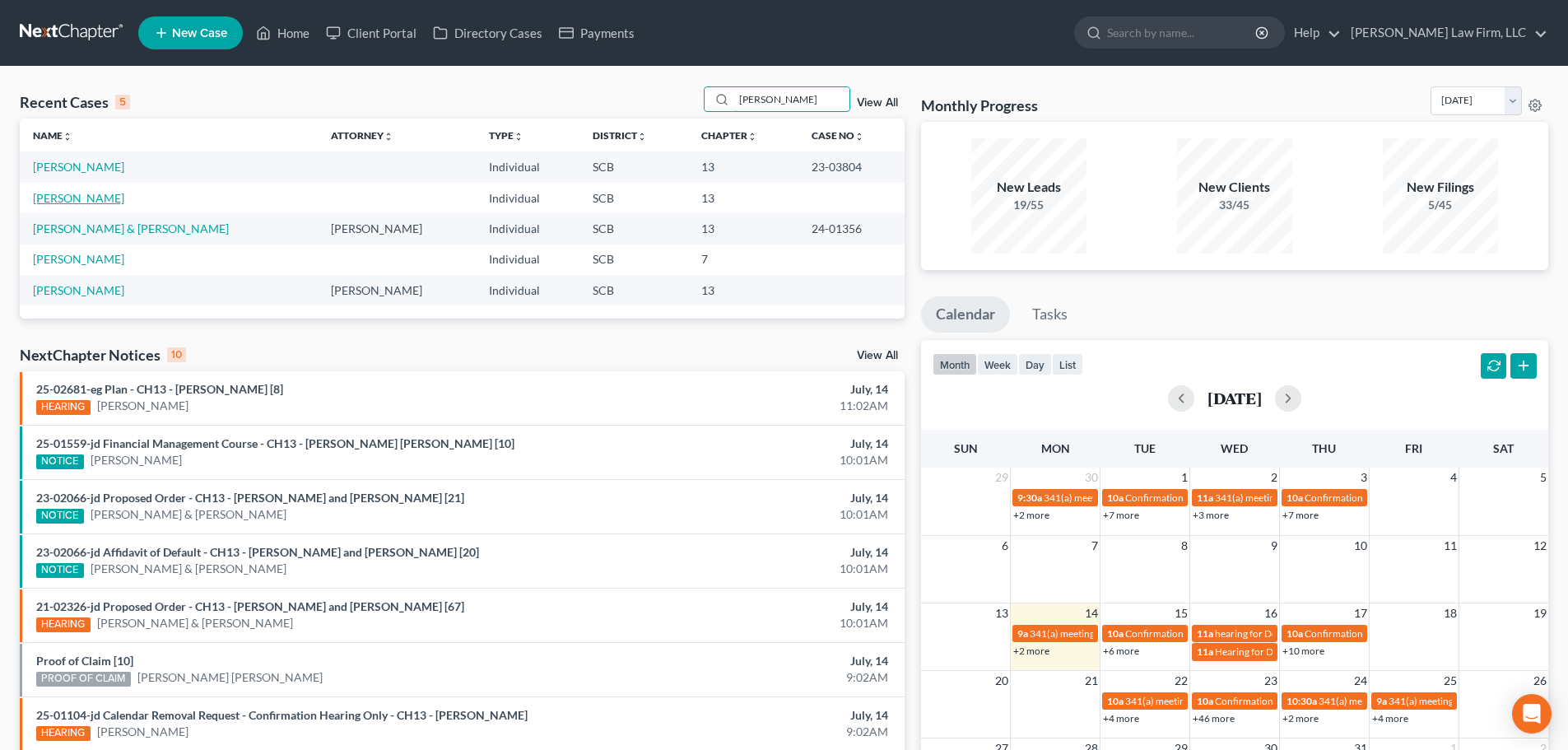 type on "[PERSON_NAME]" 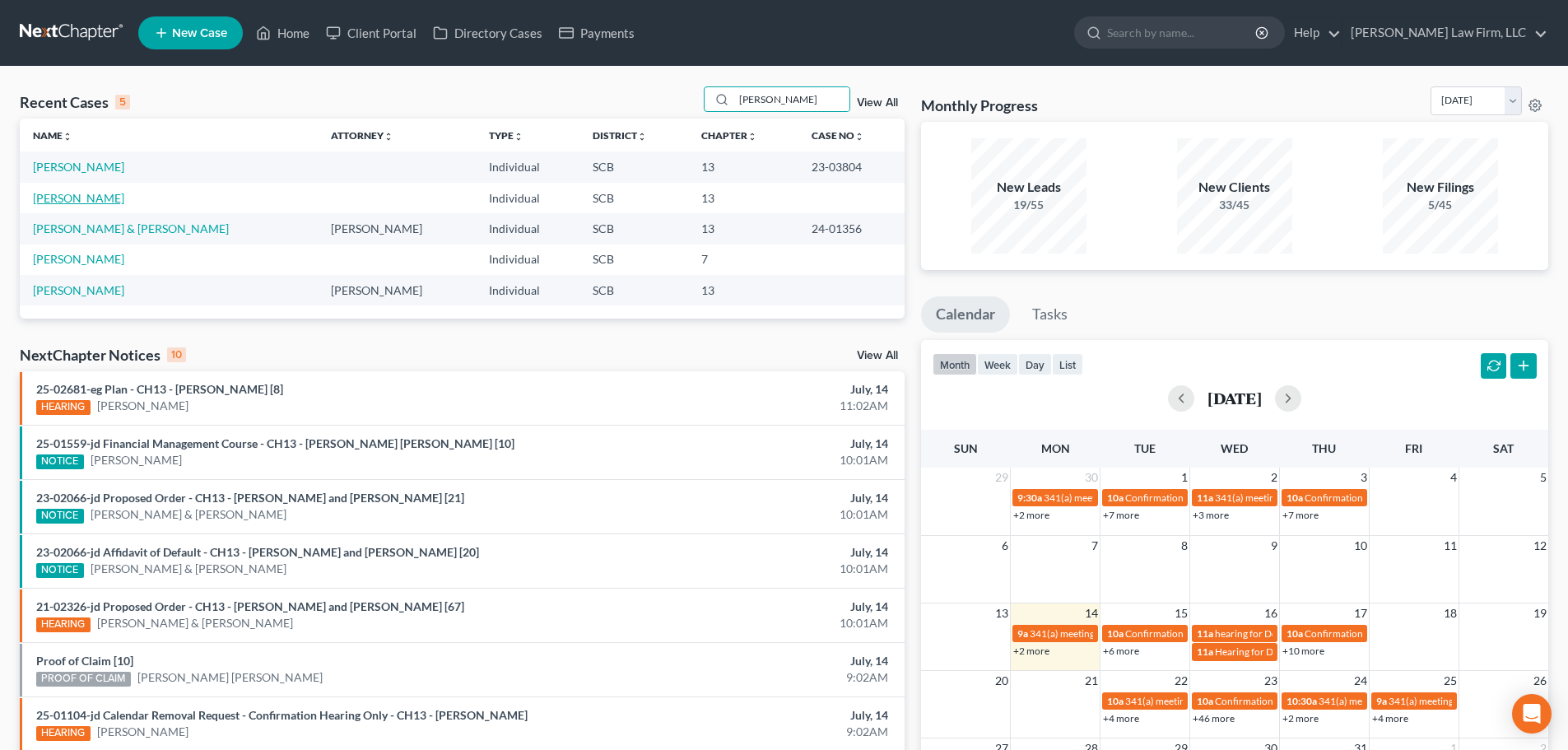 click on "[PERSON_NAME]" at bounding box center [78, 198] 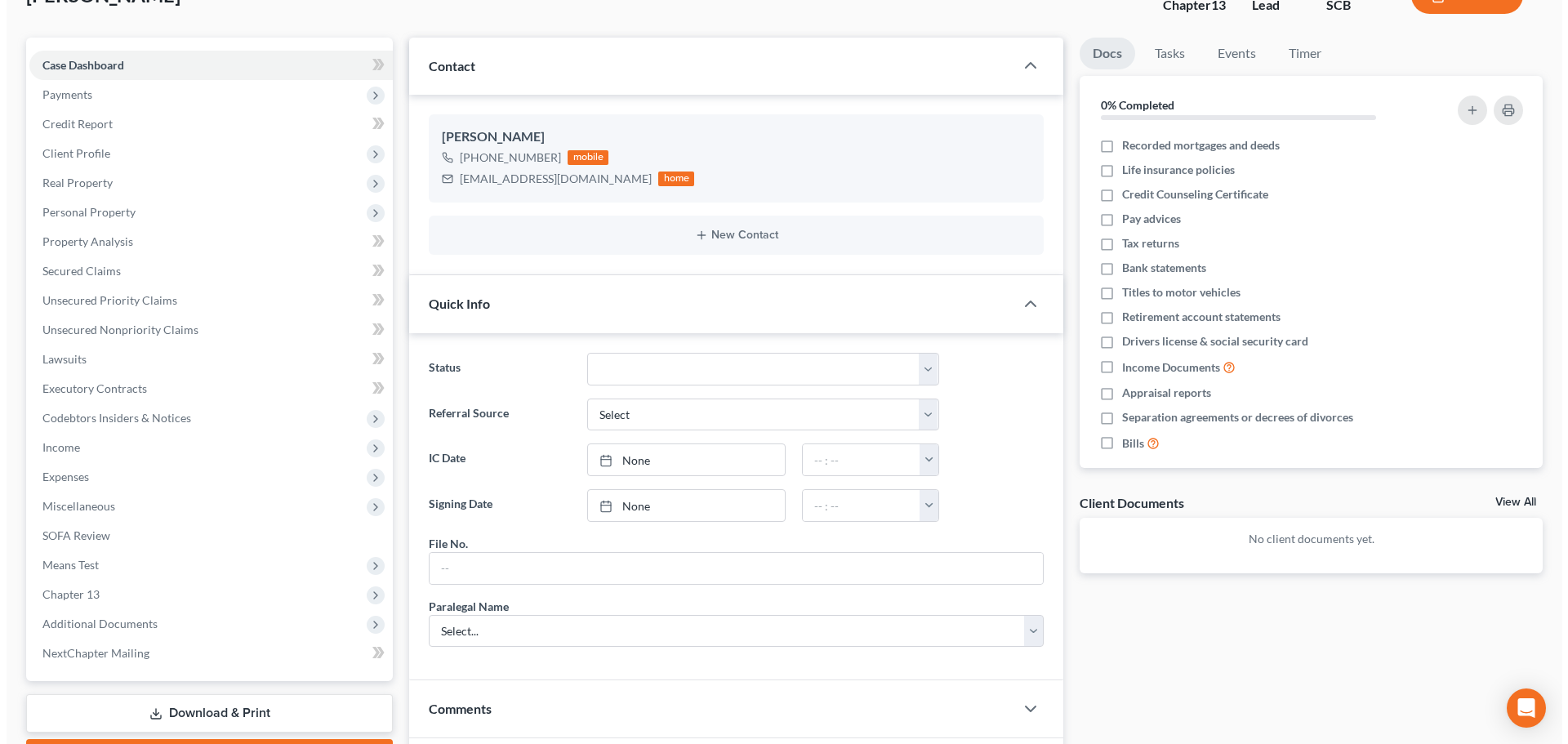 scroll, scrollTop: 0, scrollLeft: 0, axis: both 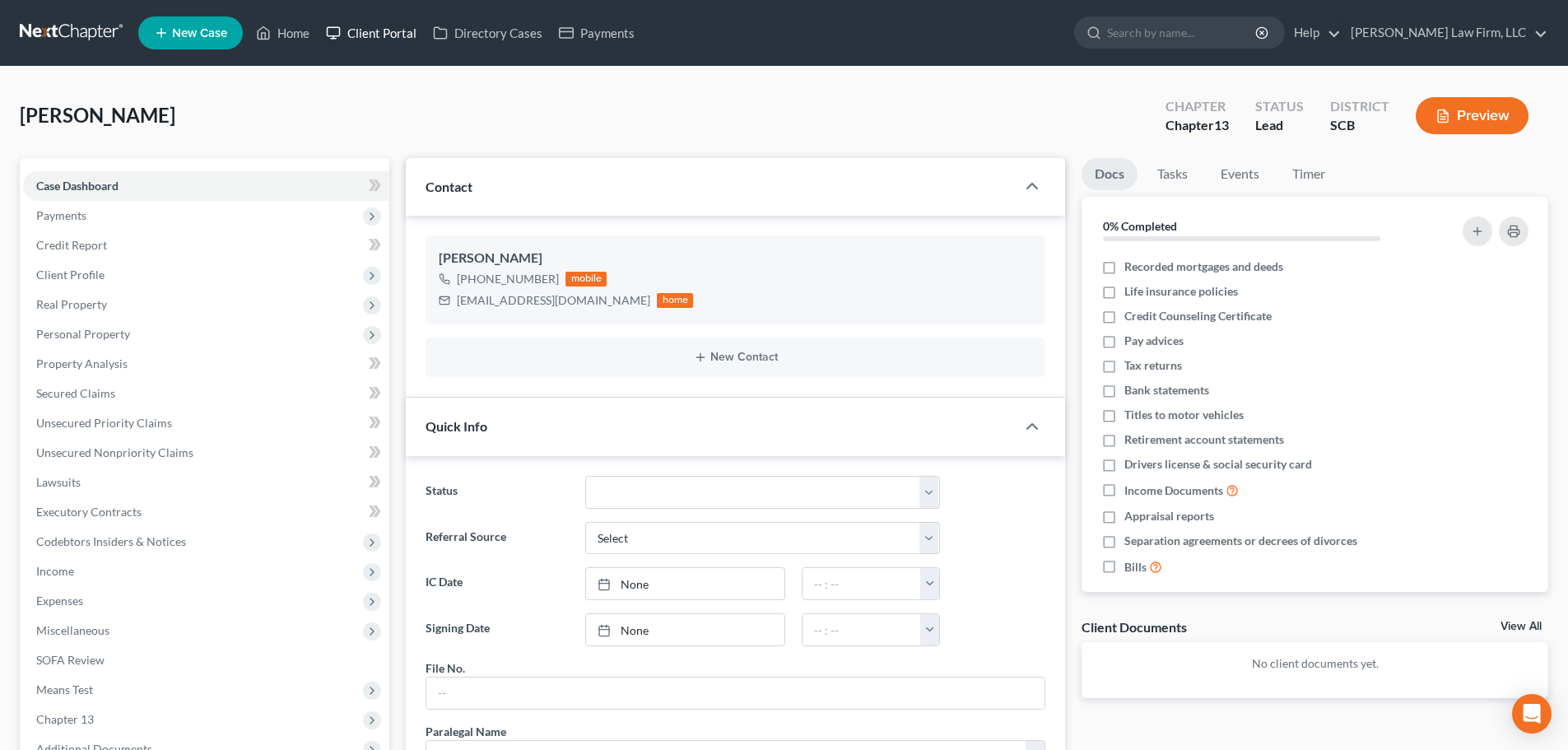 click on "Client Portal" at bounding box center [371, 33] 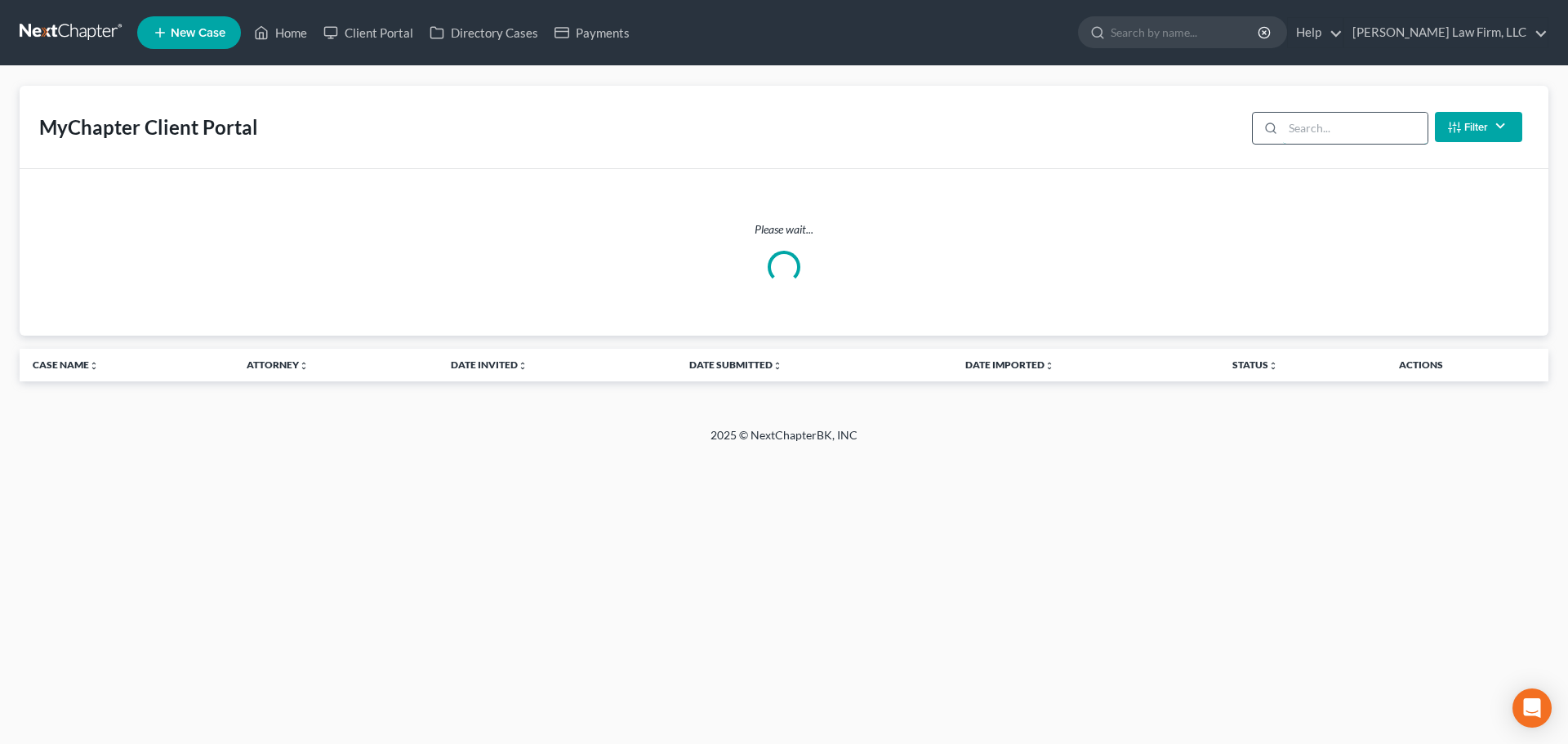 click at bounding box center [1355, 128] 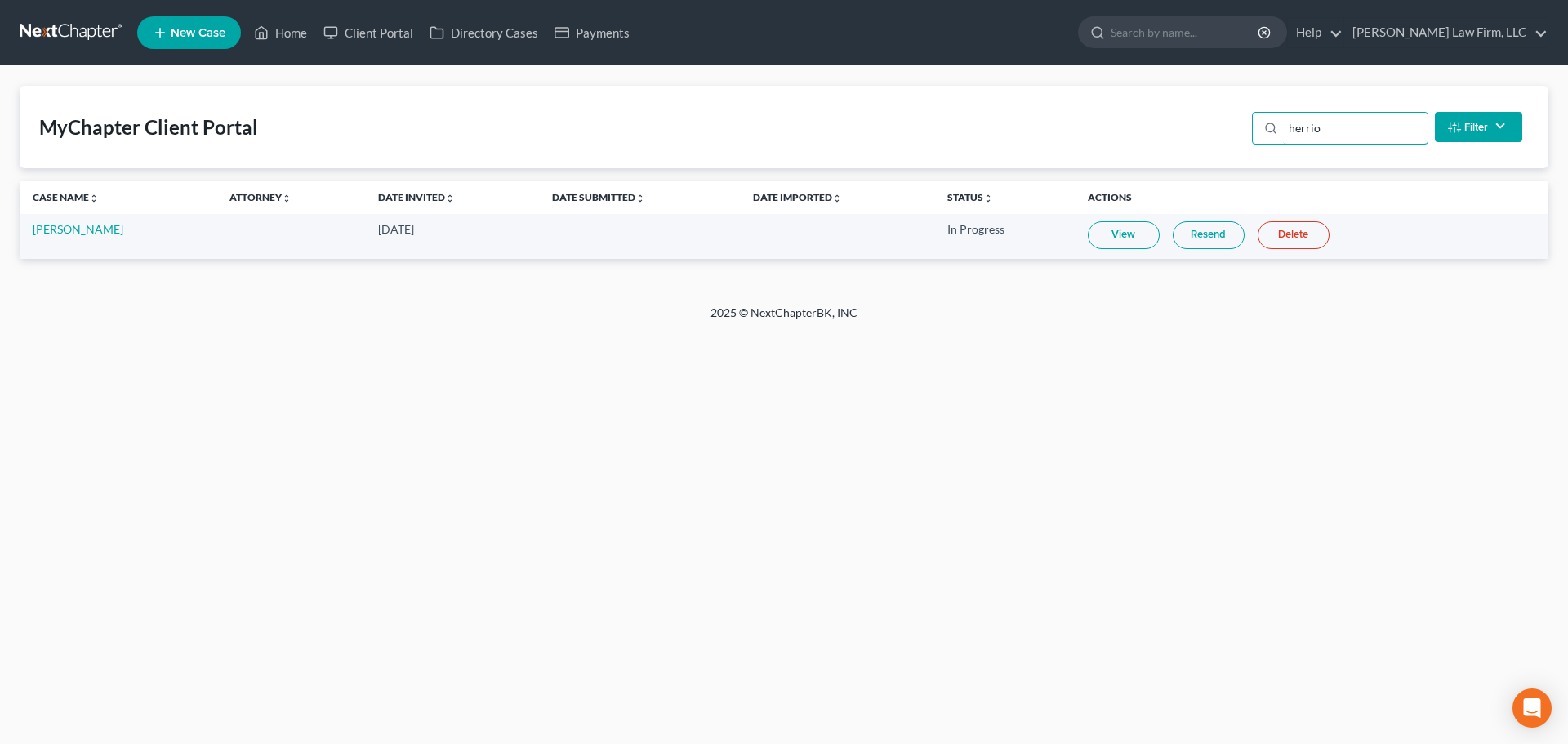 type on "herrio" 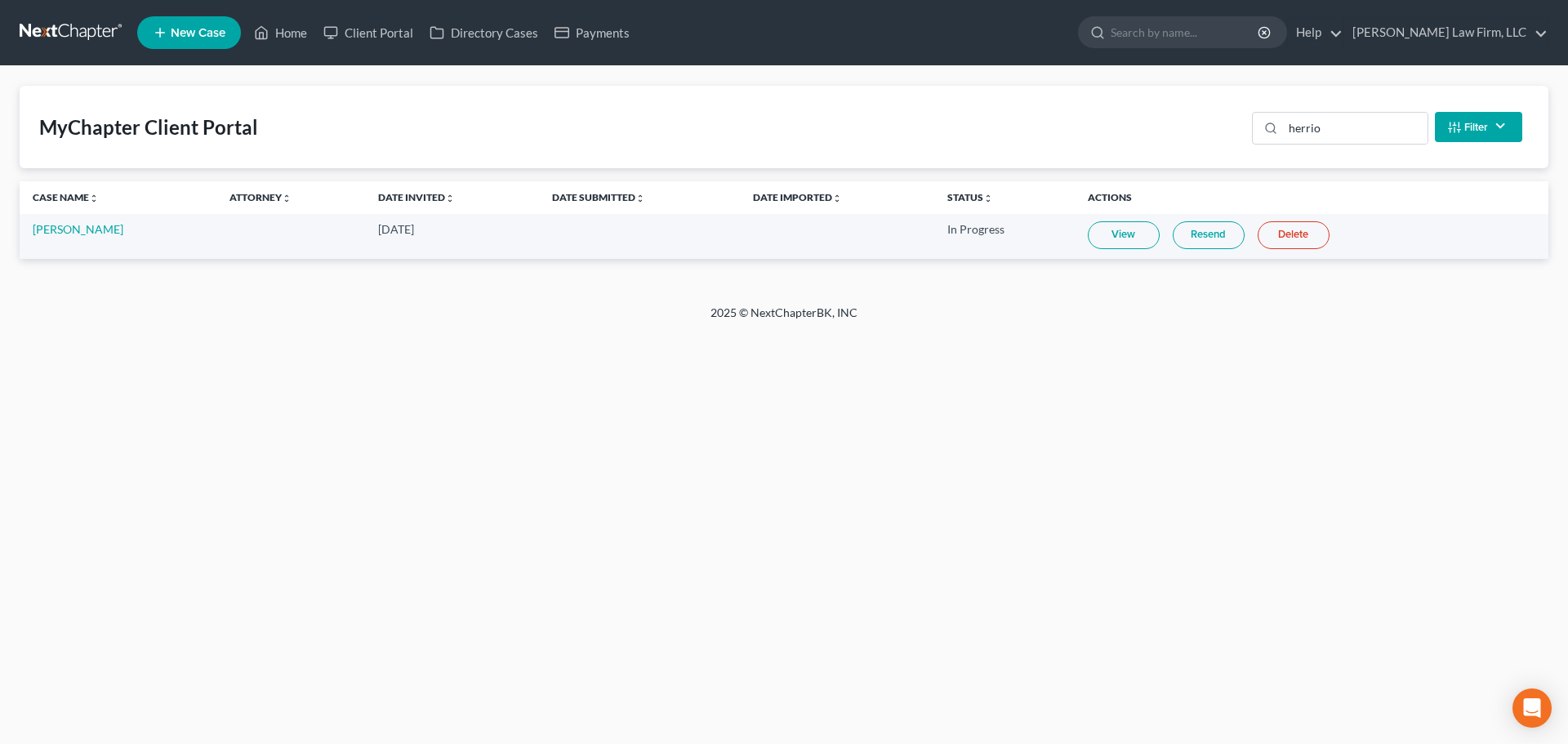 click on "View" at bounding box center (1124, 235) 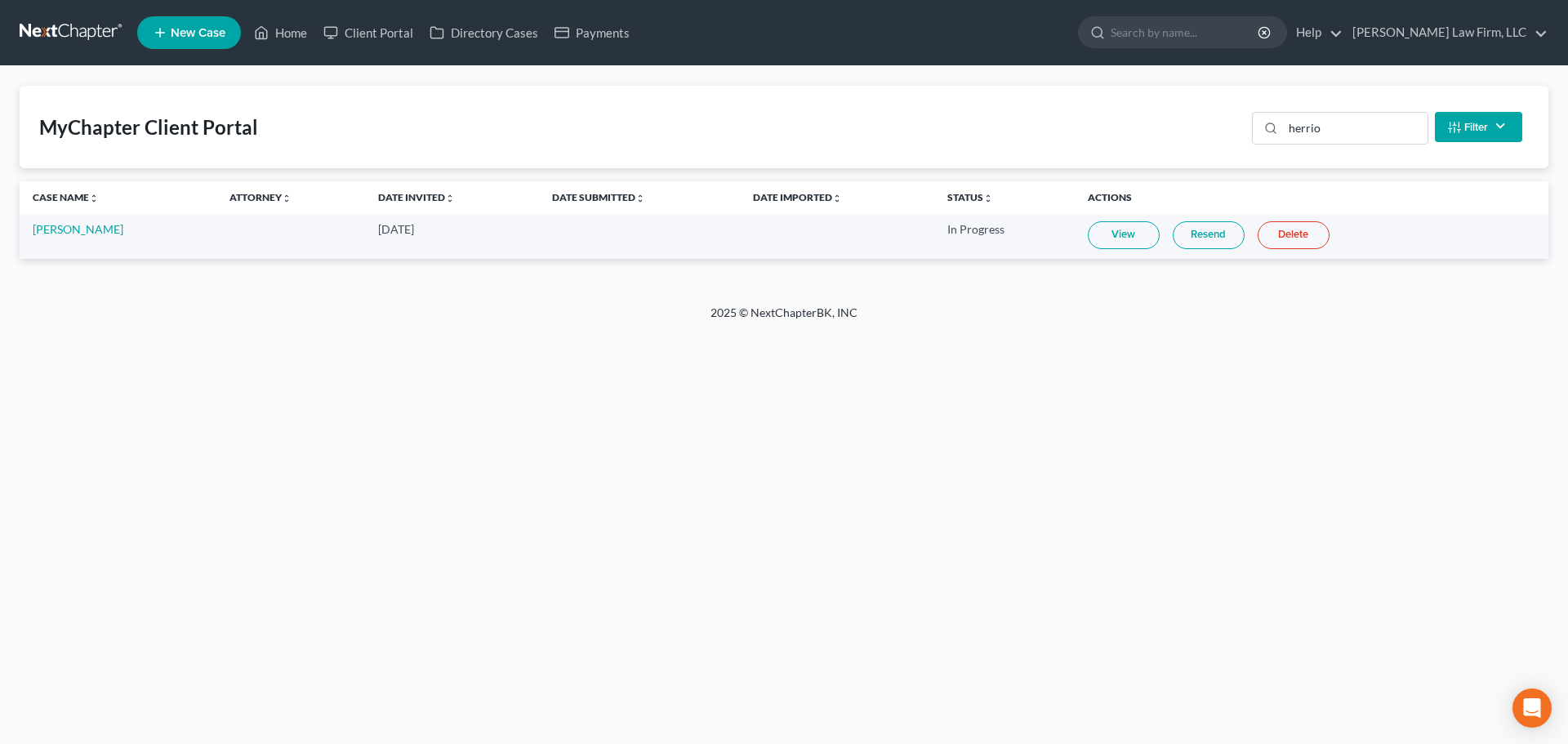 click at bounding box center [72, 33] 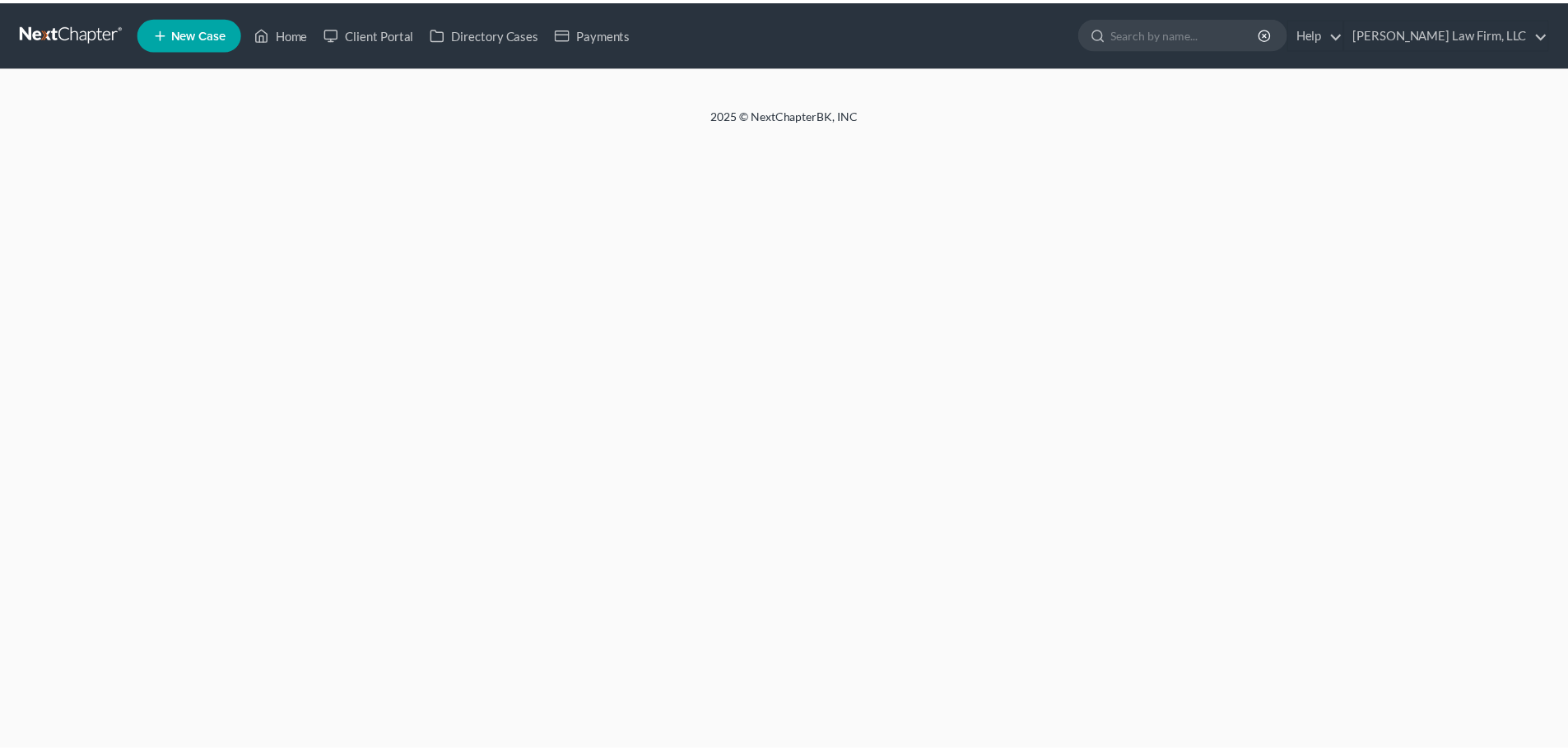 scroll, scrollTop: 0, scrollLeft: 0, axis: both 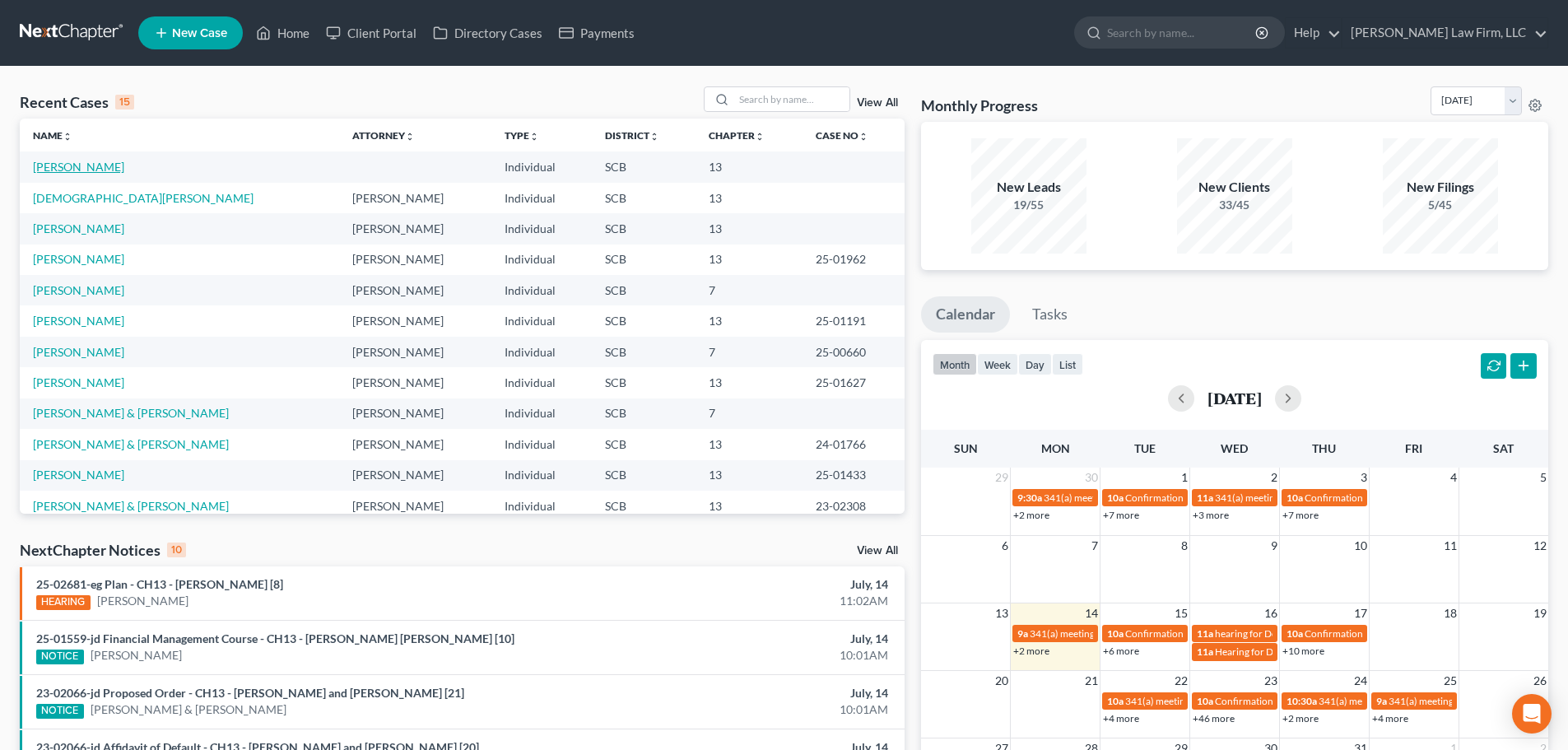click on "[PERSON_NAME]" at bounding box center [78, 166] 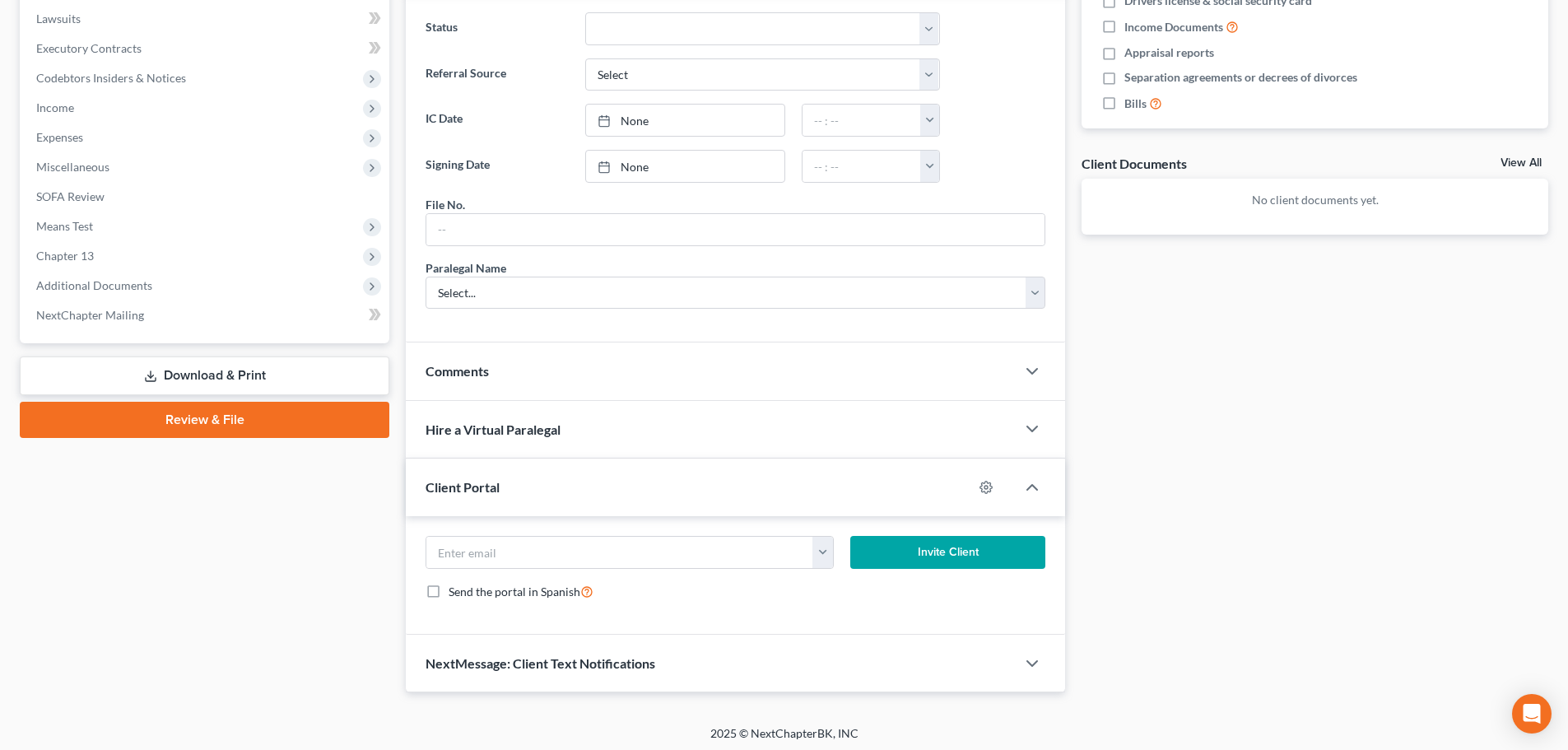 scroll, scrollTop: 468, scrollLeft: 0, axis: vertical 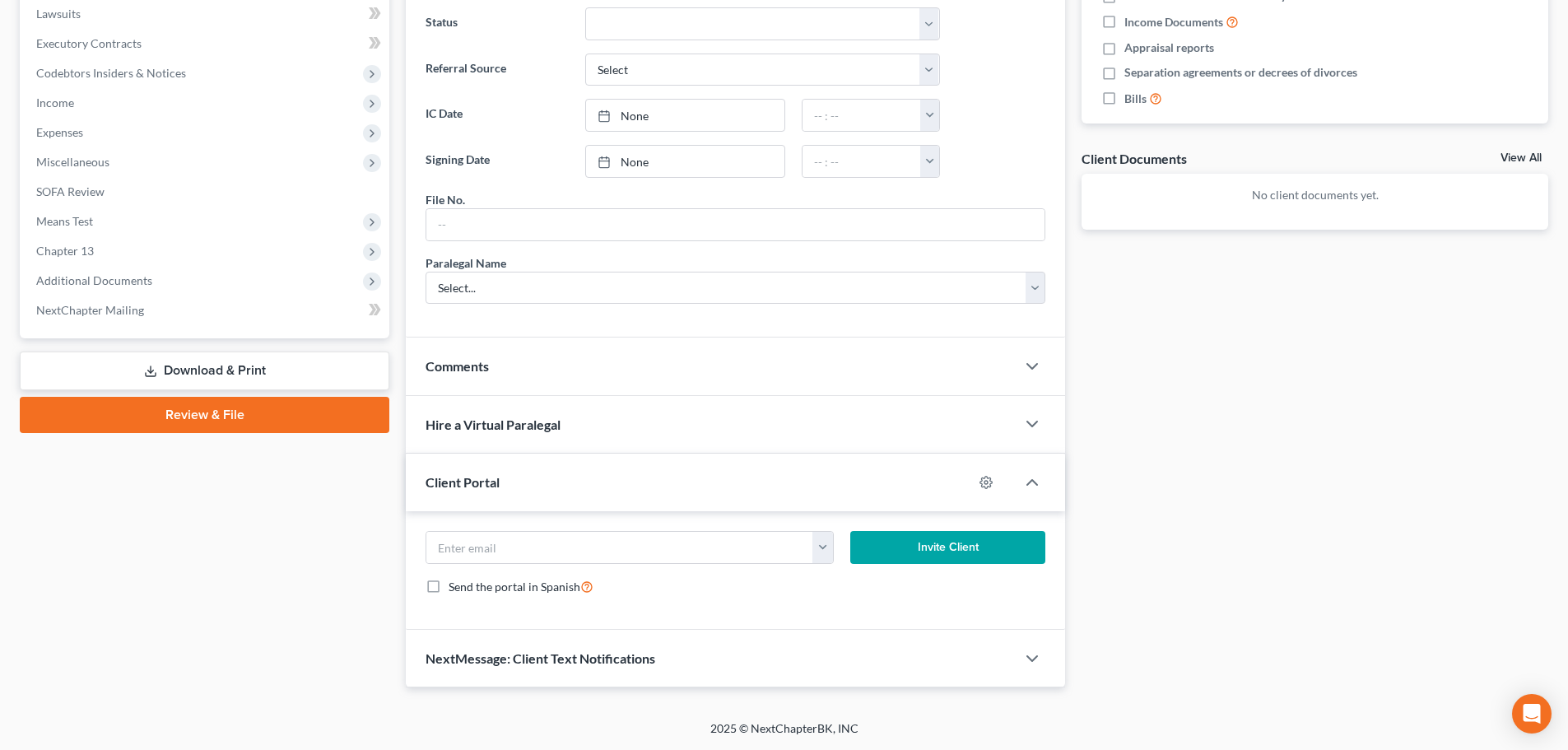 click on "Comments" at bounding box center [710, 366] 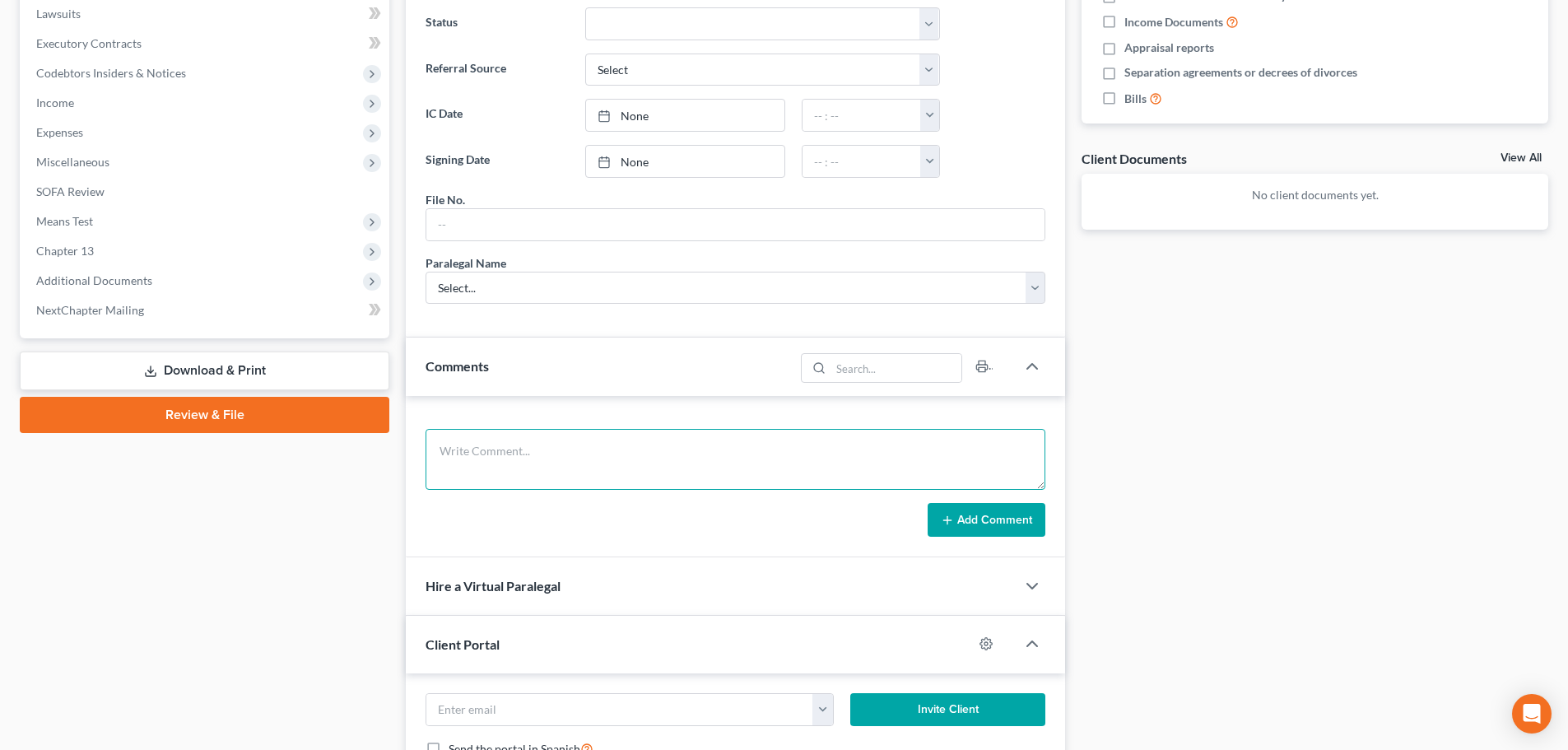click at bounding box center (735, 459) 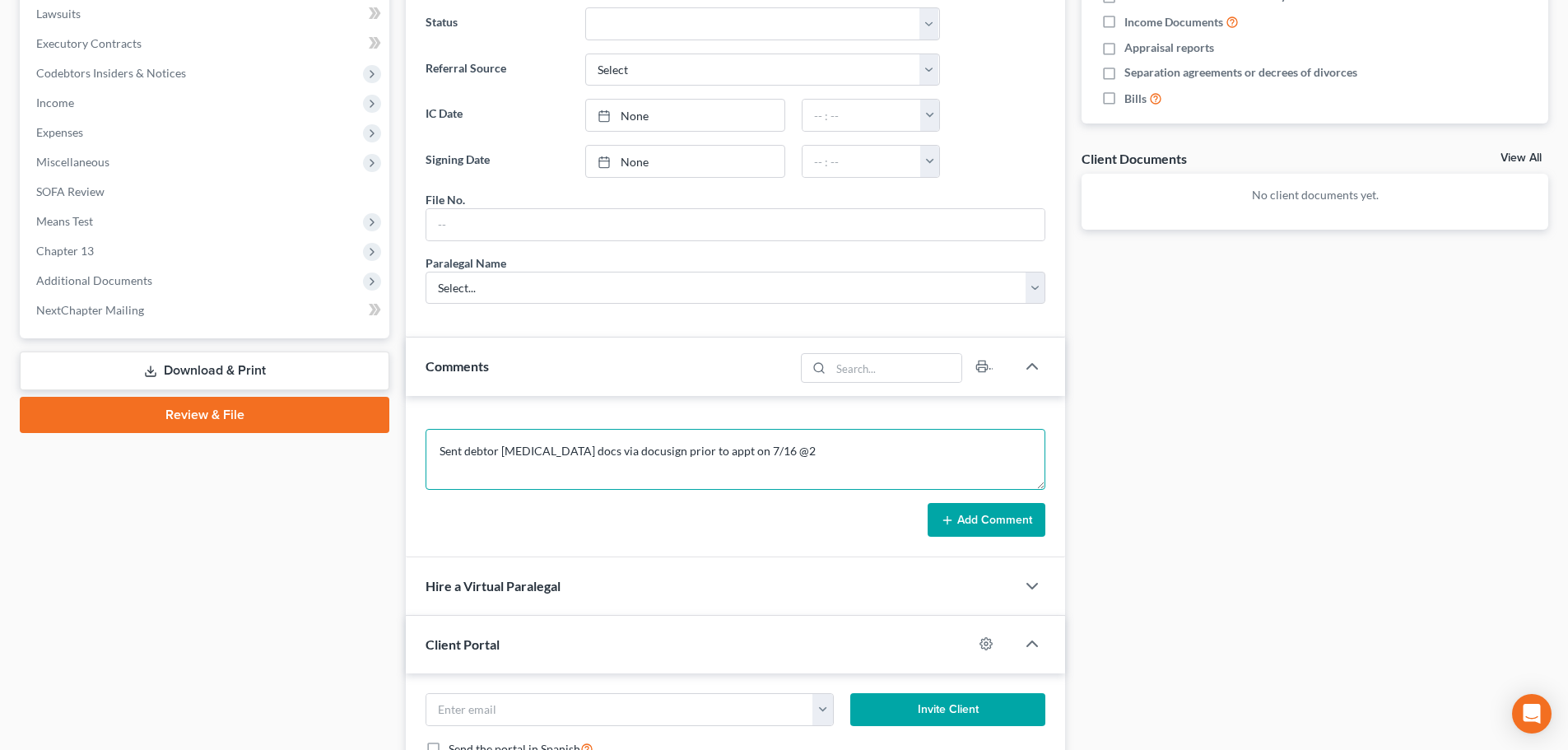 type on "Sent debtor [MEDICAL_DATA] docs via docusign prior to appt on 7/16 @2" 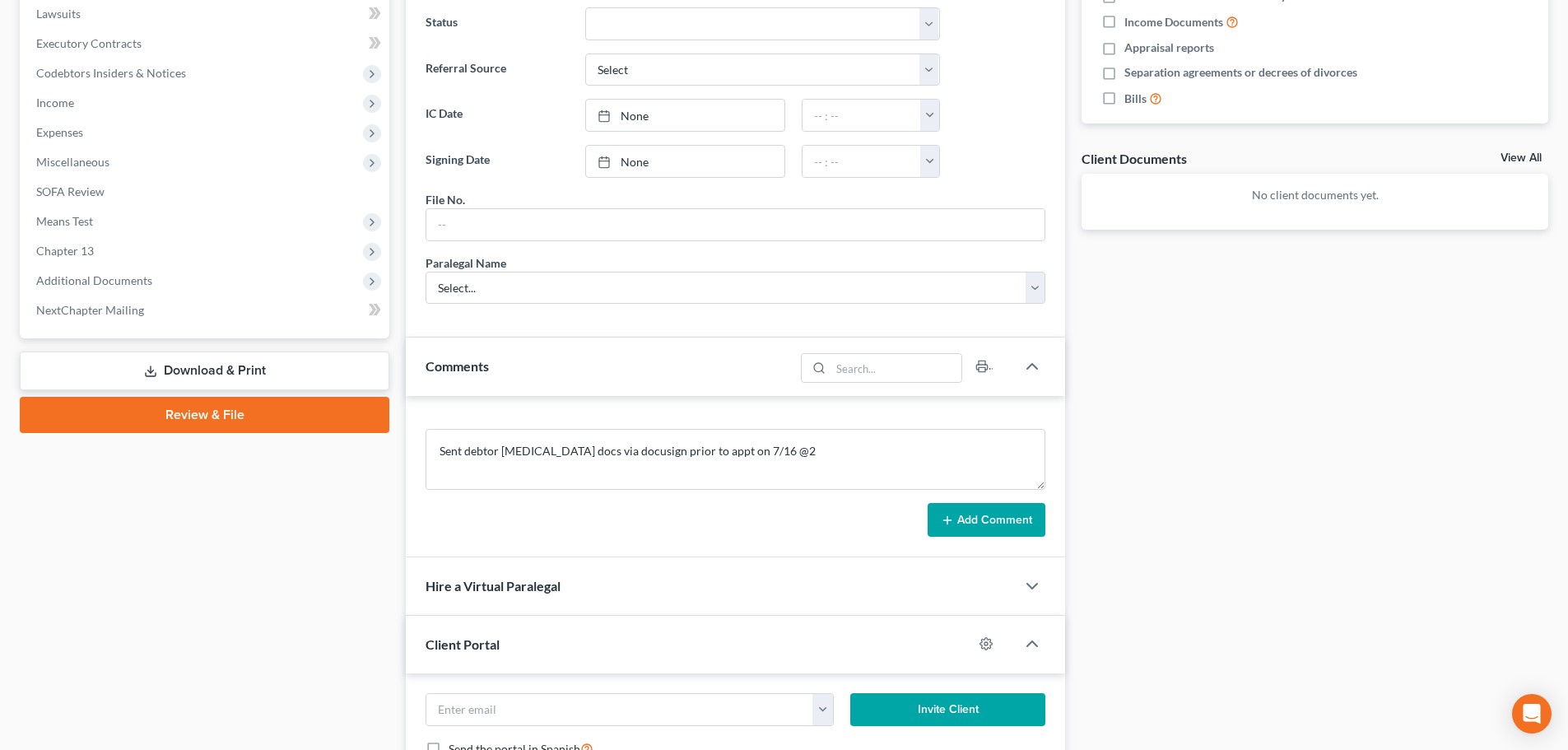 click on "Add Comment" at bounding box center (986, 520) 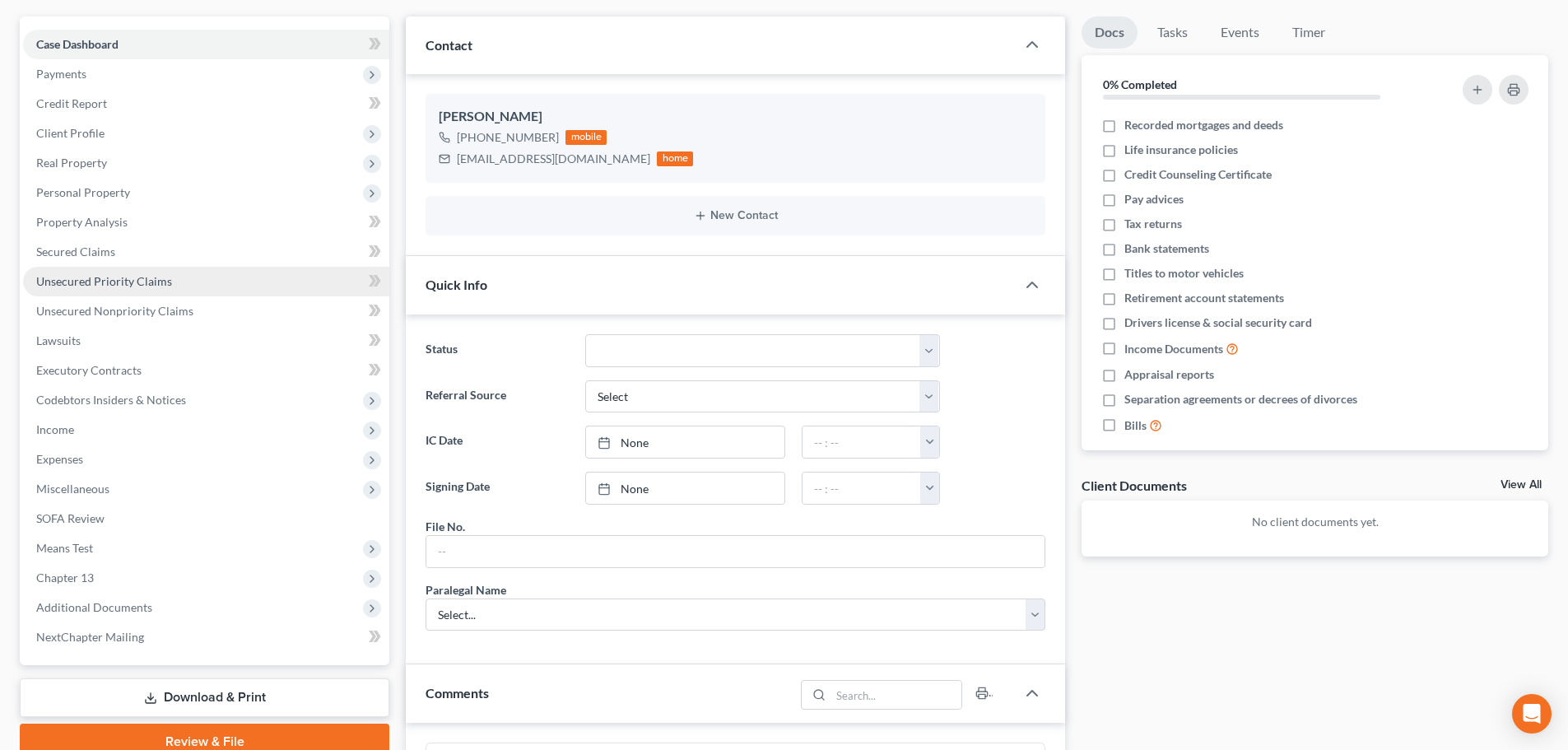 scroll, scrollTop: 0, scrollLeft: 0, axis: both 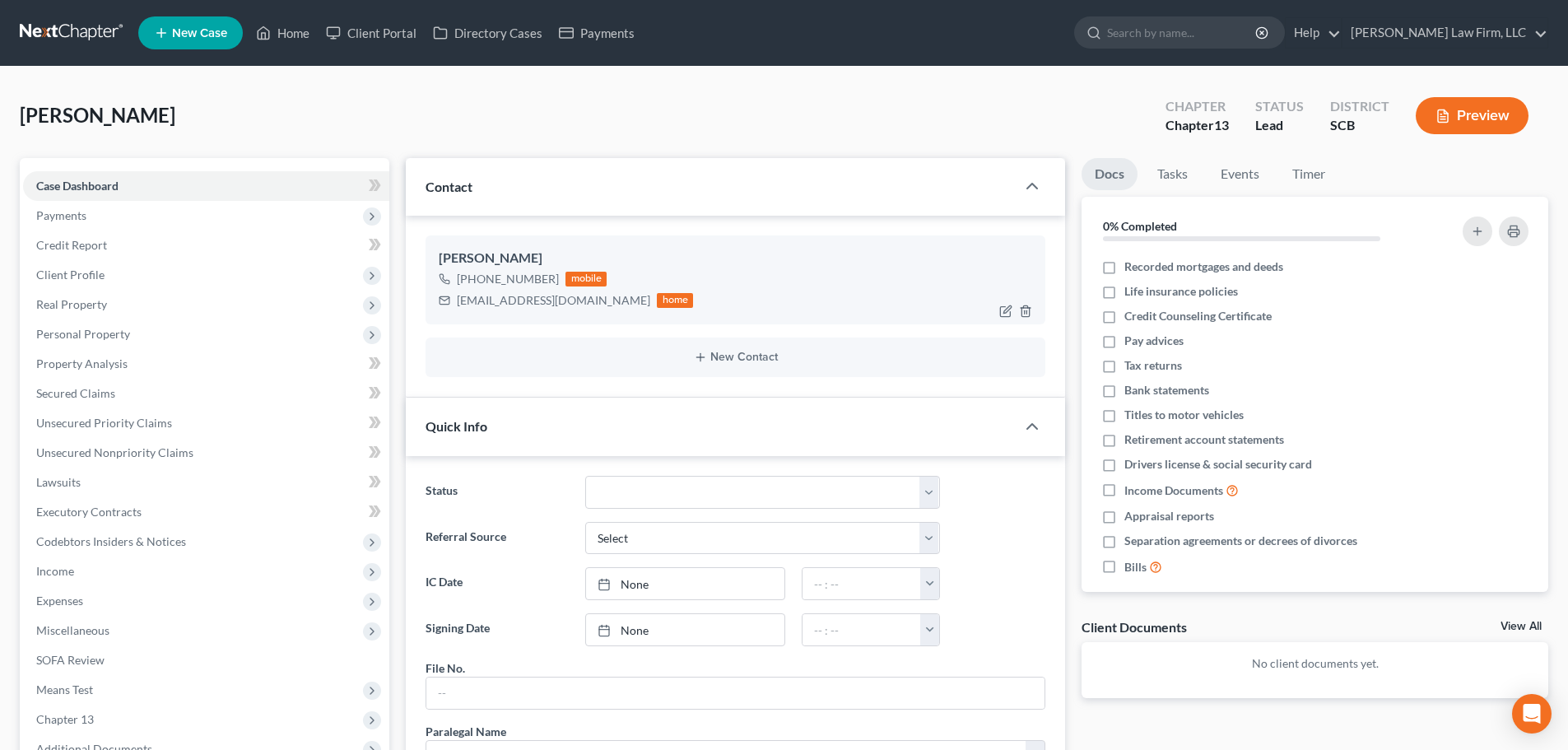 click on "AHERRIOTT01@YAHOO.COM" at bounding box center [553, 300] 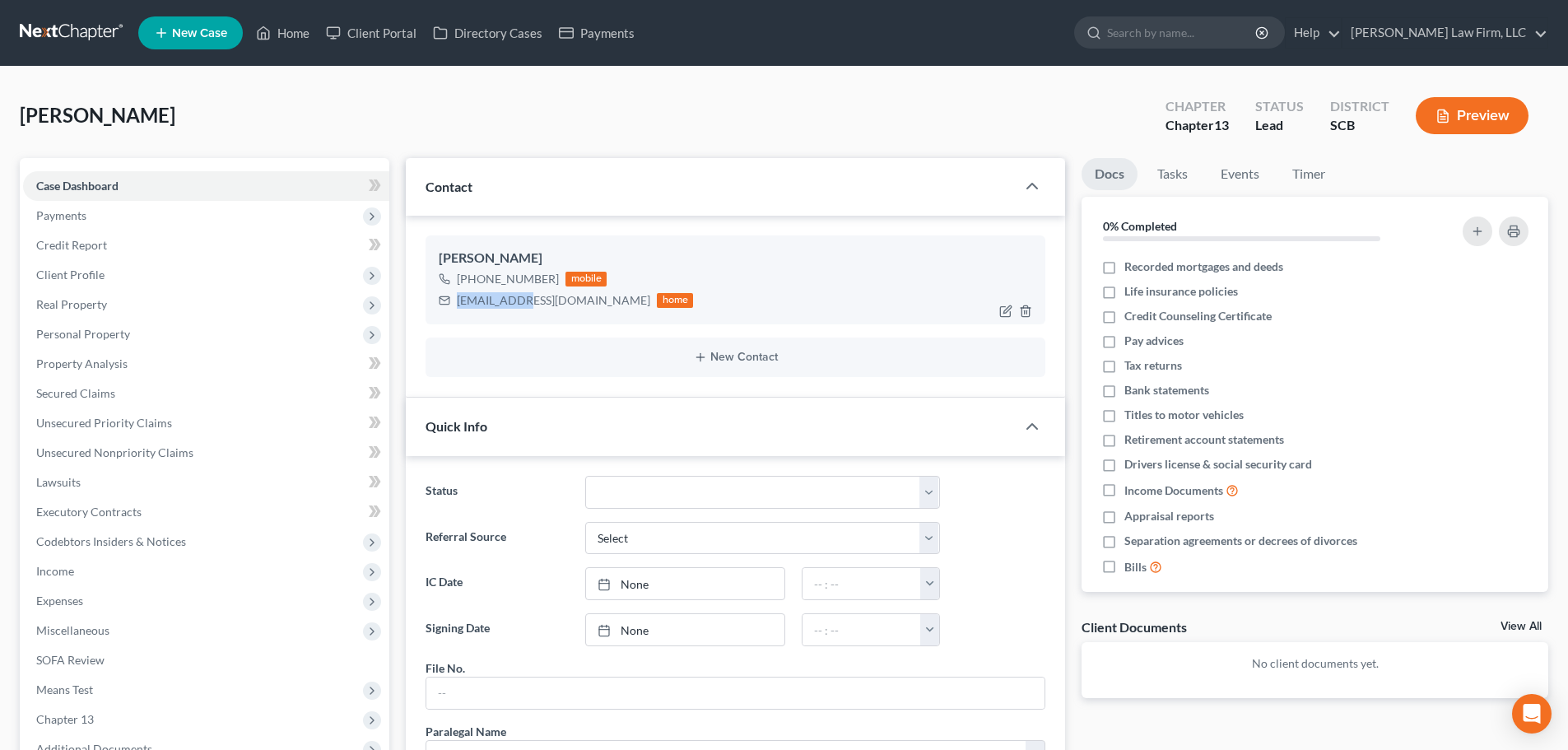 click on "AHERRIOTT01@YAHOO.COM" at bounding box center (553, 300) 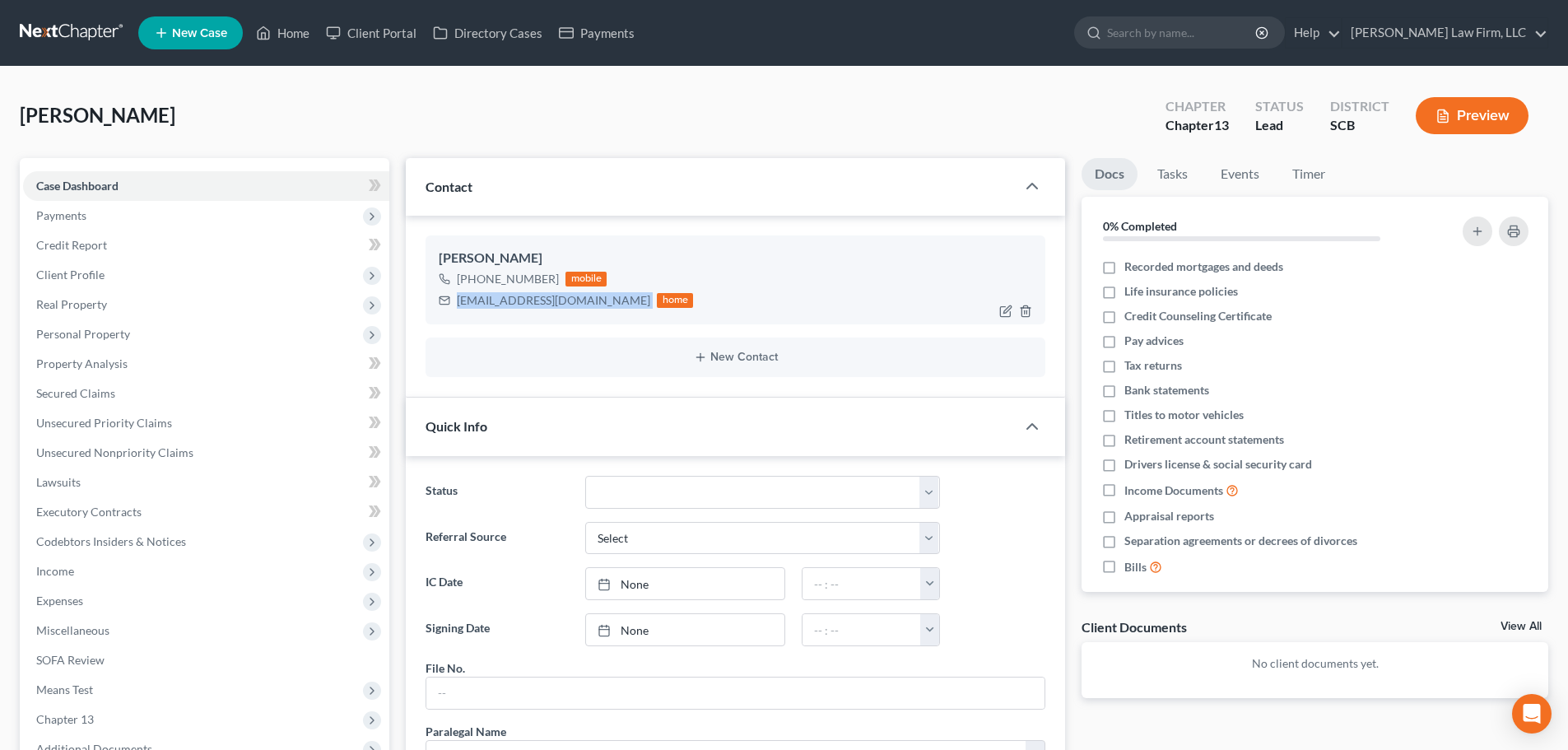 click on "AHERRIOTT01@YAHOO.COM" at bounding box center (553, 300) 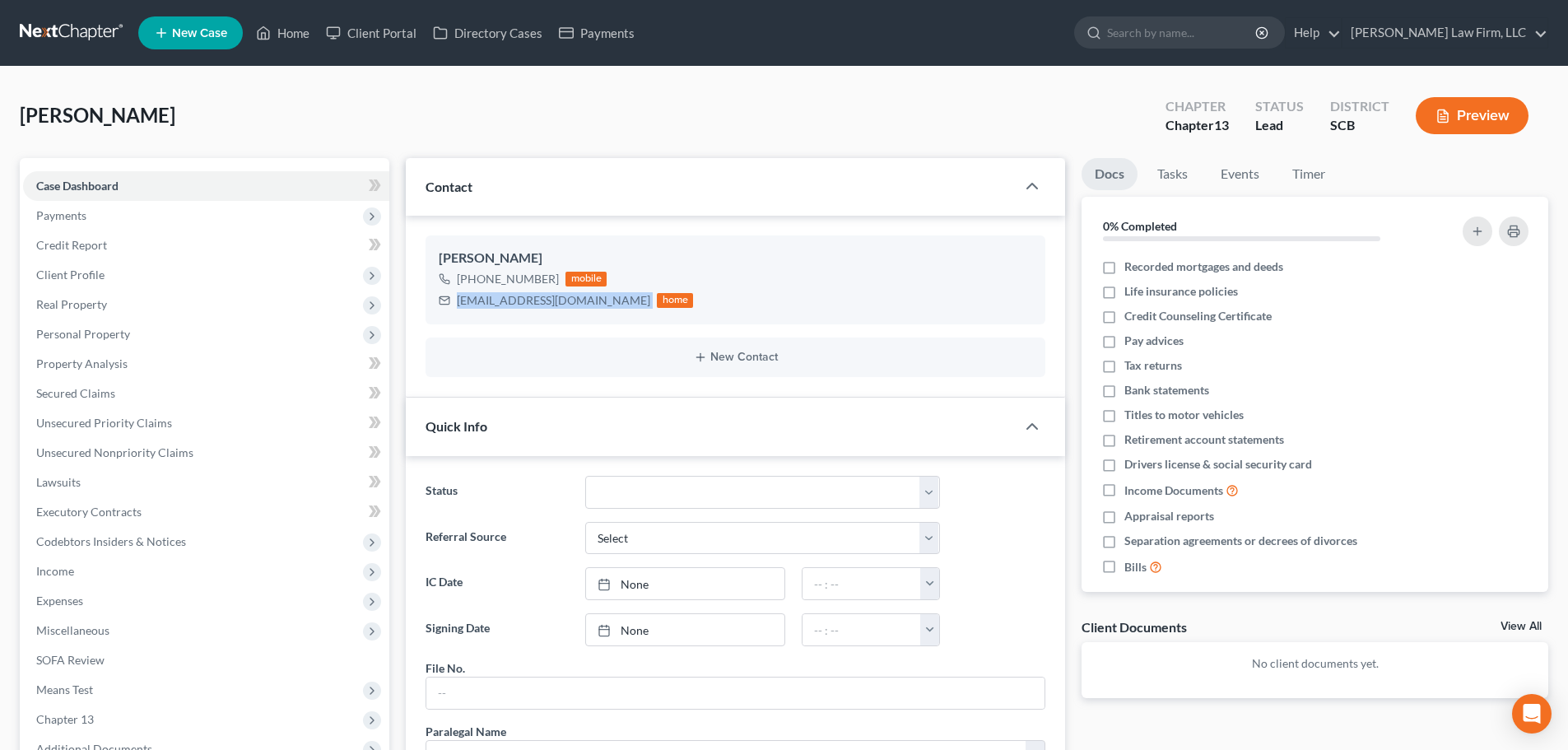 click at bounding box center (72, 33) 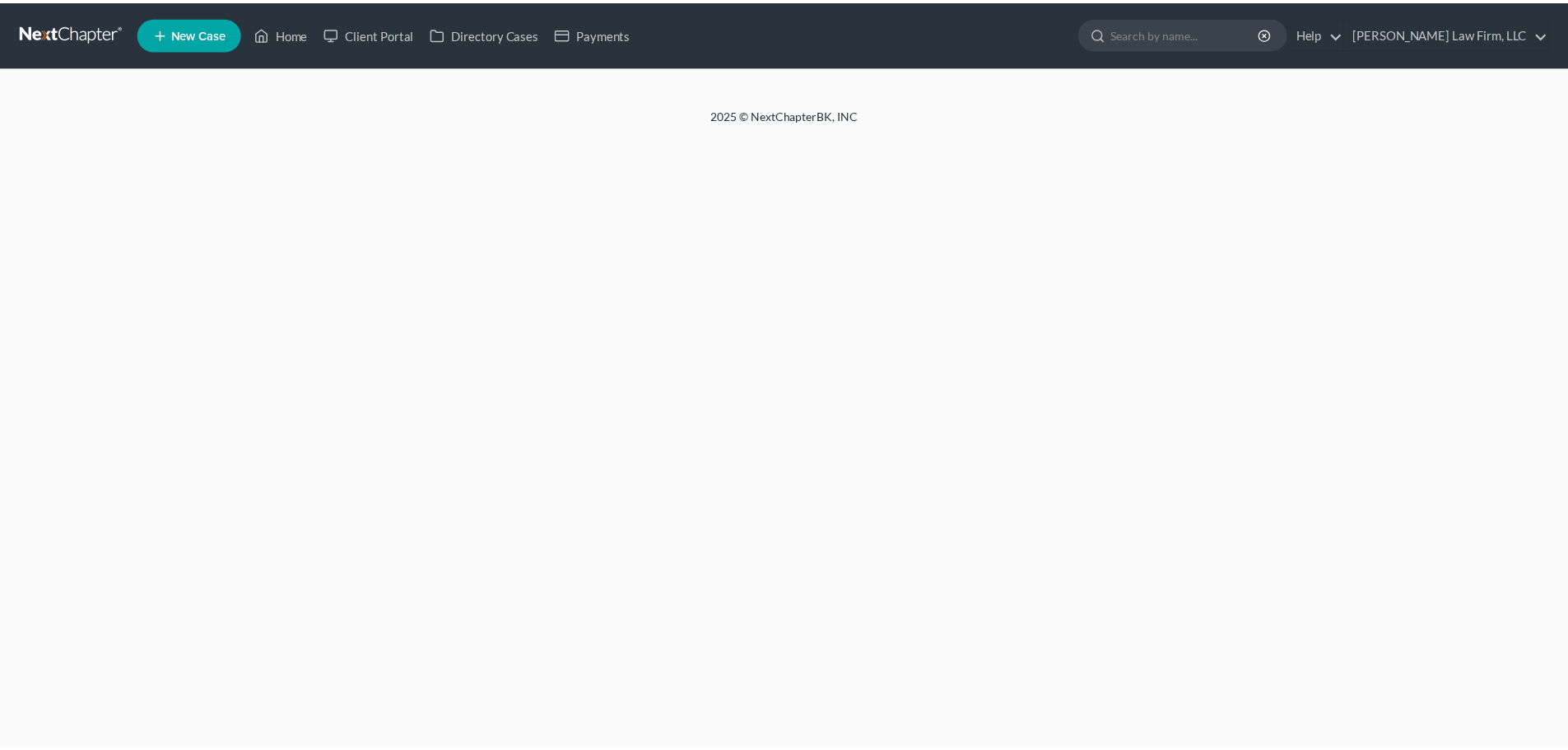 scroll, scrollTop: 0, scrollLeft: 0, axis: both 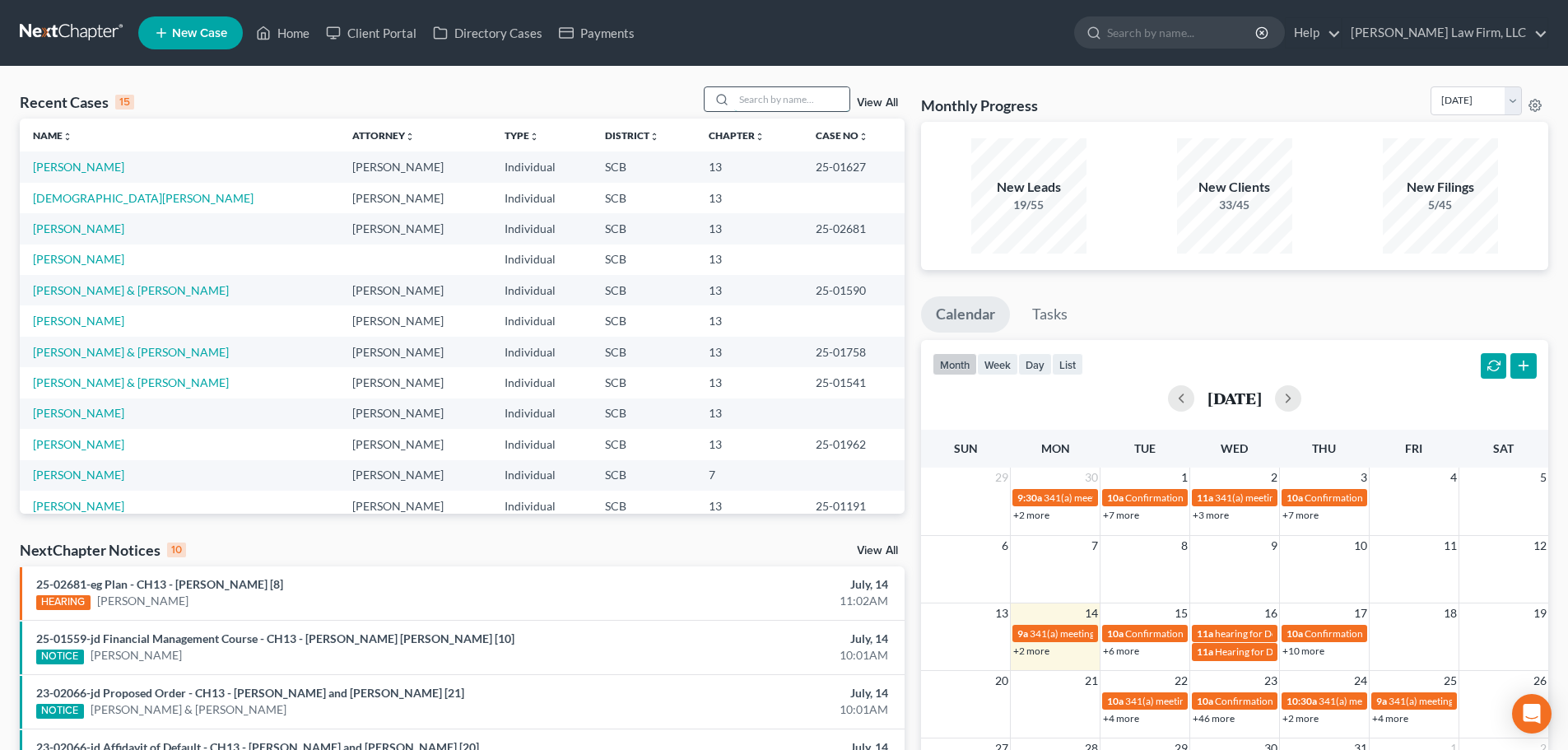 click at bounding box center [792, 99] 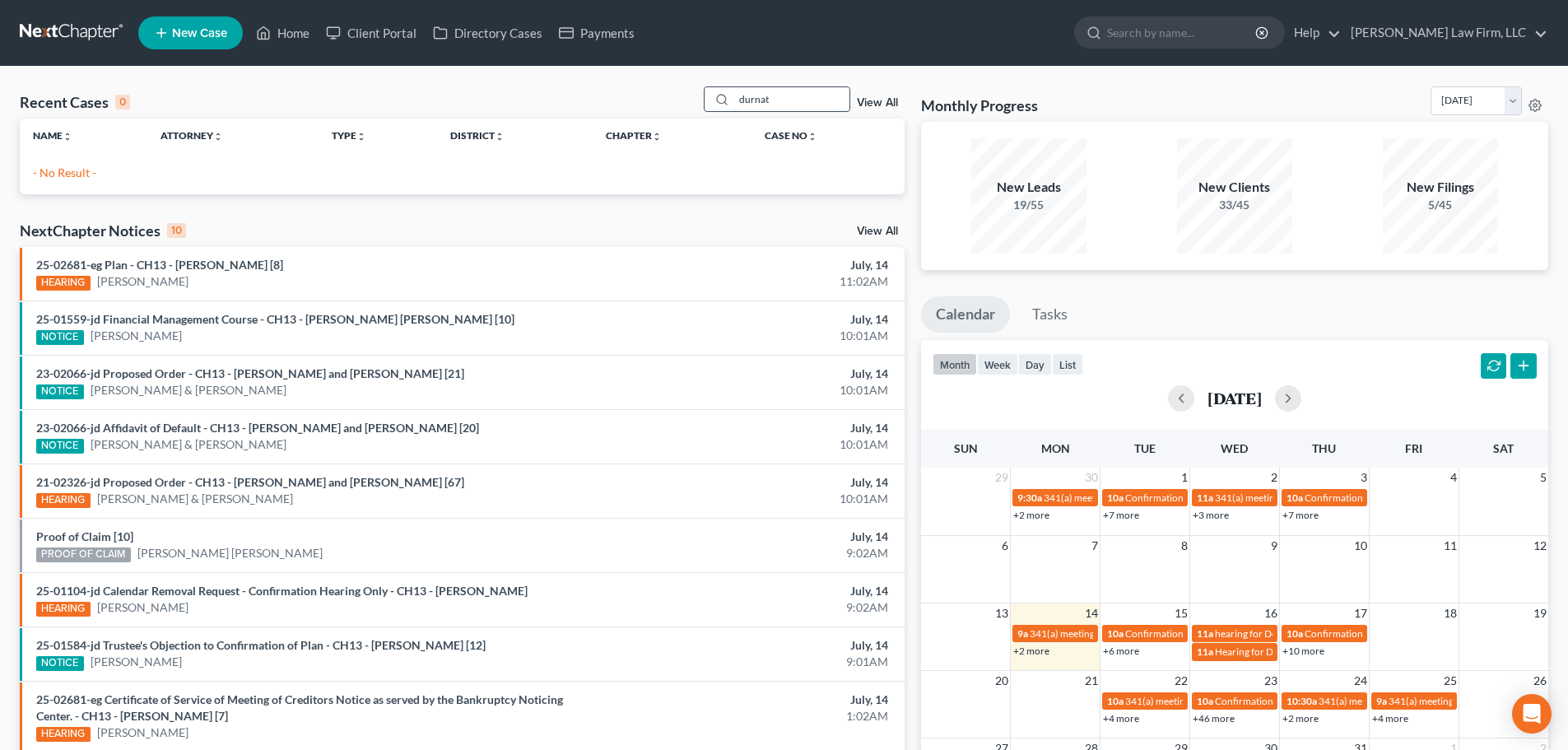 click on "durnat" at bounding box center [792, 99] 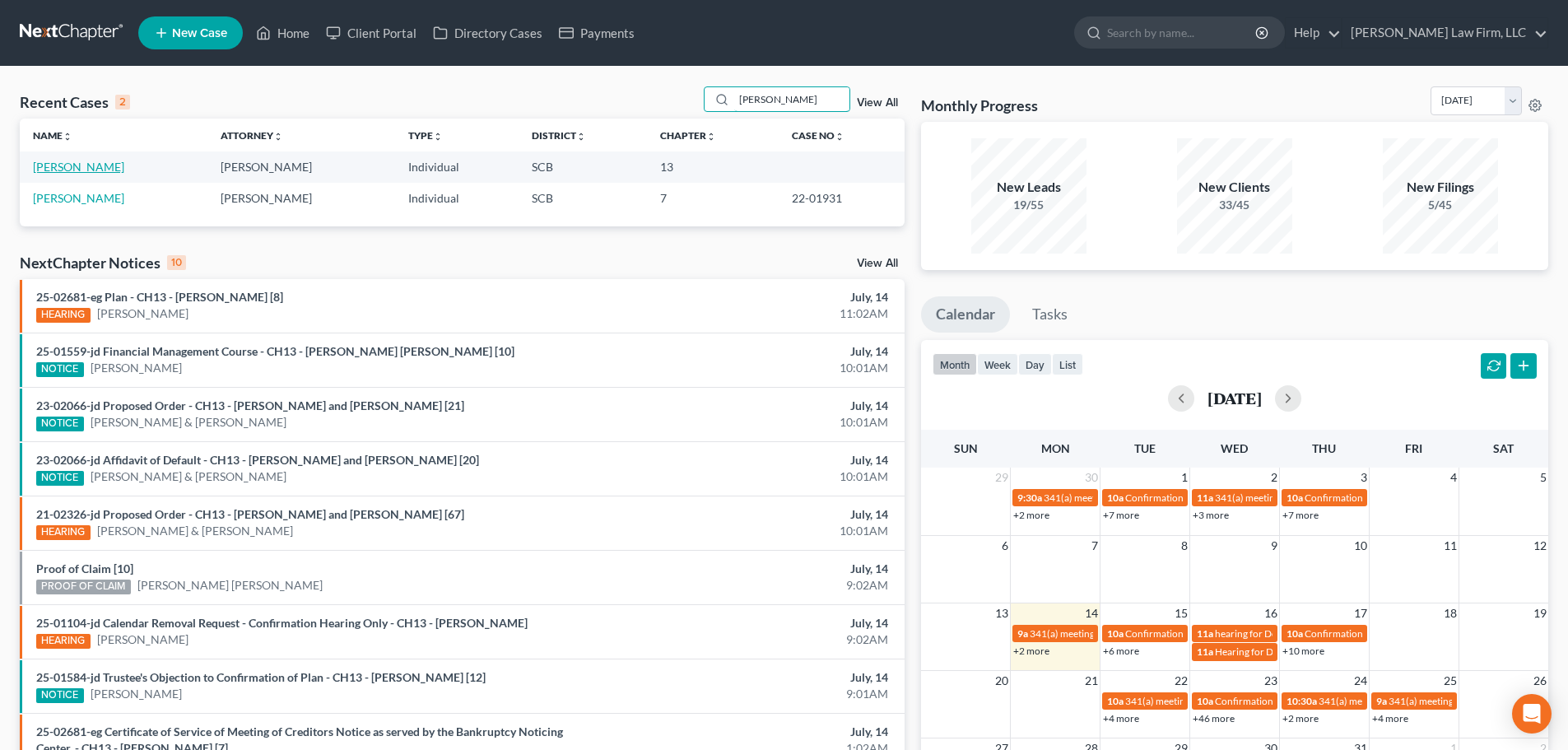type on "duran" 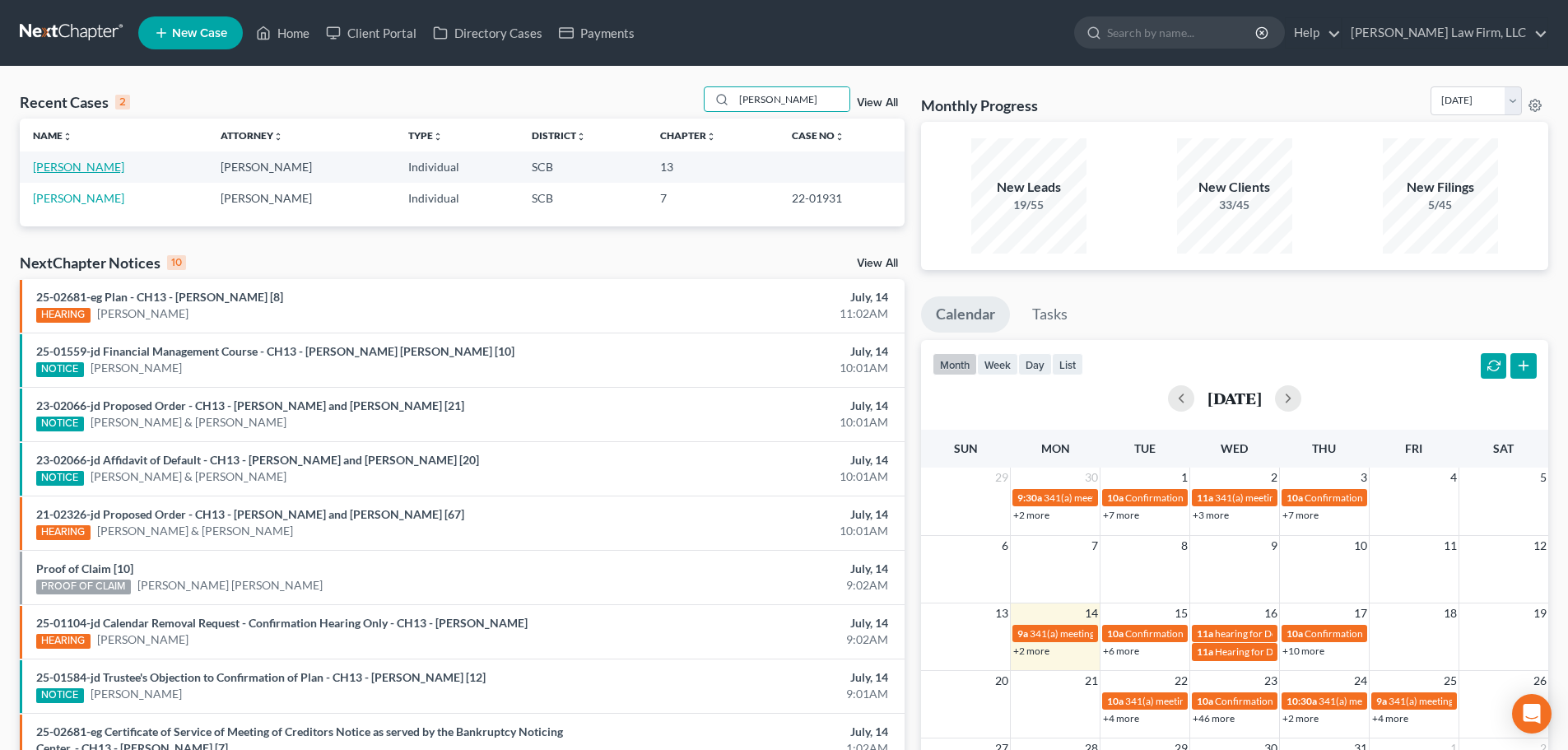 click on "[PERSON_NAME]" at bounding box center [78, 166] 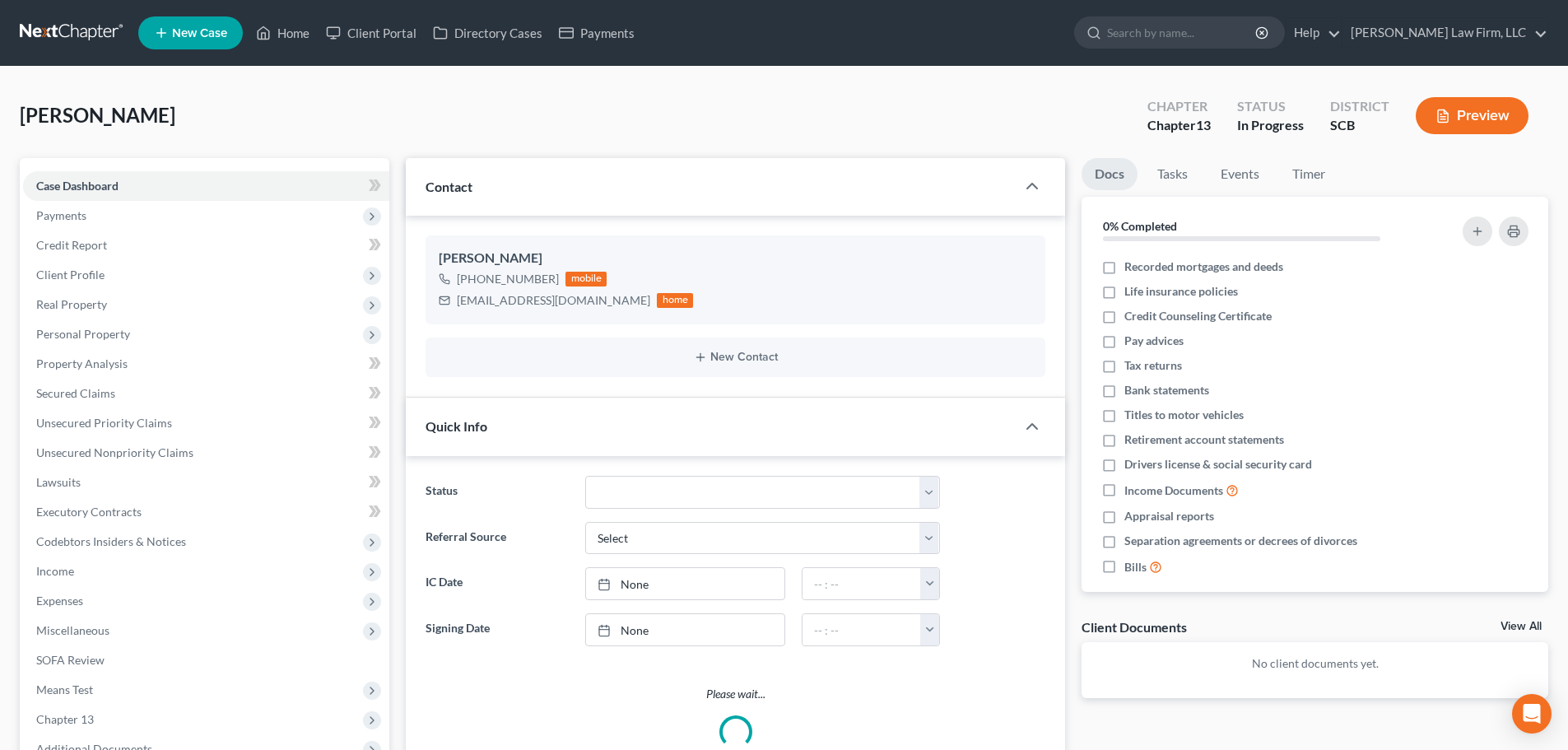 select on "1" 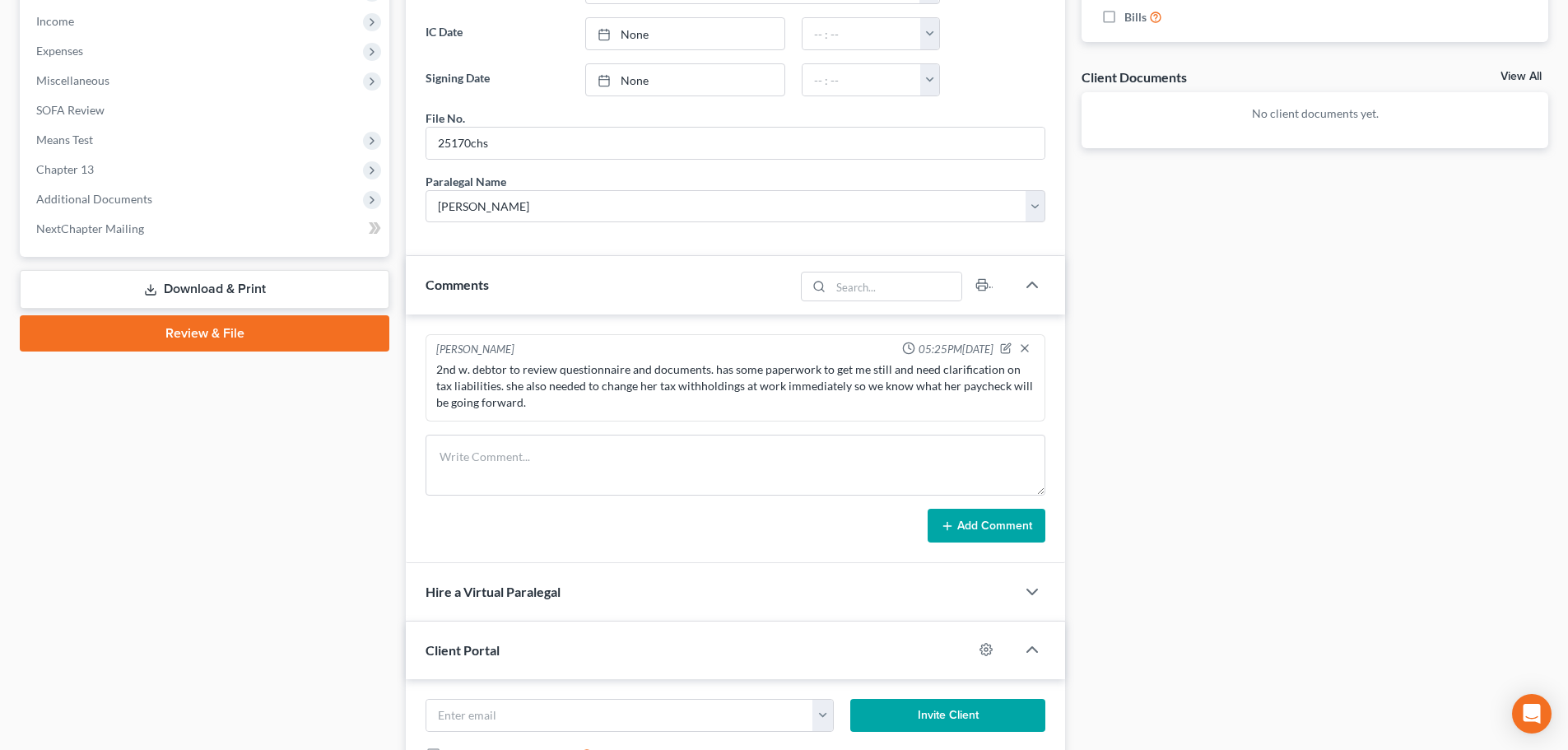 scroll, scrollTop: 0, scrollLeft: 0, axis: both 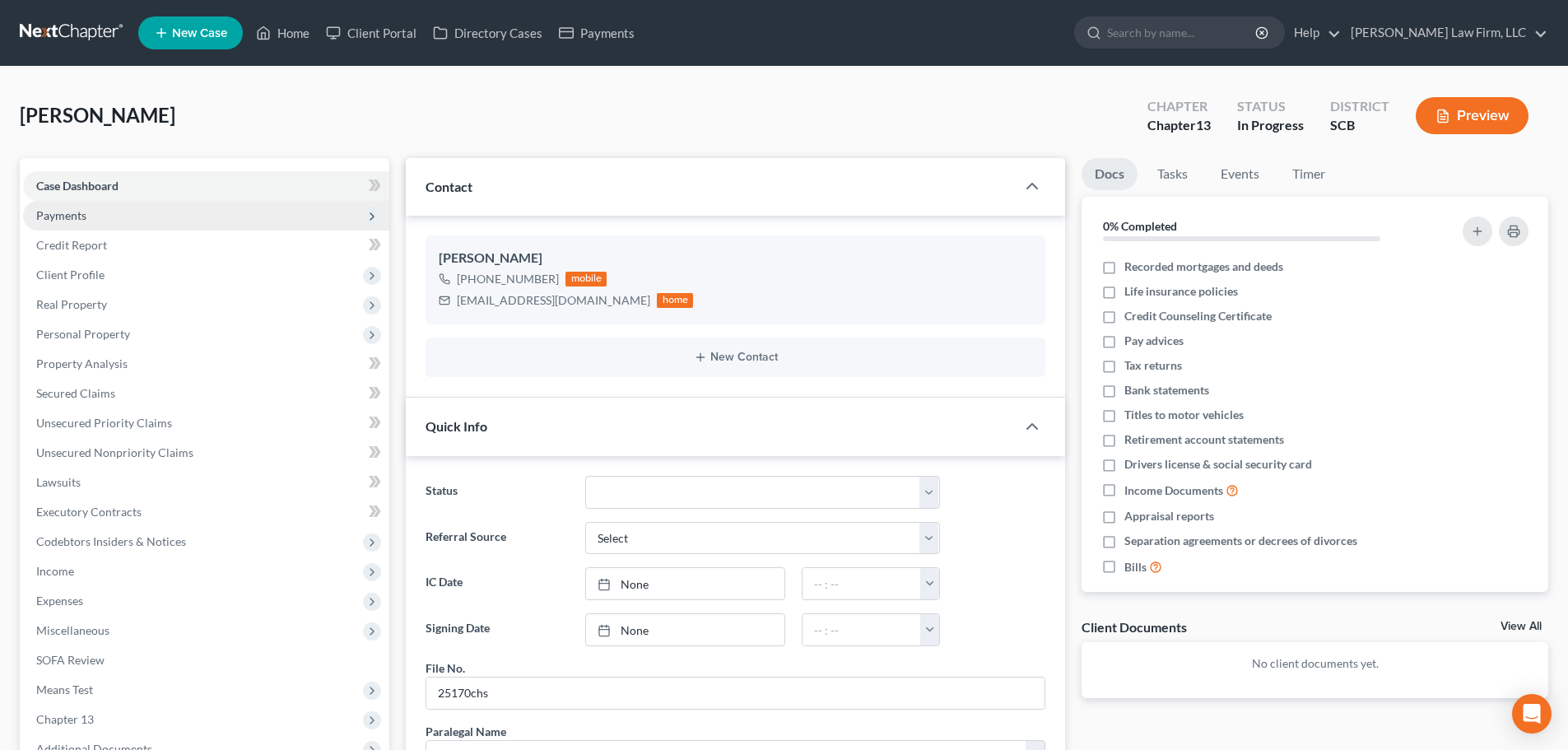click on "Payments" at bounding box center (206, 216) 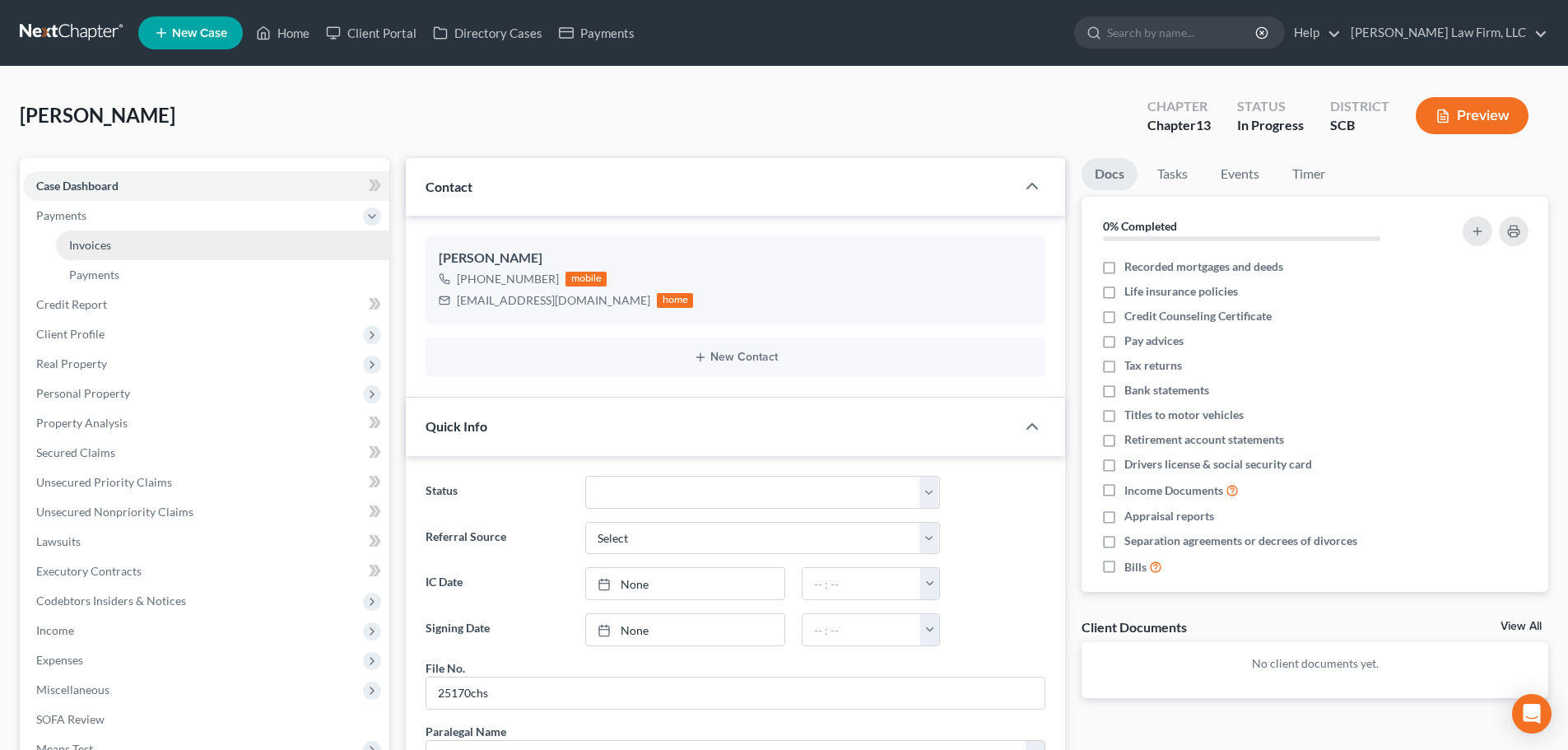 click on "Invoices" at bounding box center [90, 245] 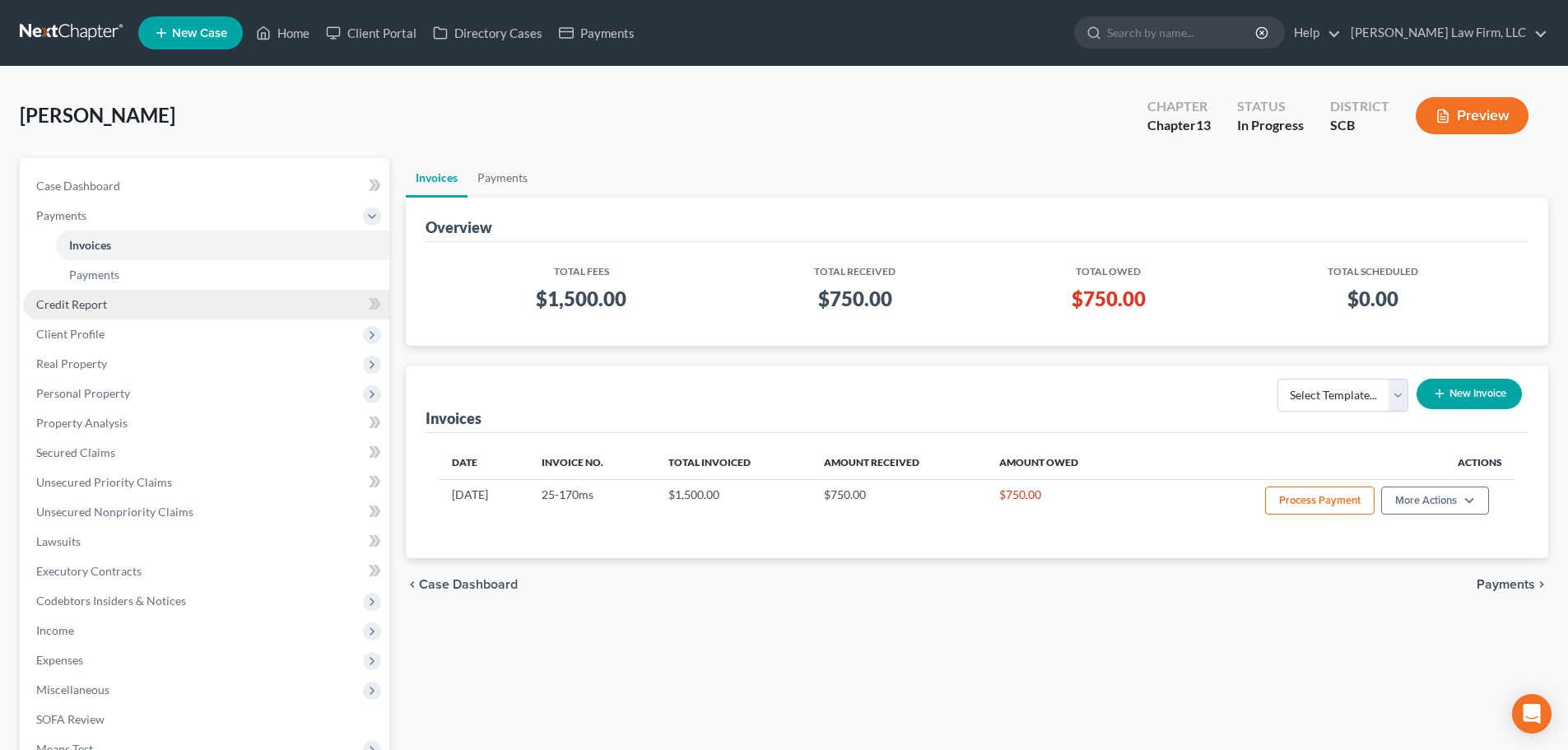 click on "Credit Report" at bounding box center [72, 304] 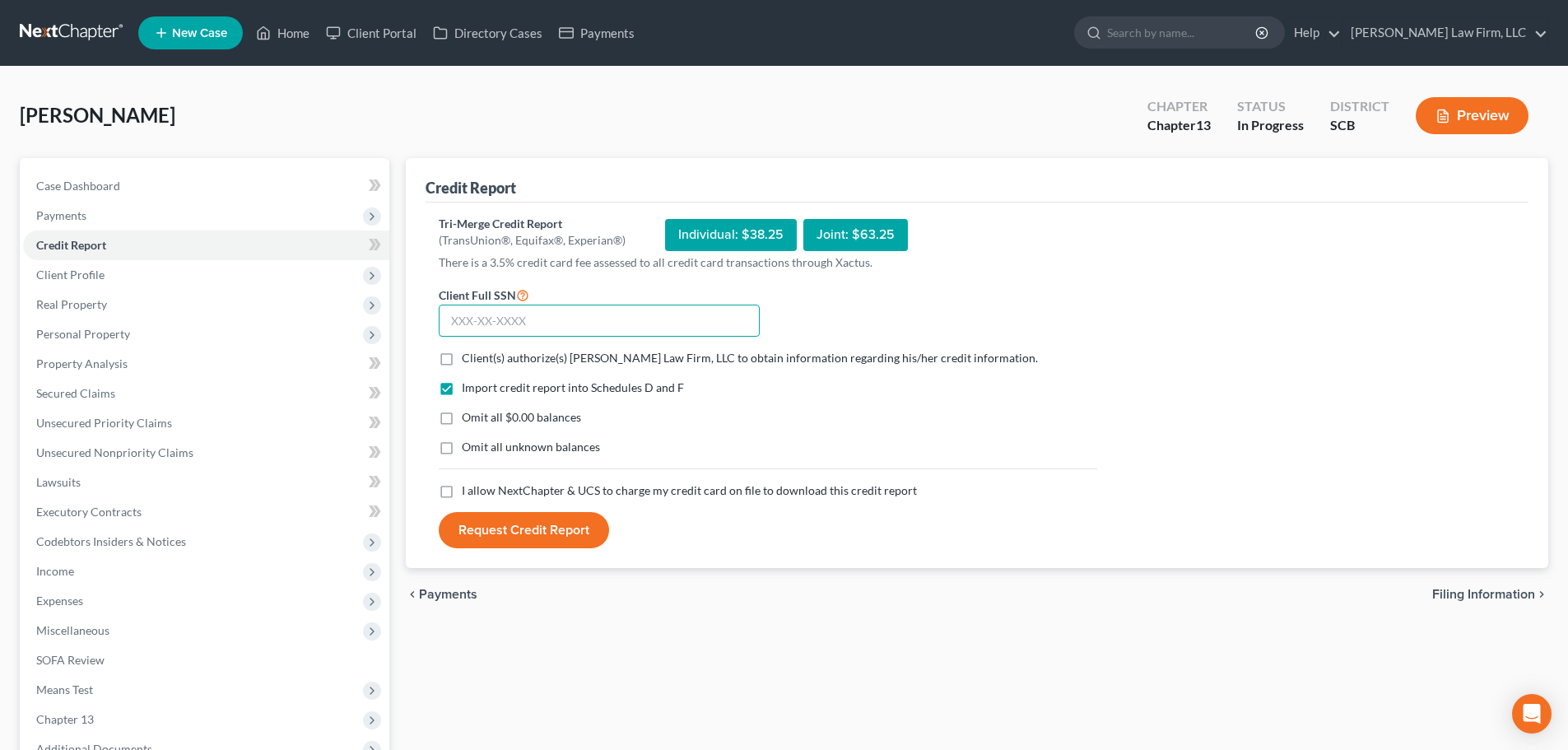 click at bounding box center [599, 321] 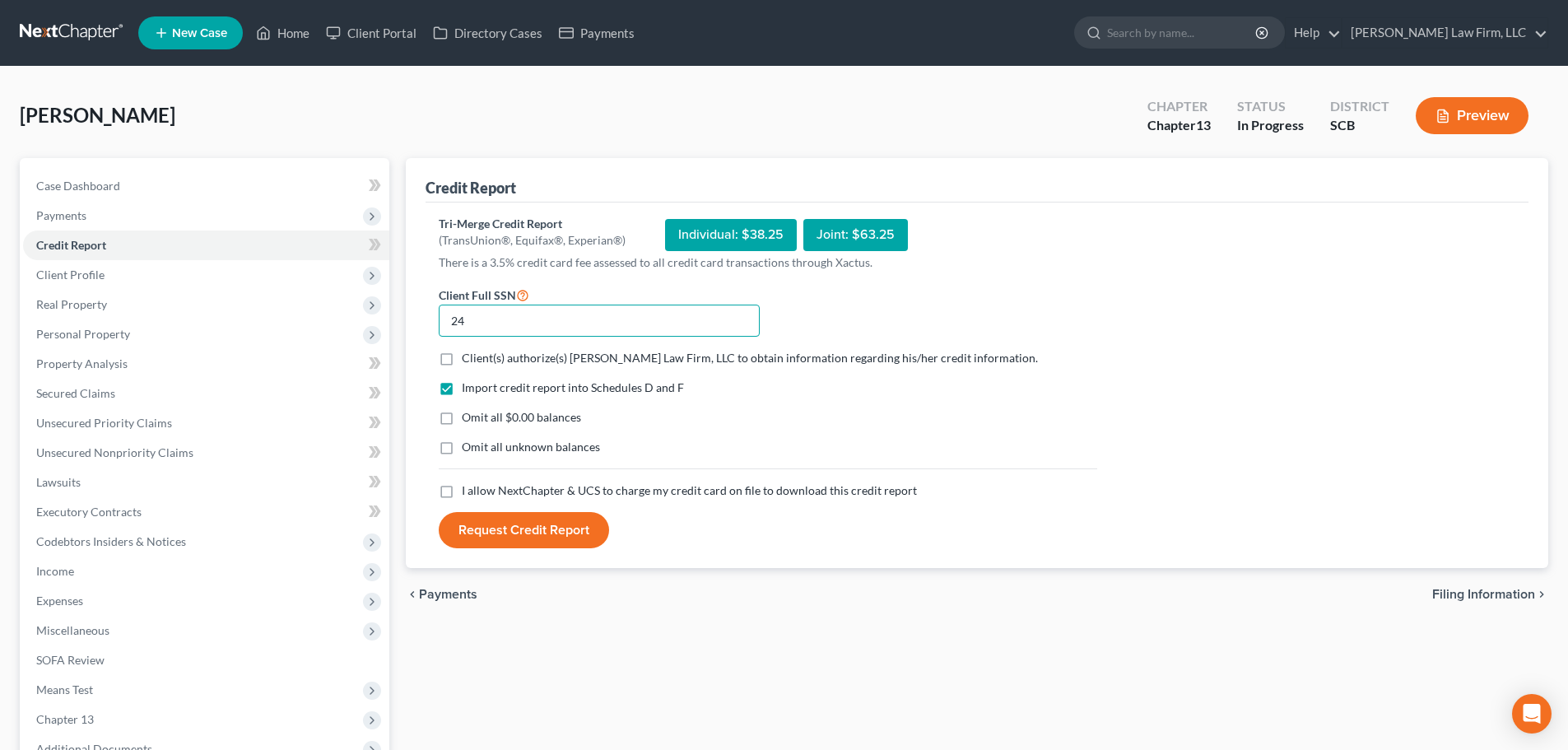 type on "2" 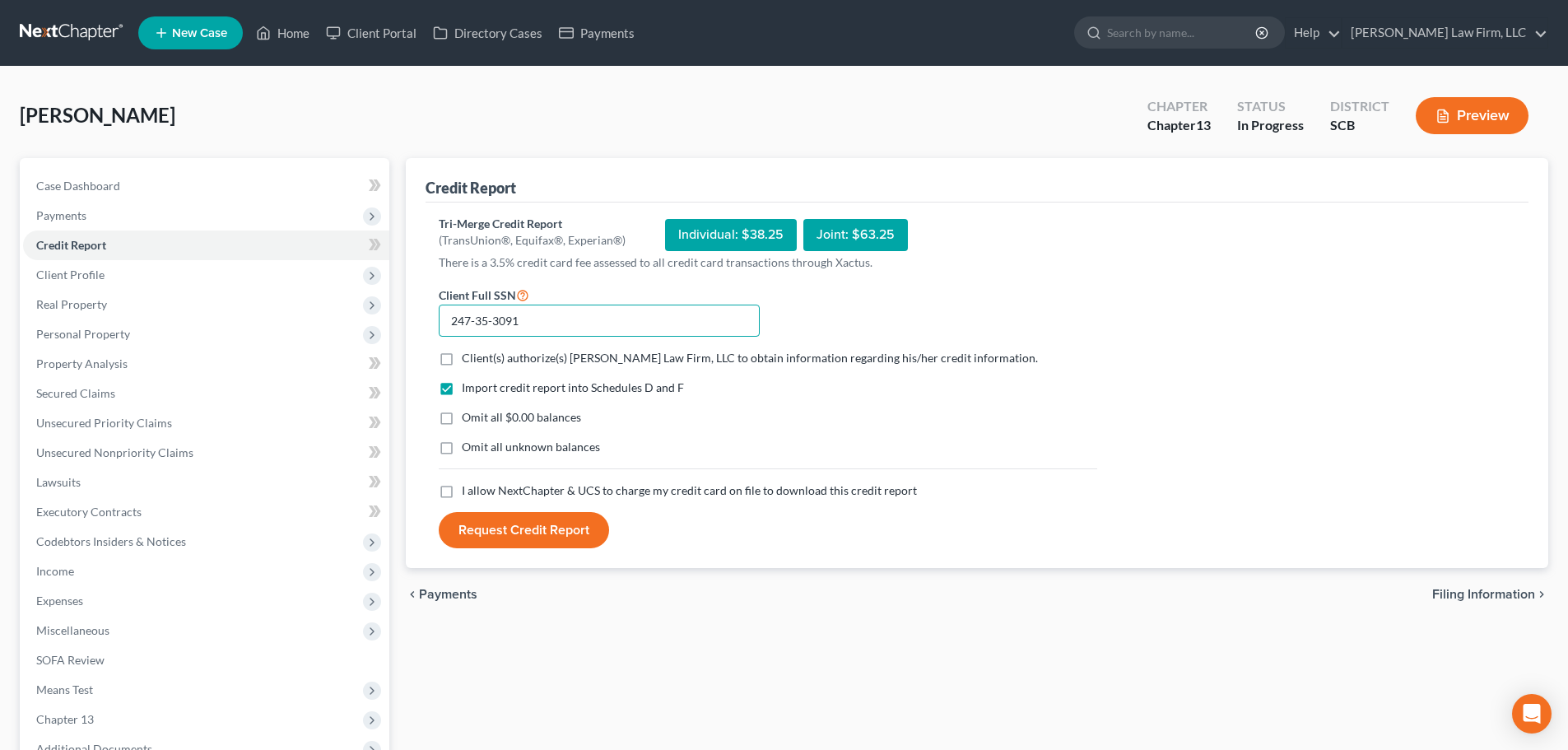 type on "247-35-3091" 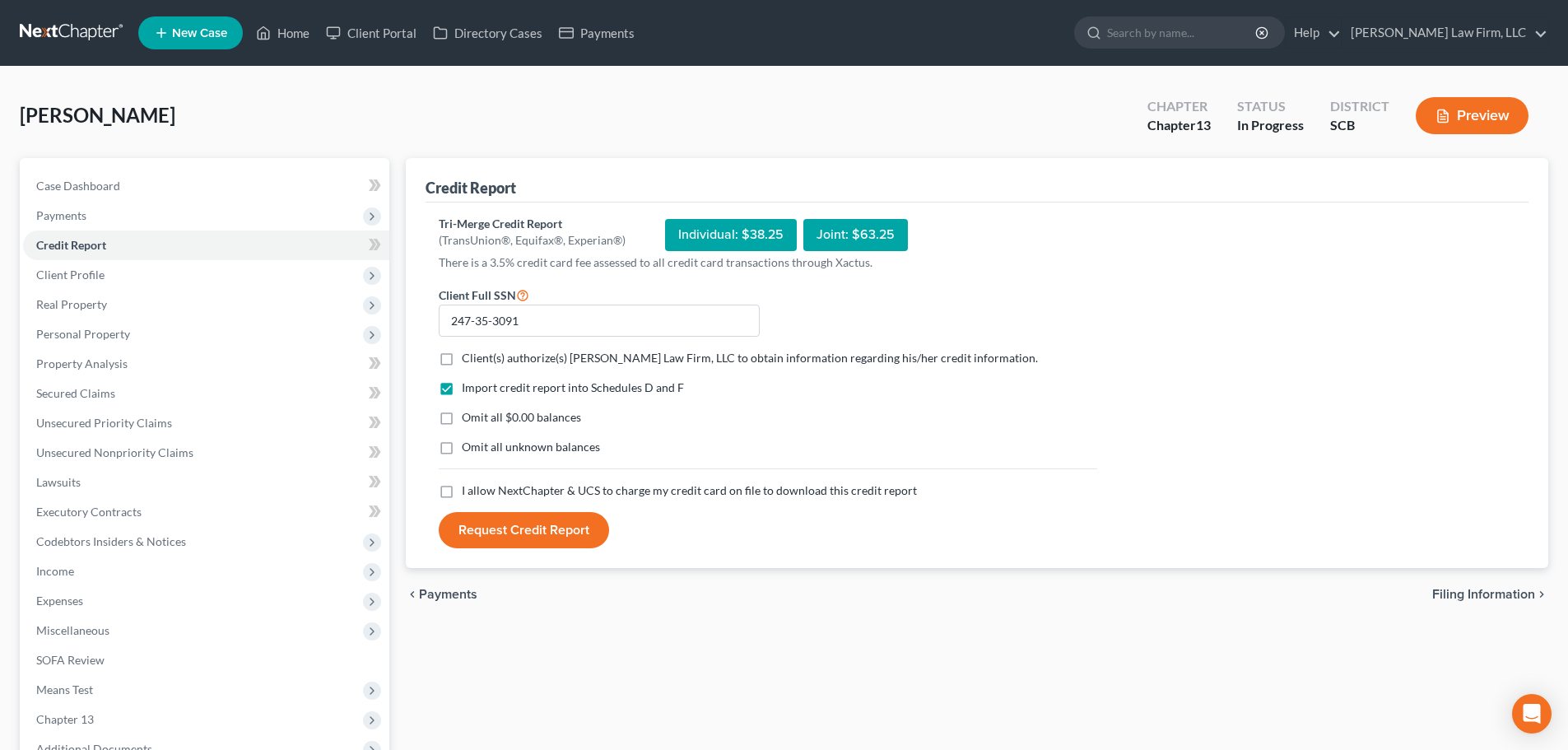 click on "Client(s) authorize(s) Meredith Law Firm, LLC to obtain information regarding his/her credit information.
*" at bounding box center [750, 358] 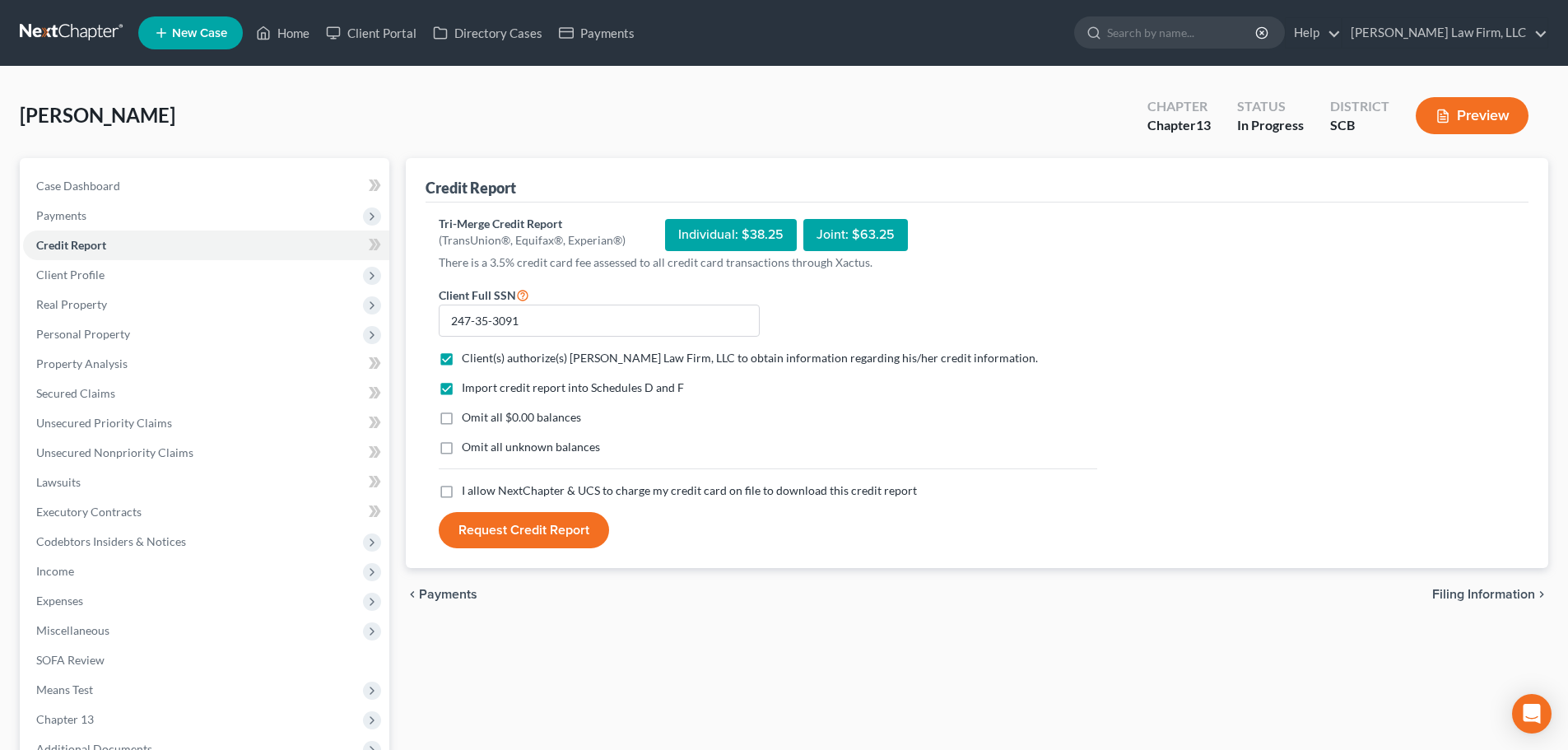 click on "Omit all $0.00 balances" at bounding box center [521, 417] 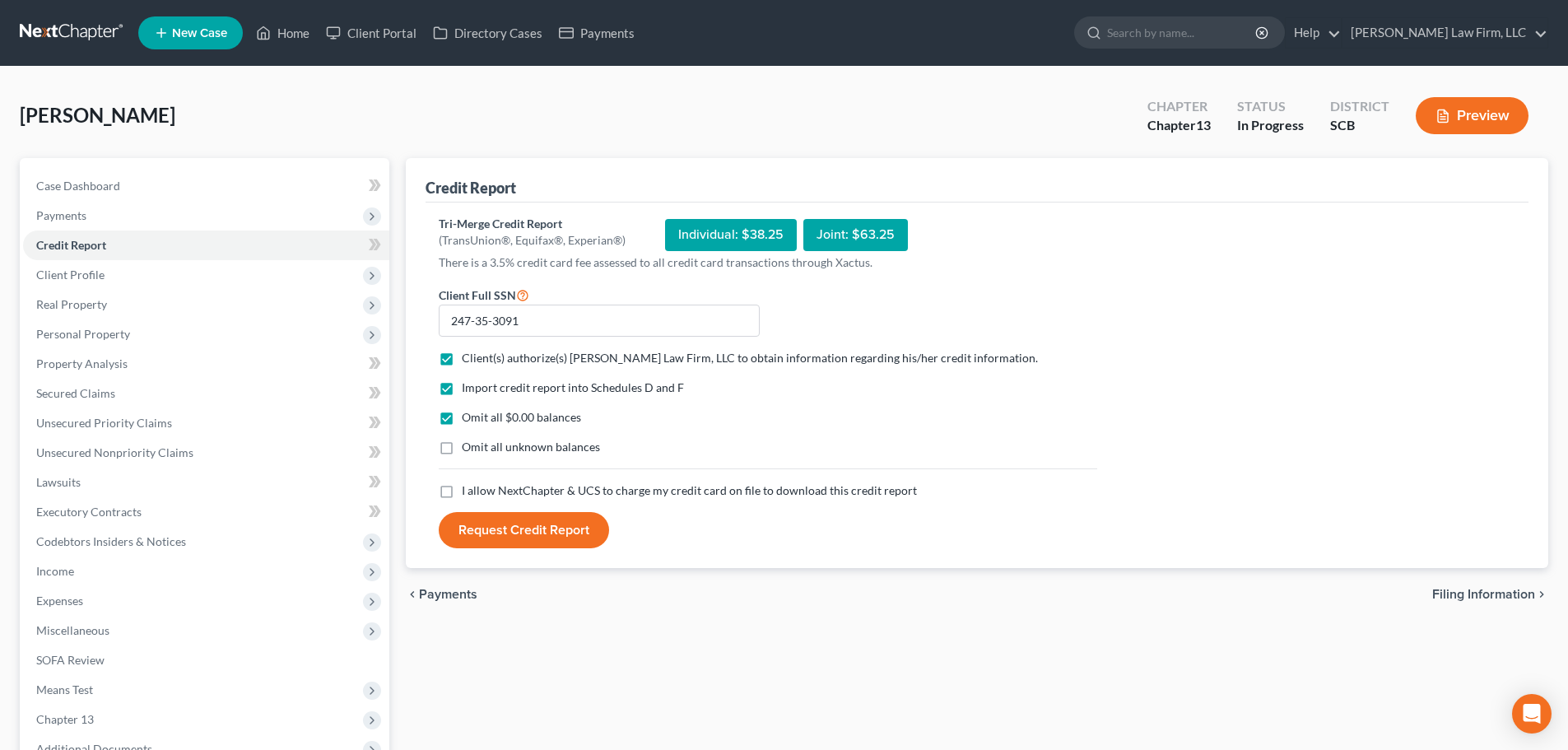 click on "Omit all unknown balances" at bounding box center (531, 447) 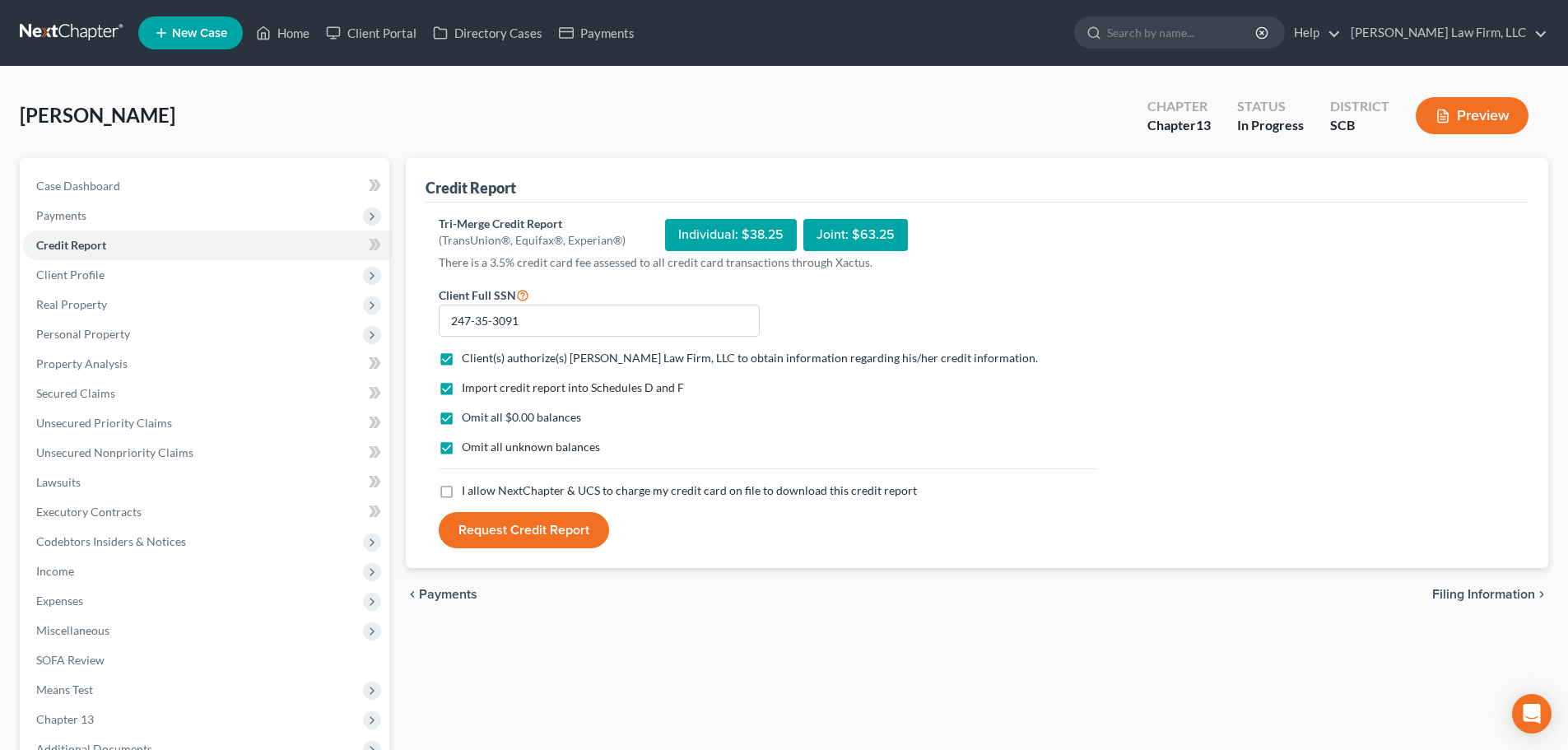 click on "I allow NextChapter & UCS to charge my credit card on file to download this credit report
*" at bounding box center (689, 491) 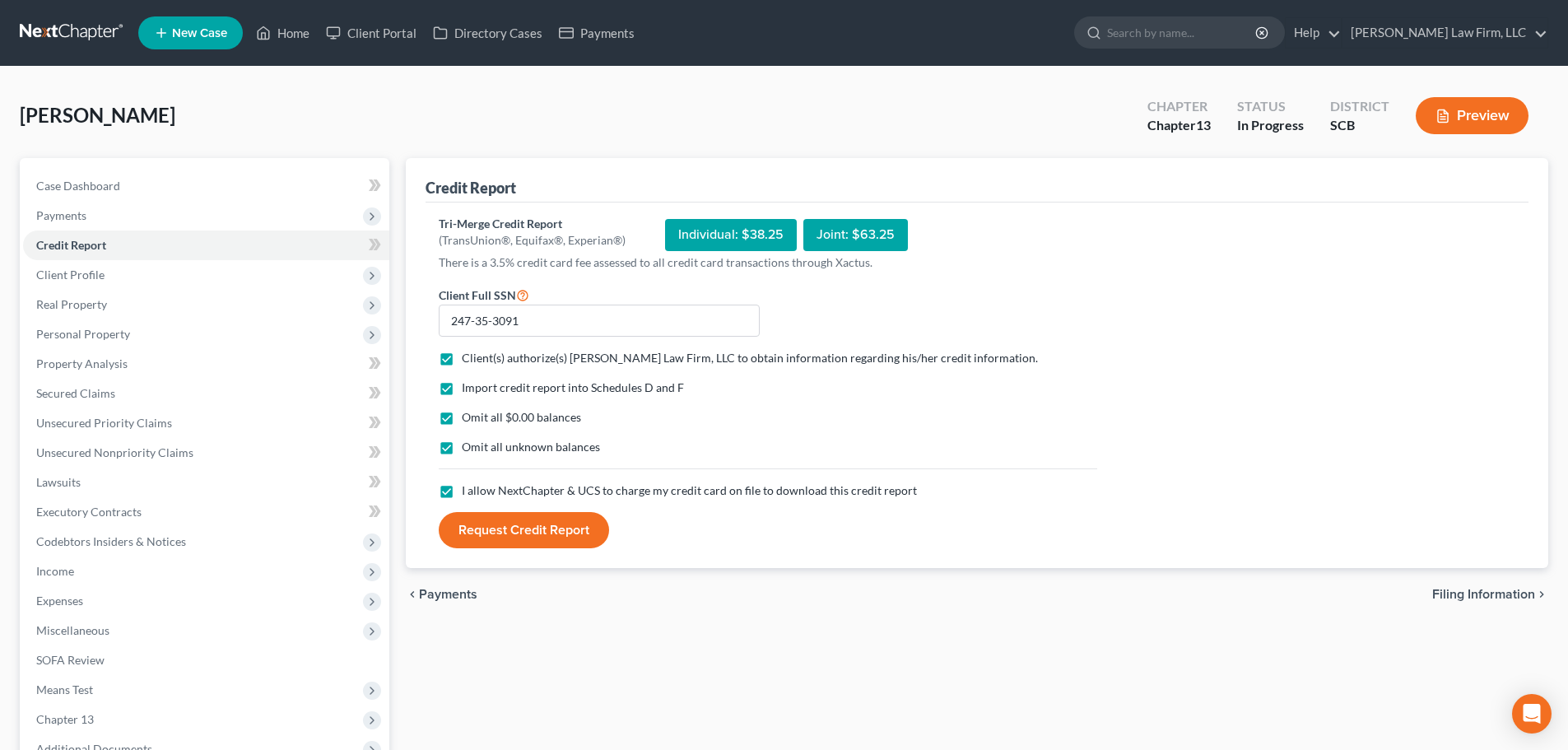 click on "Request Credit Report" at bounding box center [523, 530] 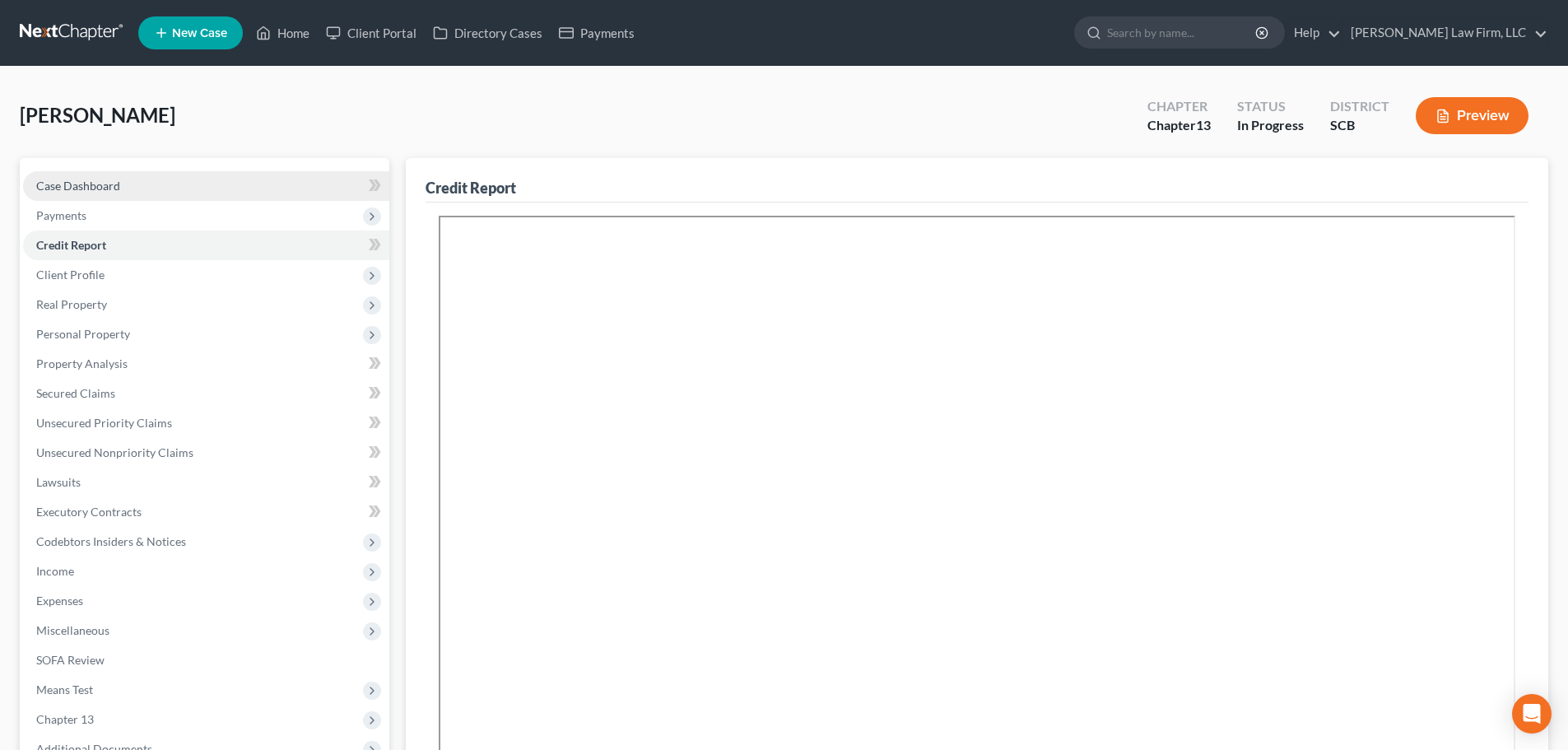 click on "Case Dashboard" at bounding box center (78, 185) 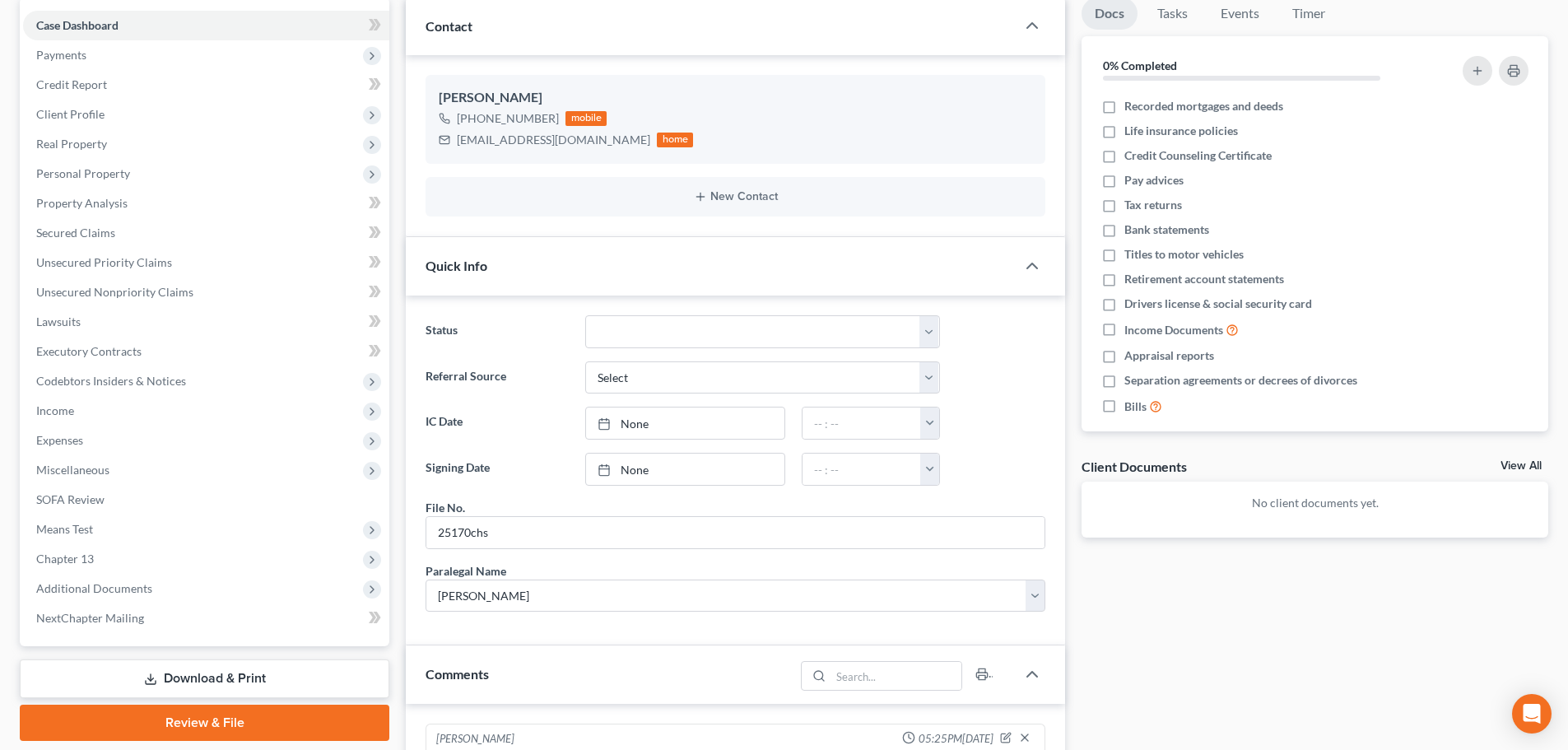 scroll, scrollTop: 0, scrollLeft: 0, axis: both 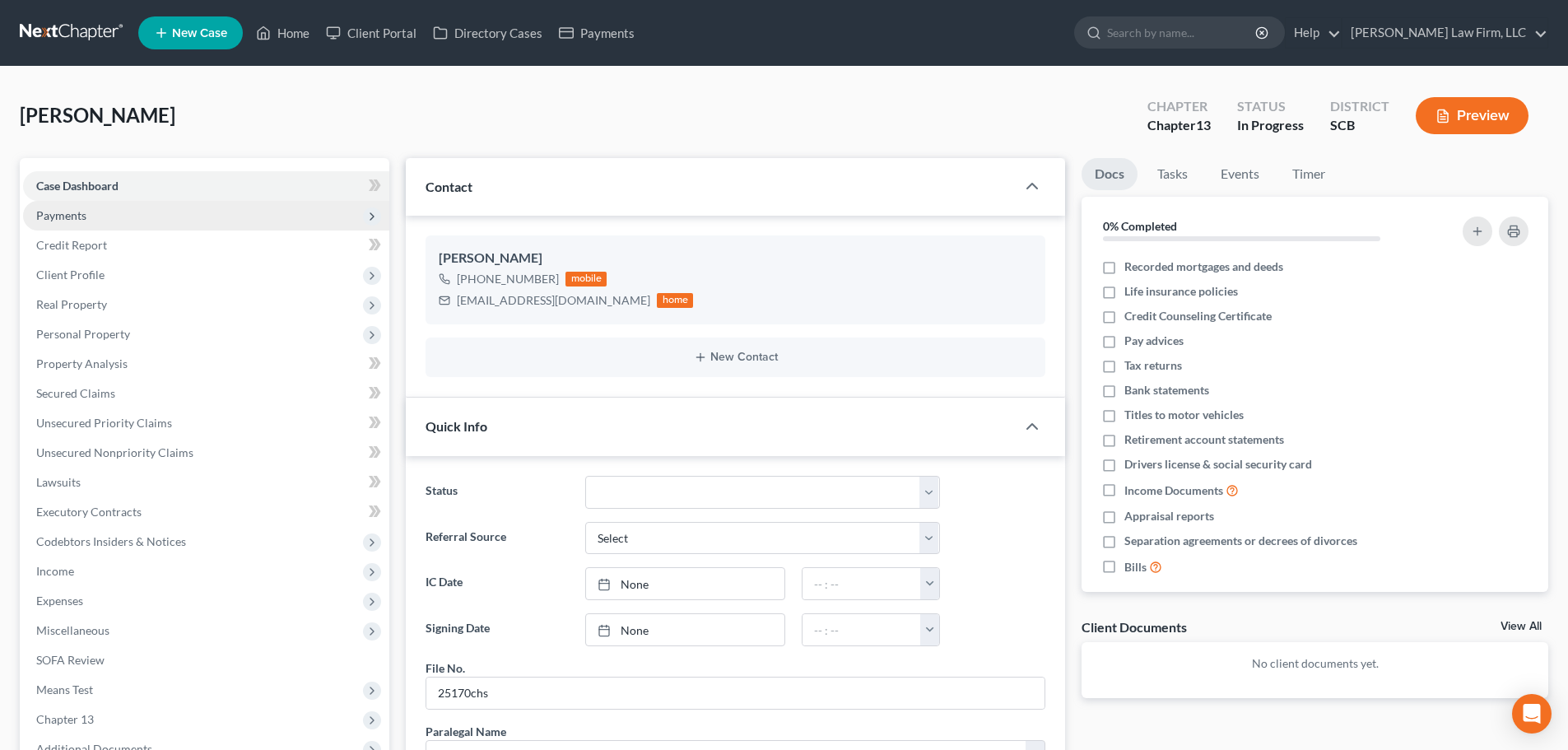 click on "Payments" at bounding box center [61, 215] 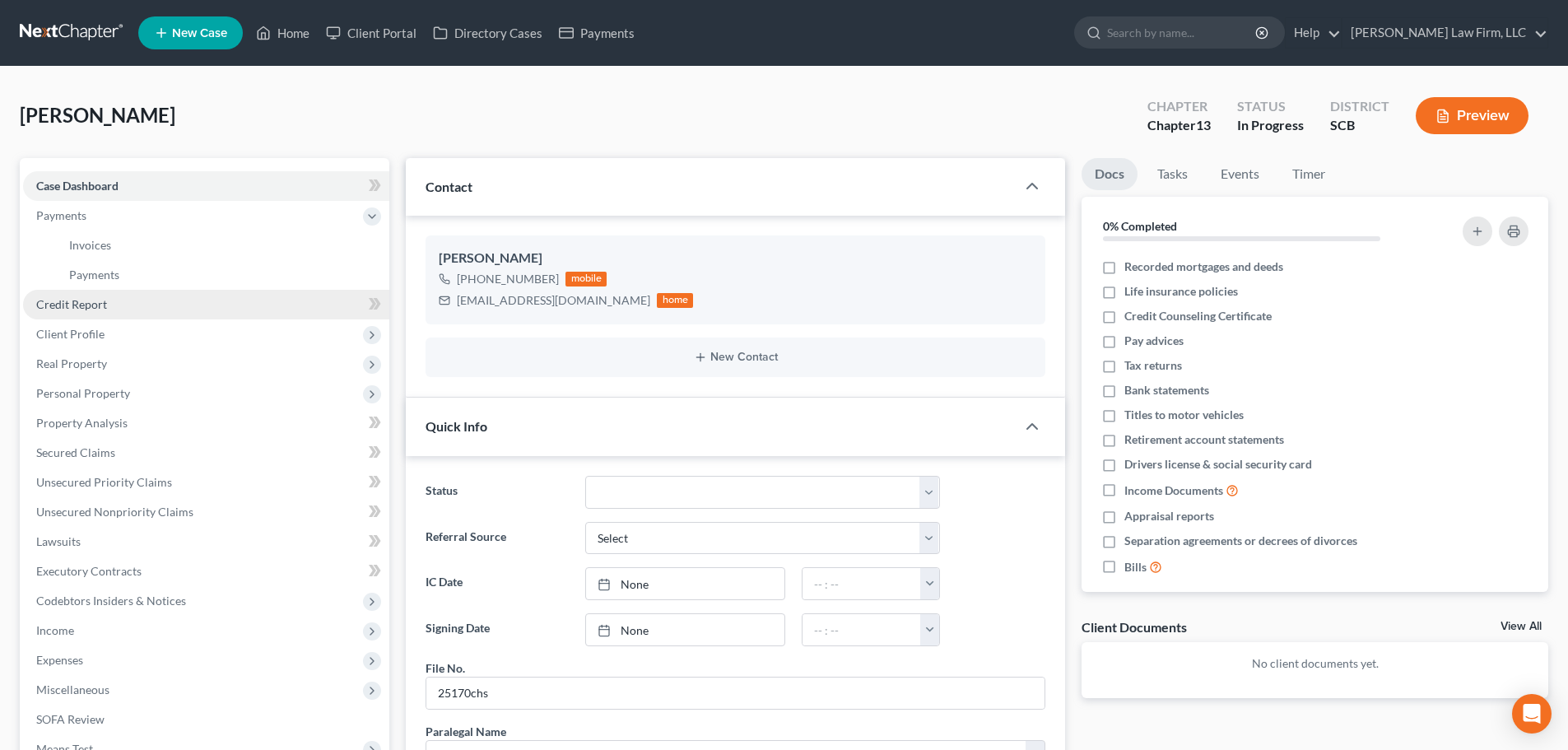 click on "Credit Report" at bounding box center (206, 305) 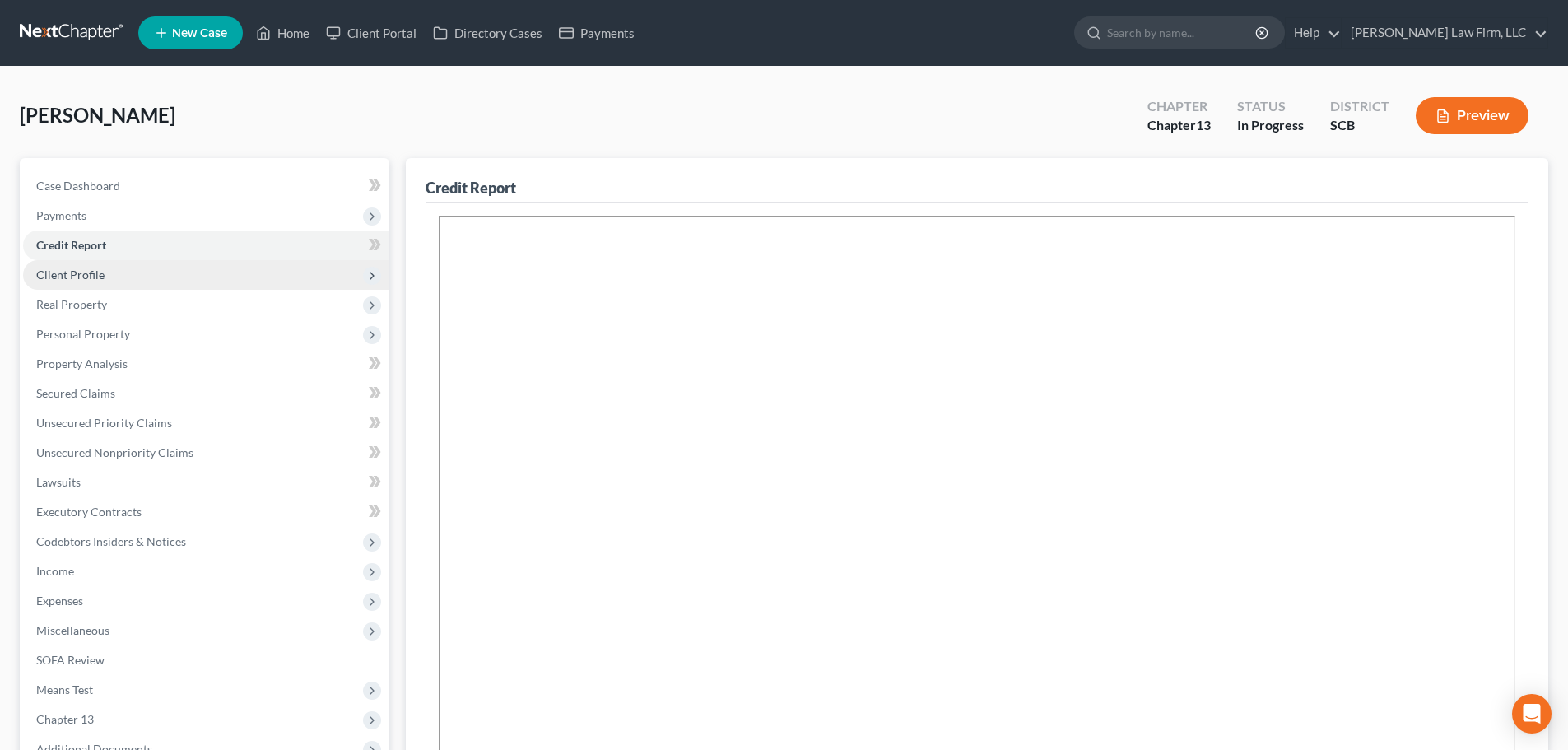 click on "Client Profile" at bounding box center (70, 274) 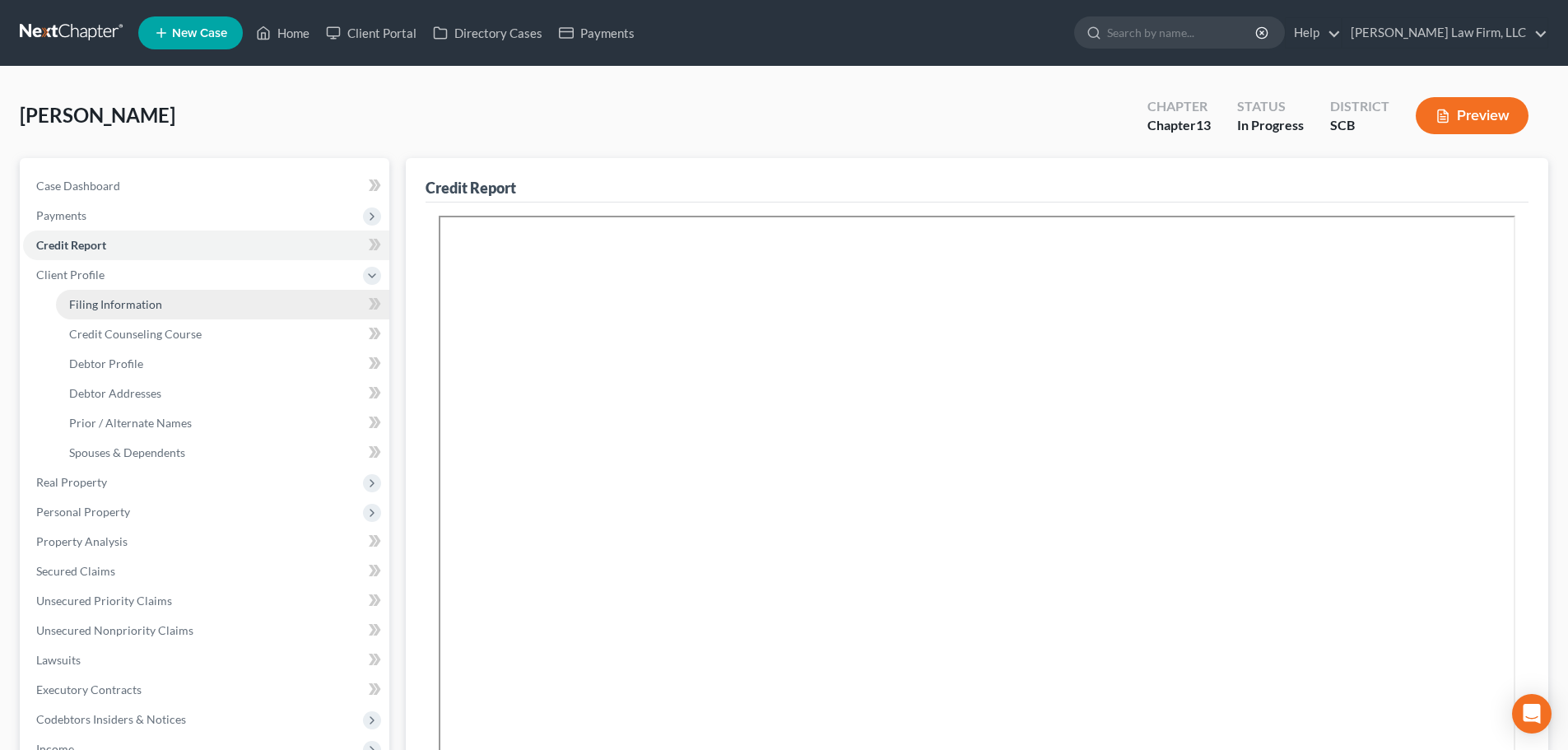 click on "Filing Information" at bounding box center [115, 304] 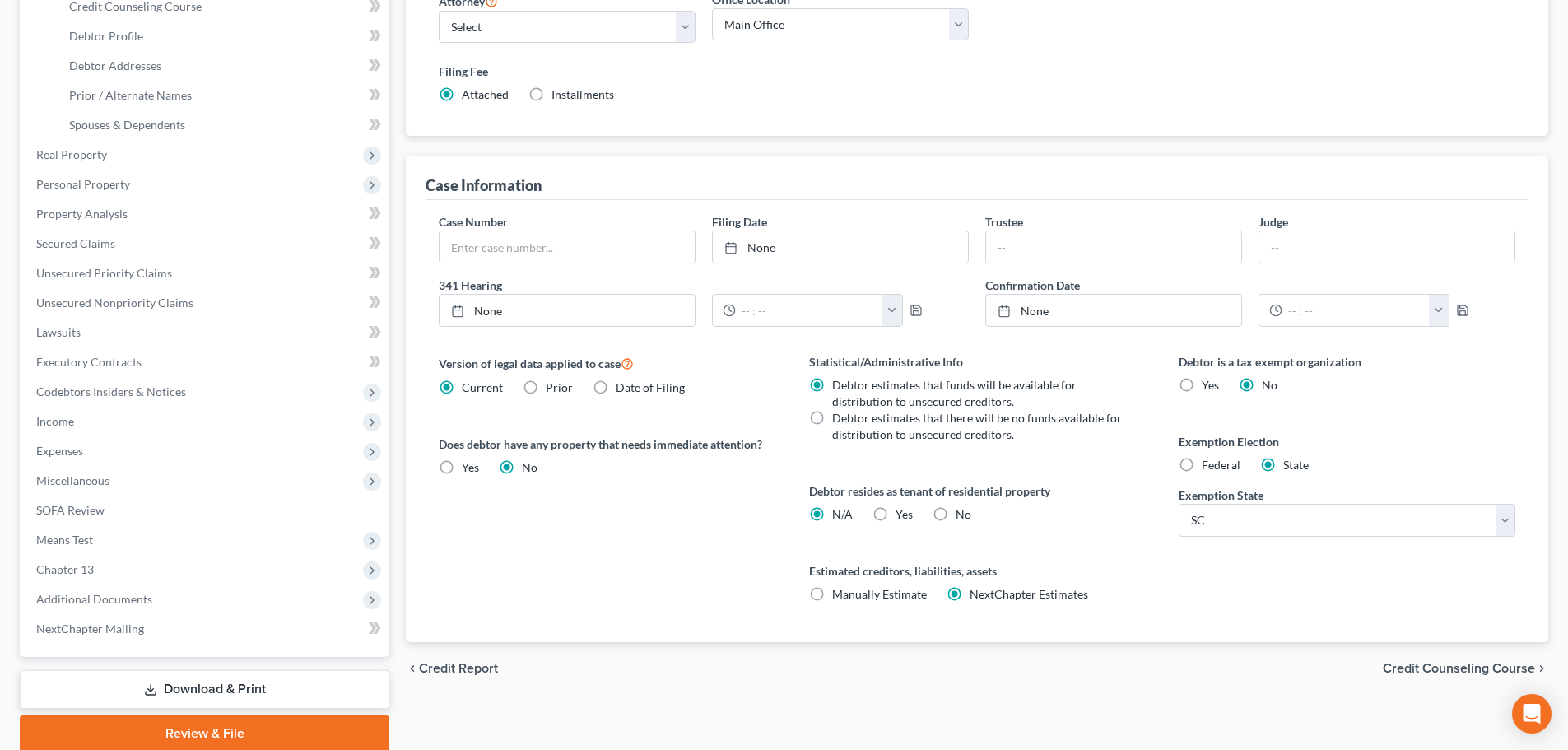 scroll, scrollTop: 329, scrollLeft: 0, axis: vertical 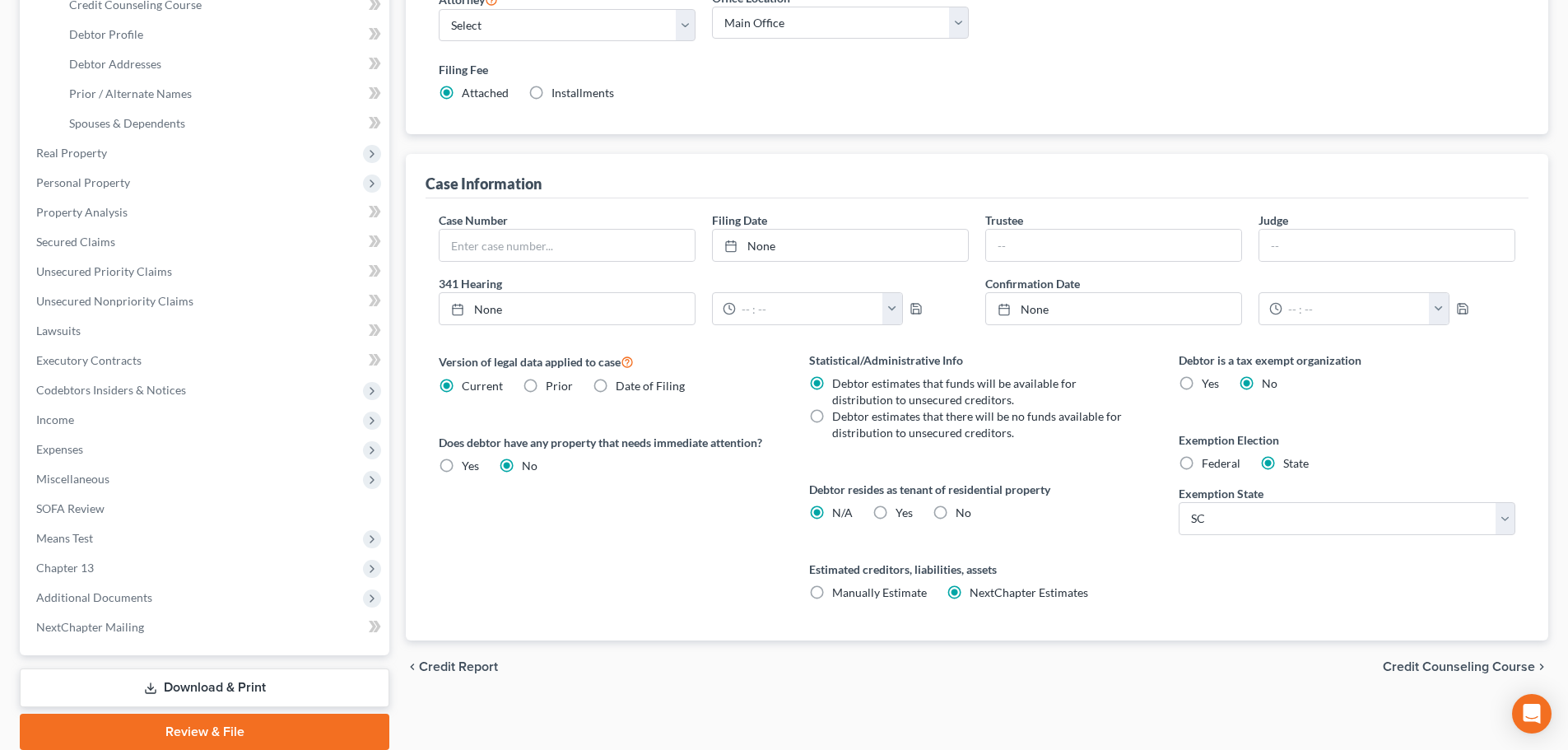click on "Yes Yes" at bounding box center [904, 513] 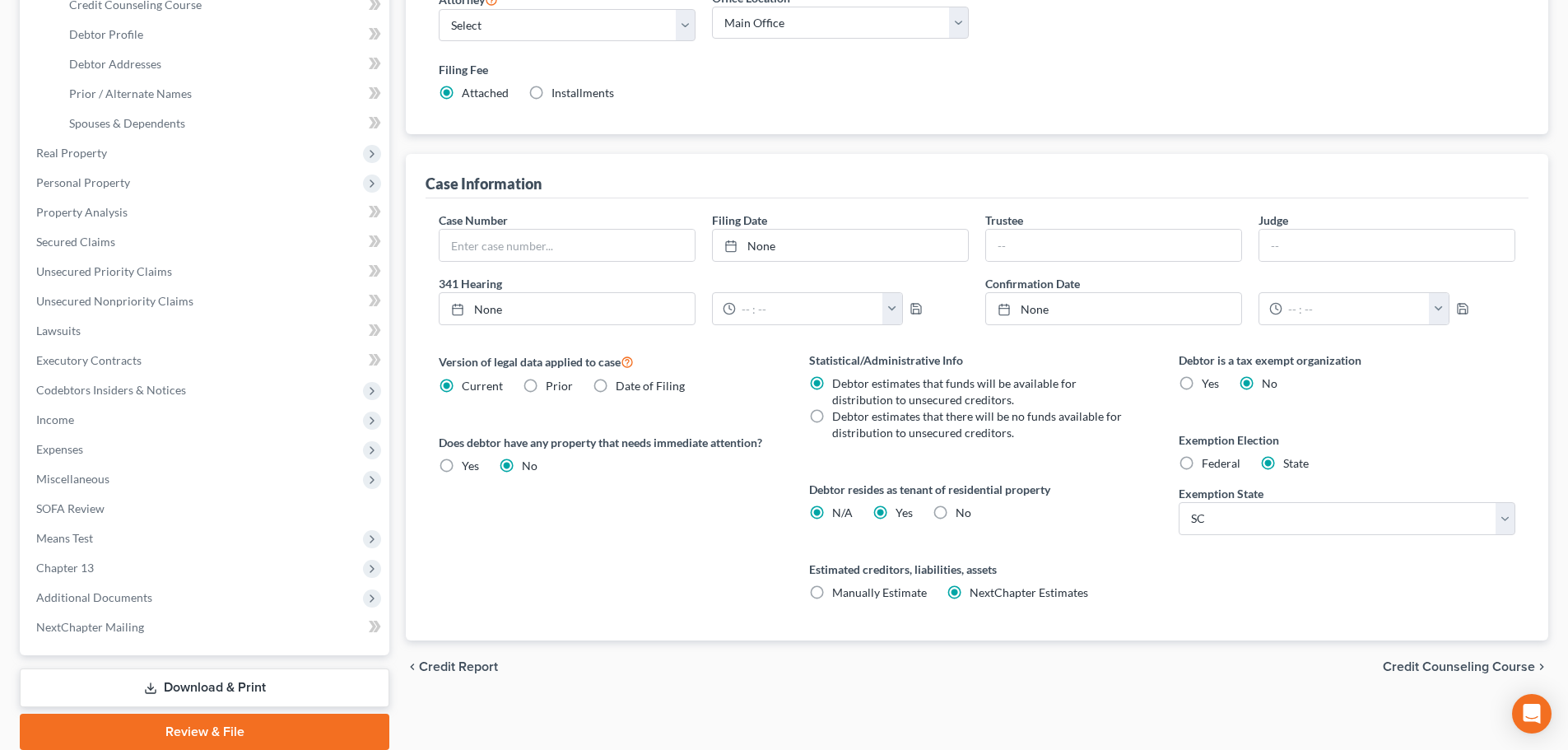 radio on "false" 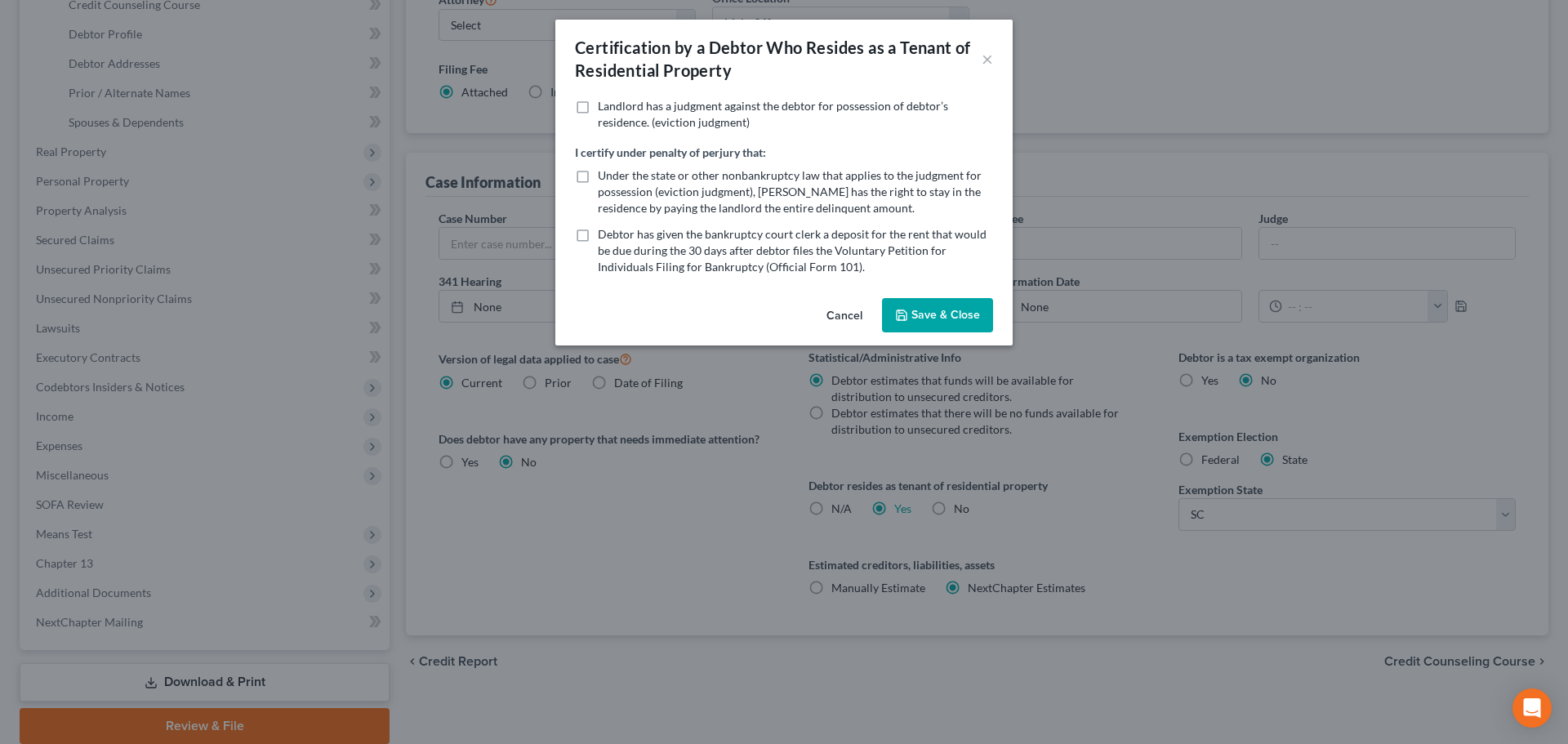 click on "Save & Close" at bounding box center (938, 315) 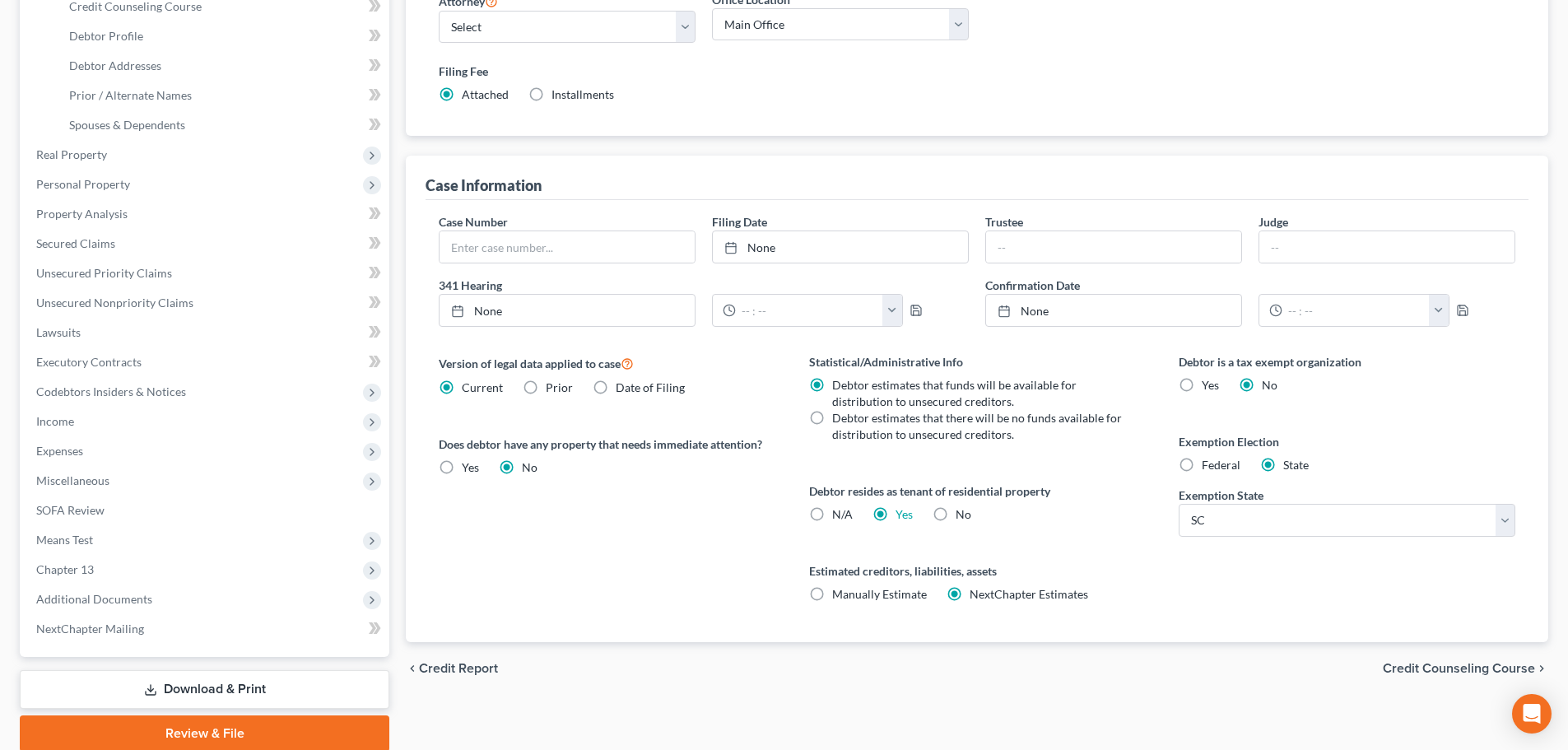 scroll, scrollTop: 0, scrollLeft: 0, axis: both 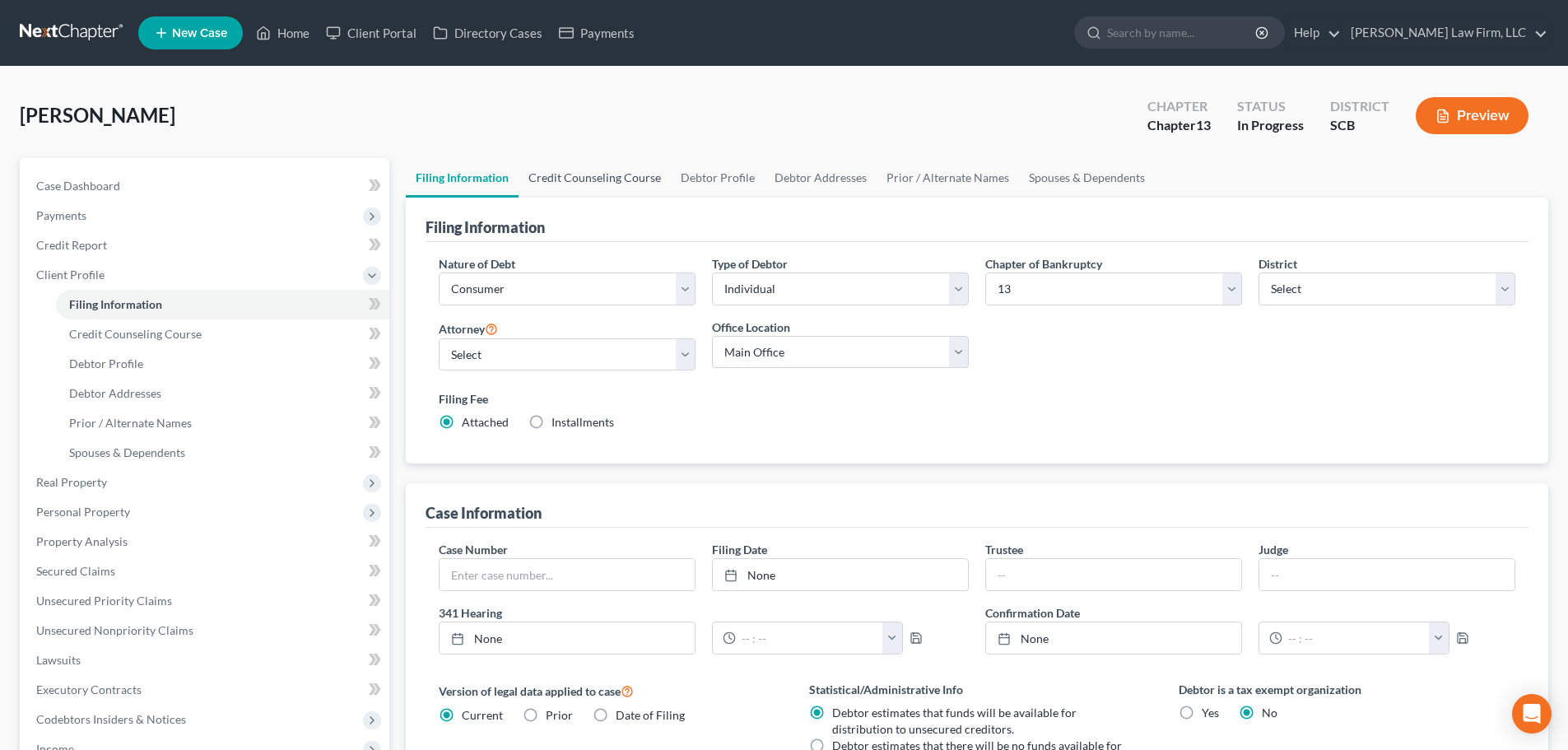 click on "Credit Counseling Course" at bounding box center [594, 178] 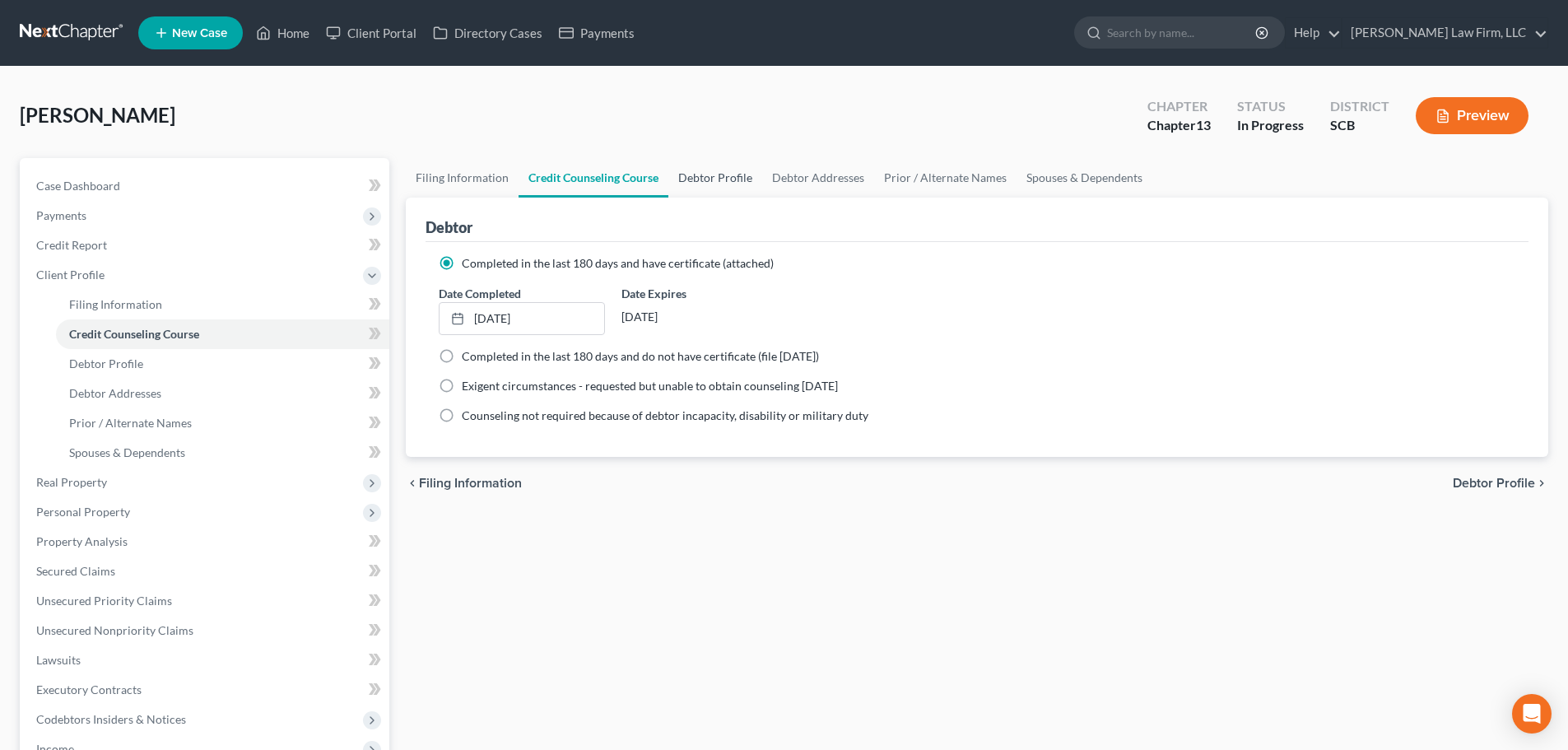 click on "Debtor Profile" at bounding box center [715, 178] 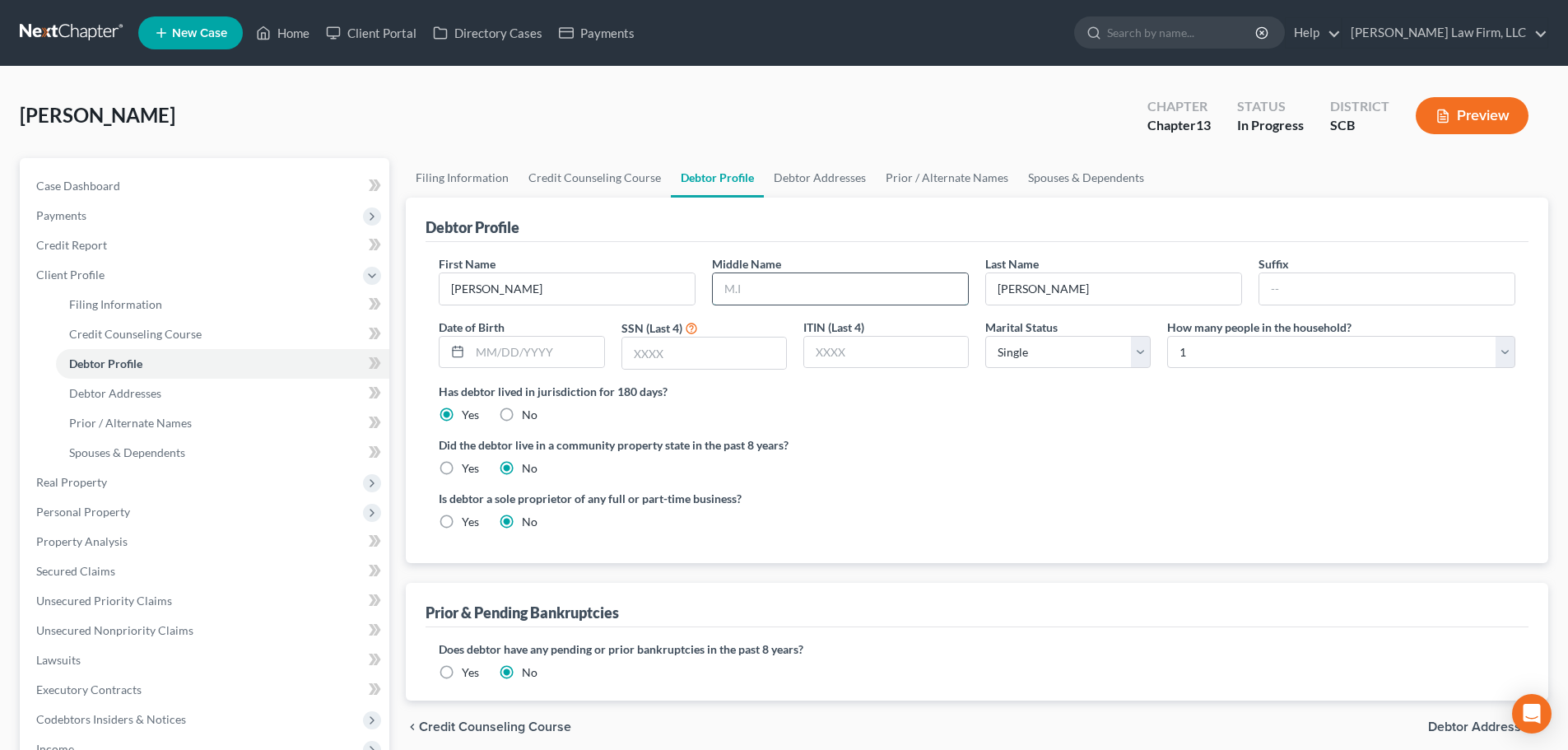 click at bounding box center (840, 289) 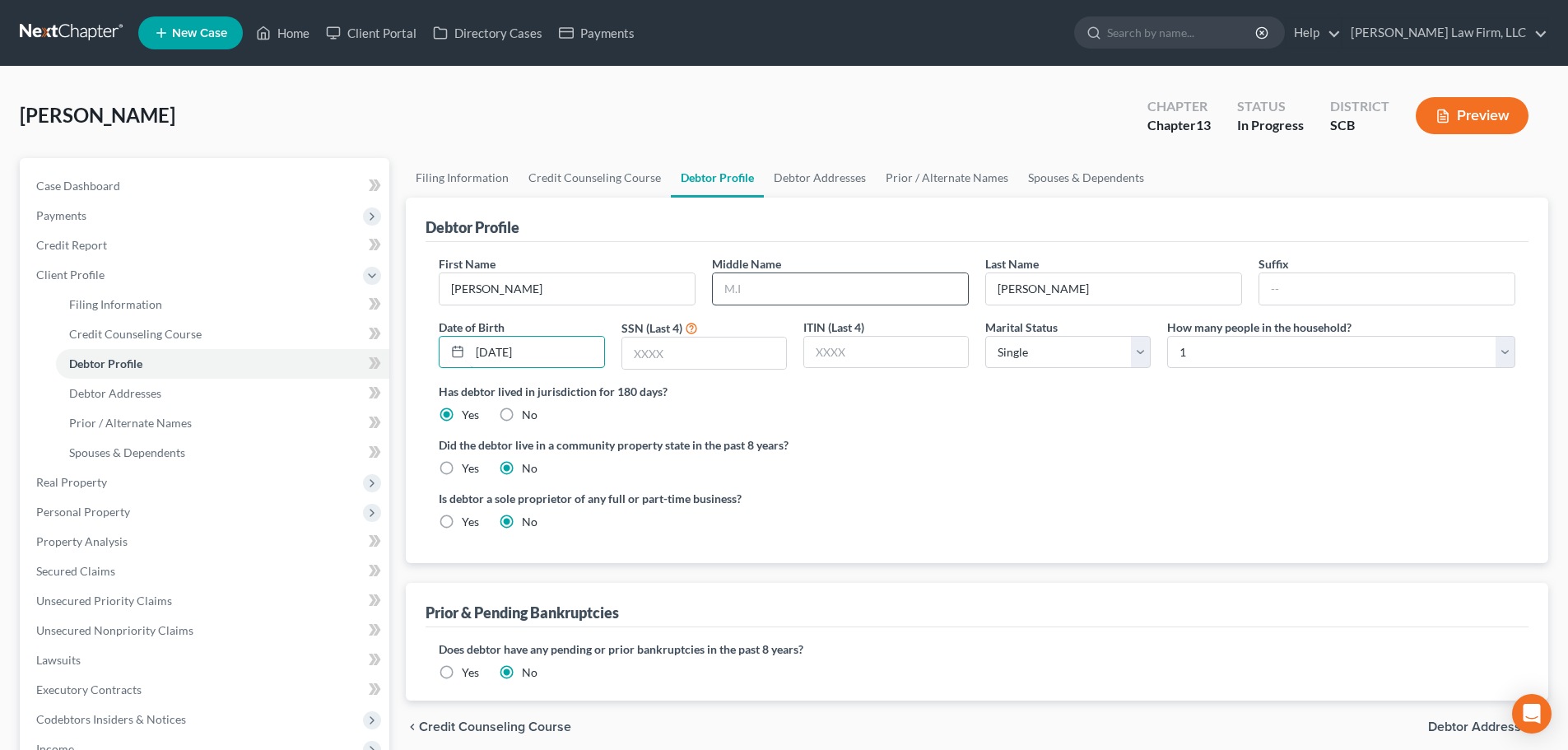 type on "6/11/1976" 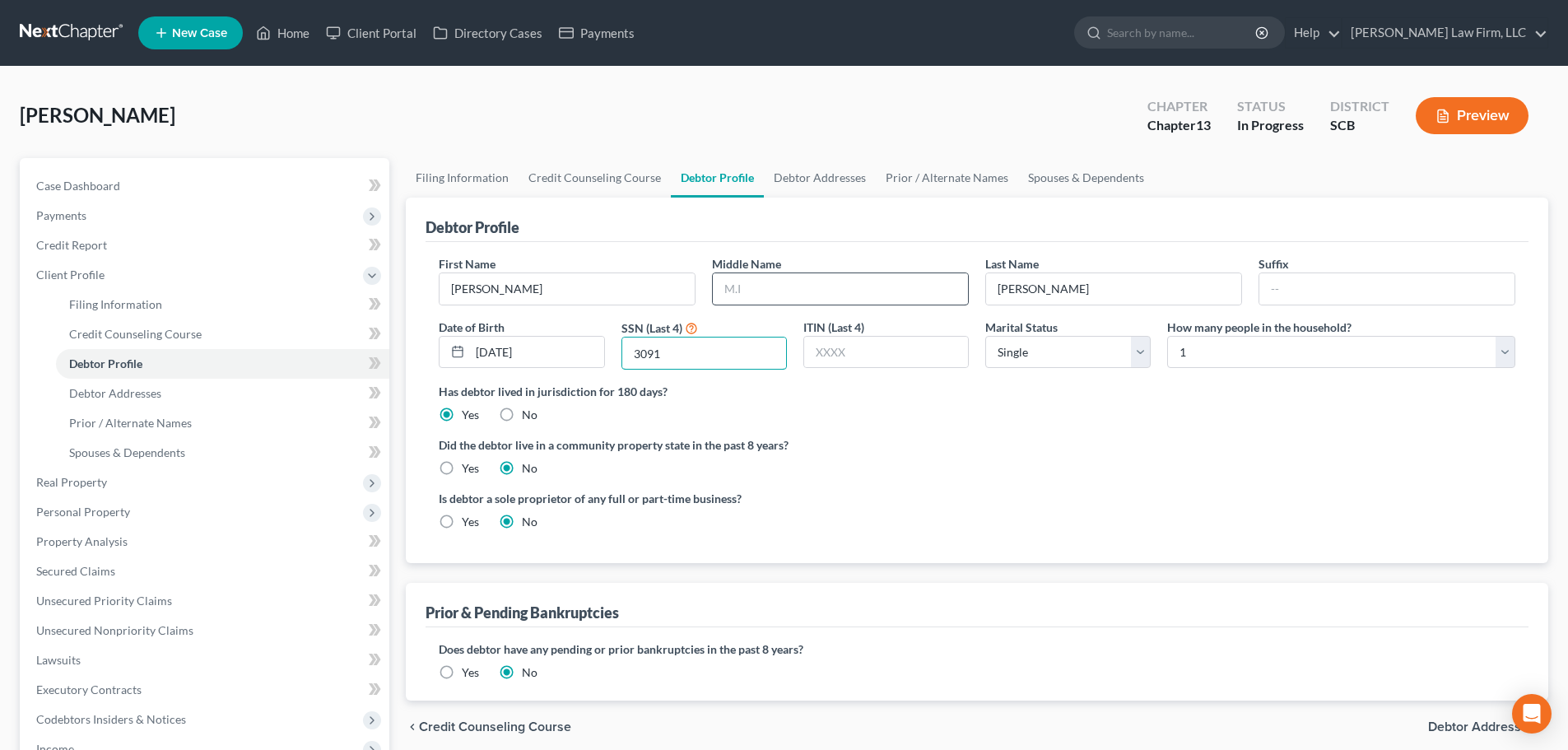 type on "3091" 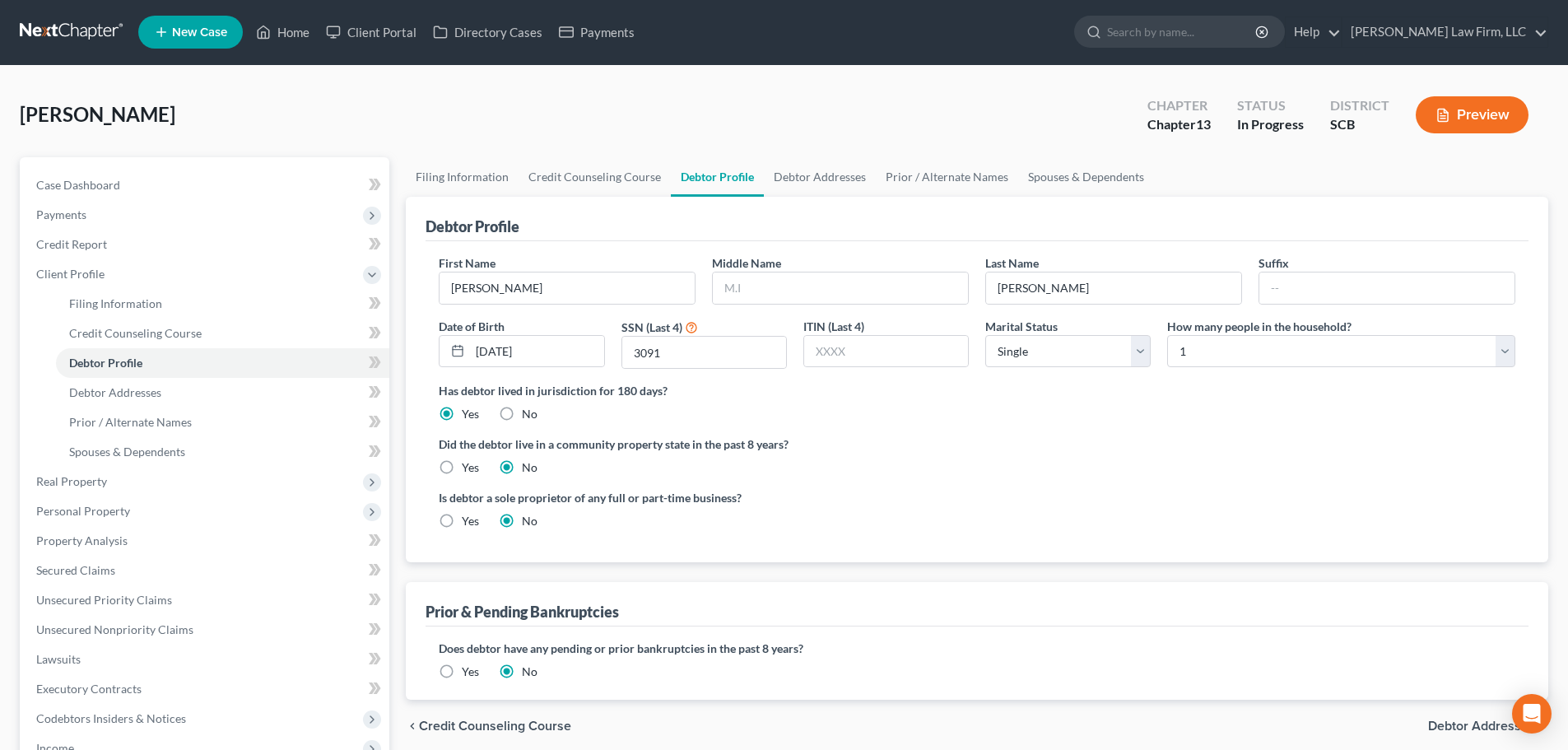 scroll, scrollTop: 0, scrollLeft: 0, axis: both 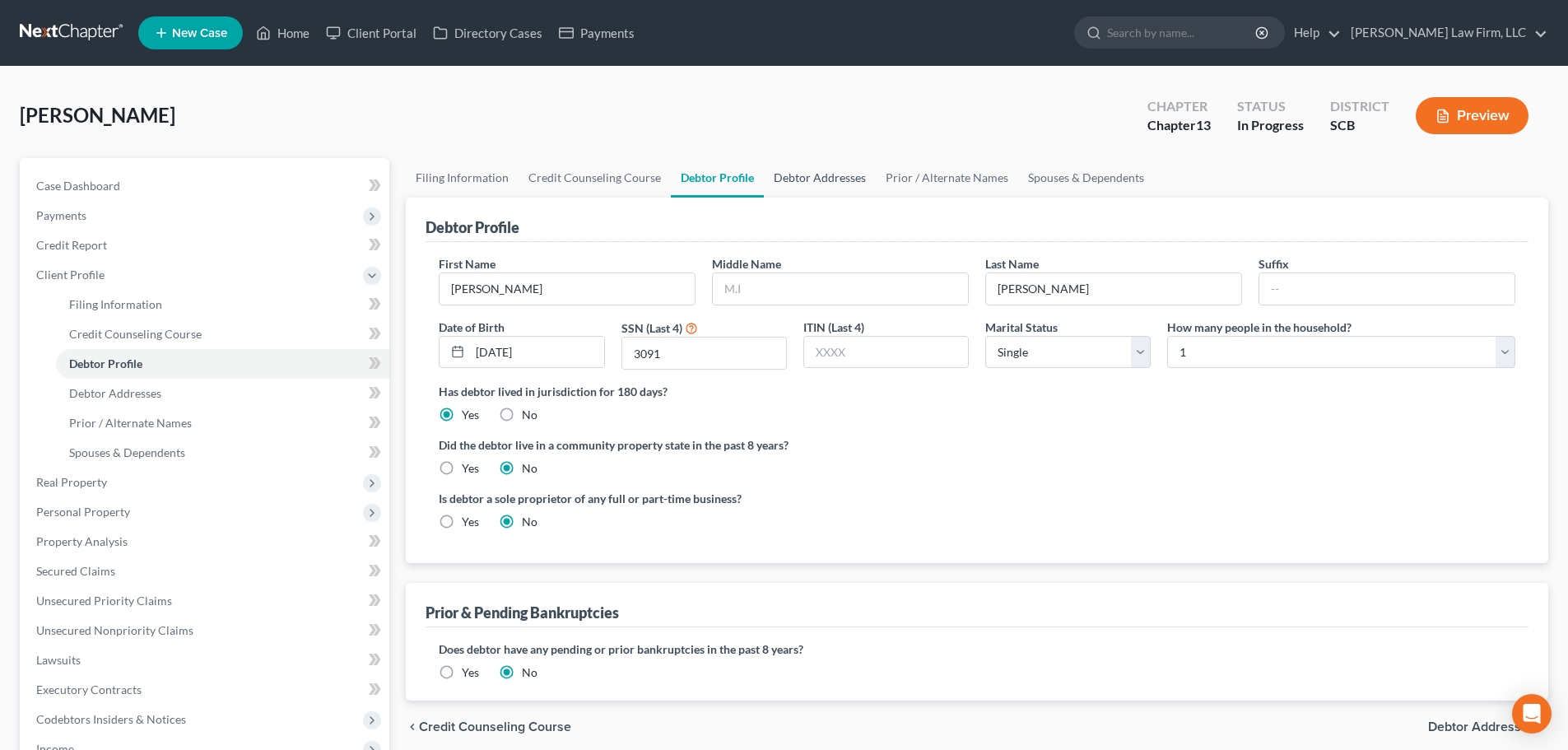 drag, startPoint x: 793, startPoint y: 168, endPoint x: 725, endPoint y: 179, distance: 68.88396 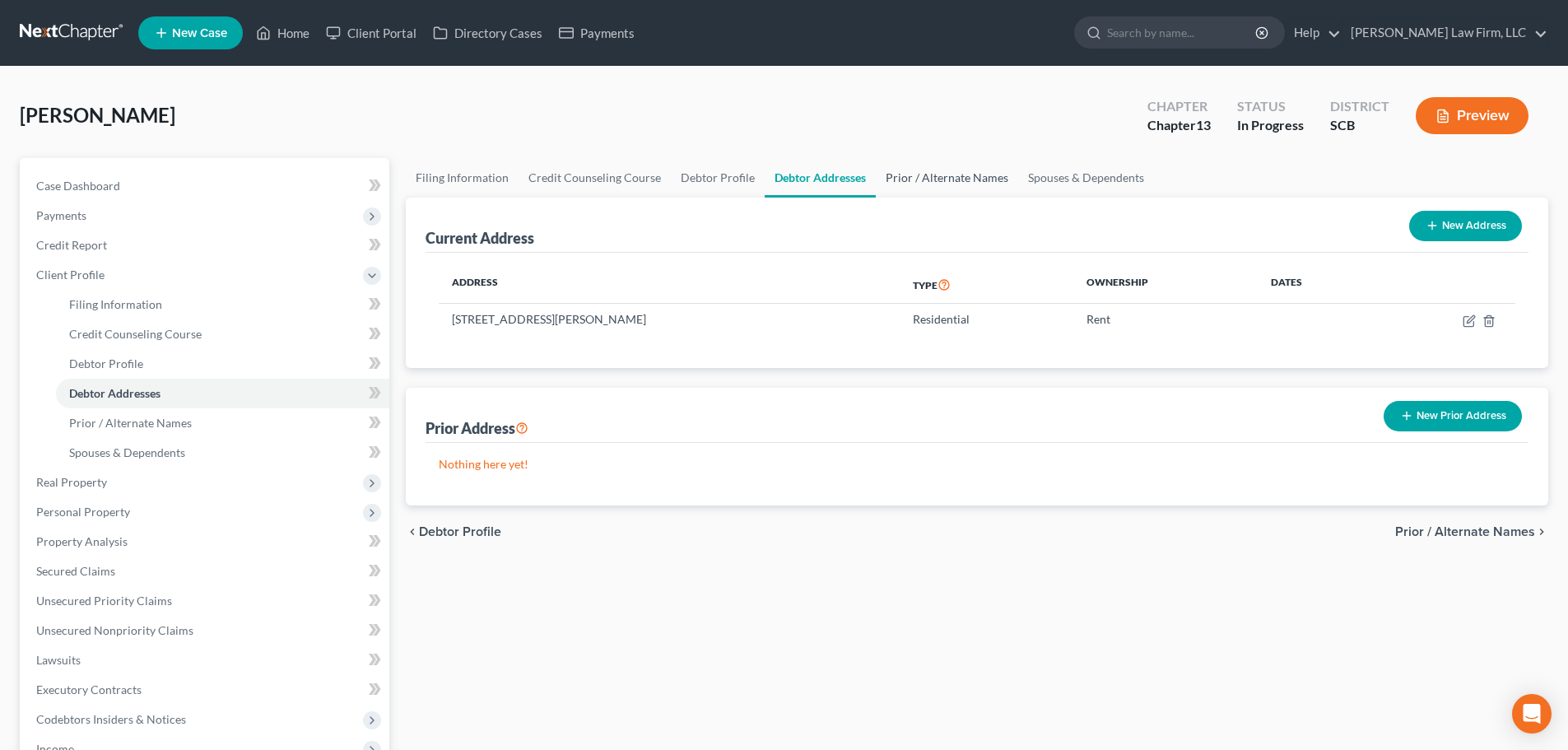 click on "Prior / Alternate Names" at bounding box center (947, 178) 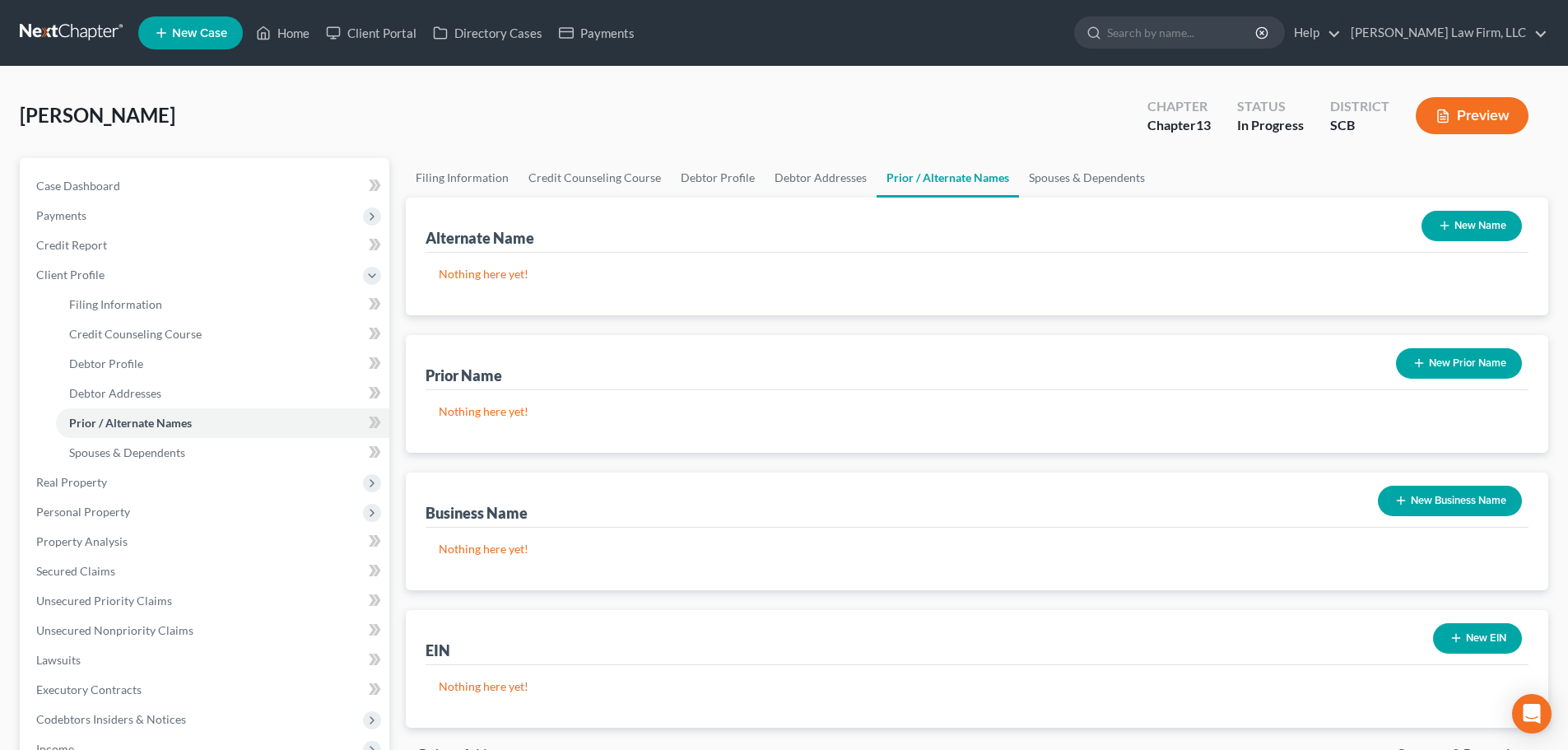 click on "New Name" at bounding box center [1472, 226] 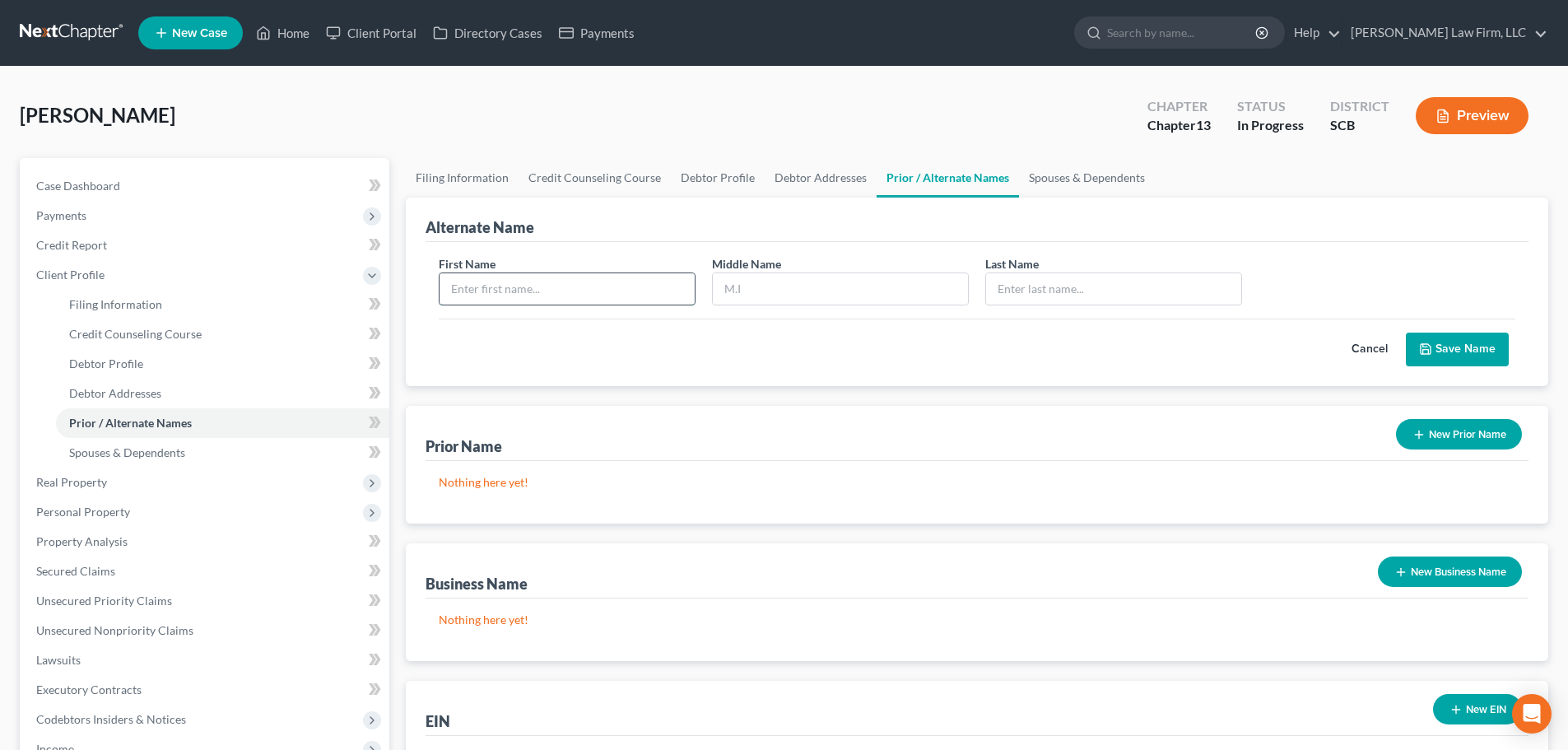 click at bounding box center (567, 289) 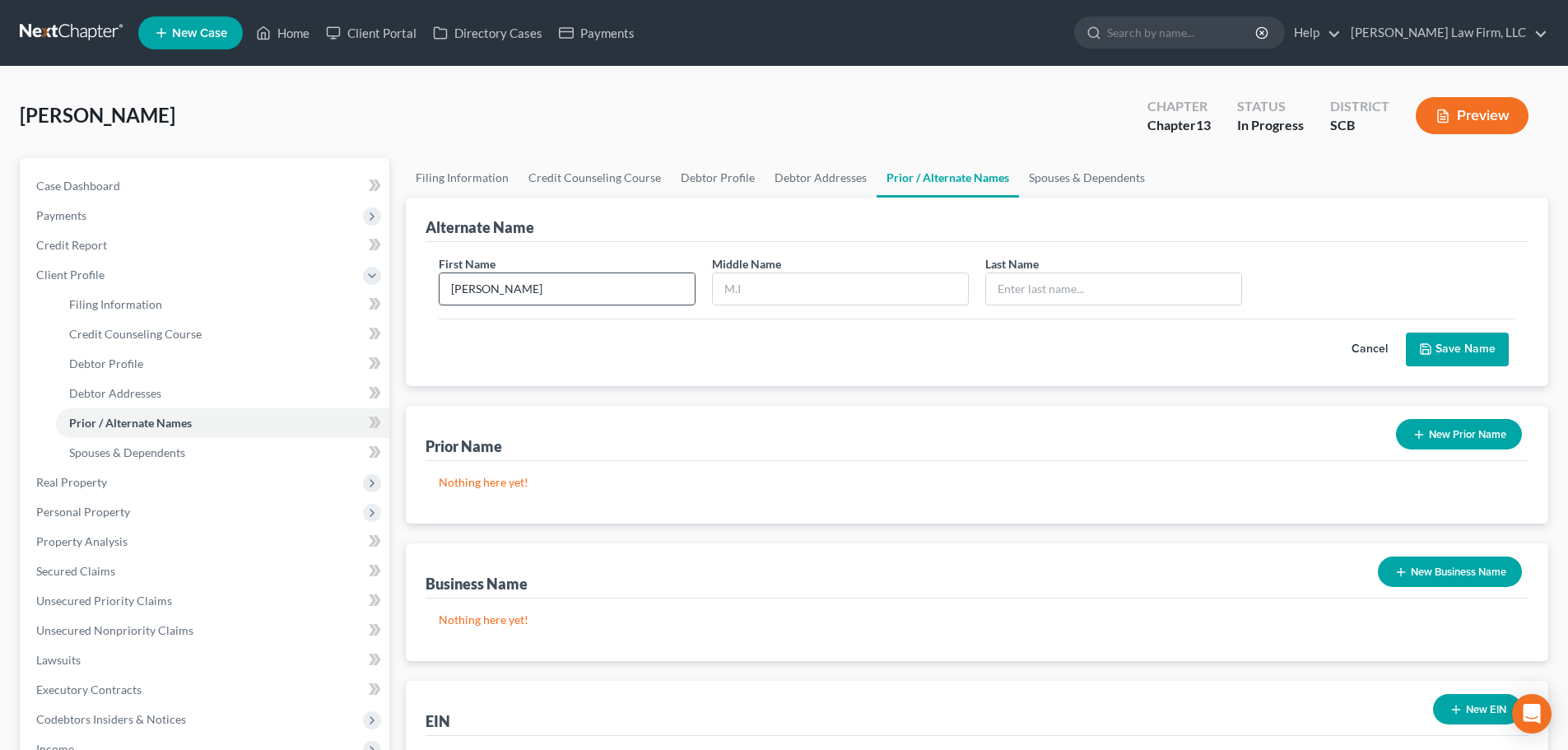 type on "Kim" 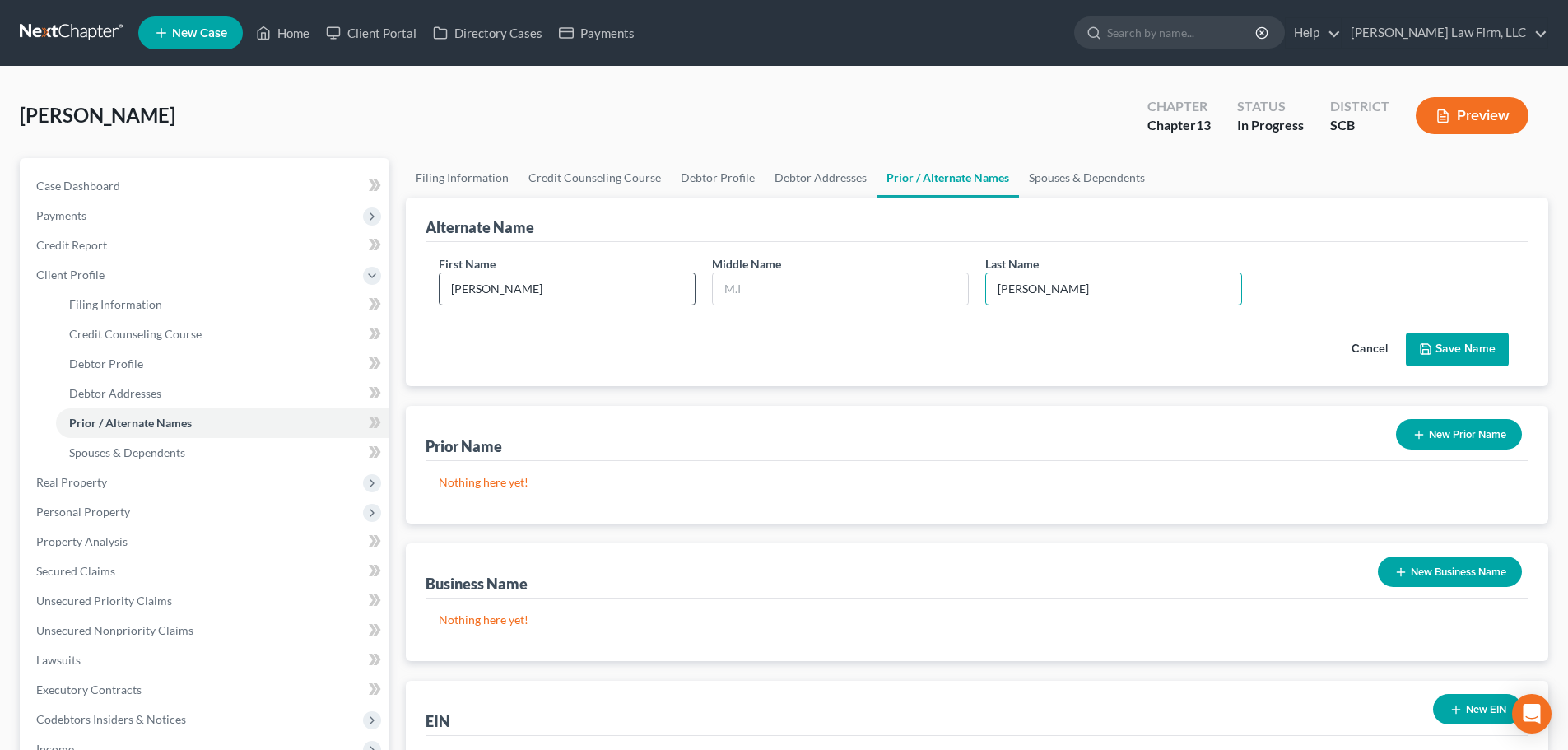 type on "Durant" 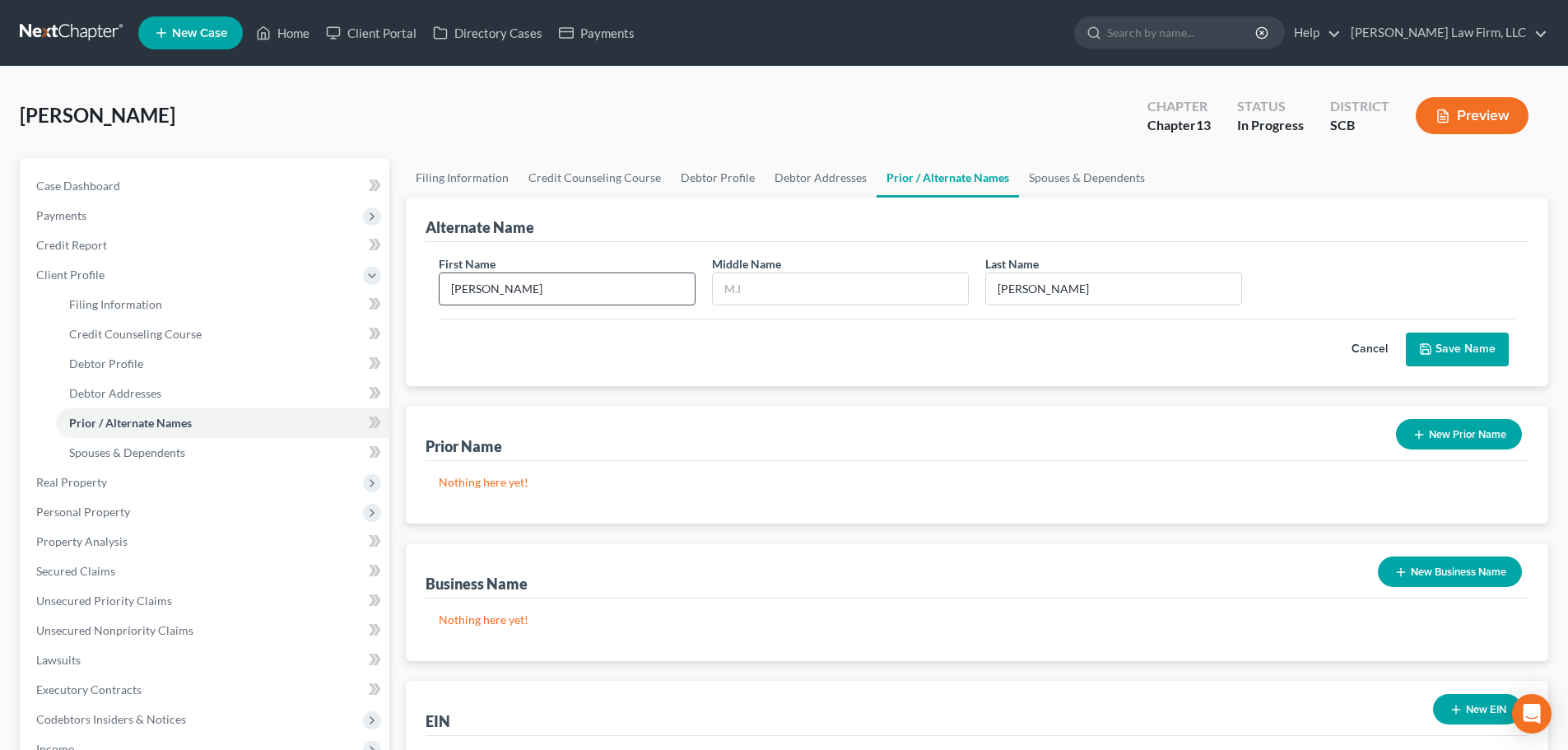 type 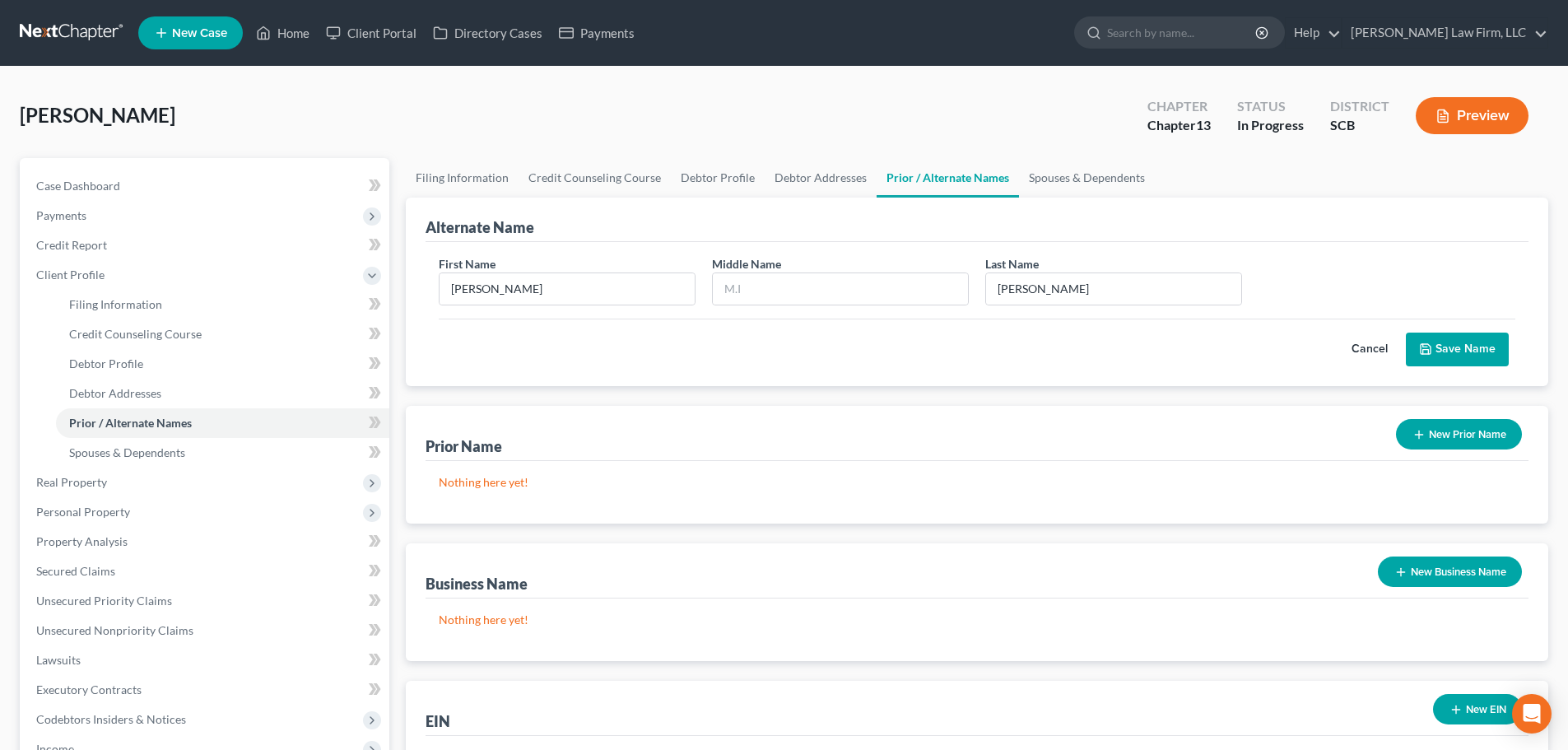 click on "Save Name" at bounding box center [1457, 350] 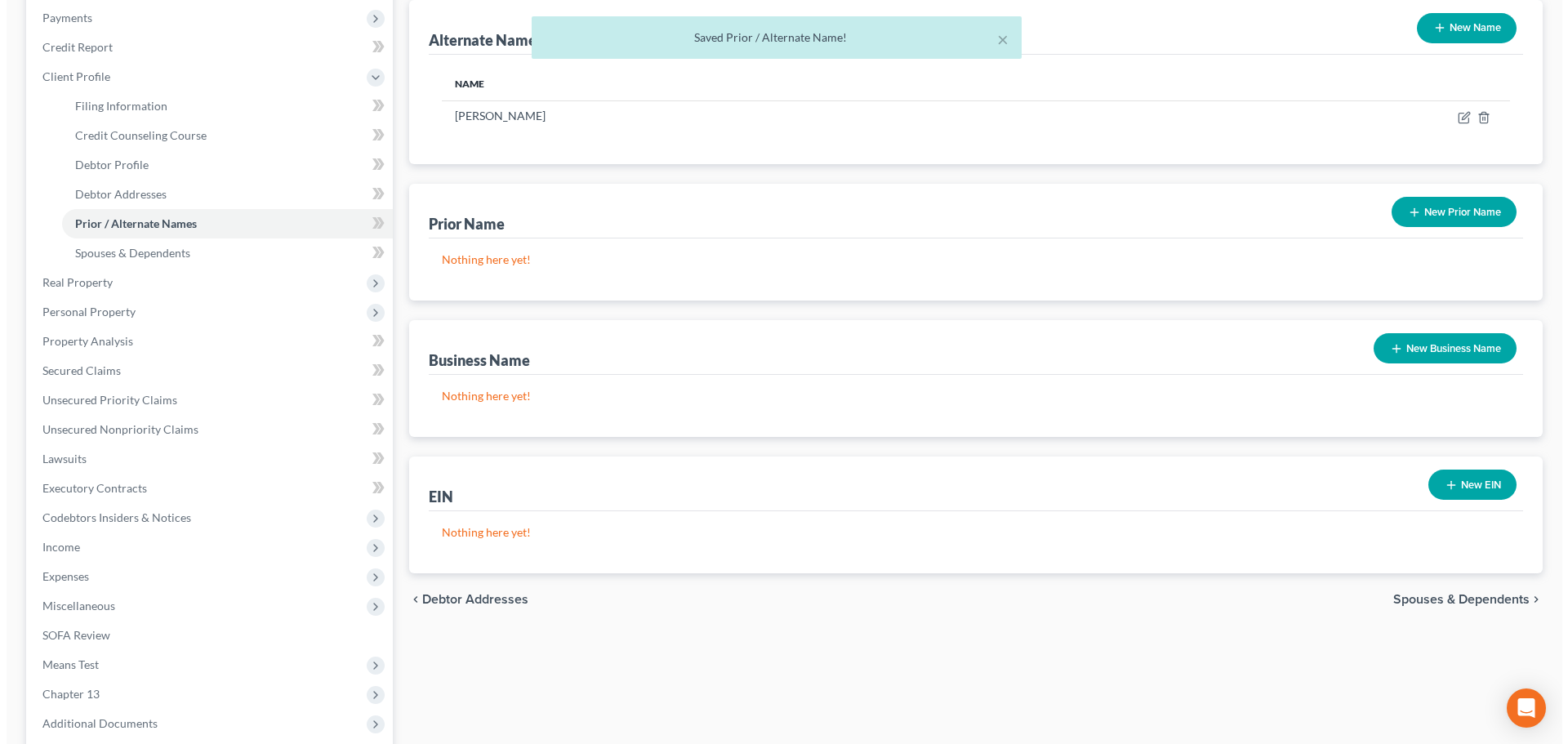 scroll, scrollTop: 0, scrollLeft: 0, axis: both 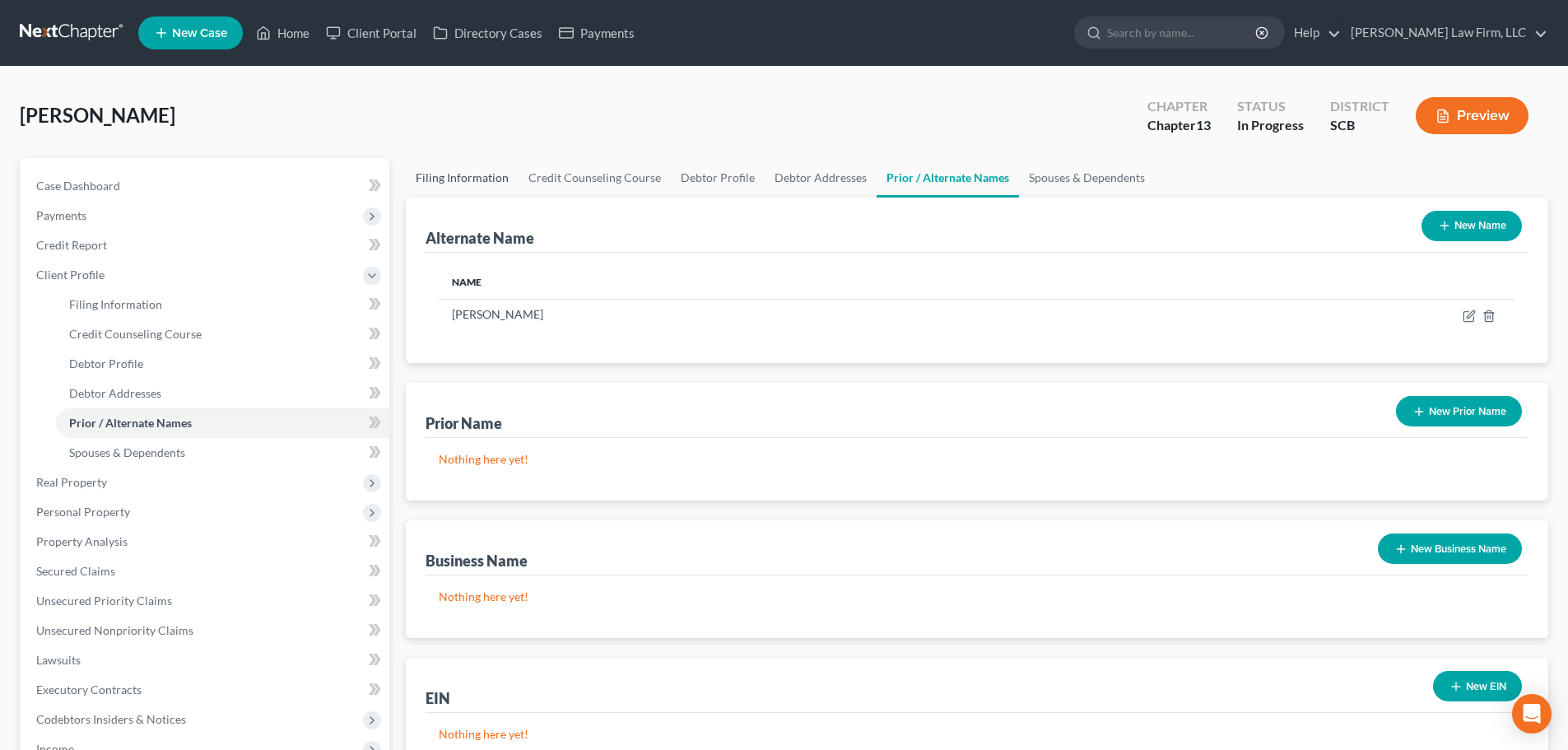 click on "Filing Information" at bounding box center (462, 178) 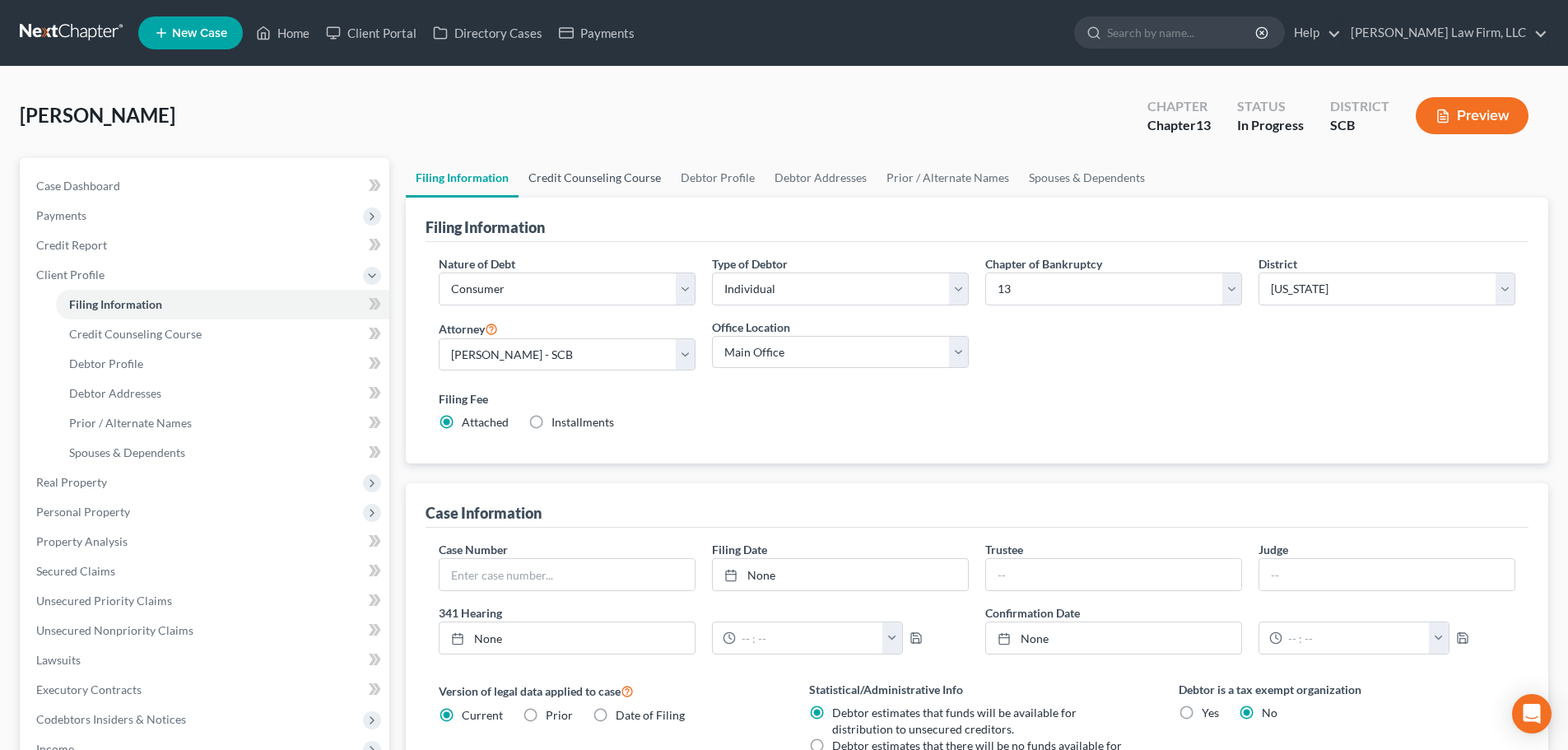 click on "Credit Counseling Course" at bounding box center (594, 178) 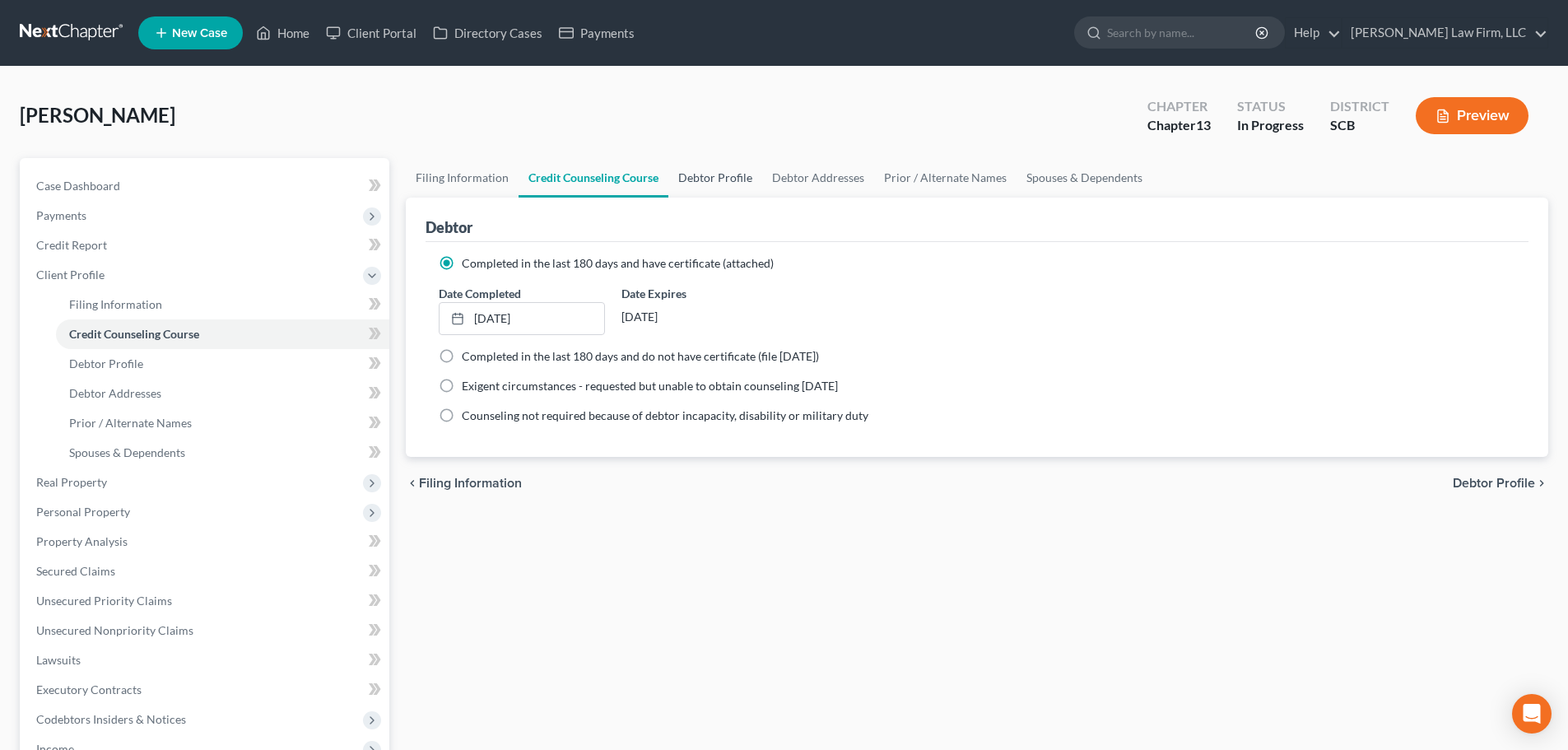 click on "Debtor Profile" at bounding box center (715, 178) 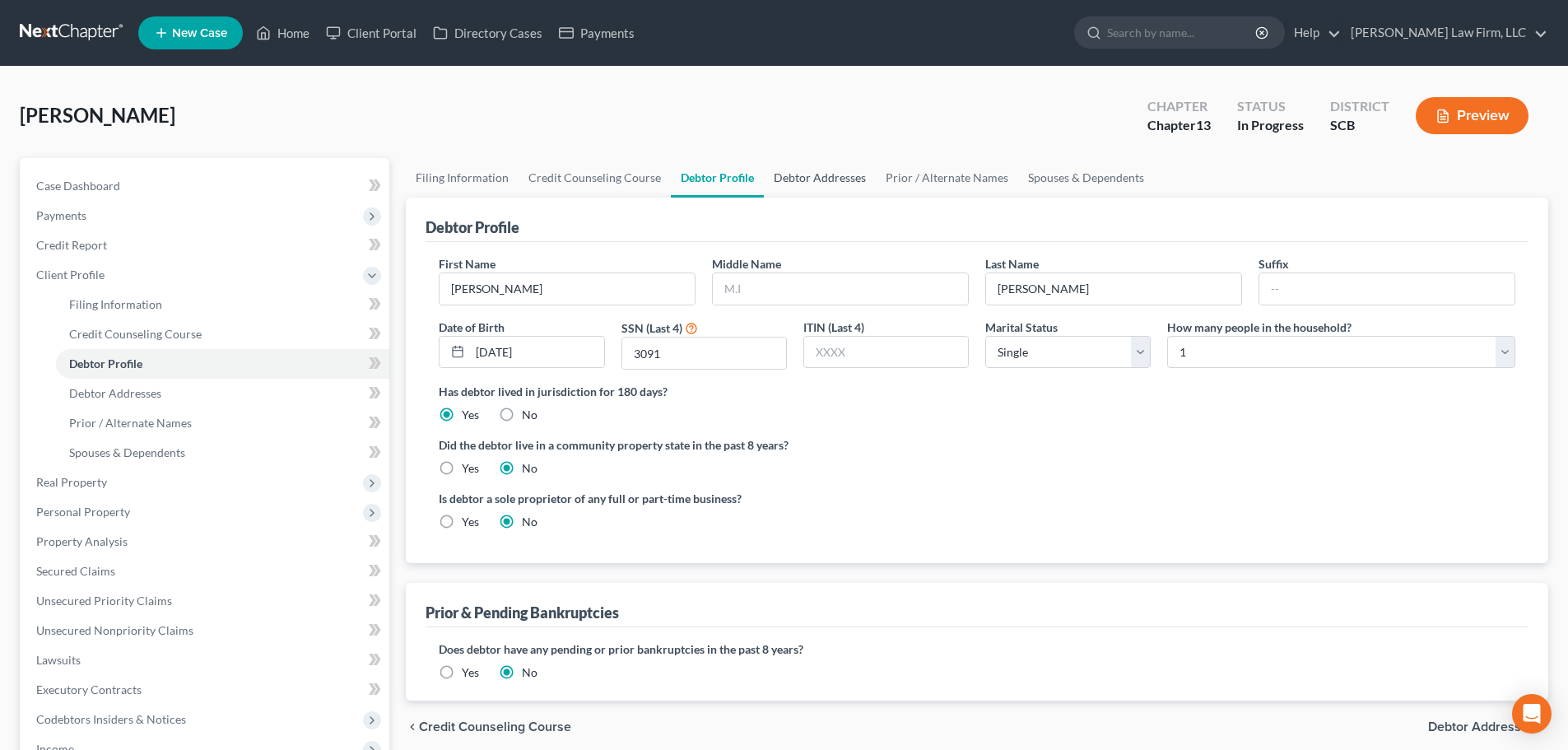 click on "Debtor Addresses" at bounding box center (820, 178) 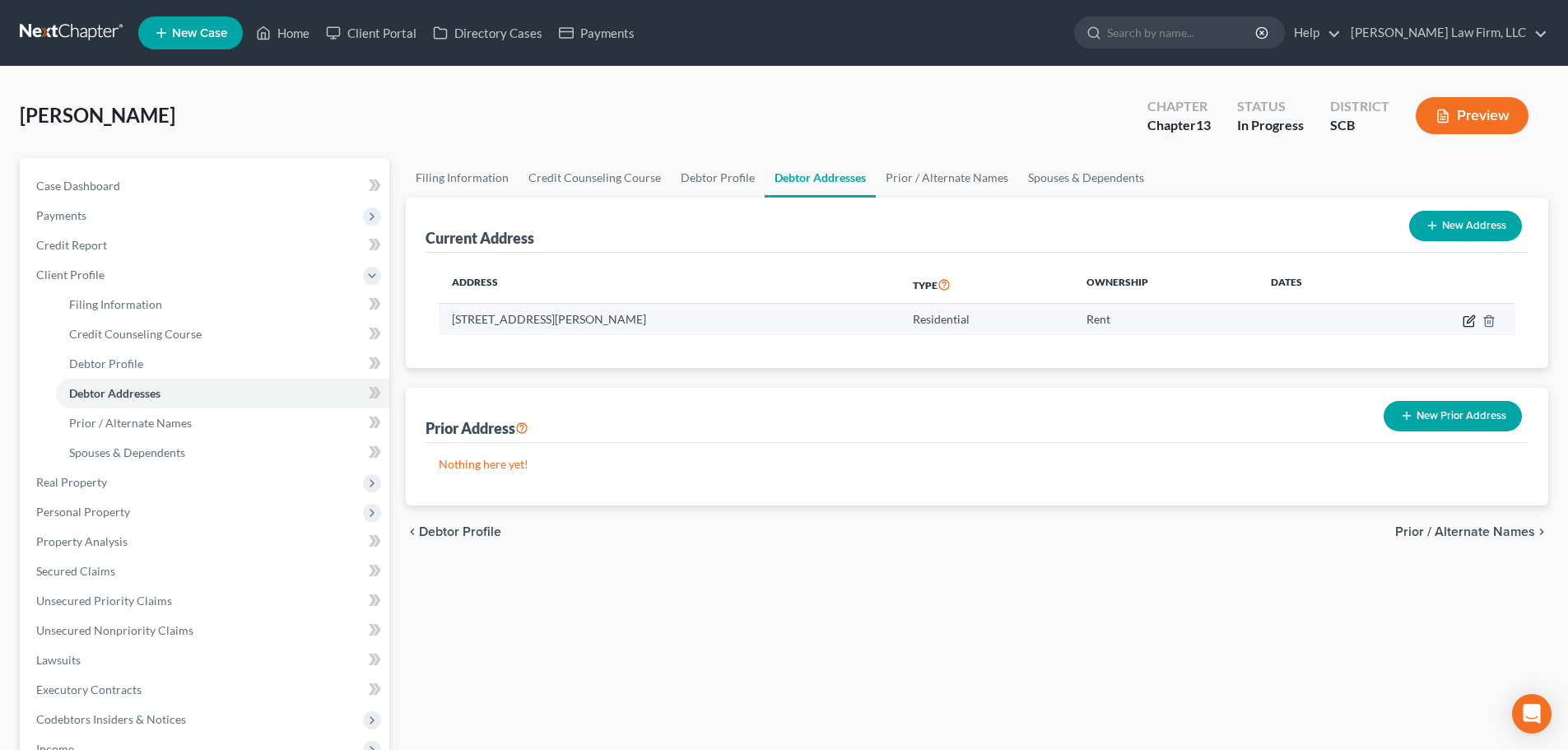 click 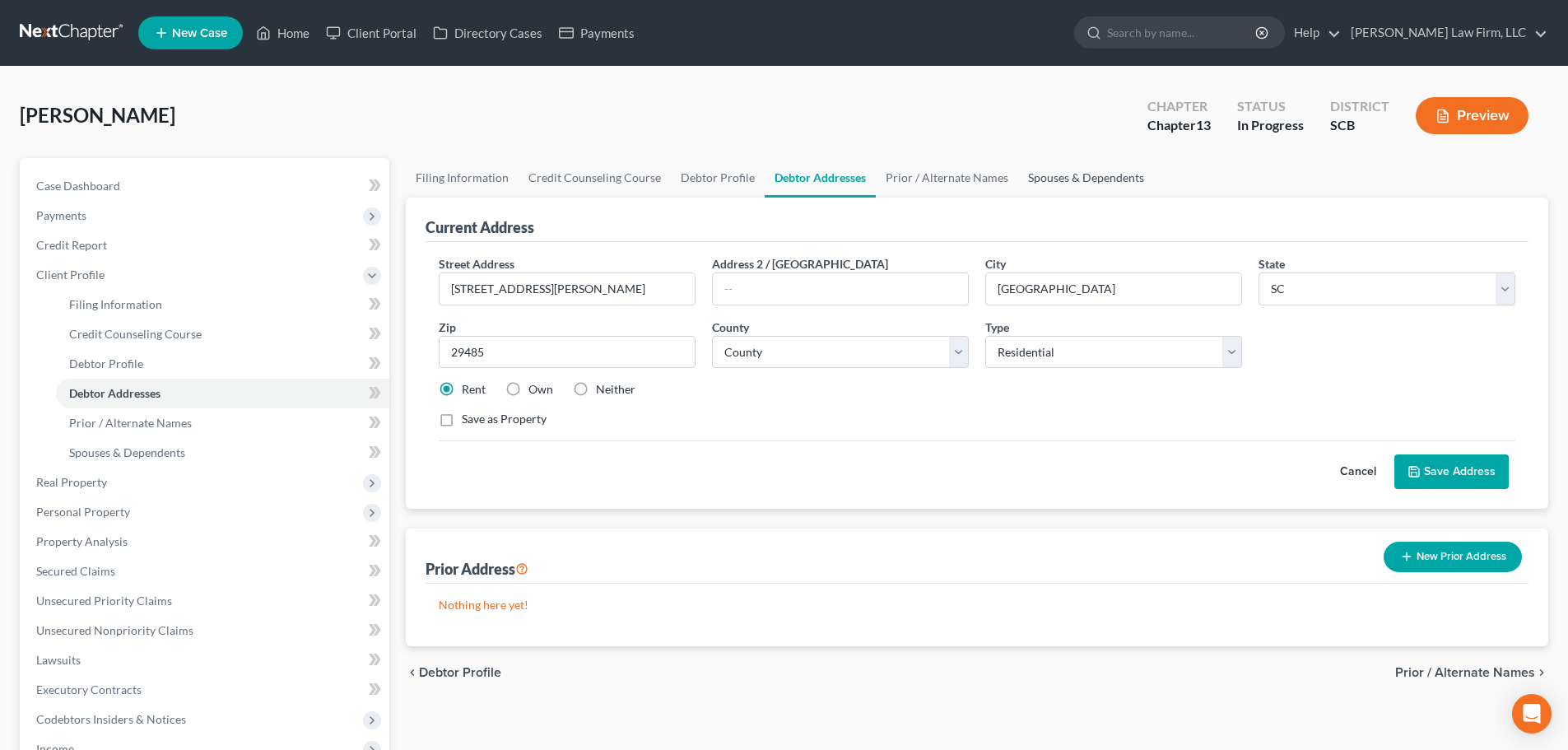 click on "Spouses & Dependents" at bounding box center [1086, 178] 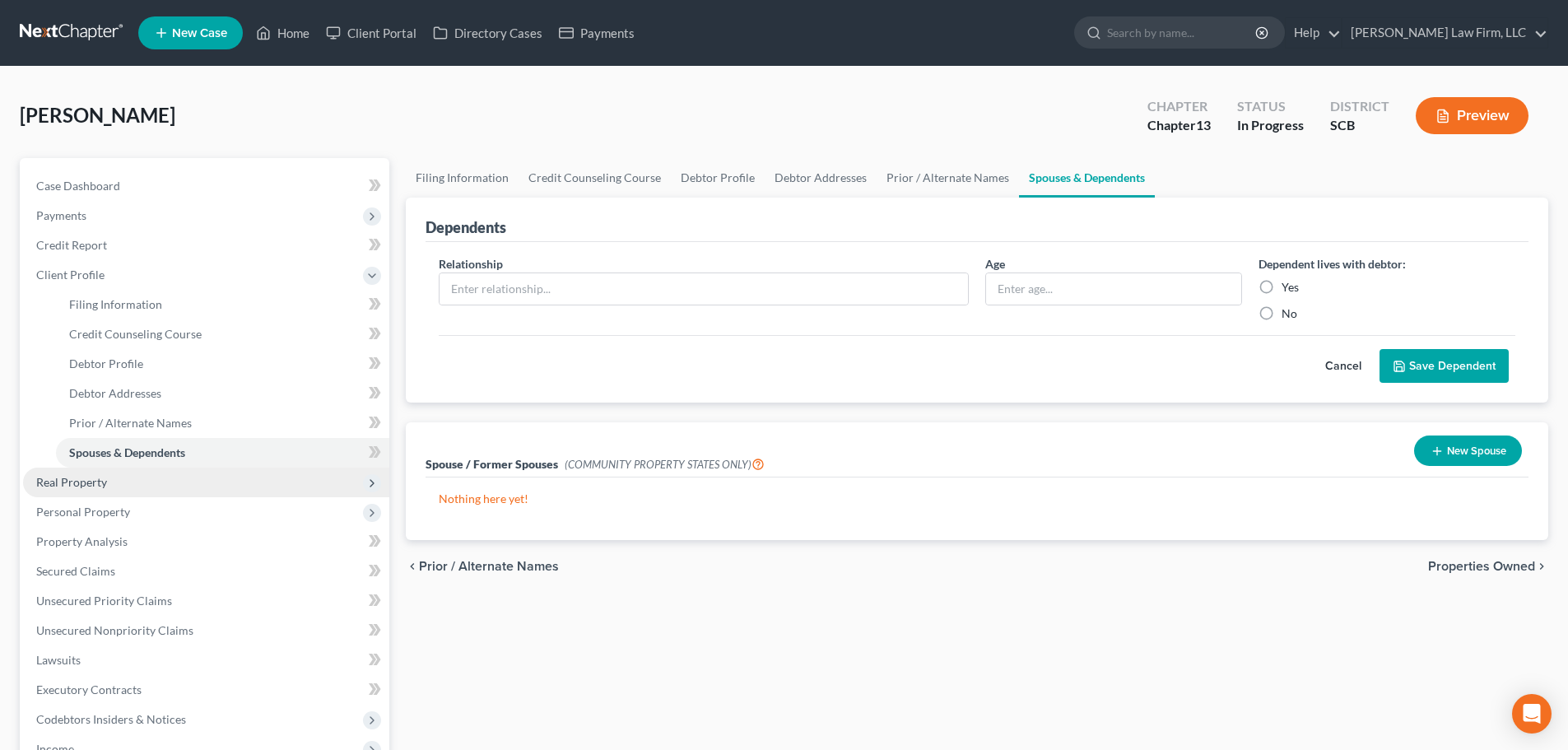 click on "Real Property" at bounding box center [72, 482] 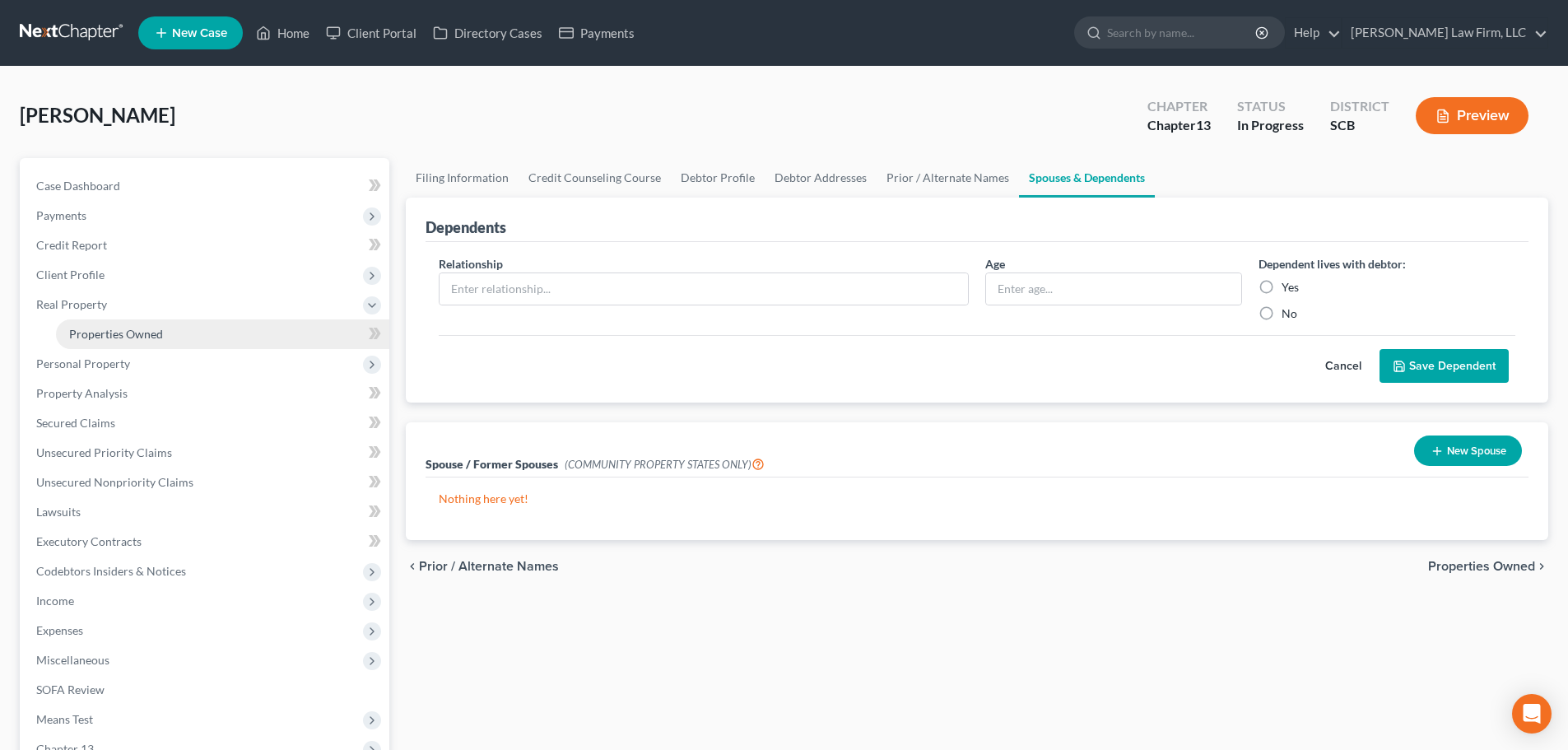 click on "Properties Owned" at bounding box center [116, 333] 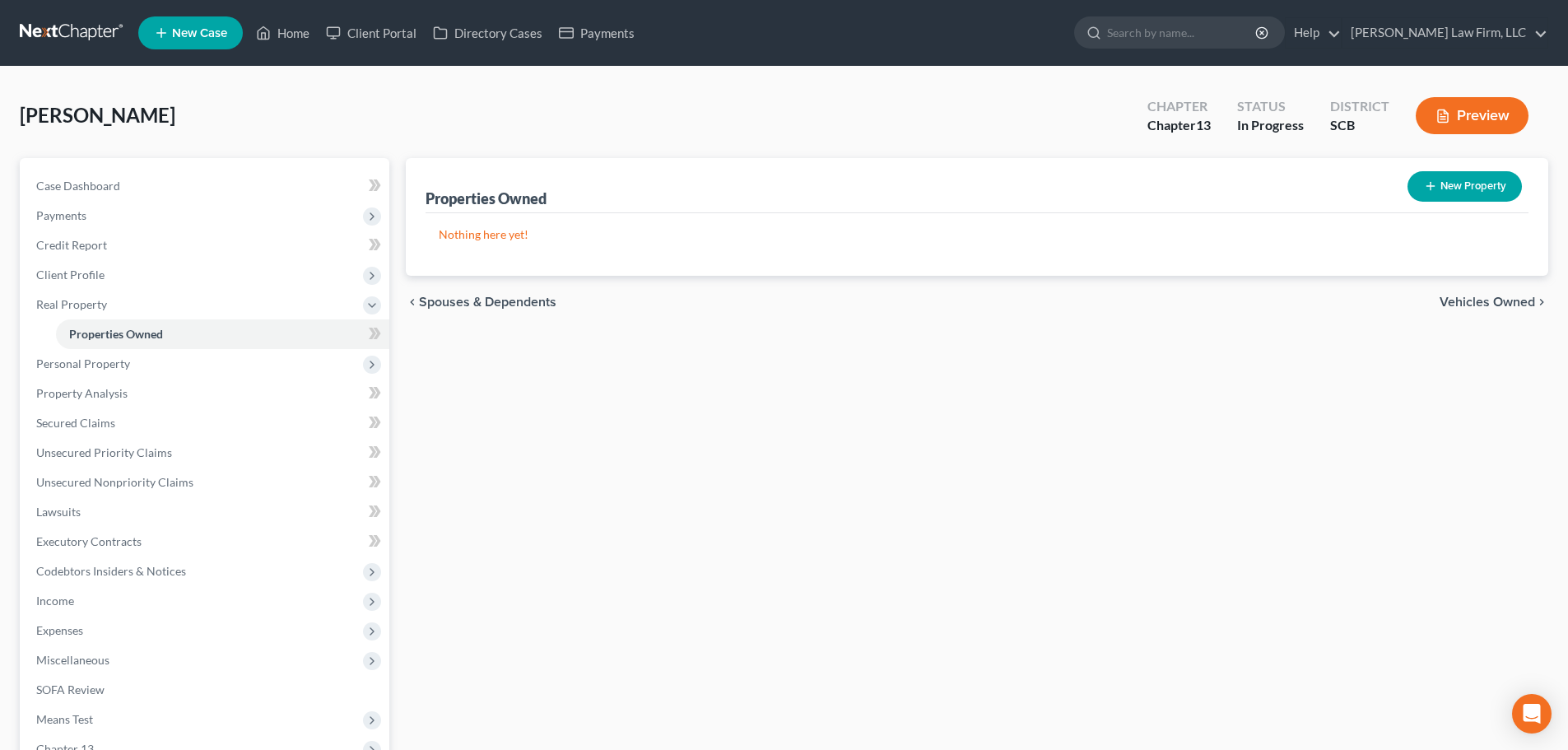 click on "chevron_left
Spouses & Dependents
Vehicles Owned
chevron_right" at bounding box center [977, 302] 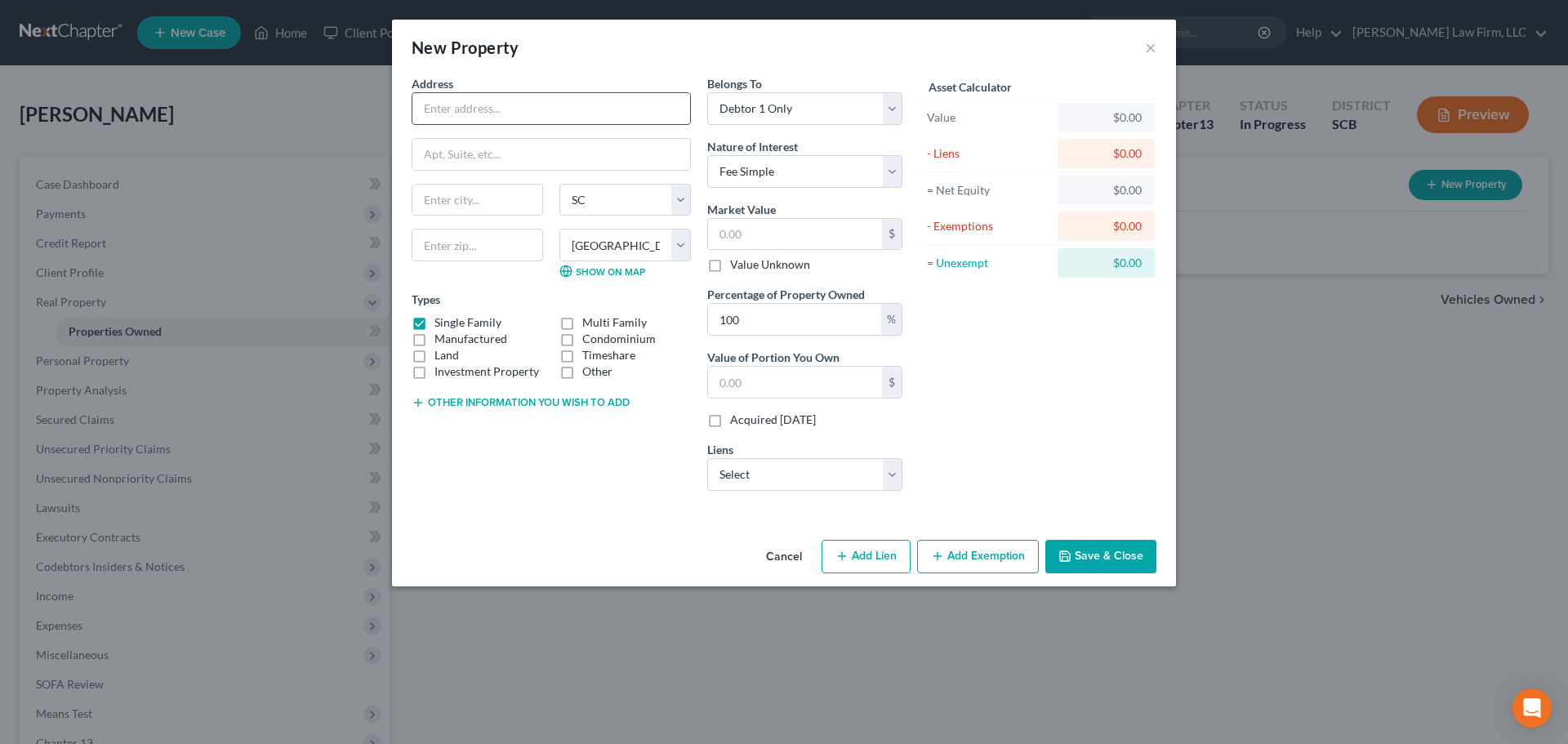 click at bounding box center (551, 109) 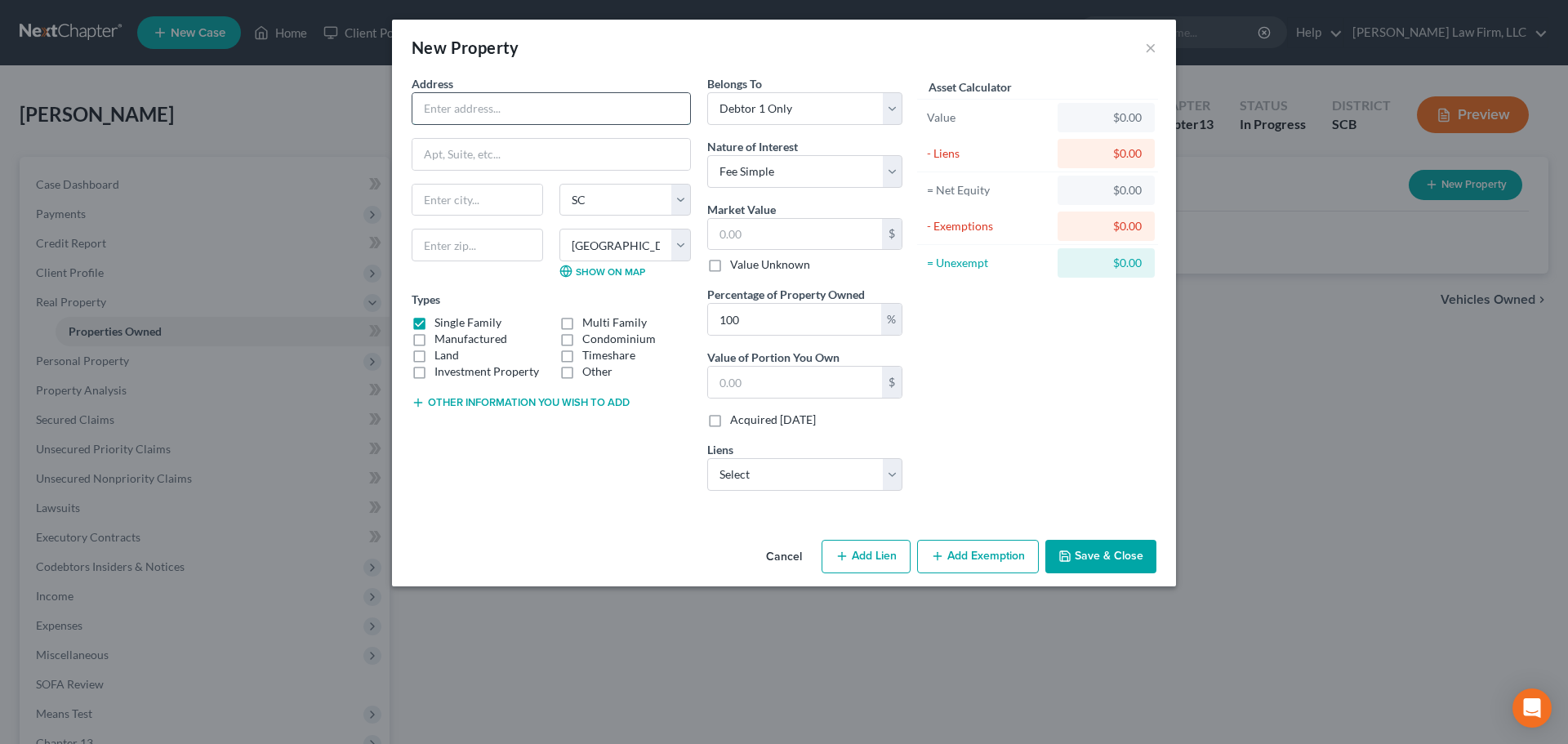 click at bounding box center (551, 109) 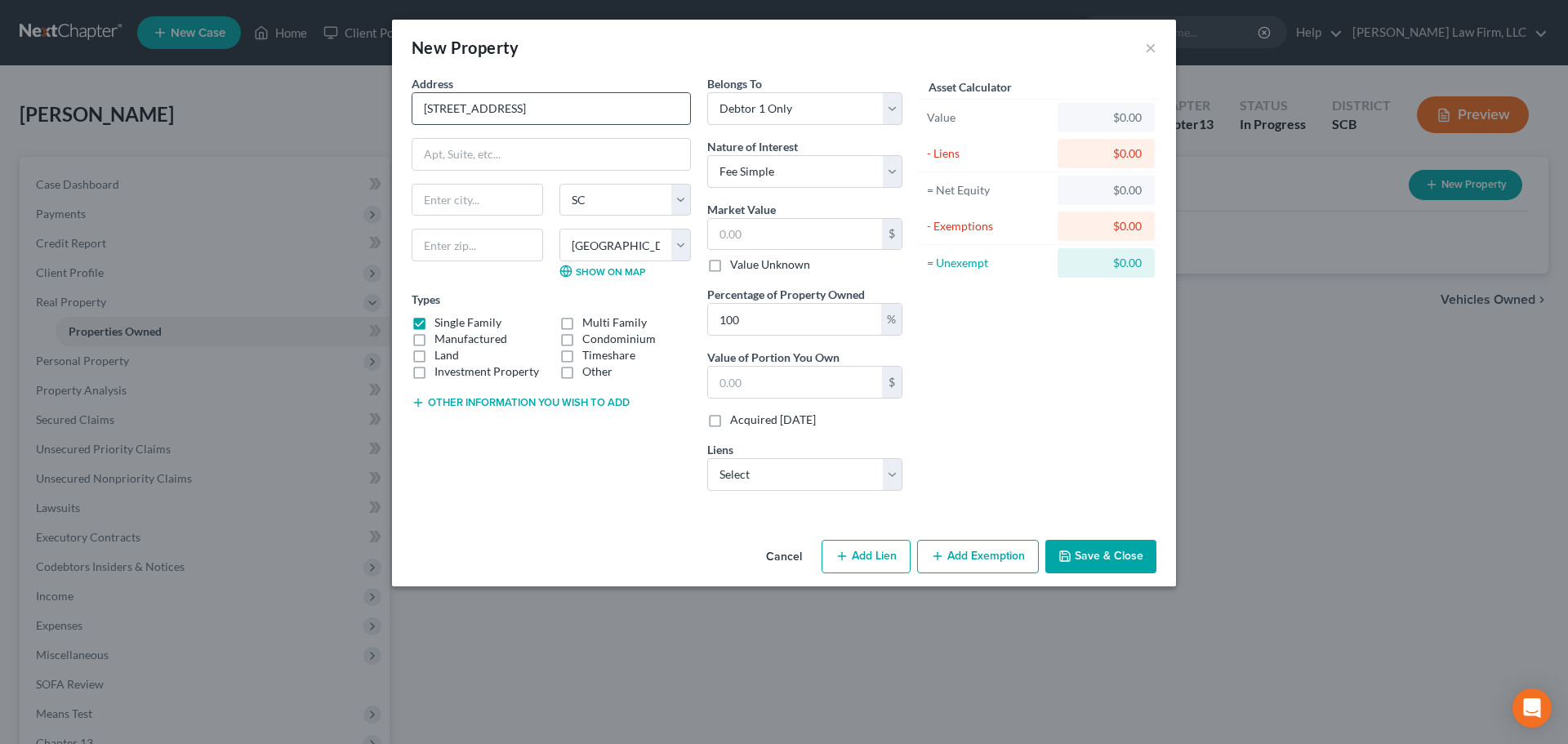 type on "251 Railroad Ave." 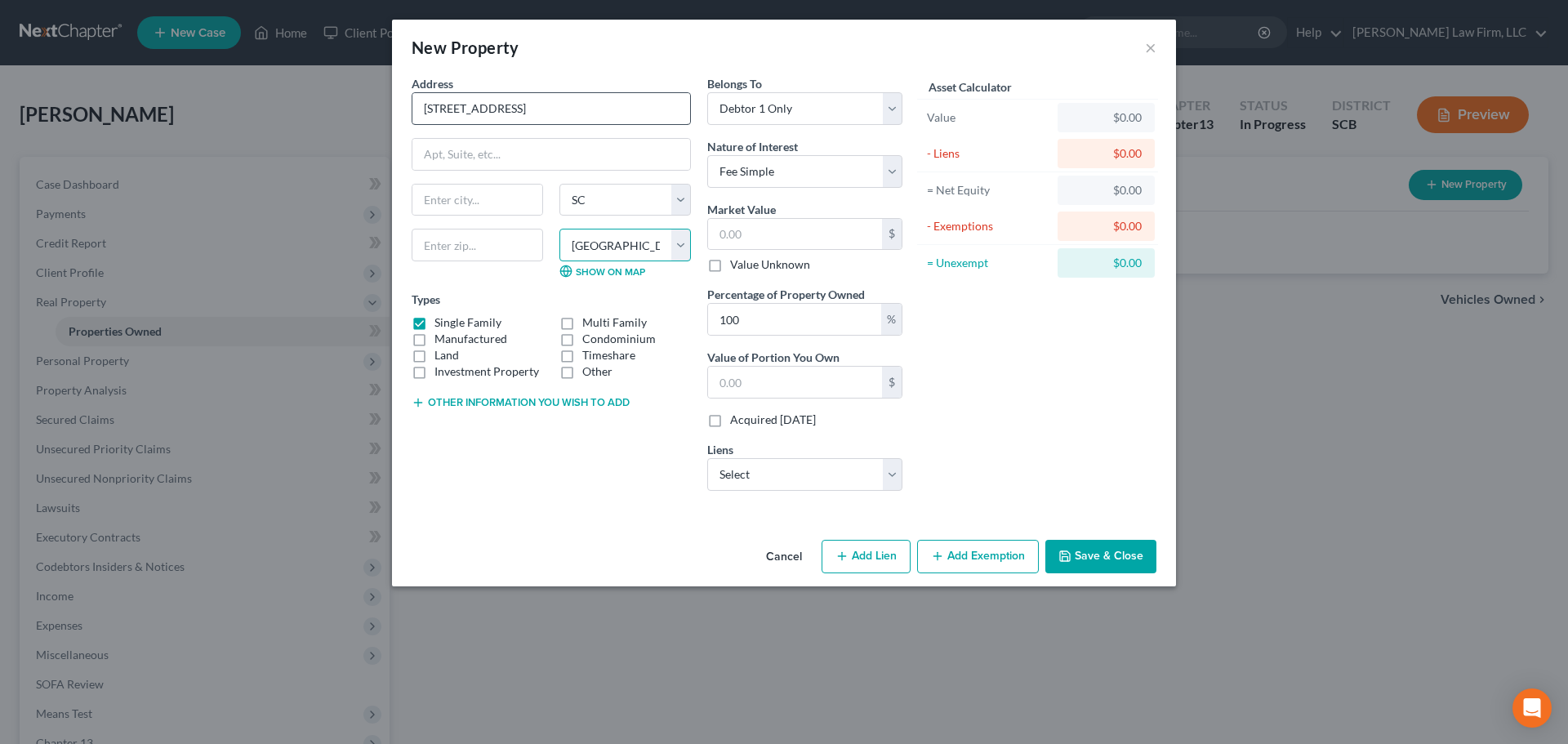 select on "15" 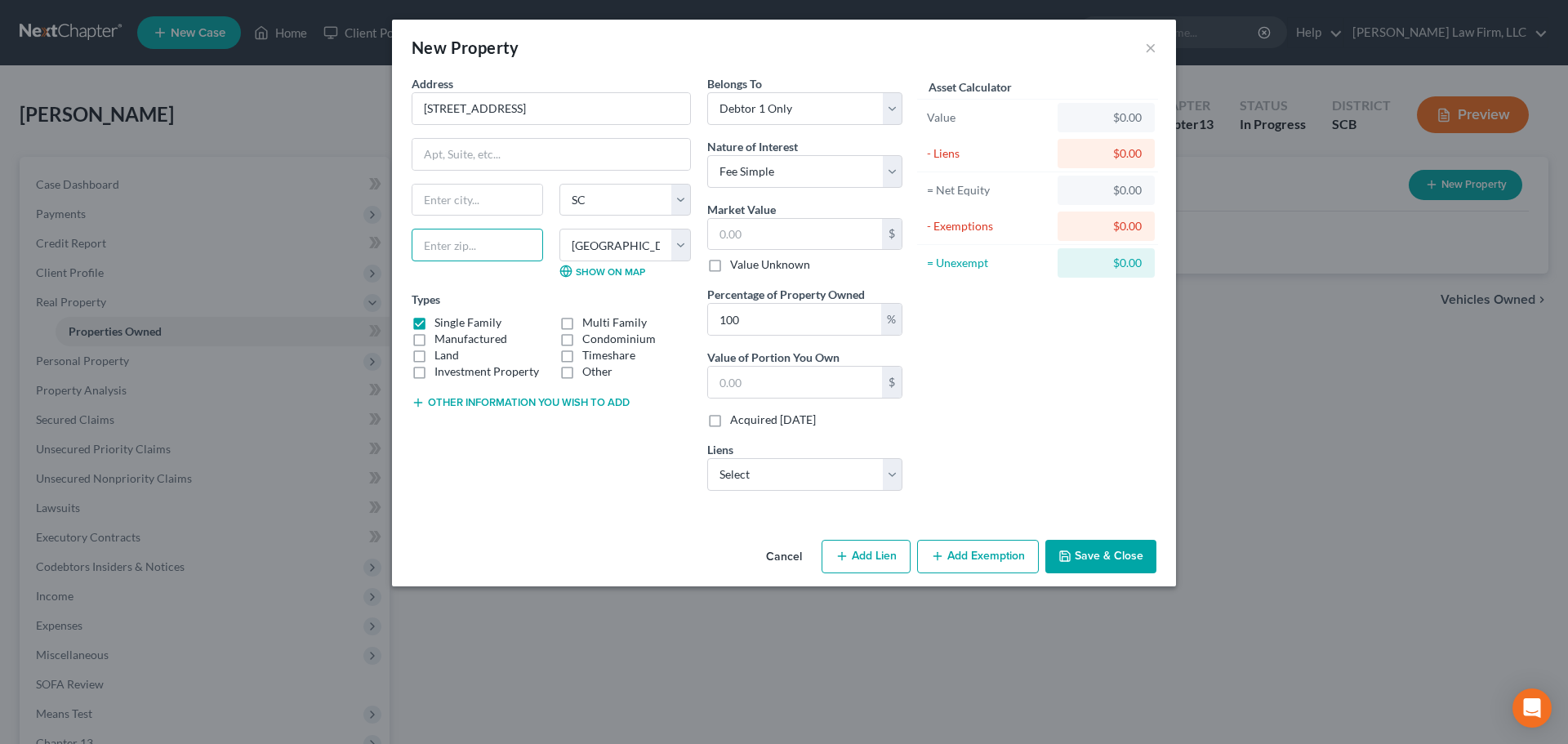 click at bounding box center [477, 245] 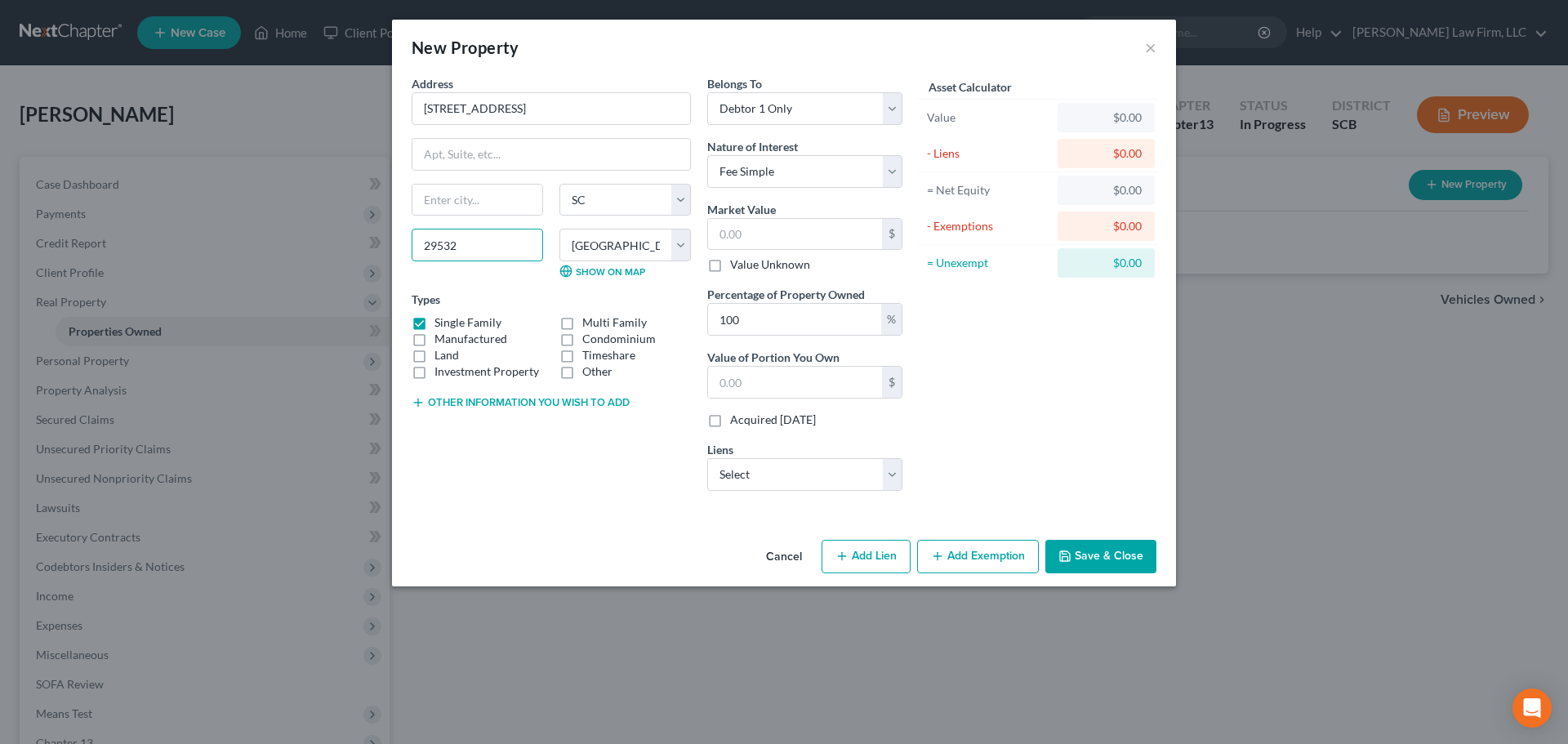 type on "29532" 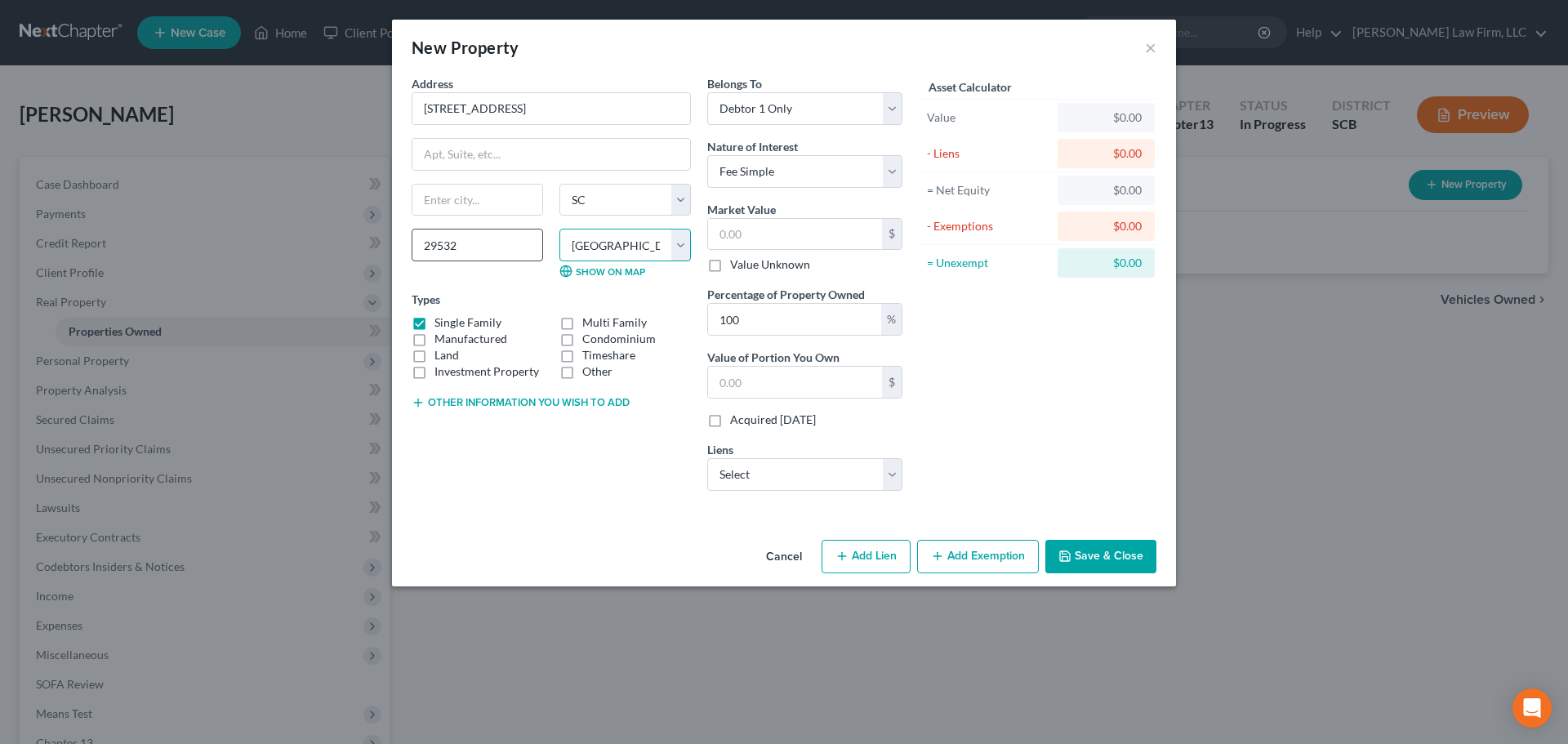 type on "Darlington" 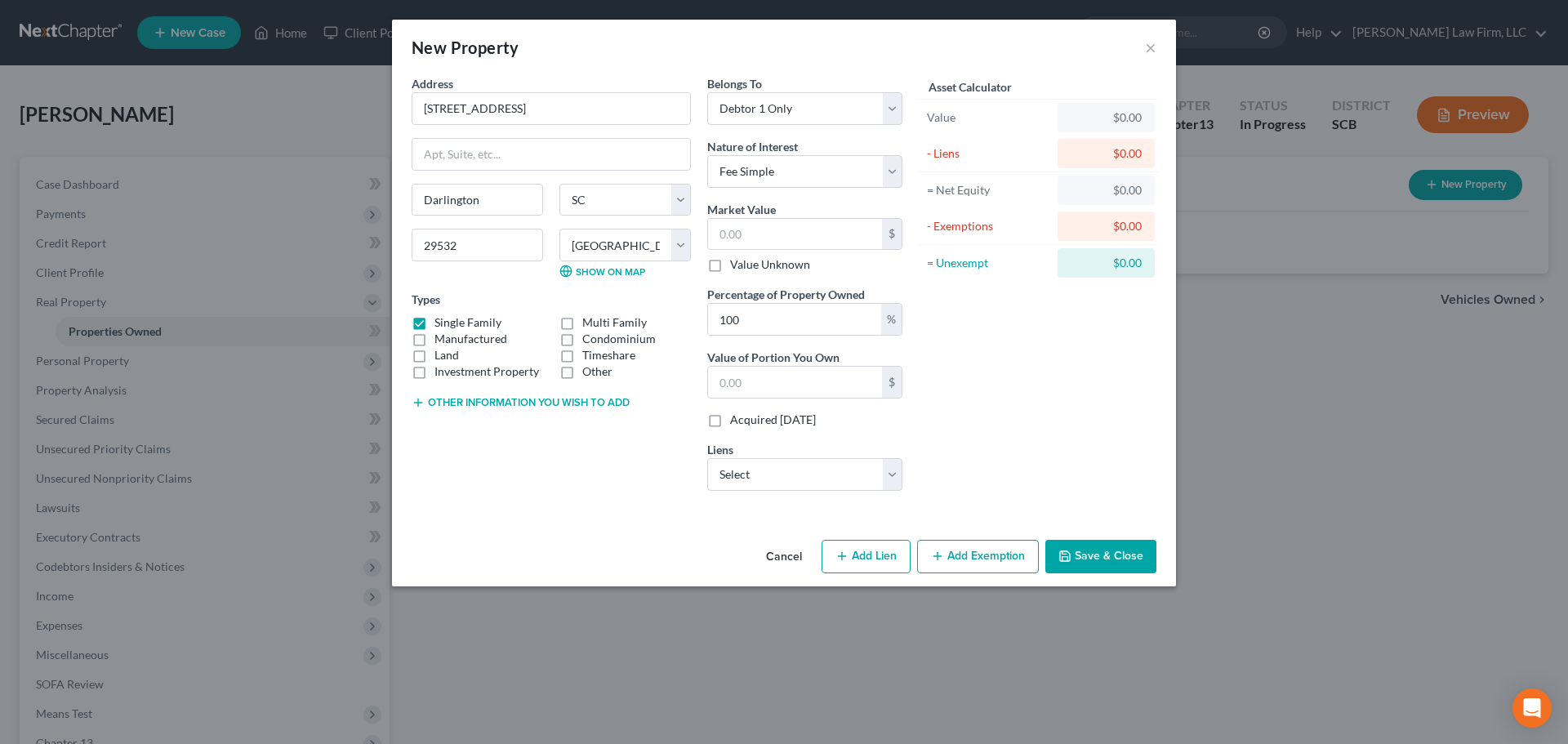 click on "Single Family" at bounding box center [468, 323] 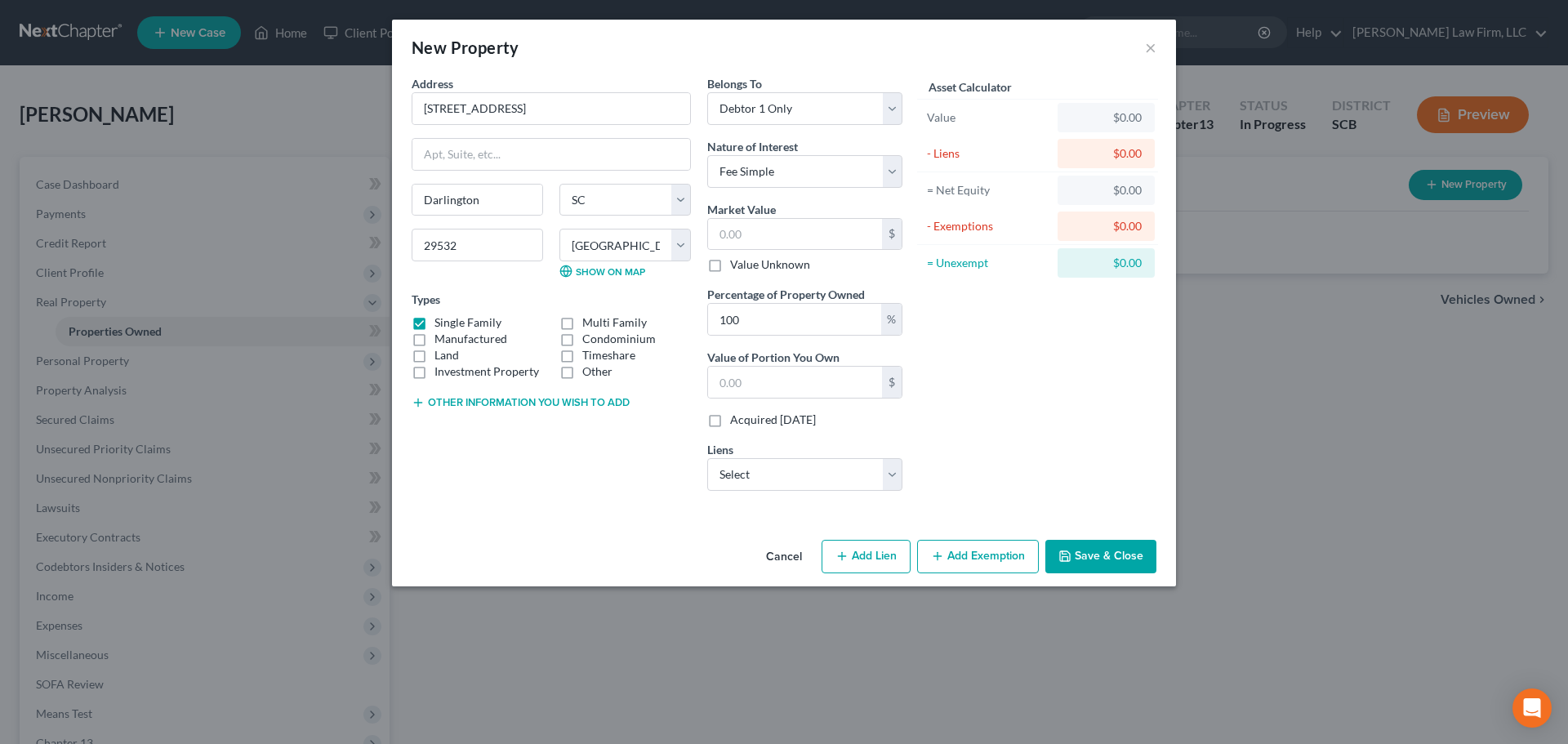 click on "Single Family" at bounding box center [446, 319] 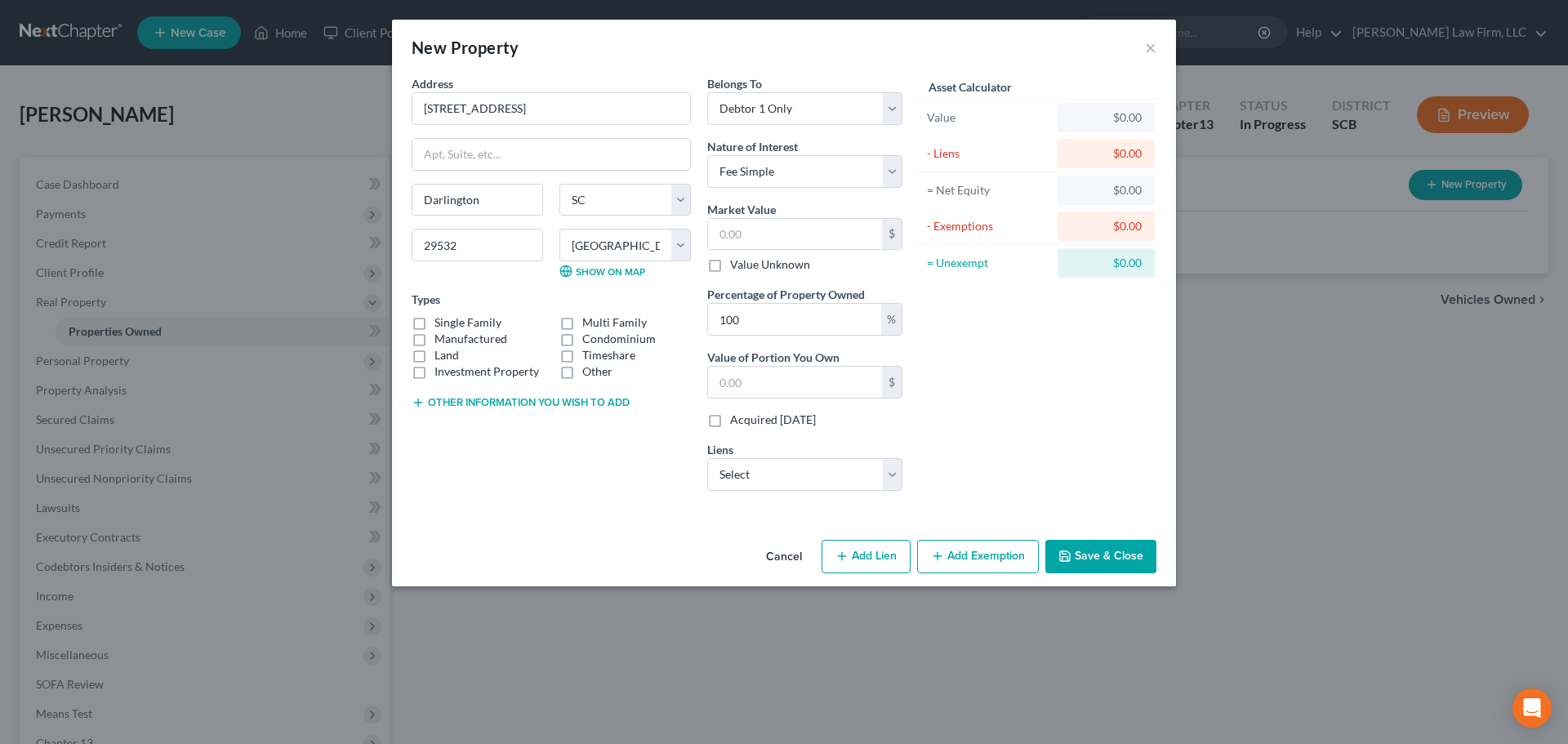 click on "Land" at bounding box center (447, 355) 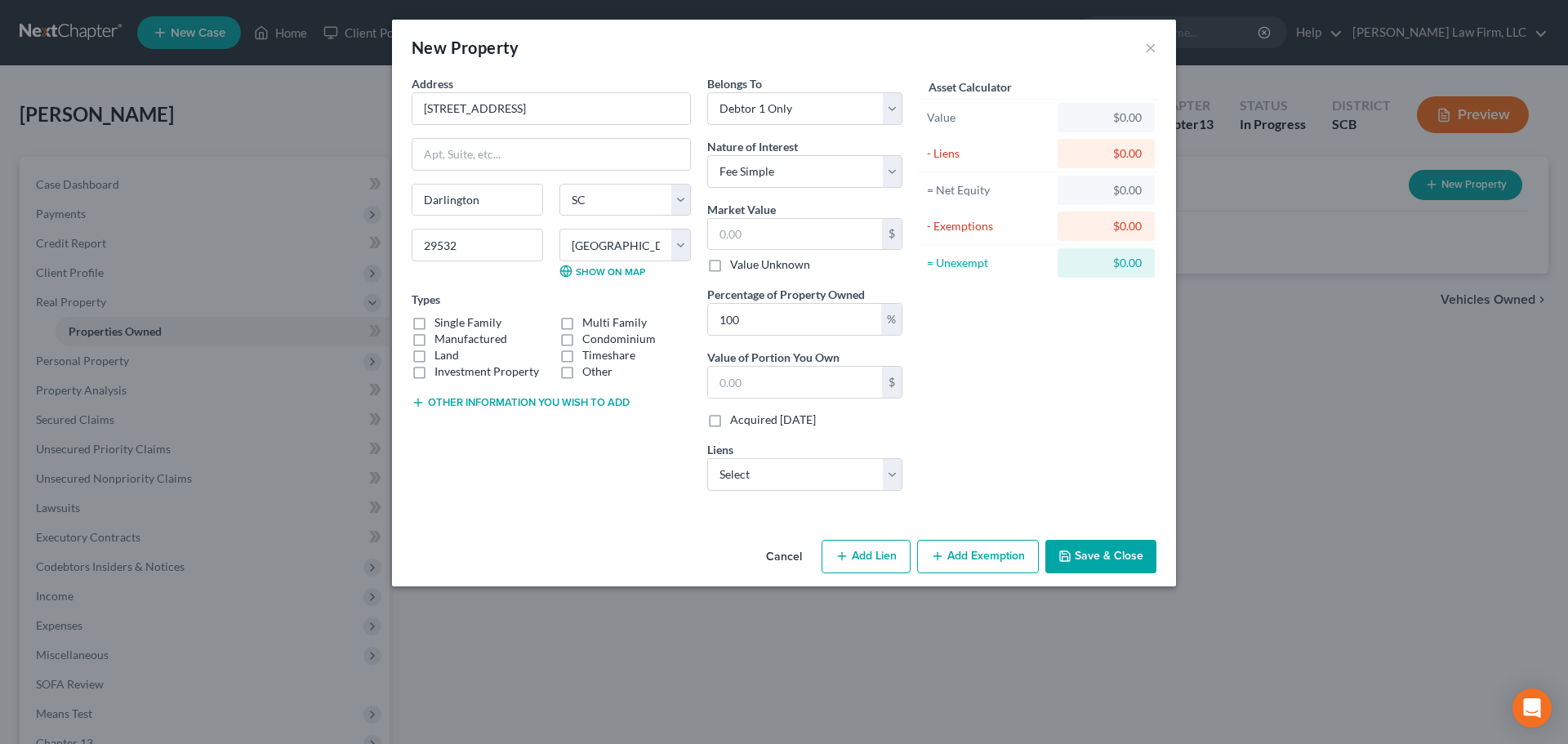 click on "Land" at bounding box center [446, 352] 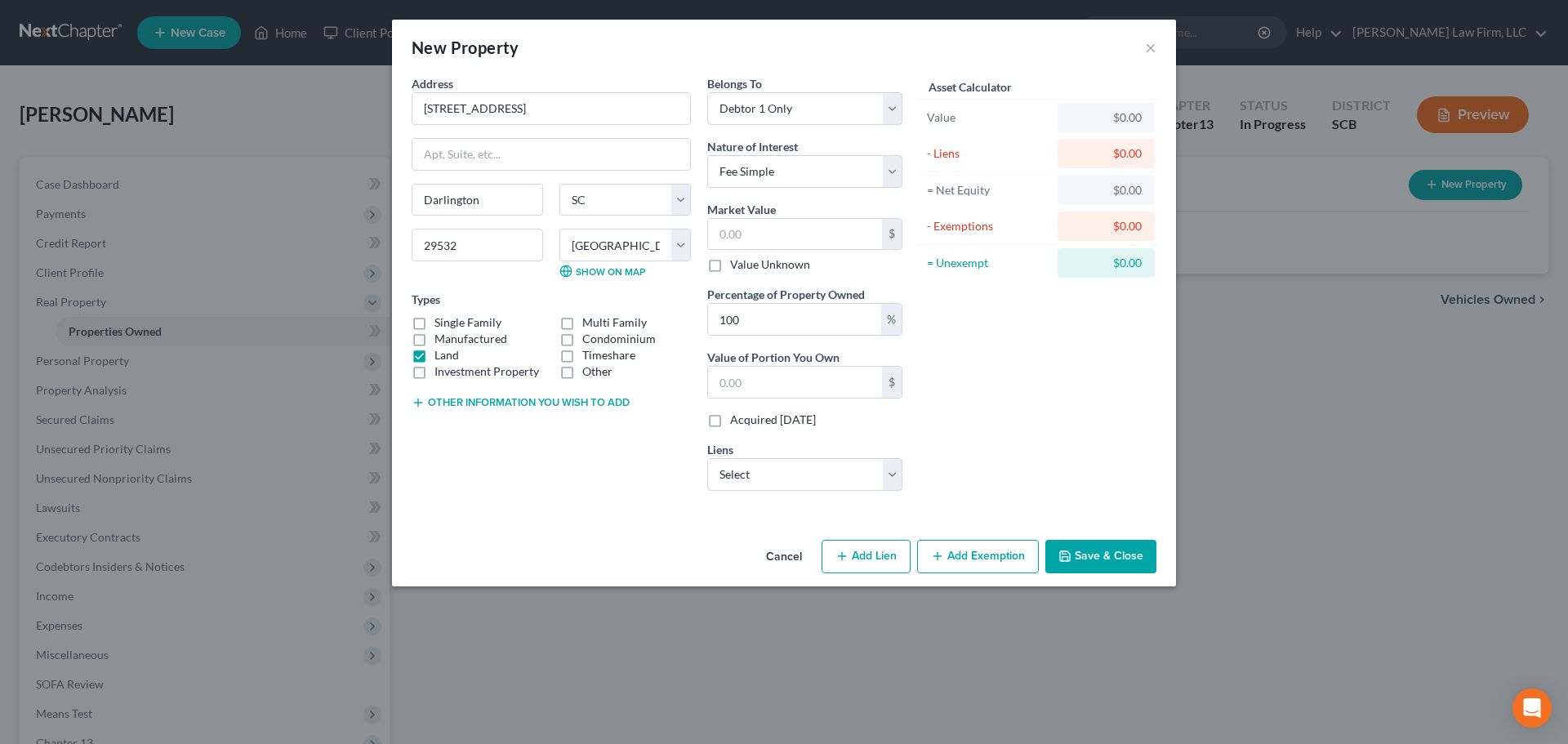 click on "Other information you wish to add" at bounding box center [520, 403] 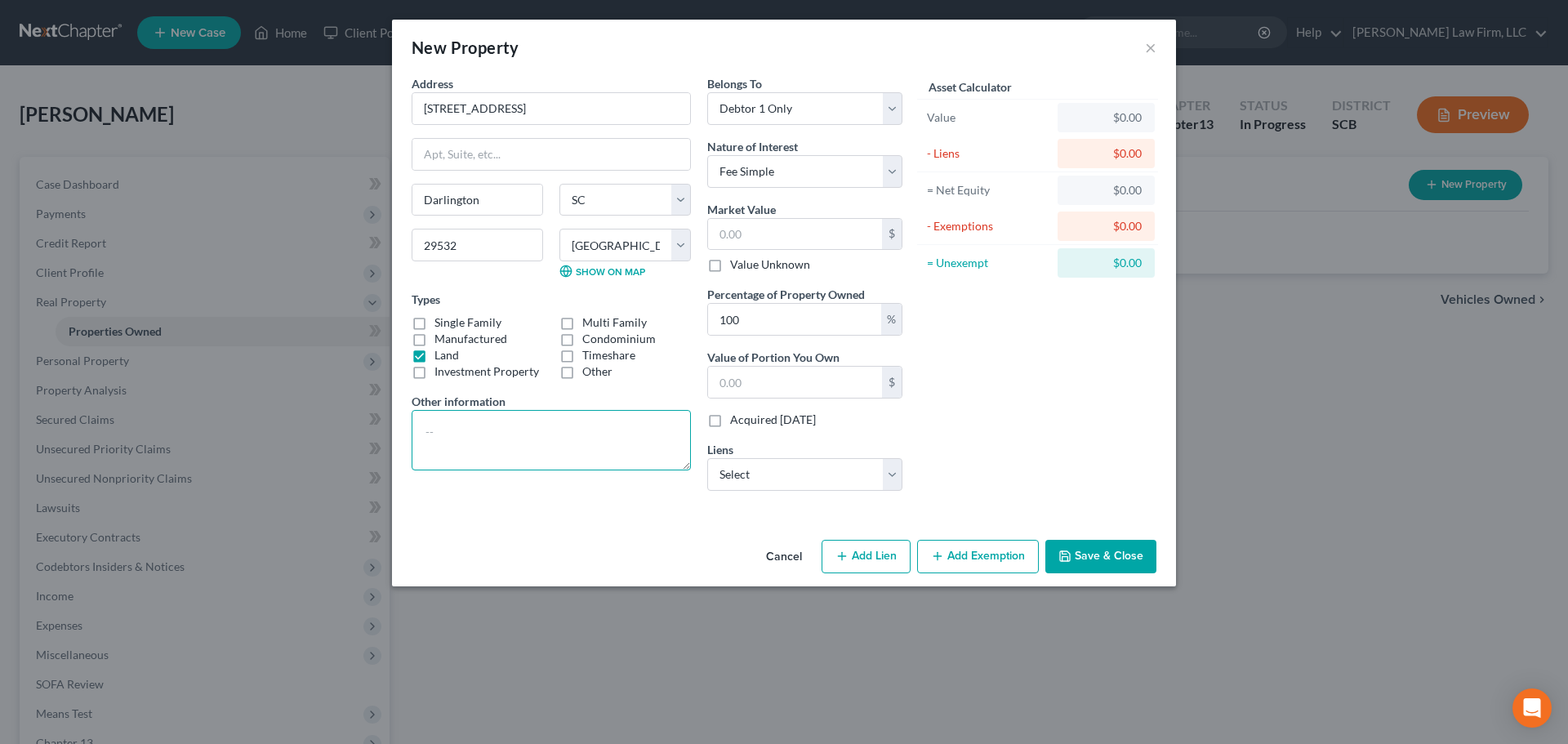 click at bounding box center [551, 440] 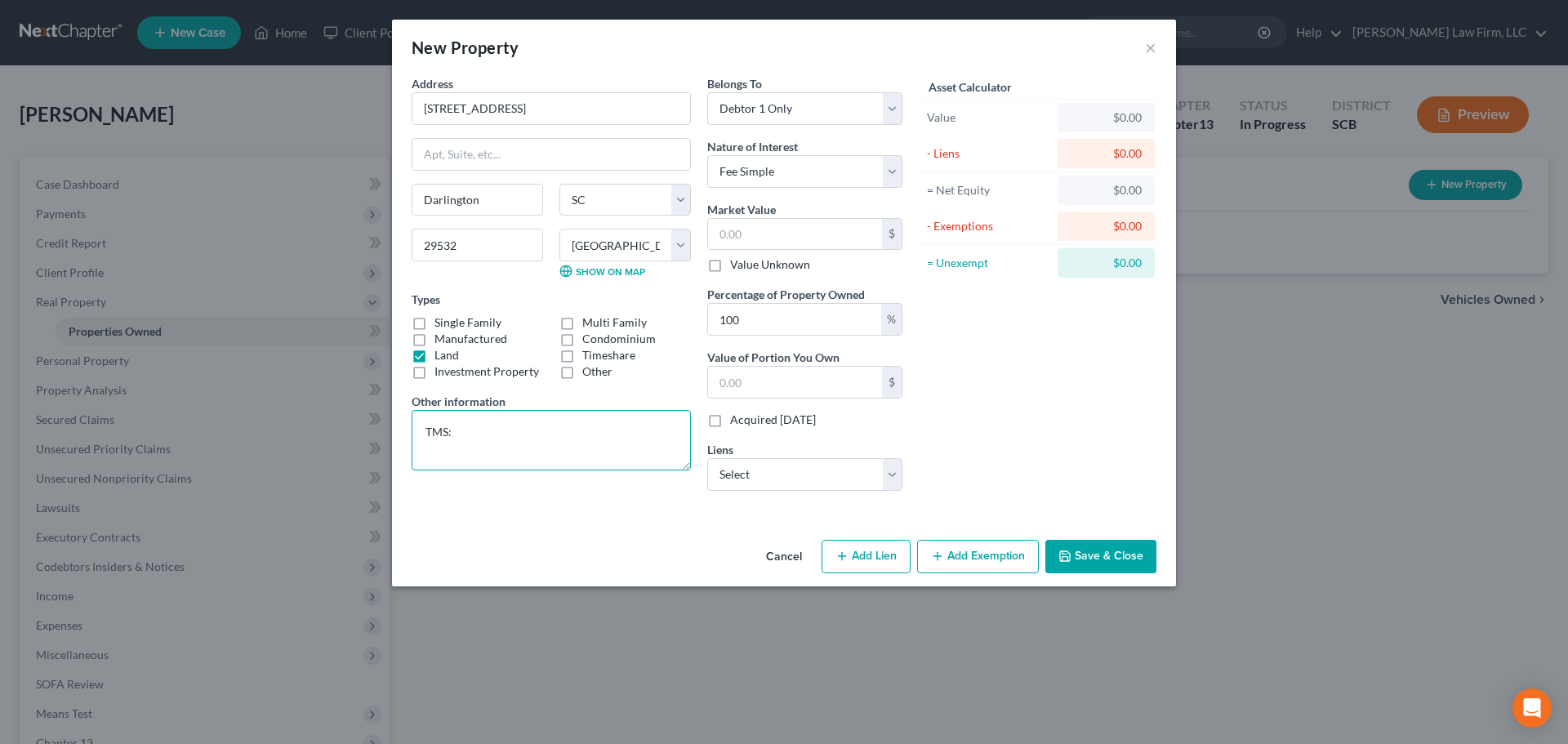 click on "TMS:" at bounding box center (551, 440) 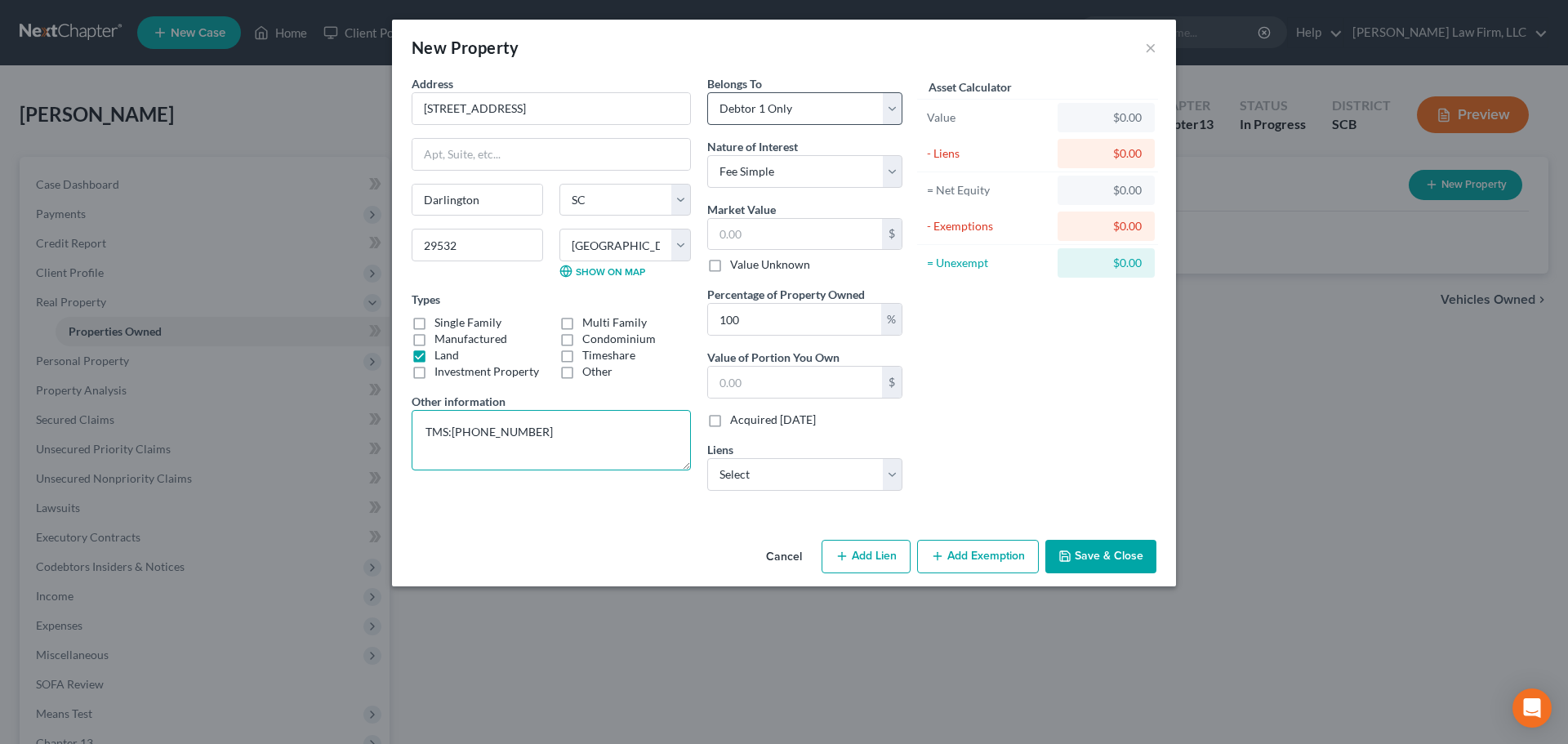 type on "TMS:165-07-01-001" 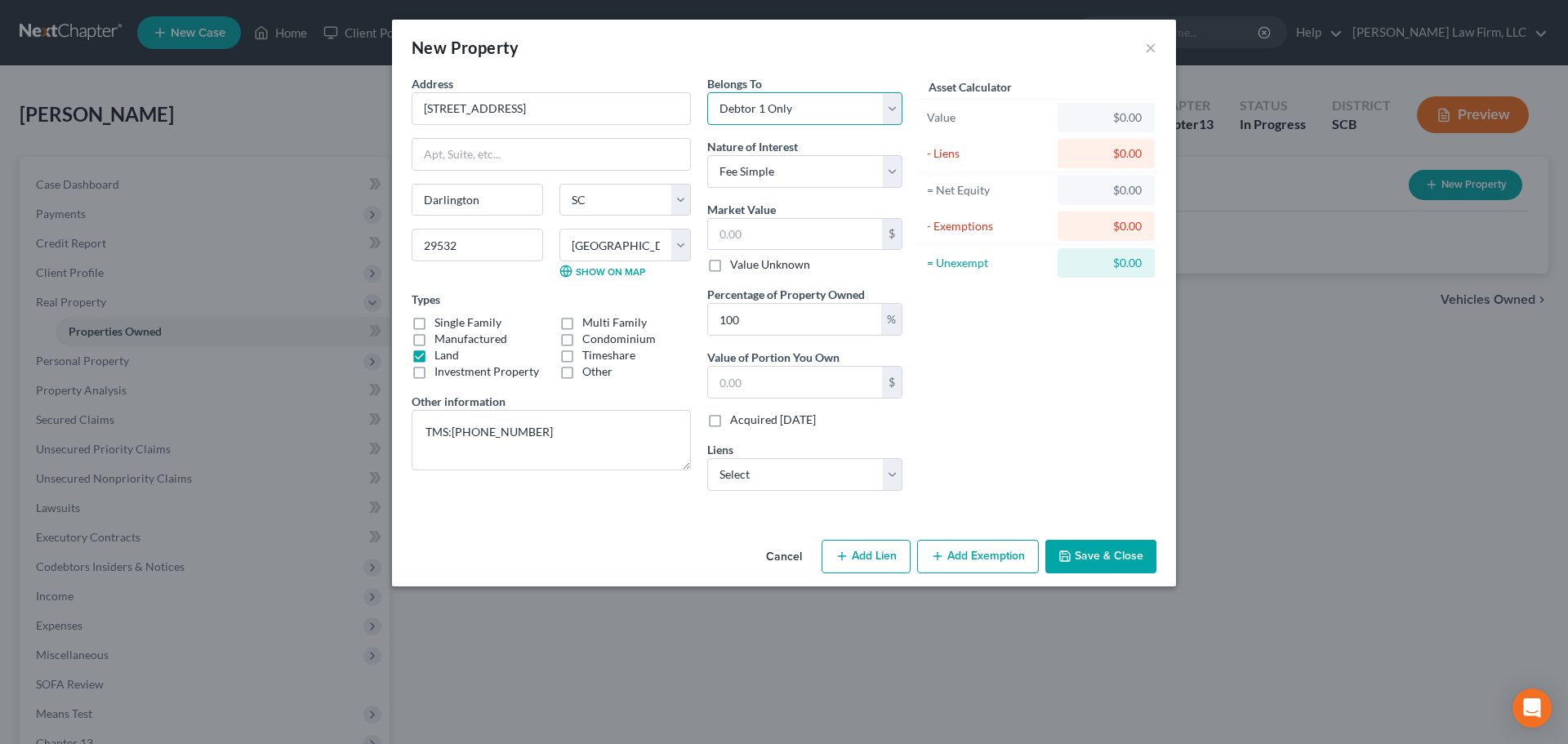 click on "Select Debtor 1 Only Debtor 2 Only Debtor 1 And Debtor 2 Only At Least One Of The Debtors And Another Community Property" at bounding box center (804, 109) 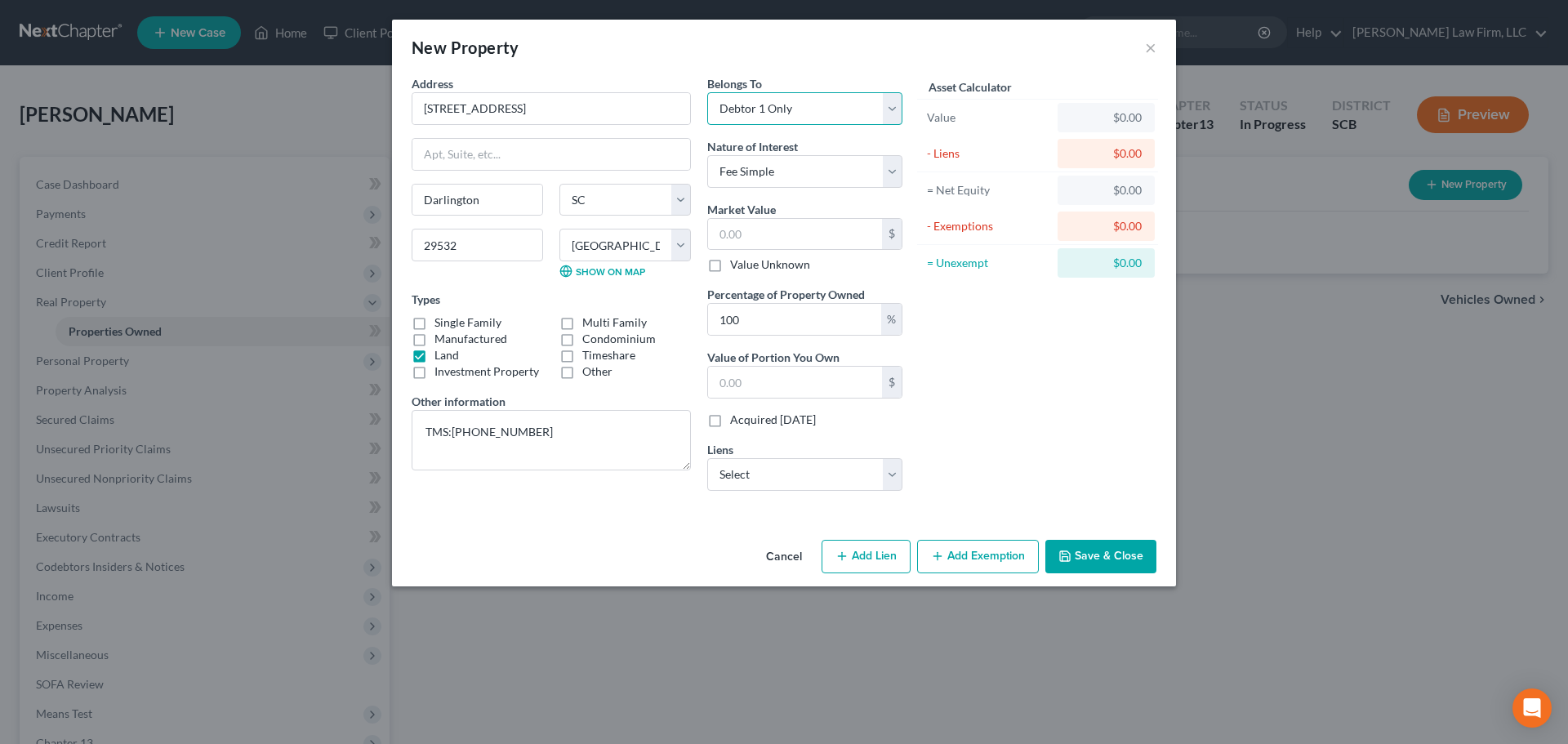 select on "3" 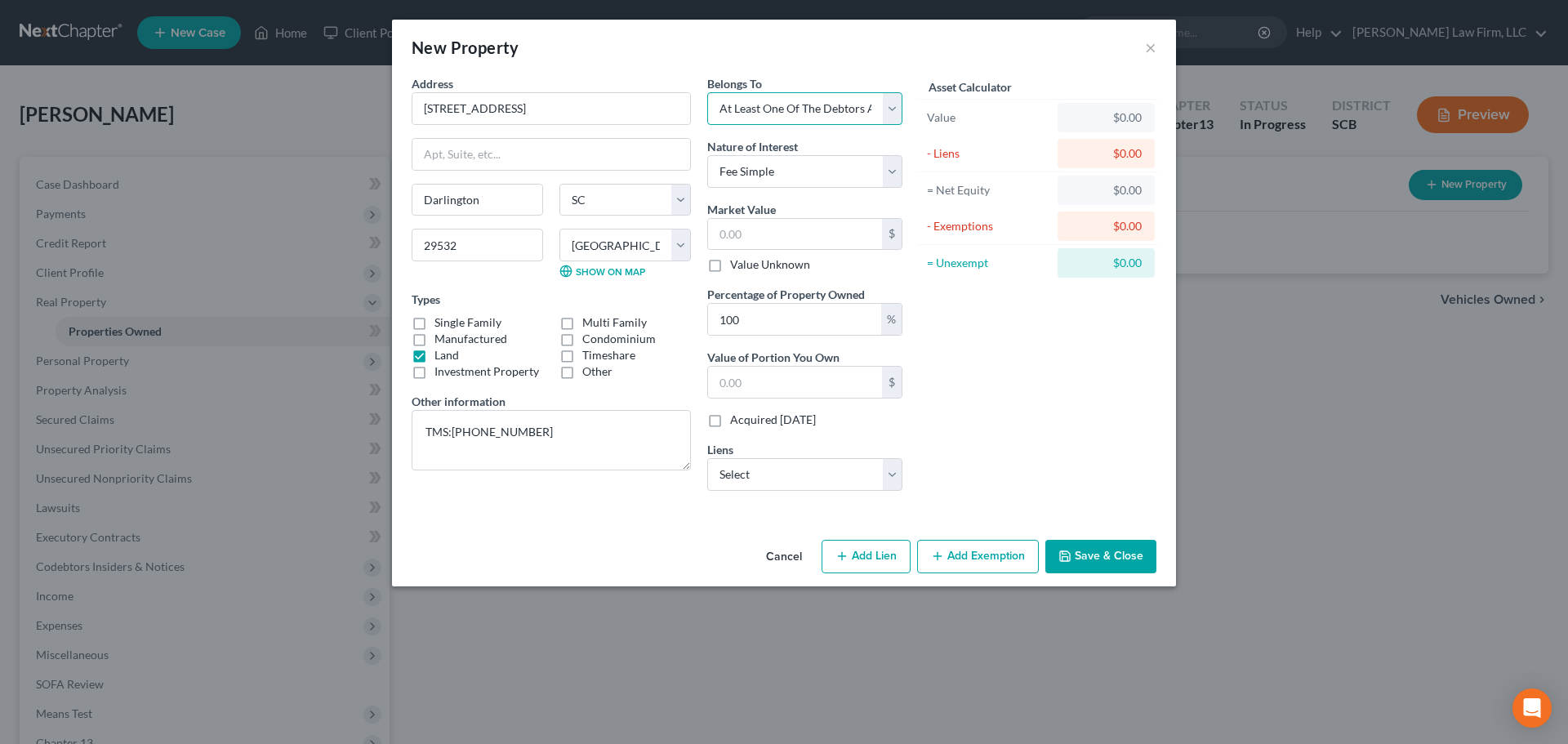click on "Select Debtor 1 Only Debtor 2 Only Debtor 1 And Debtor 2 Only At Least One Of The Debtors And Another Community Property" at bounding box center [804, 109] 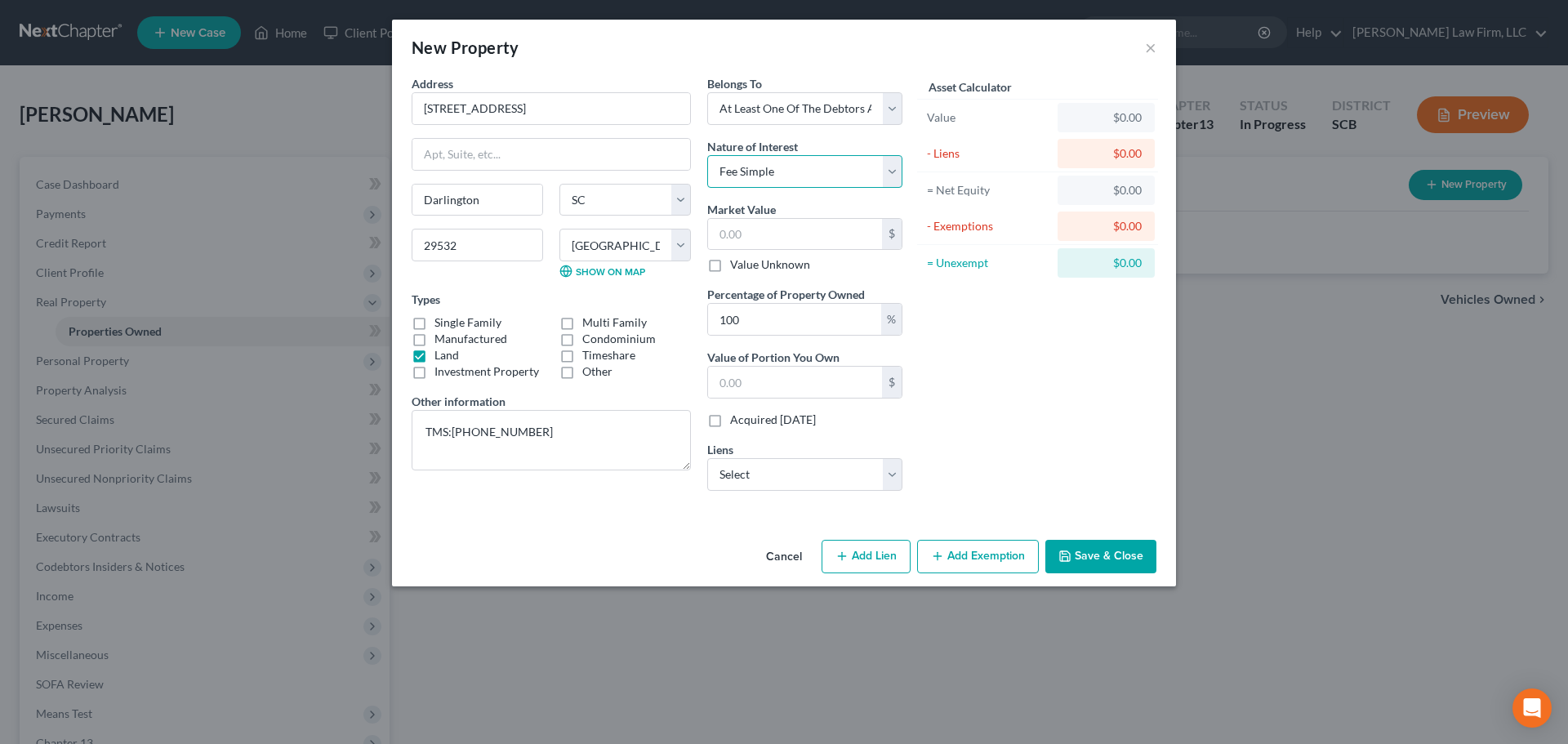 click on "Select Fee Simple Joint Tenant Life Estate Equitable Interest Future Interest Tenancy By The Entireties Tenants In Common Other" at bounding box center (804, 172) 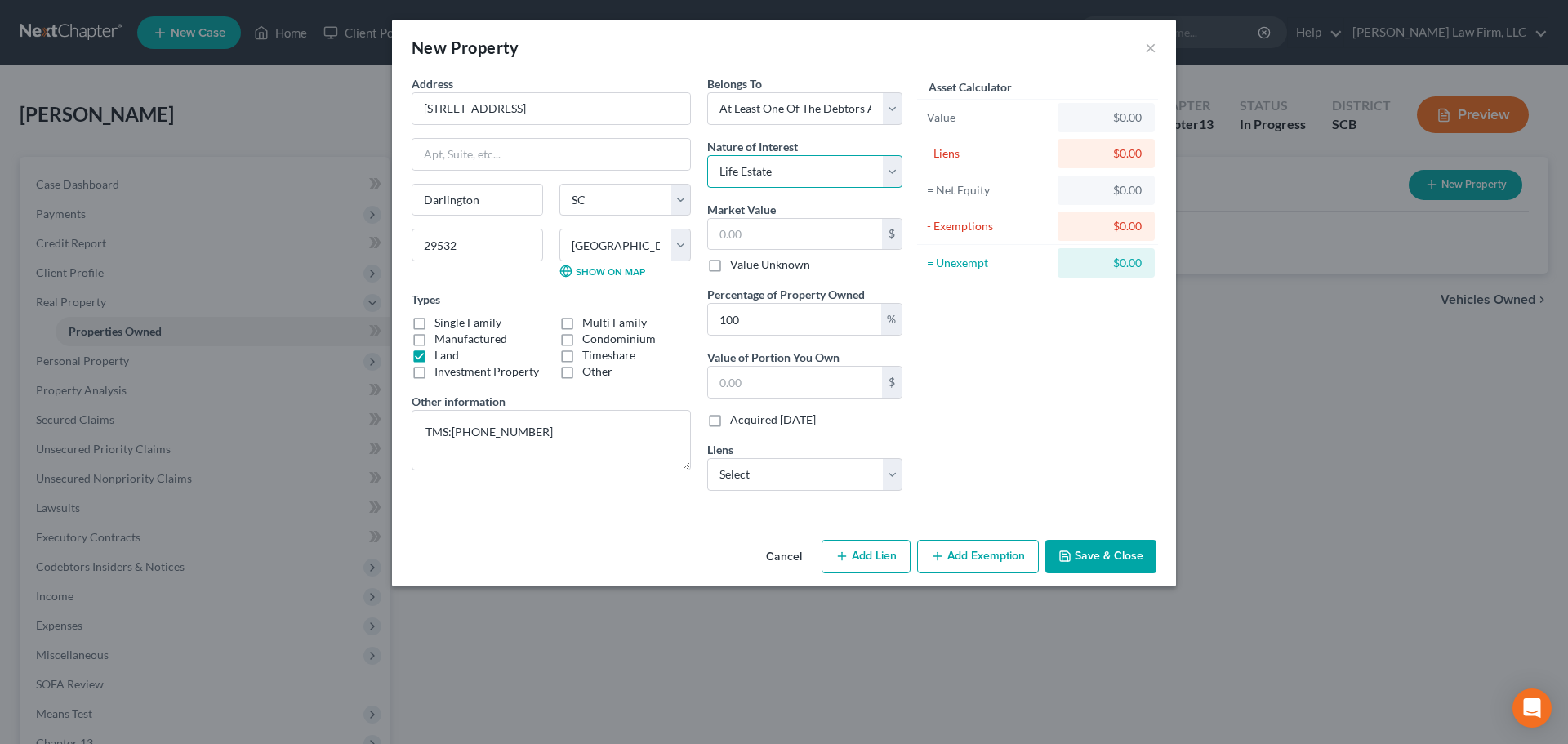 click on "Select Fee Simple Joint Tenant Life Estate Equitable Interest Future Interest Tenancy By The Entireties Tenants In Common Other" at bounding box center (804, 172) 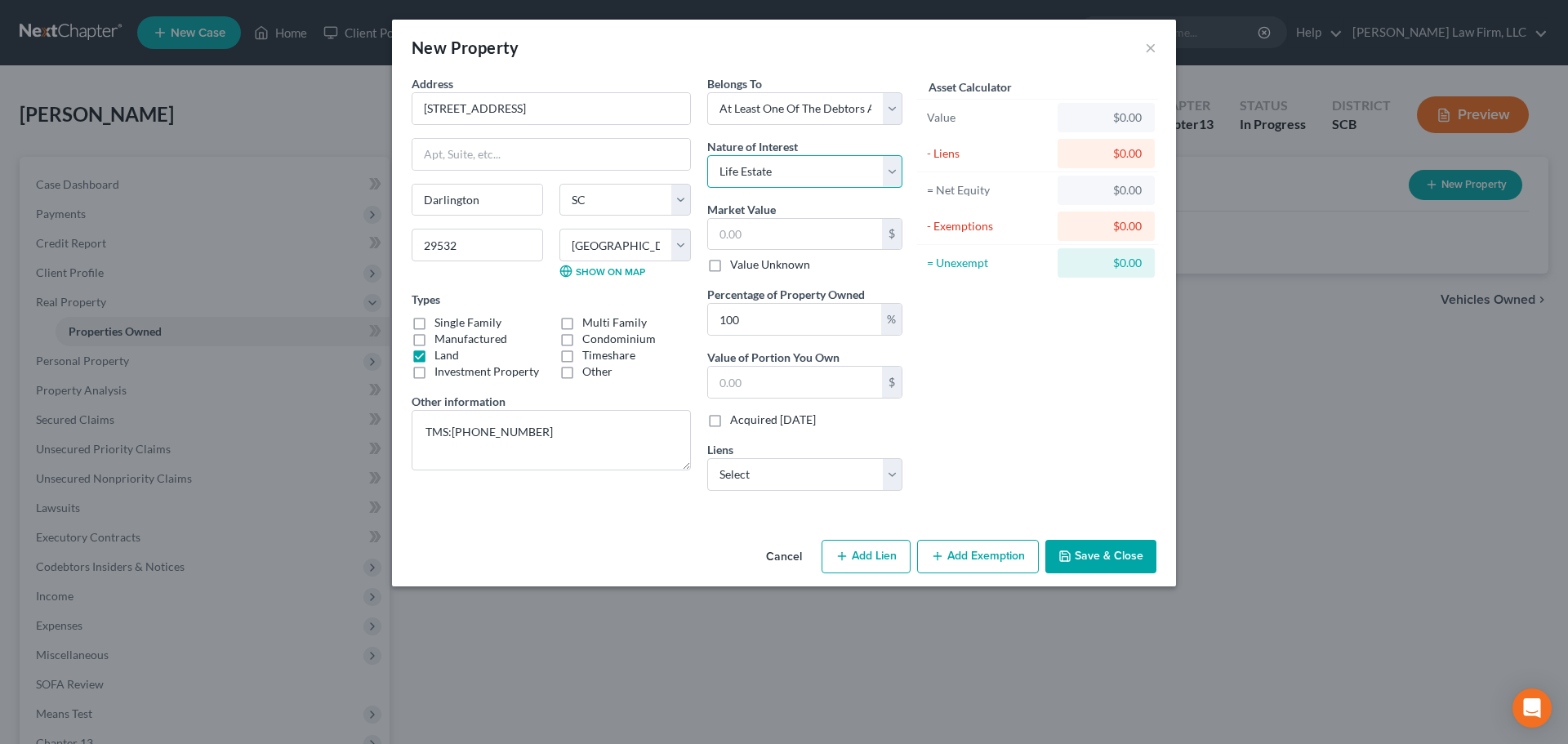 click on "Select Fee Simple Joint Tenant Life Estate Equitable Interest Future Interest Tenancy By The Entireties Tenants In Common Other" at bounding box center [804, 172] 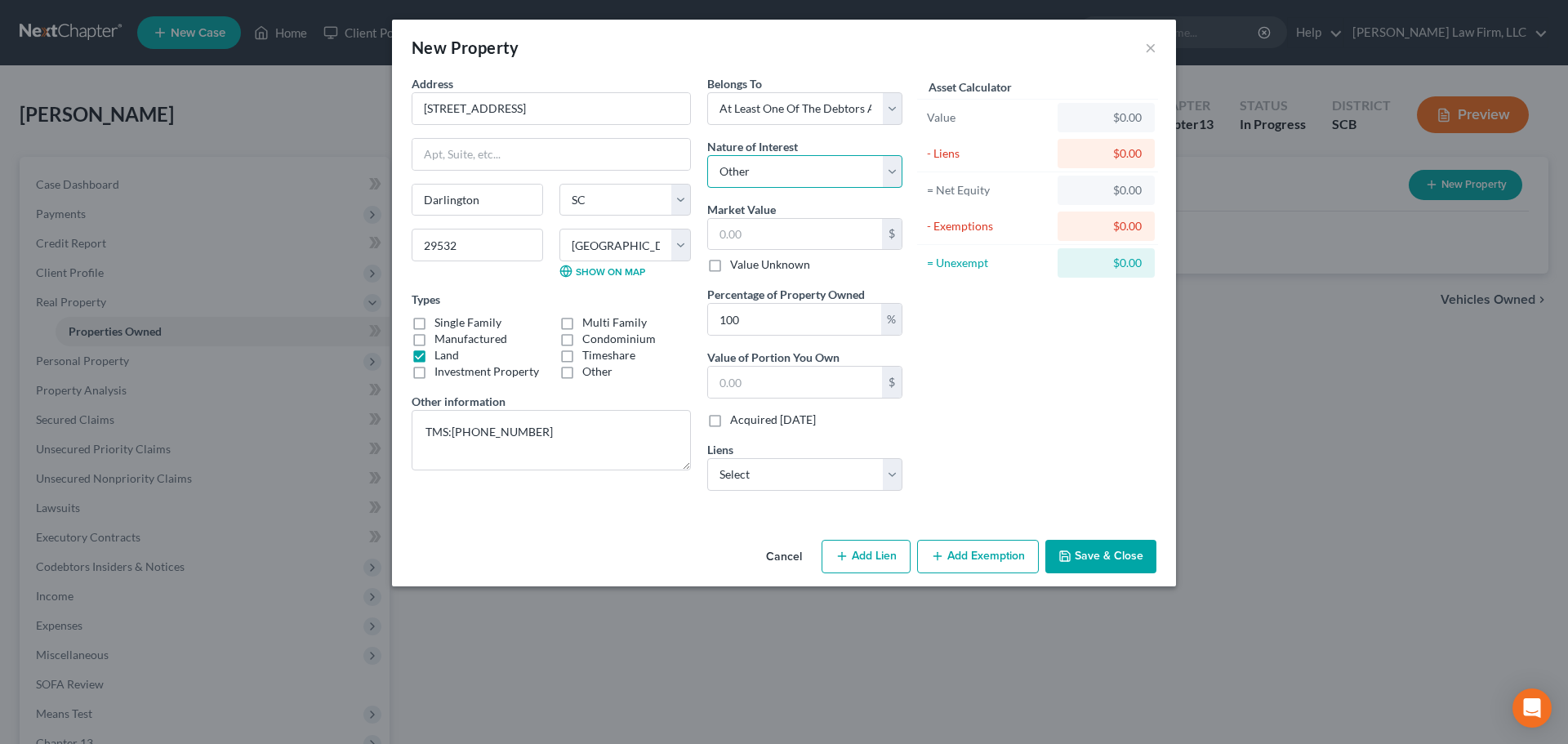 click on "Select Fee Simple Joint Tenant Life Estate Equitable Interest Future Interest Tenancy By The Entireties Tenants In Common Other" at bounding box center [804, 172] 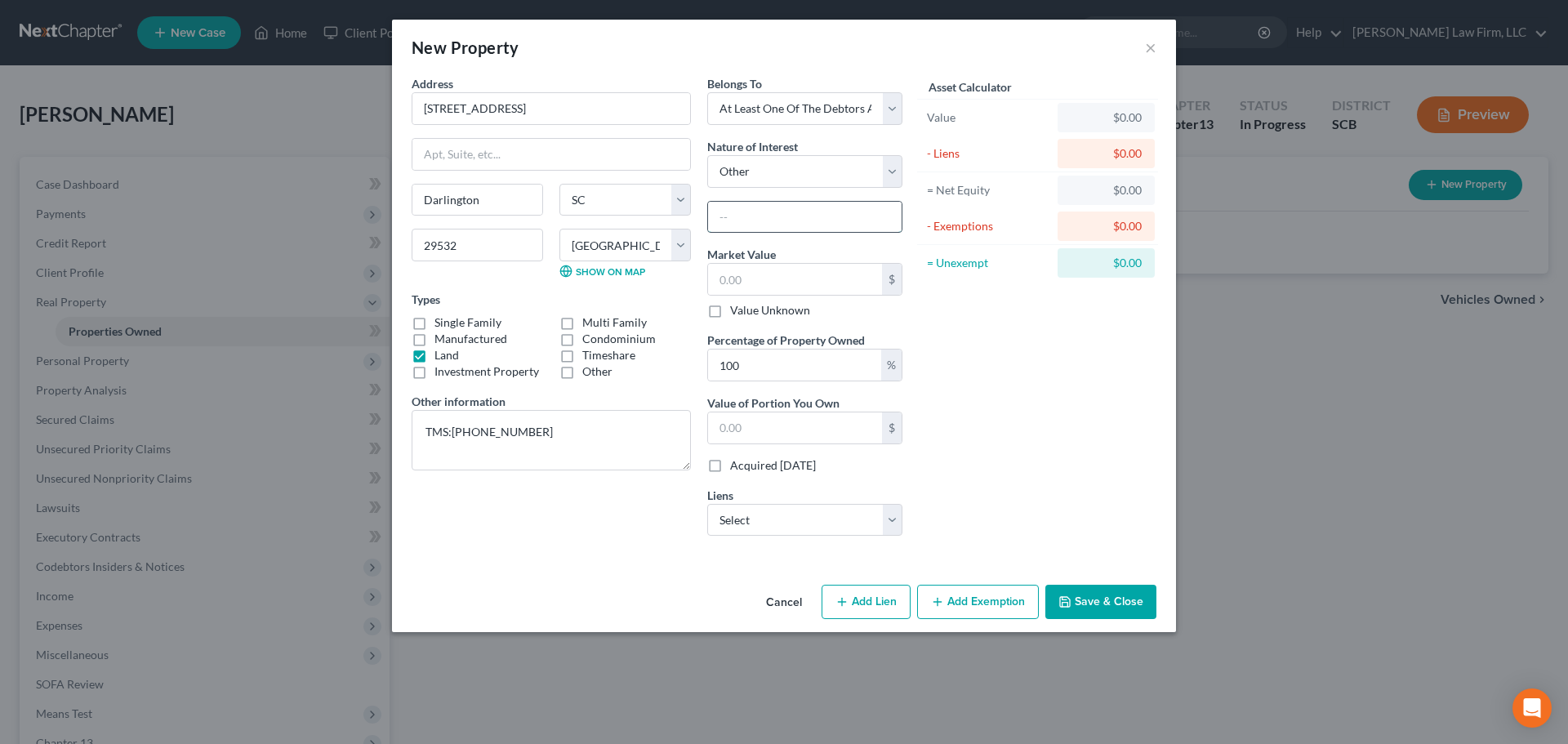 click at bounding box center [804, 217] 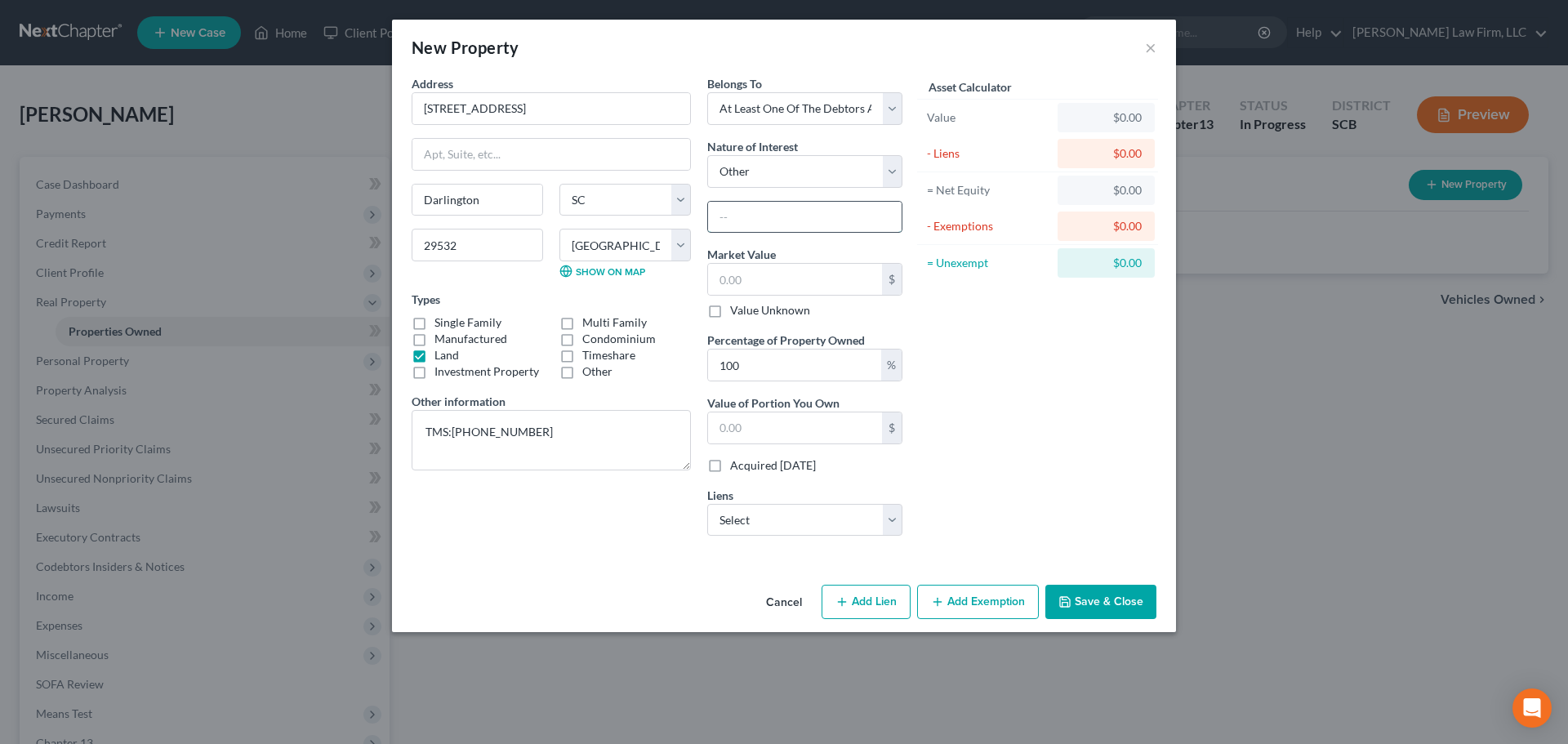 type on "Heirs Property" 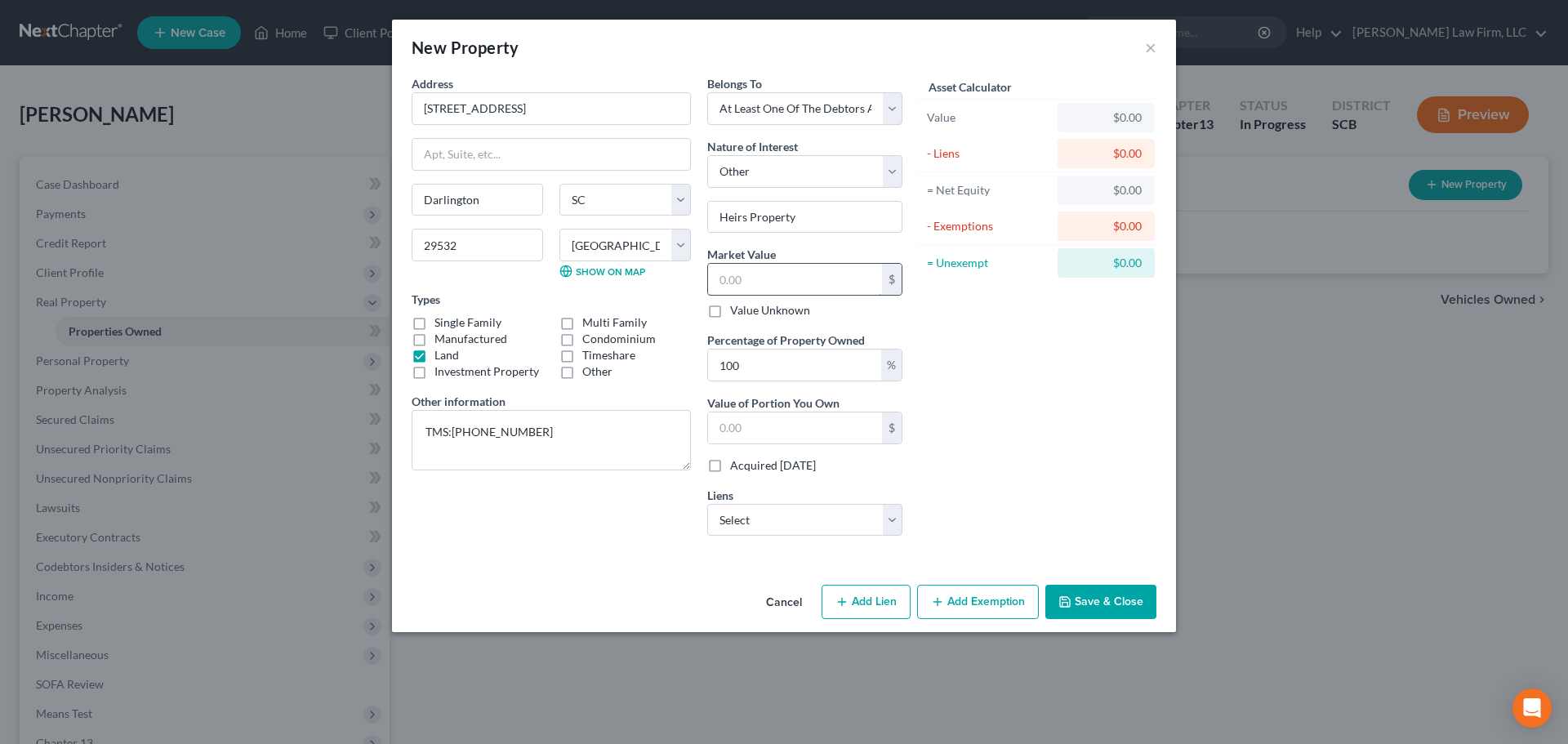 click at bounding box center [795, 279] 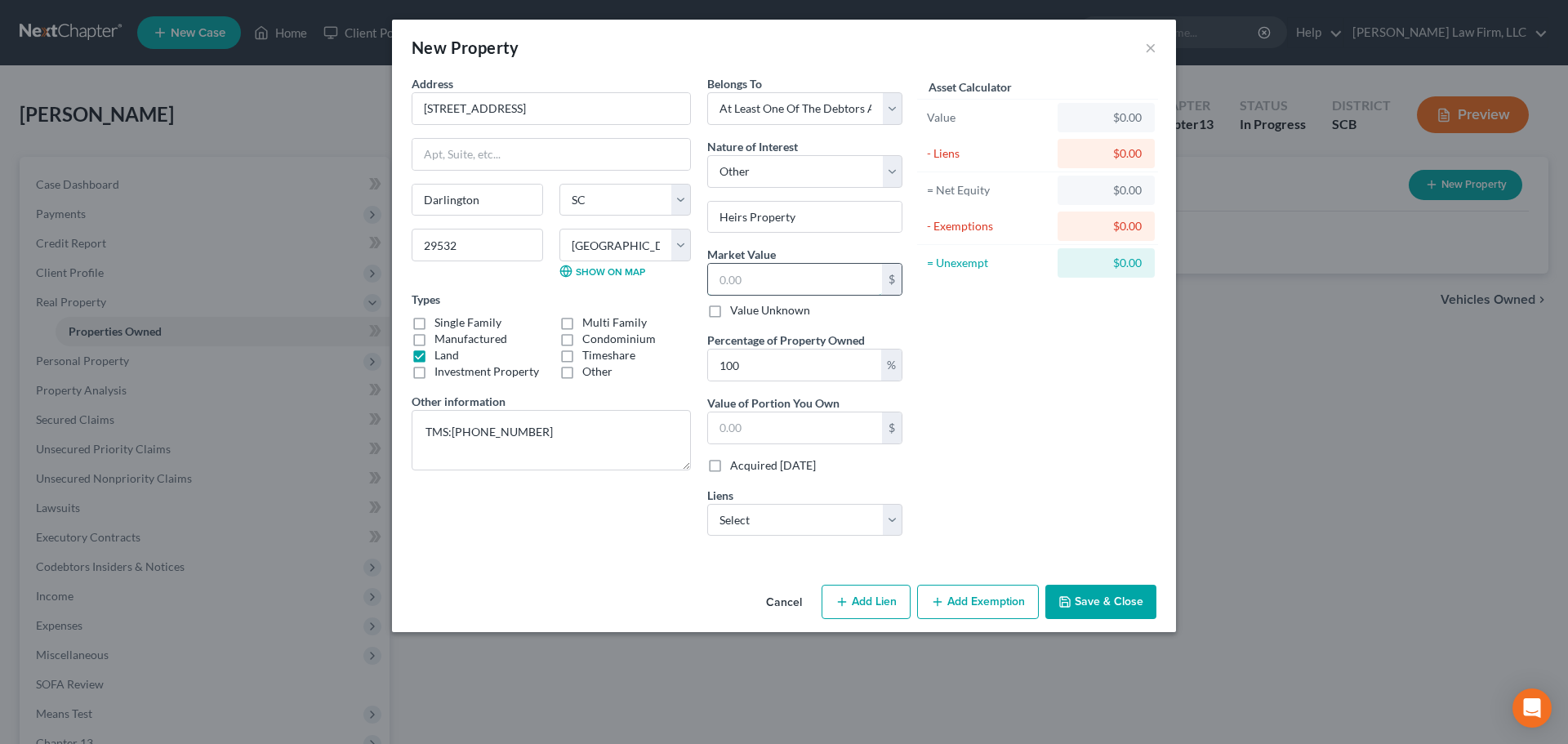 click at bounding box center [795, 279] 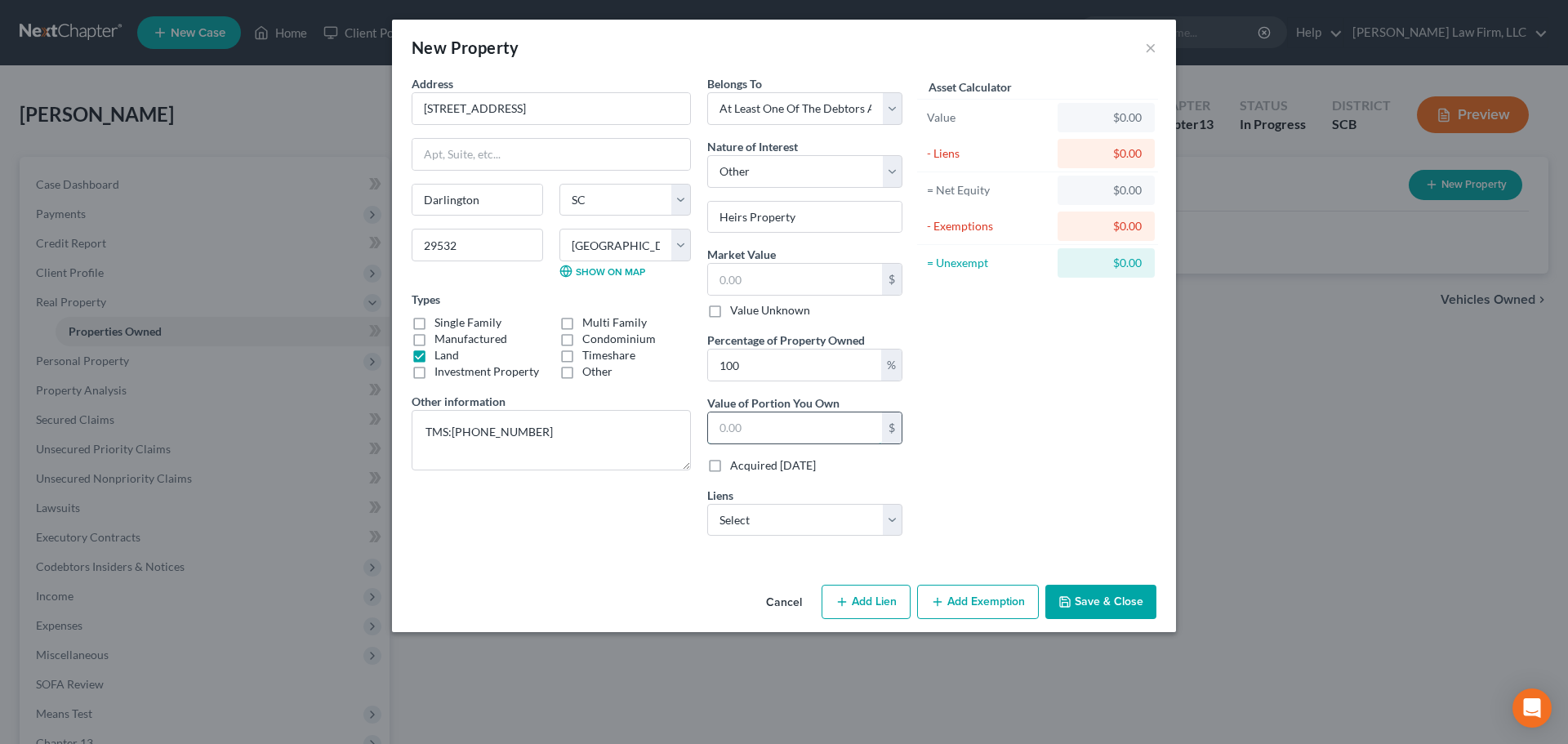 click at bounding box center [795, 428] 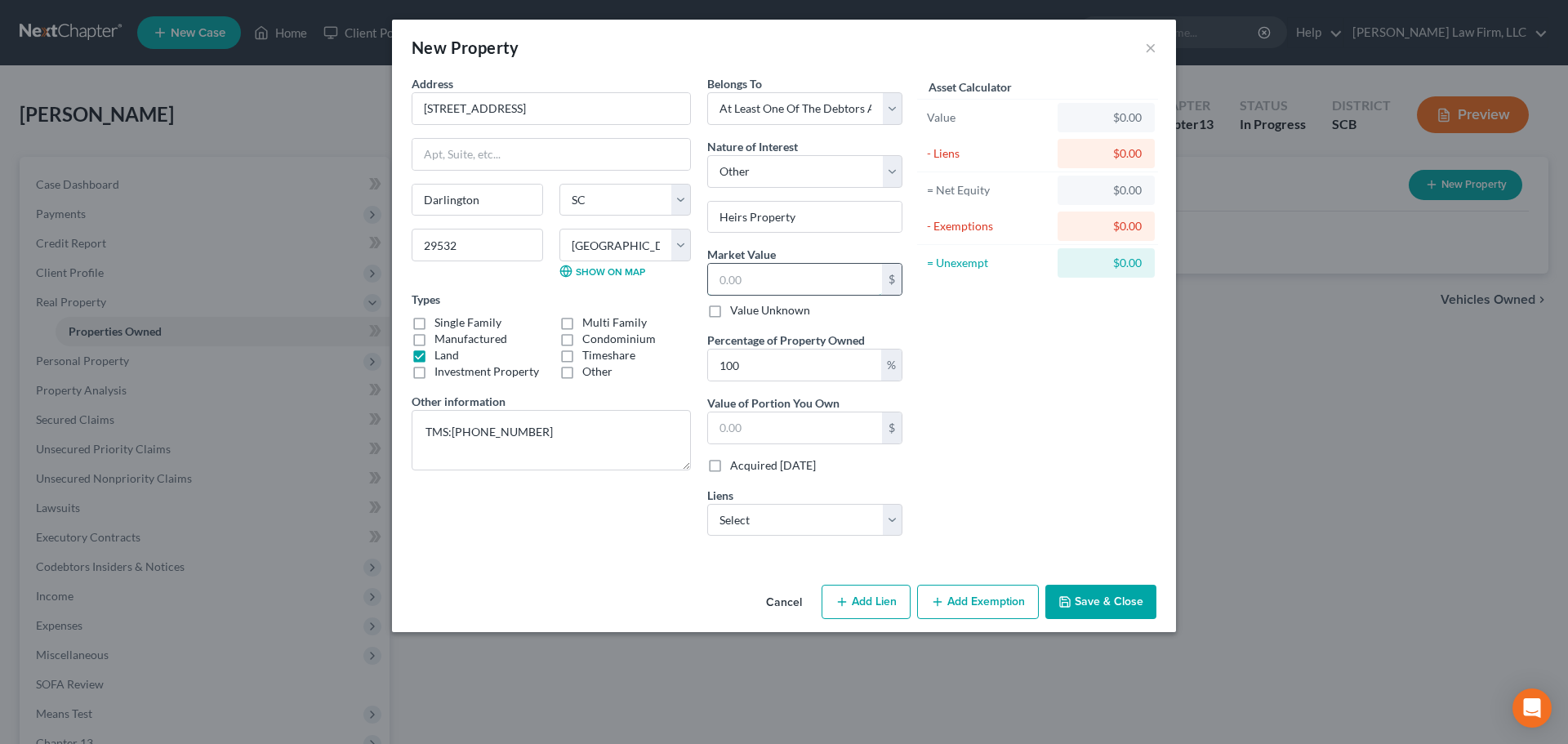 click at bounding box center [795, 279] 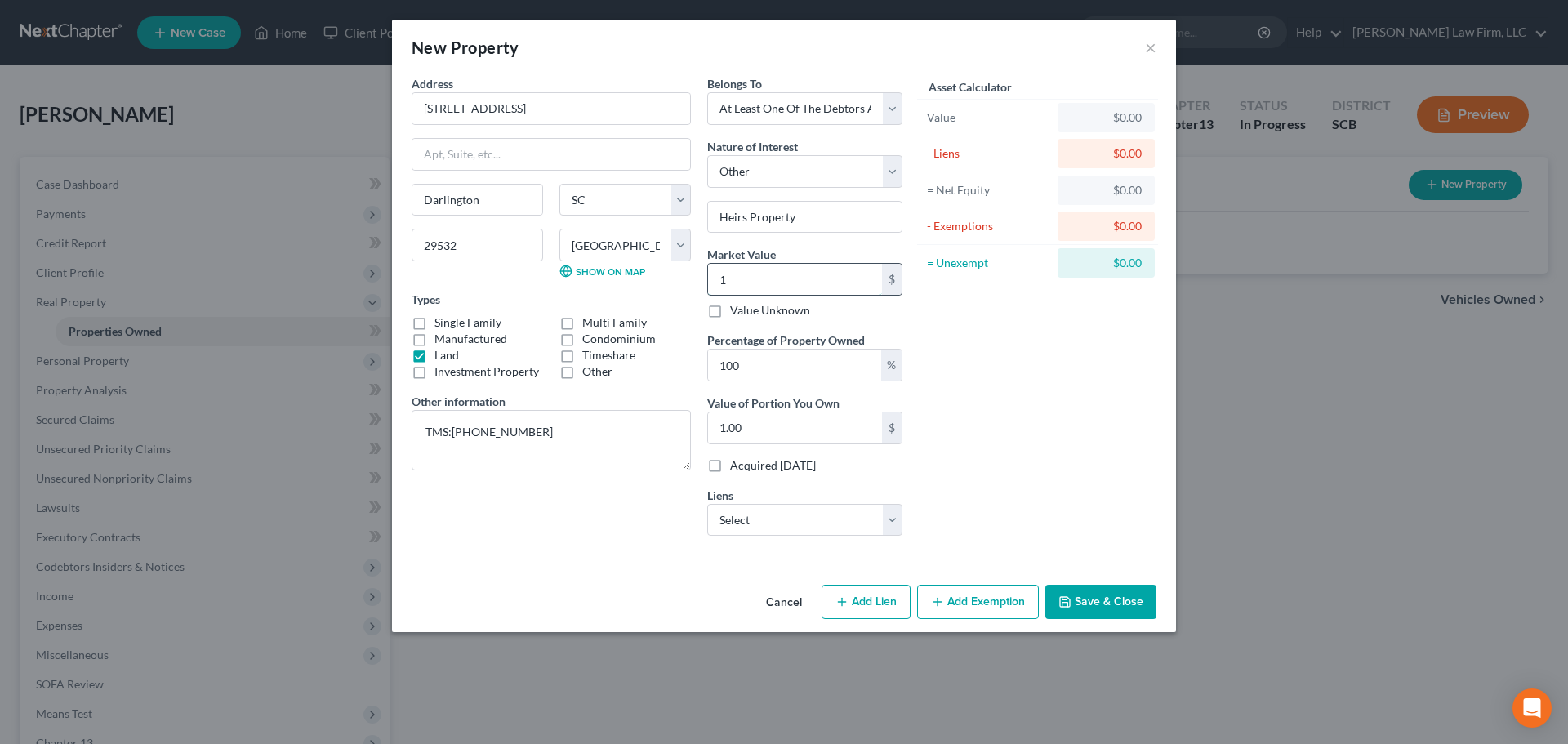 type on "10" 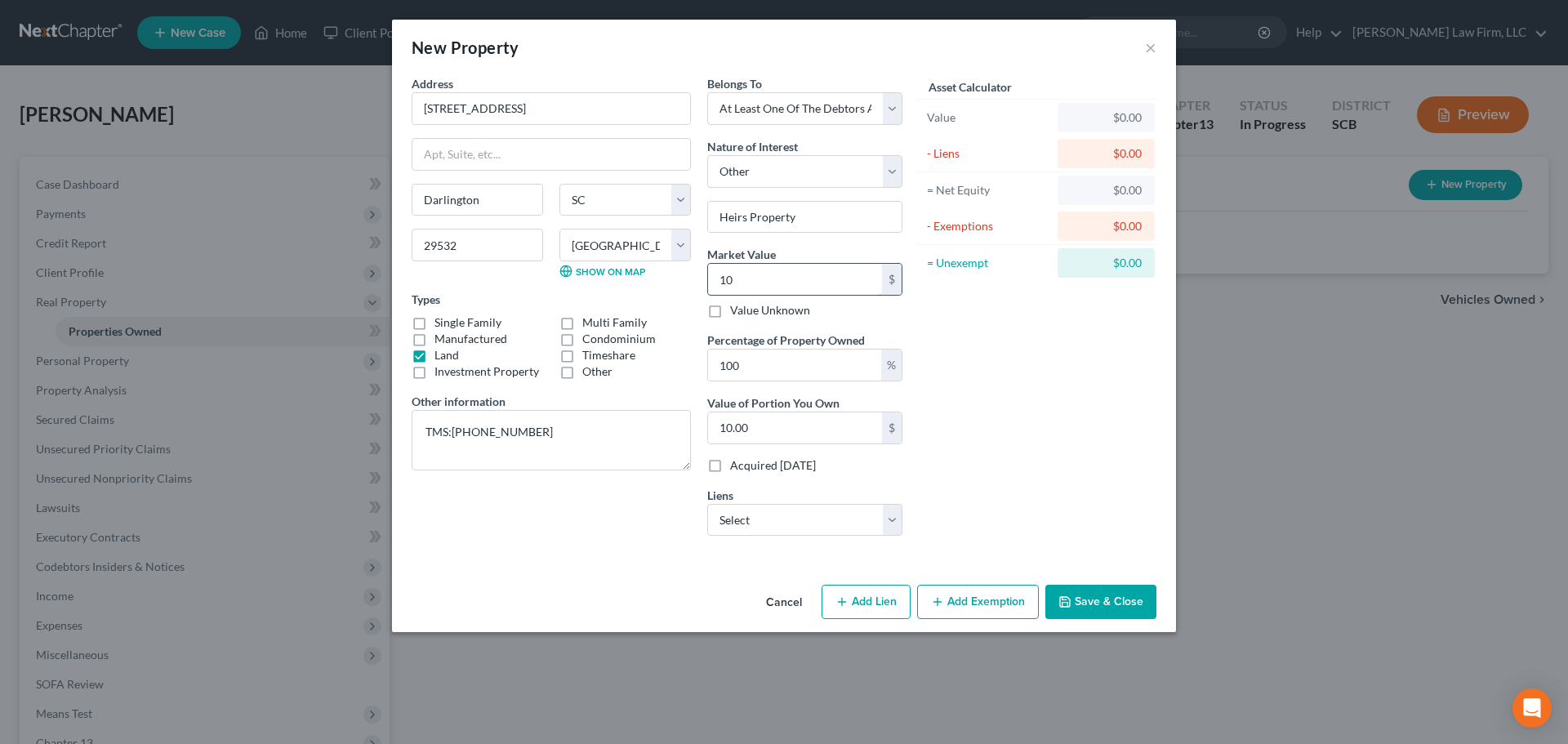 type on "100" 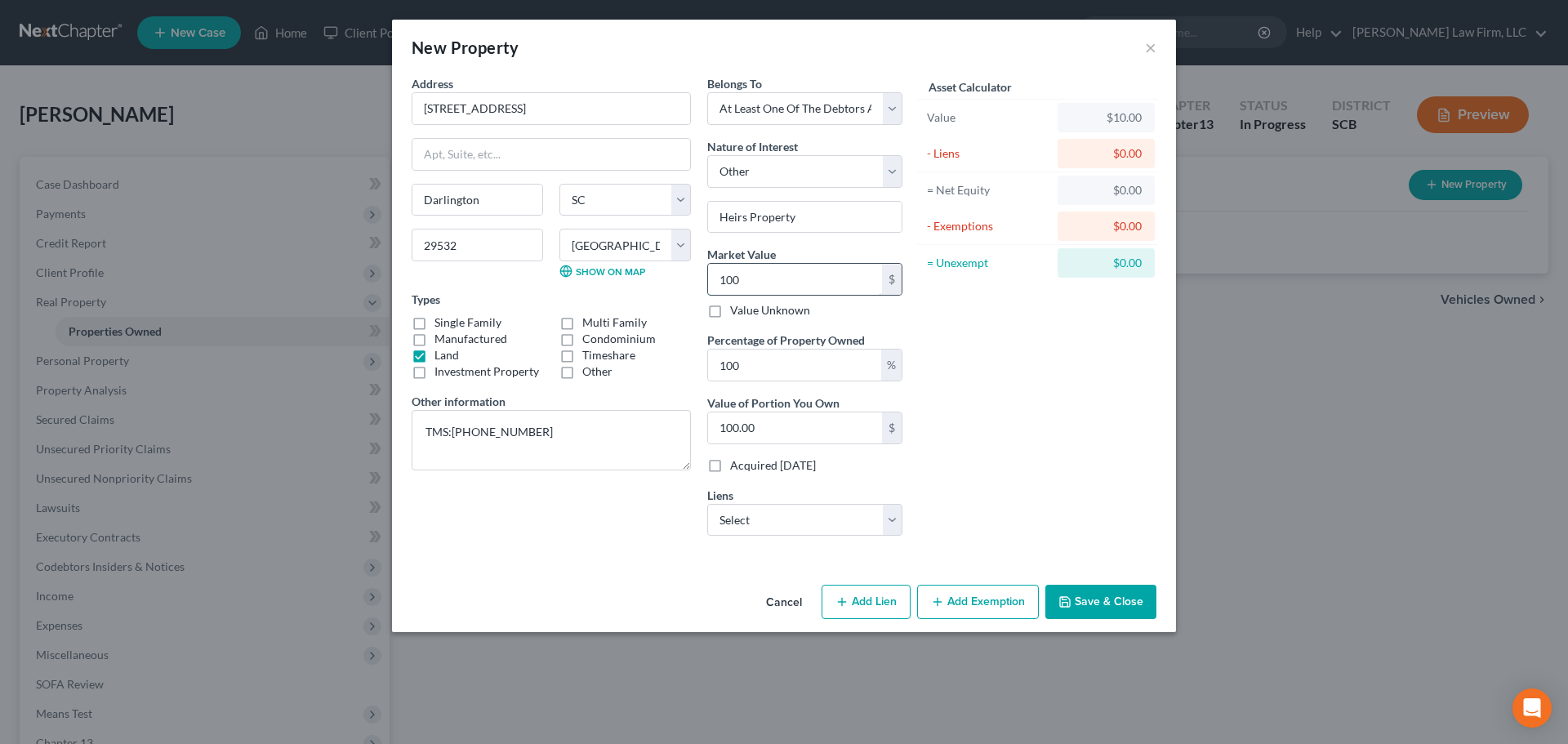 type on "1000" 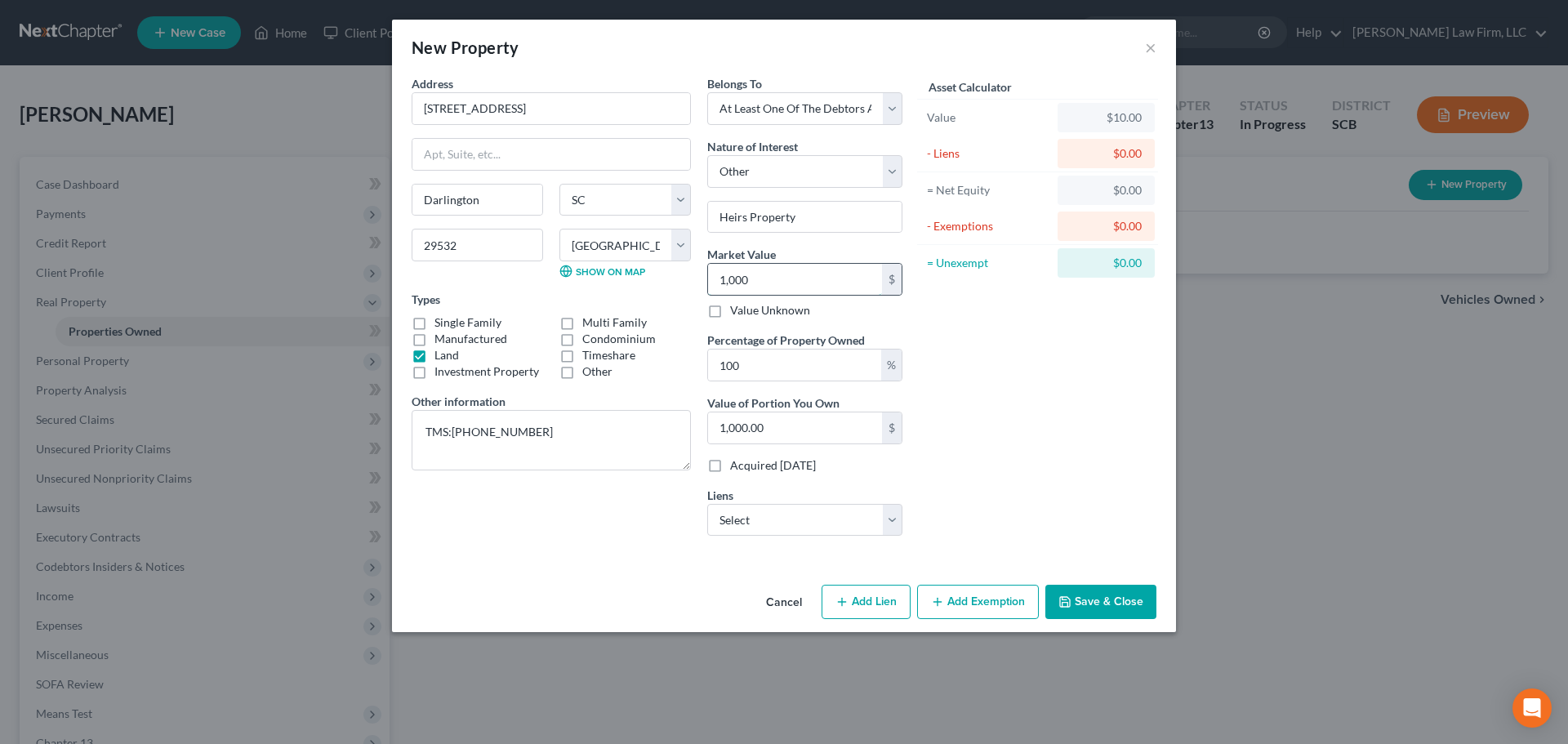 type on "1,0000" 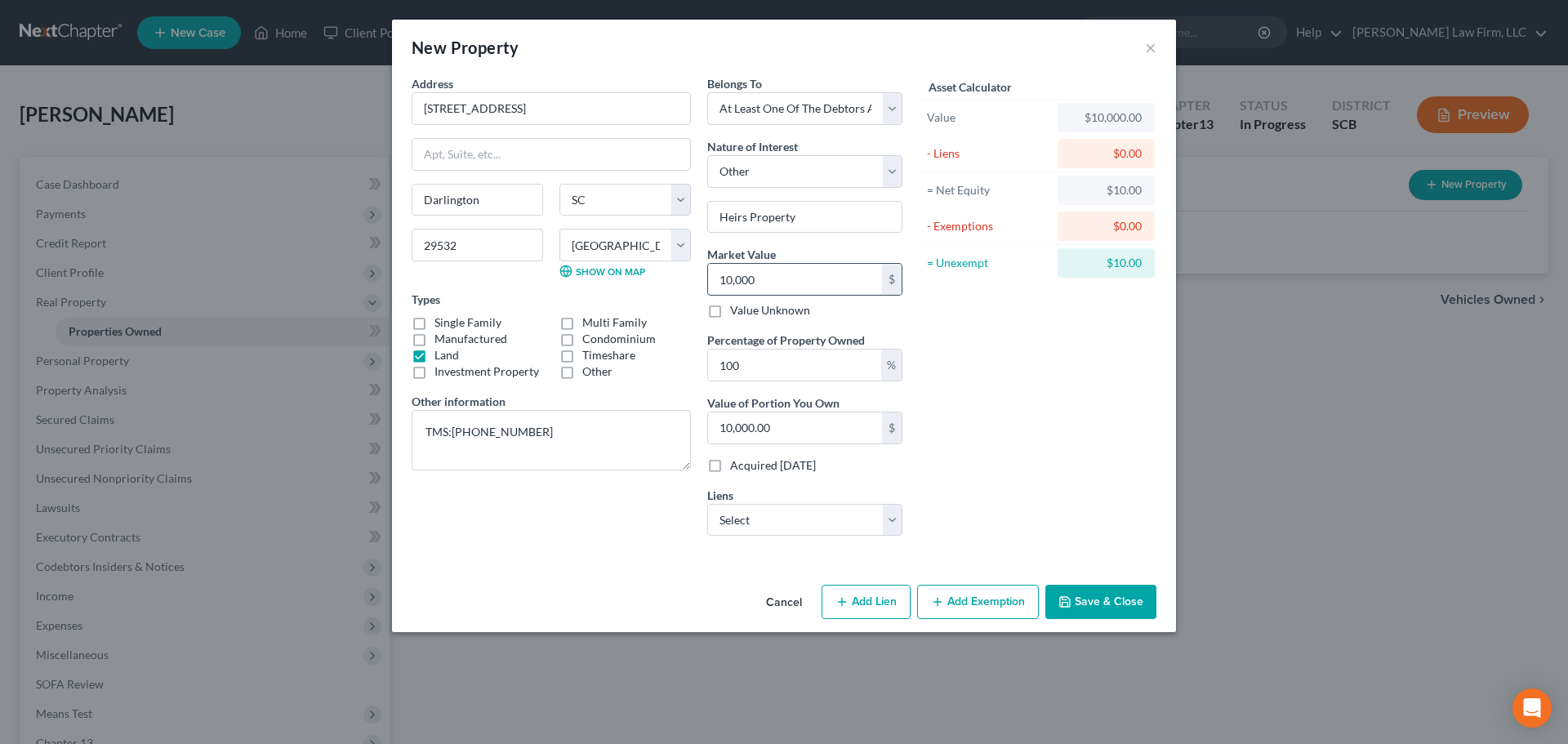 type on "10,000" 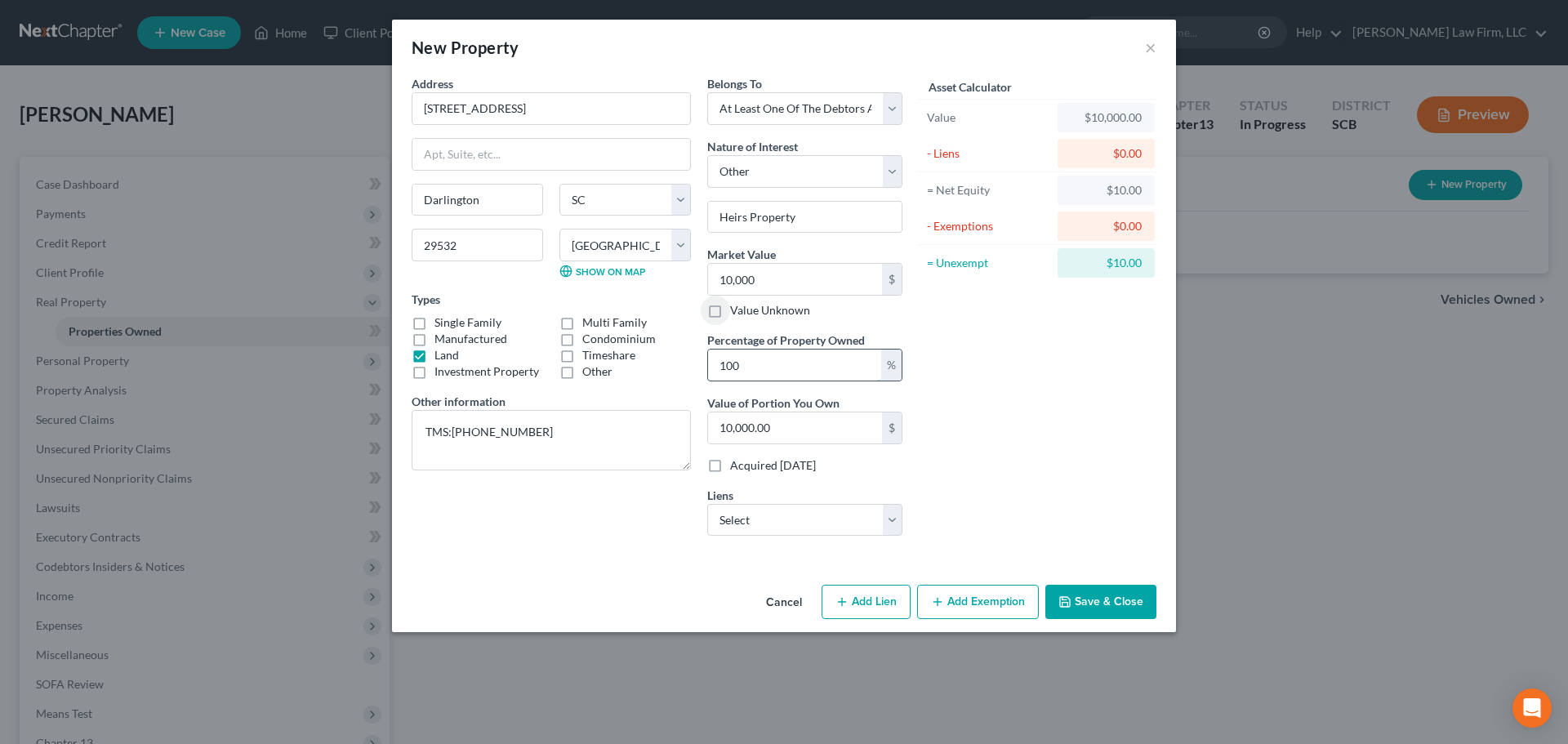 click on "100" at bounding box center (795, 365) 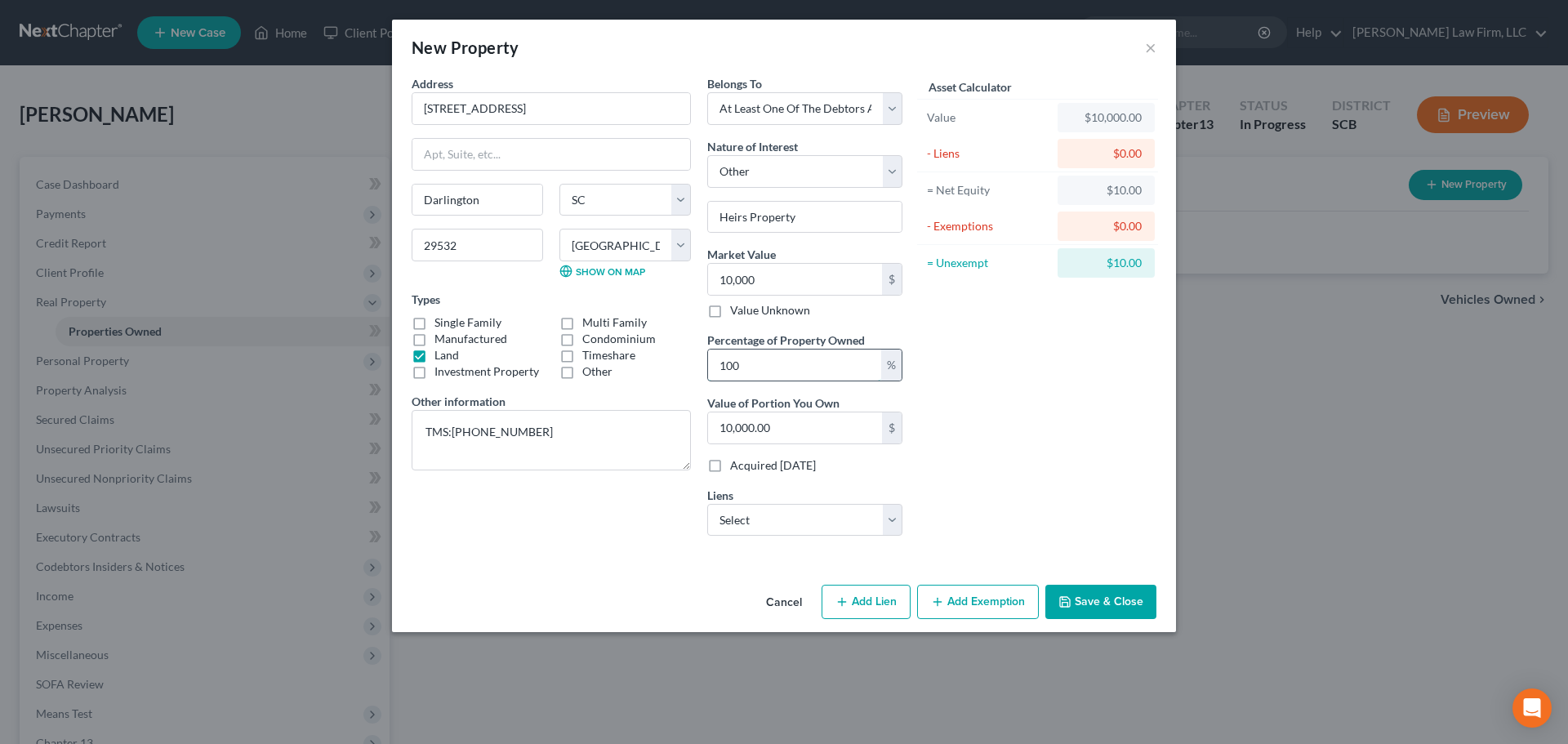 click on "100" at bounding box center (795, 365) 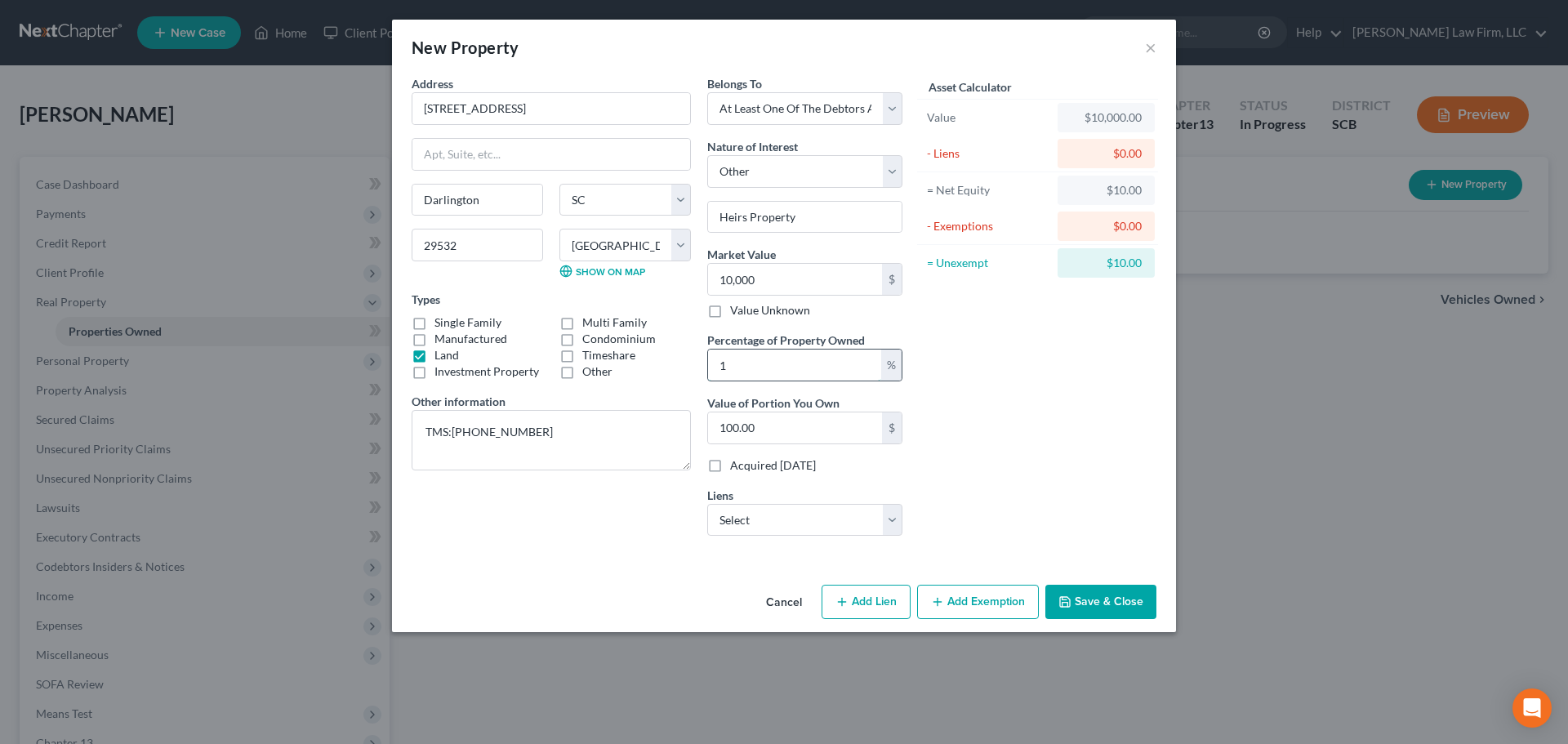 type on "16" 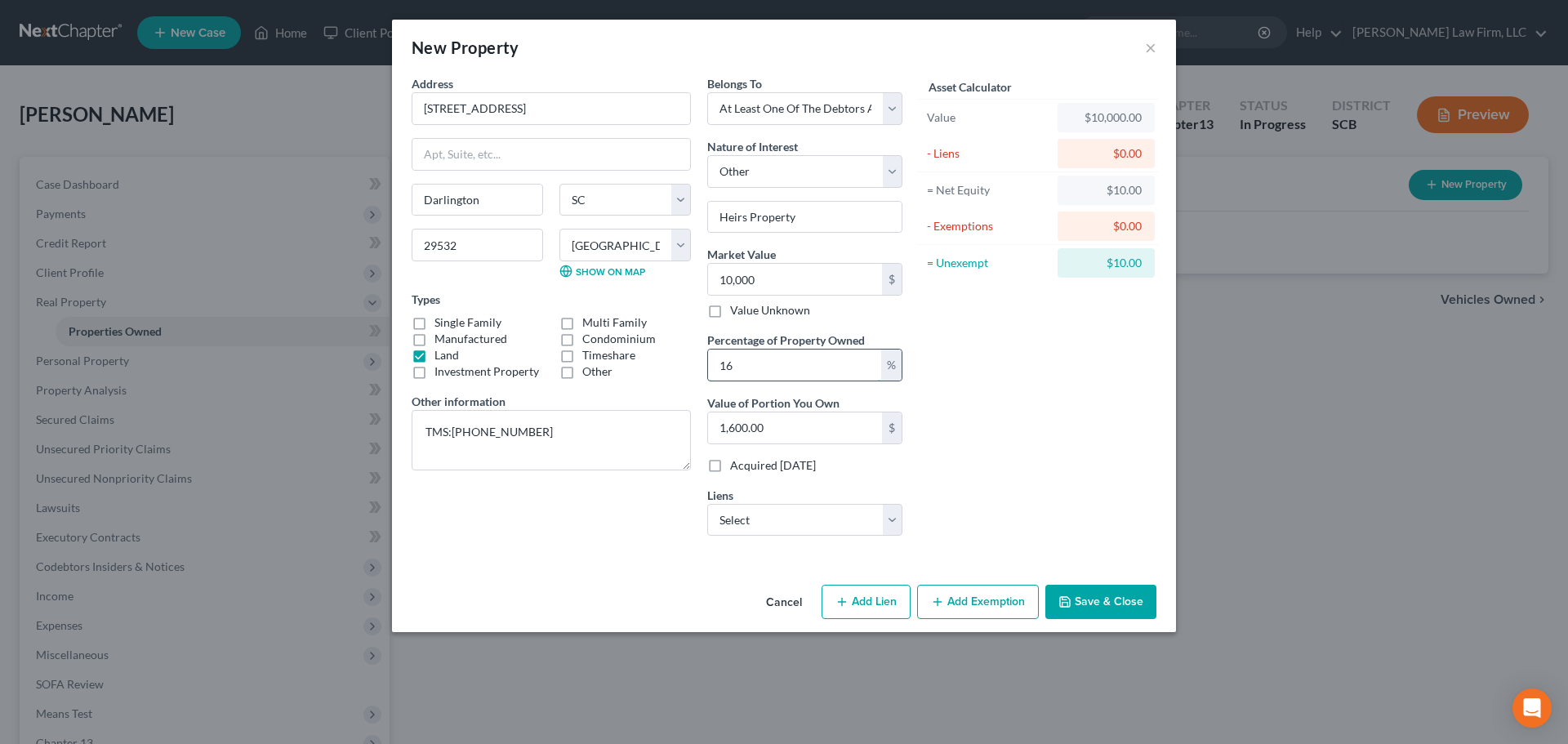 type on "16" 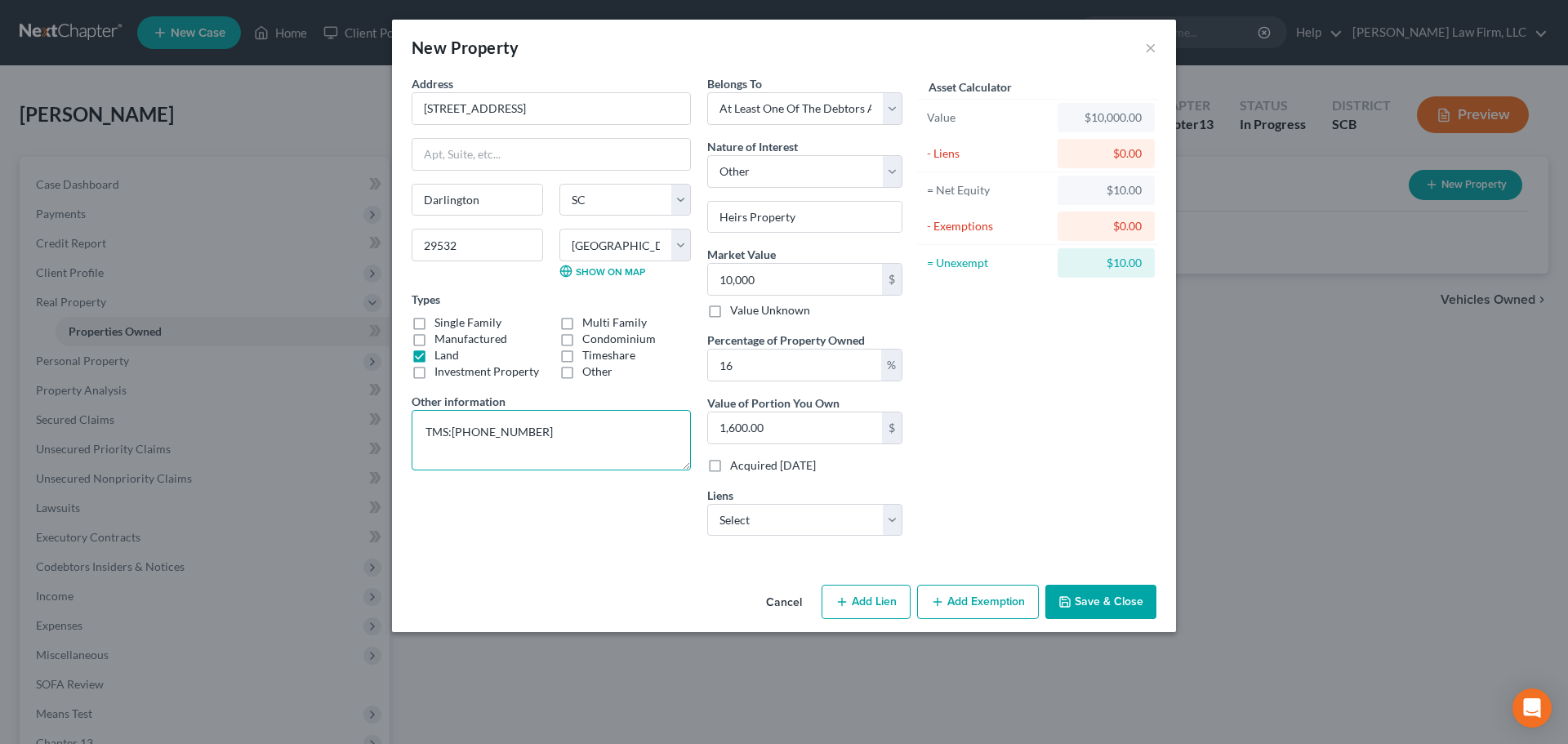 click on "TMS:165-07-01-001" at bounding box center (551, 440) 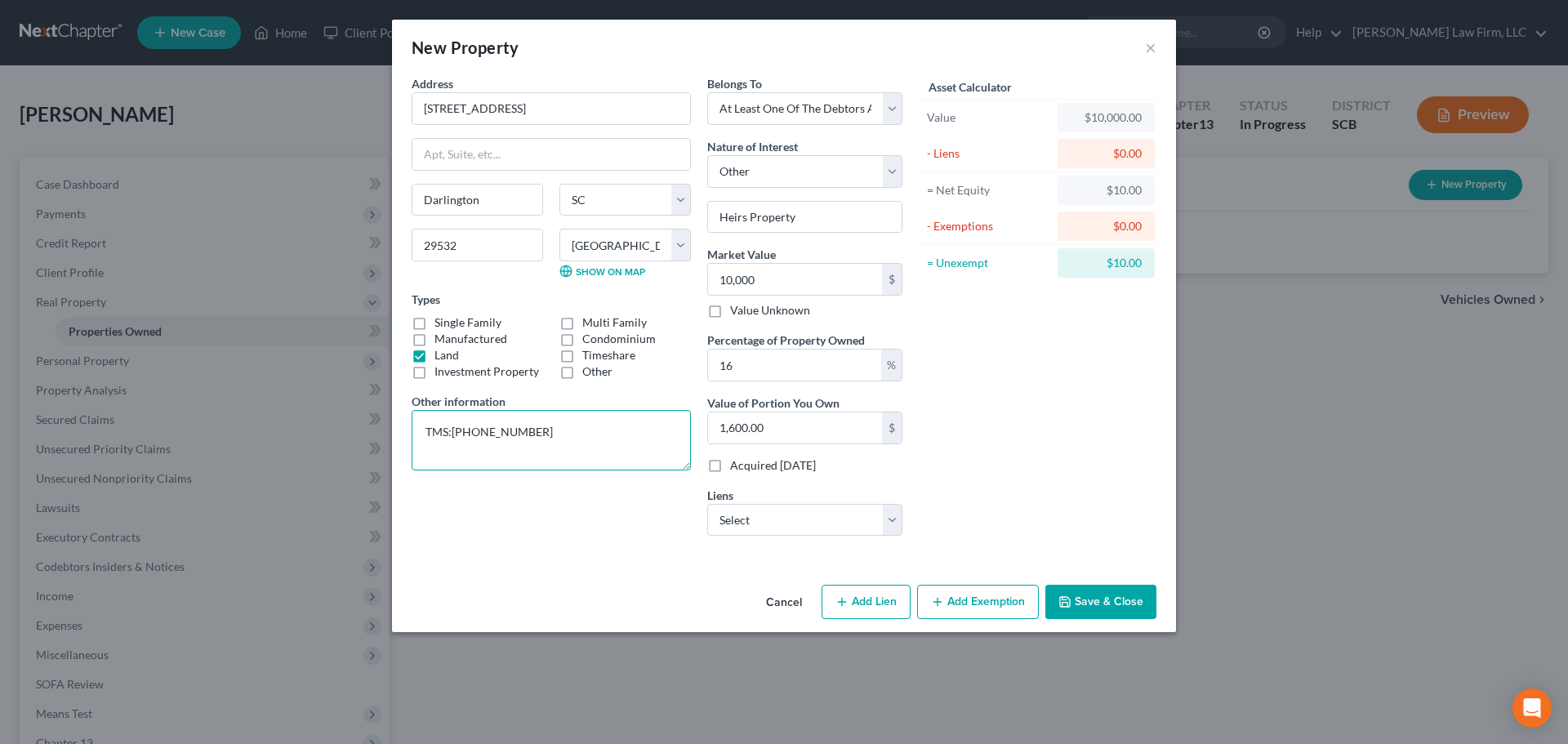 scroll, scrollTop: 4, scrollLeft: 0, axis: vertical 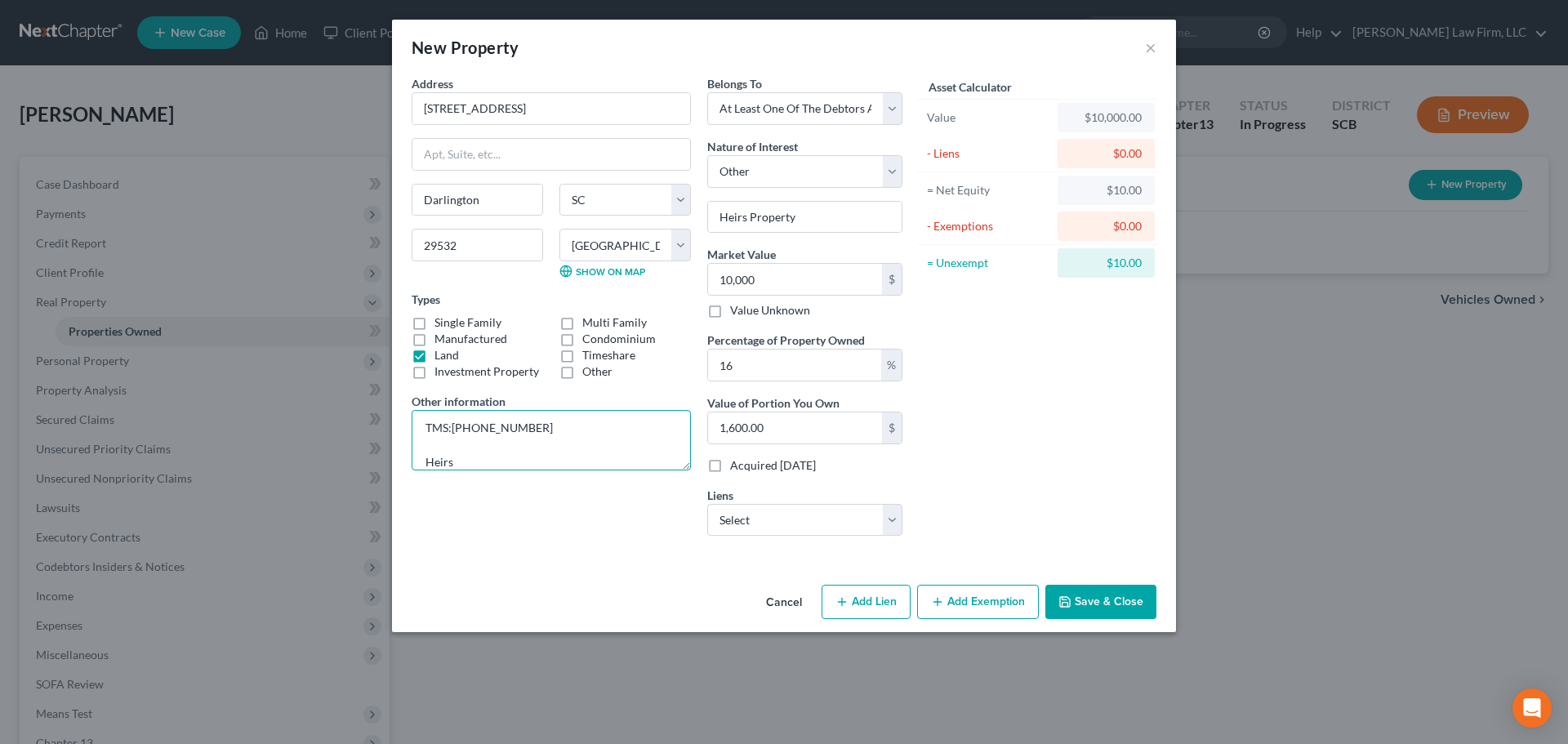 click on "TMS:165-07-01-001
Heirs" at bounding box center [551, 440] 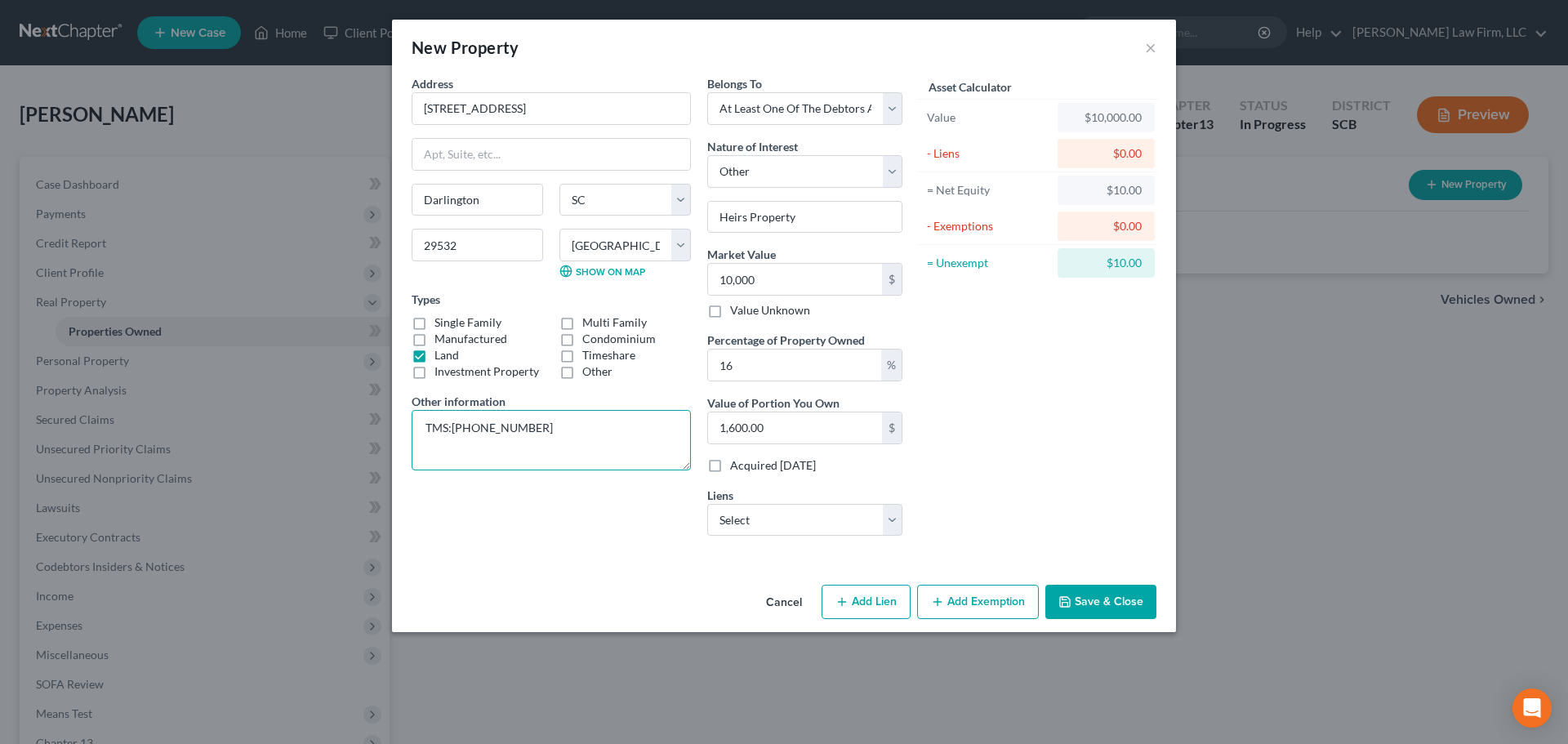 scroll, scrollTop: 21, scrollLeft: 0, axis: vertical 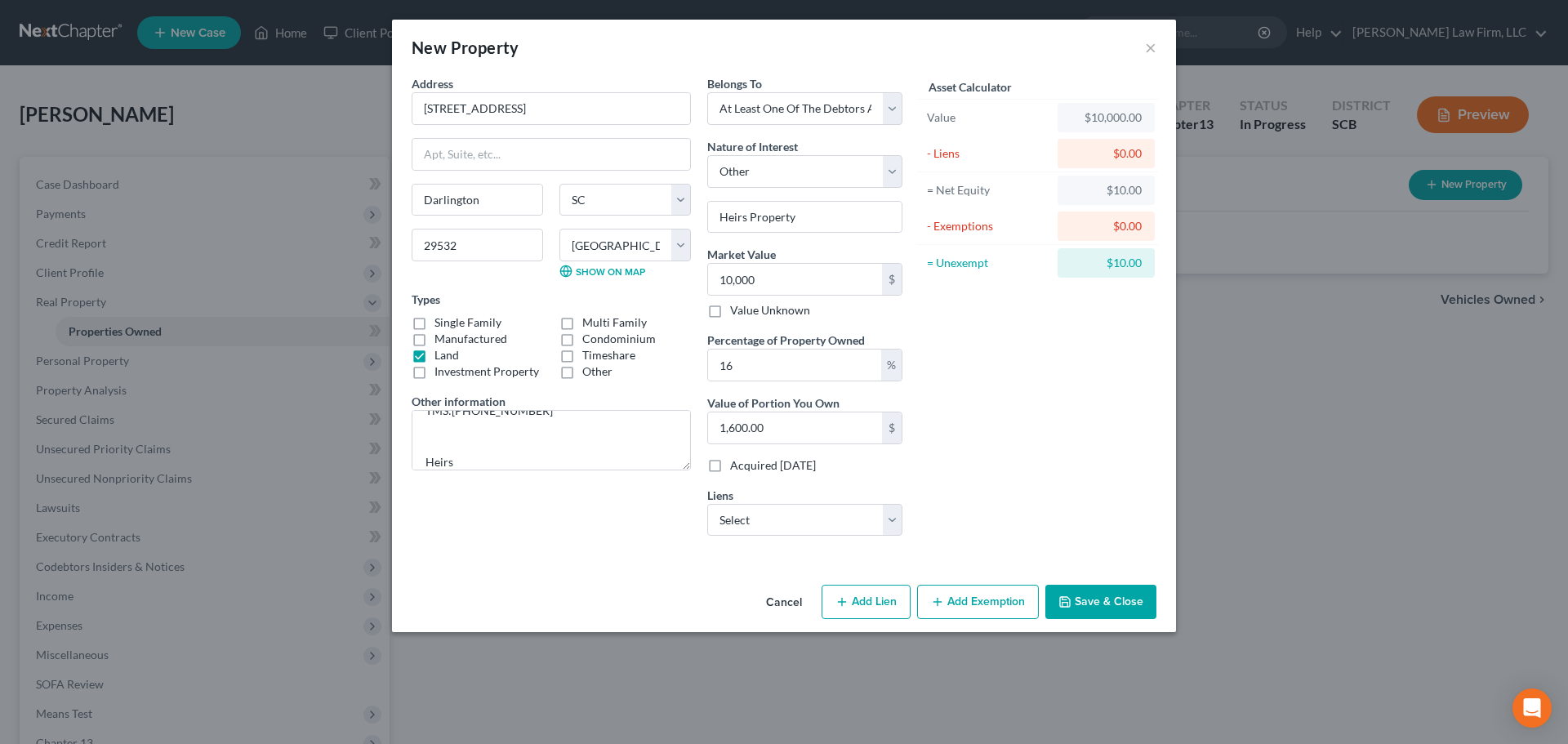 click on "New Property ×
Address
*
251 Railroad Ave. Darlington State AL AK AR AZ CA CO CT DE DC FL GA GU HI ID IL IN IA KS KY LA ME MD MA MI MN MS MO MT NC ND NE NV NH NJ NM NY OH OK OR PA PR RI SC SD TN TX UT VI VA VT WA WV WI WY 29532 County Abbeville County Aiken County Allendale County Anderson County Bamberg County Barnwell County Beaufort County Berkeley County Calhoun County Charleston County Cherokee County Chester County Chesterfield County Clarendon County Colleton County Darlington County Dillon County Dorchester County Edgefield County Fairfield County Florence County Georgetown County Greenville County Greenwood County Hampton County Horry County Jasper County Kershaw County Lancaster County Laurens County Lee County Lexington County Marion County Marlboro County McCormick County Newberry County Oconee County Orangeburg County Pickens County Richland County Saluda County Spartanburg County Sumter County Union County Williamsburg County York County Show on Map Types Single Family Land" at bounding box center (784, 372) 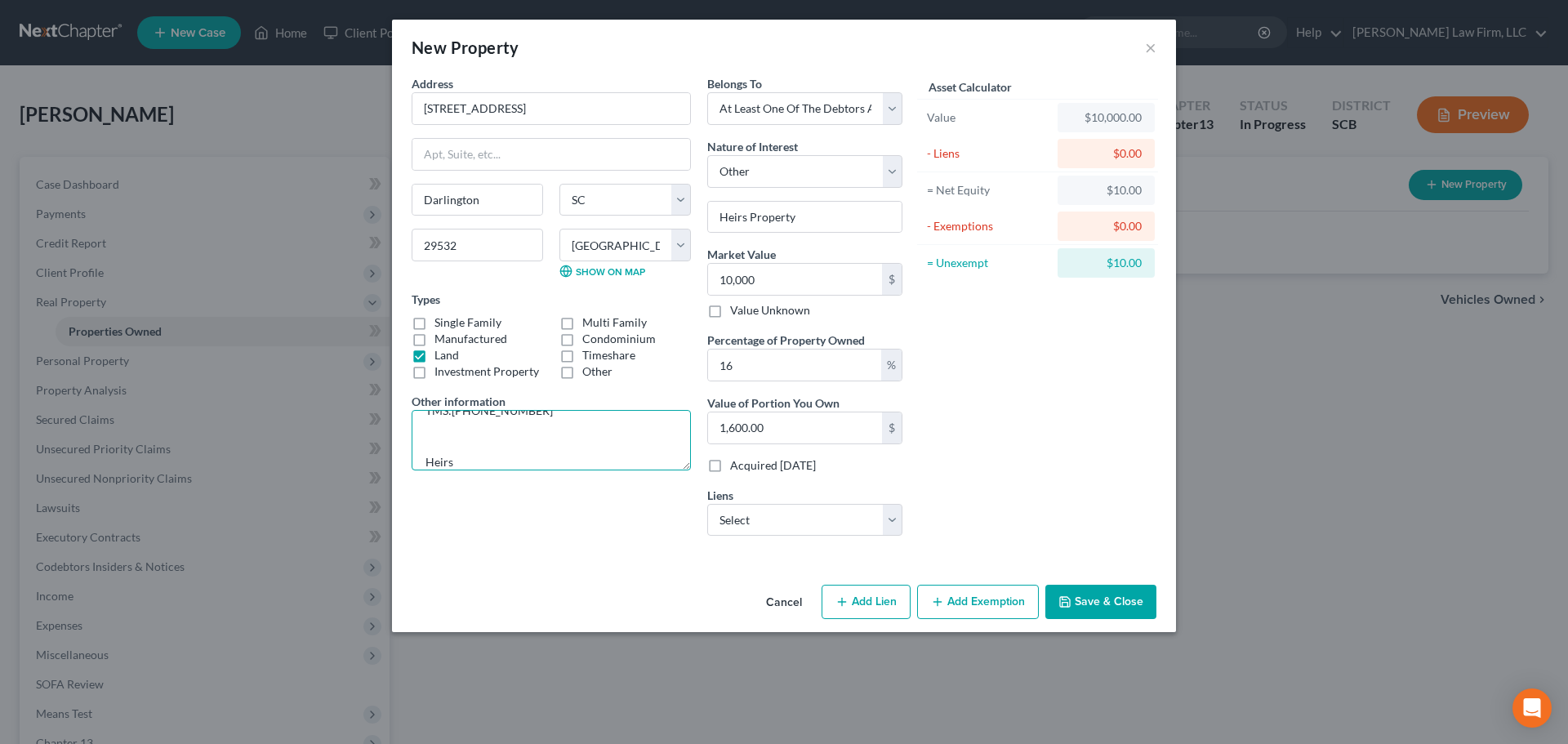 click on "TMS:165-07-01-001
Heirs" at bounding box center [551, 440] 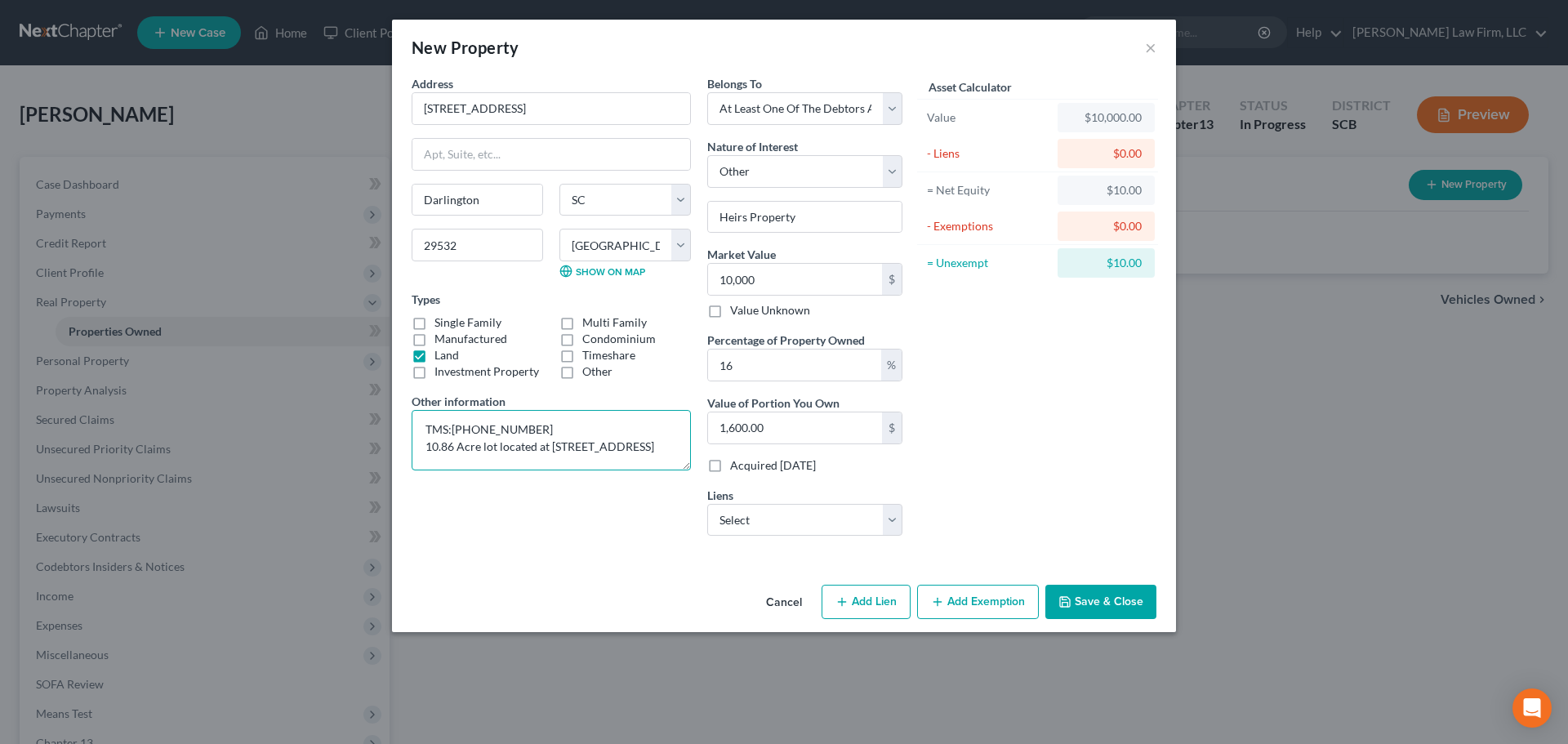 scroll, scrollTop: 0, scrollLeft: 0, axis: both 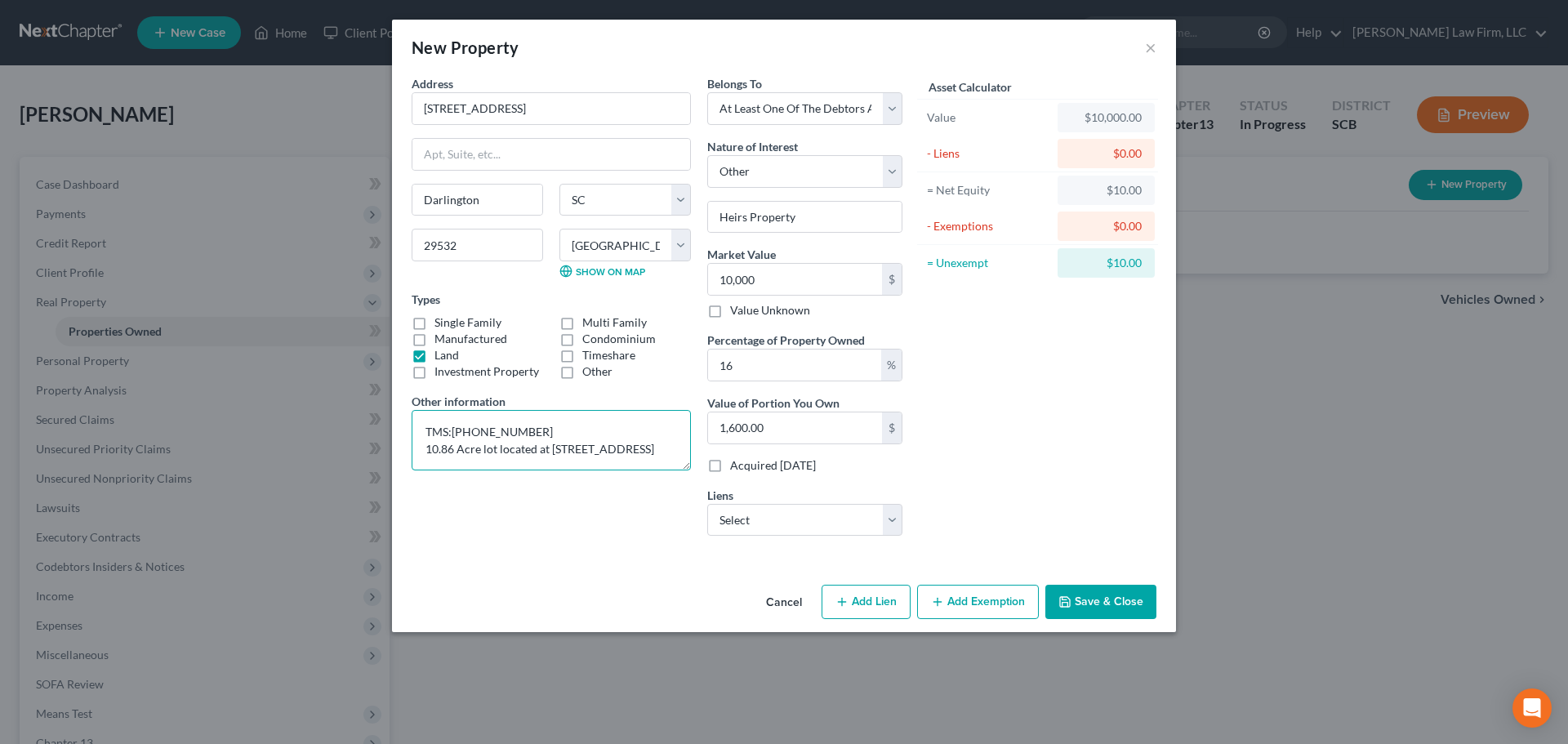 drag, startPoint x: 428, startPoint y: 448, endPoint x: 453, endPoint y: 452, distance: 25.317978 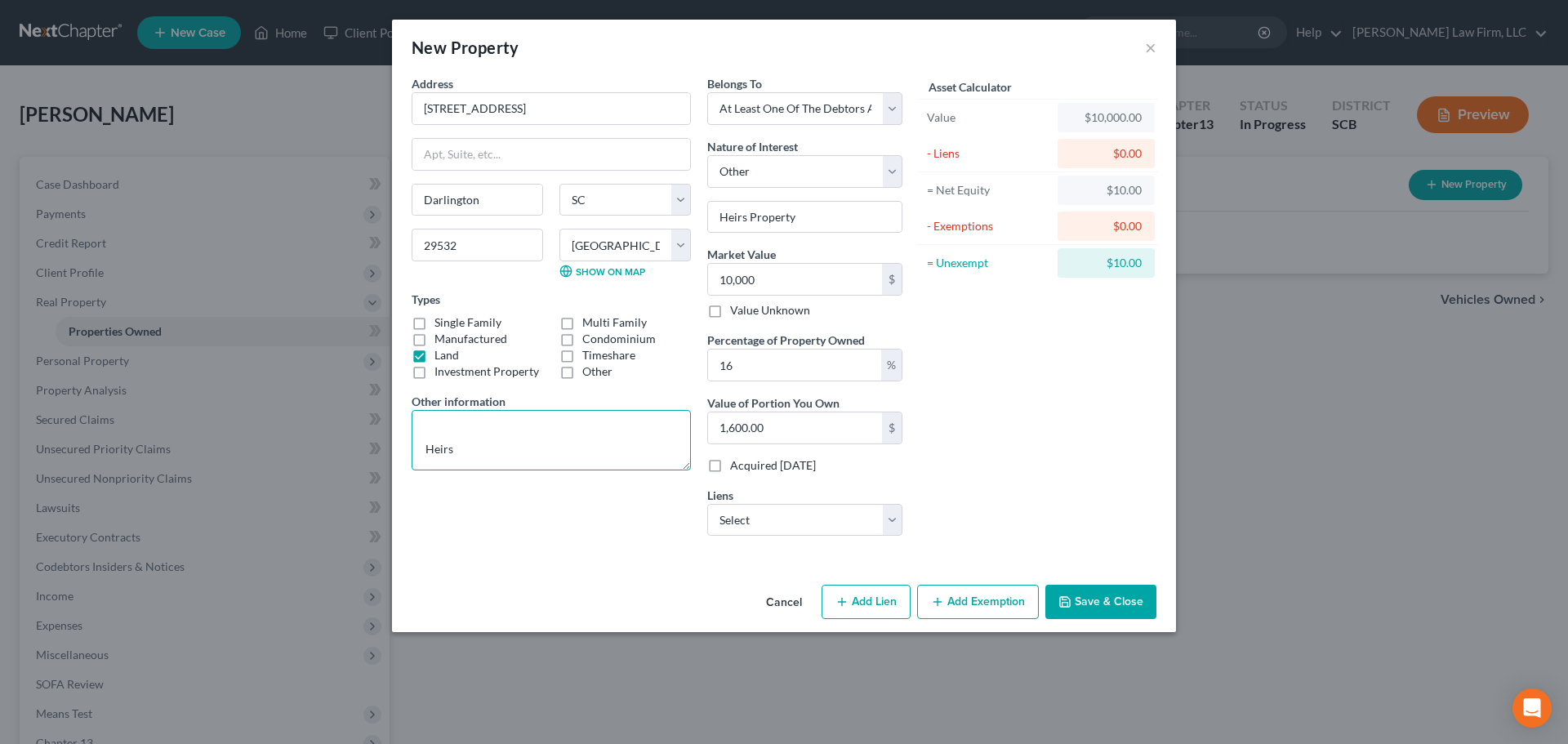 scroll, scrollTop: 0, scrollLeft: 0, axis: both 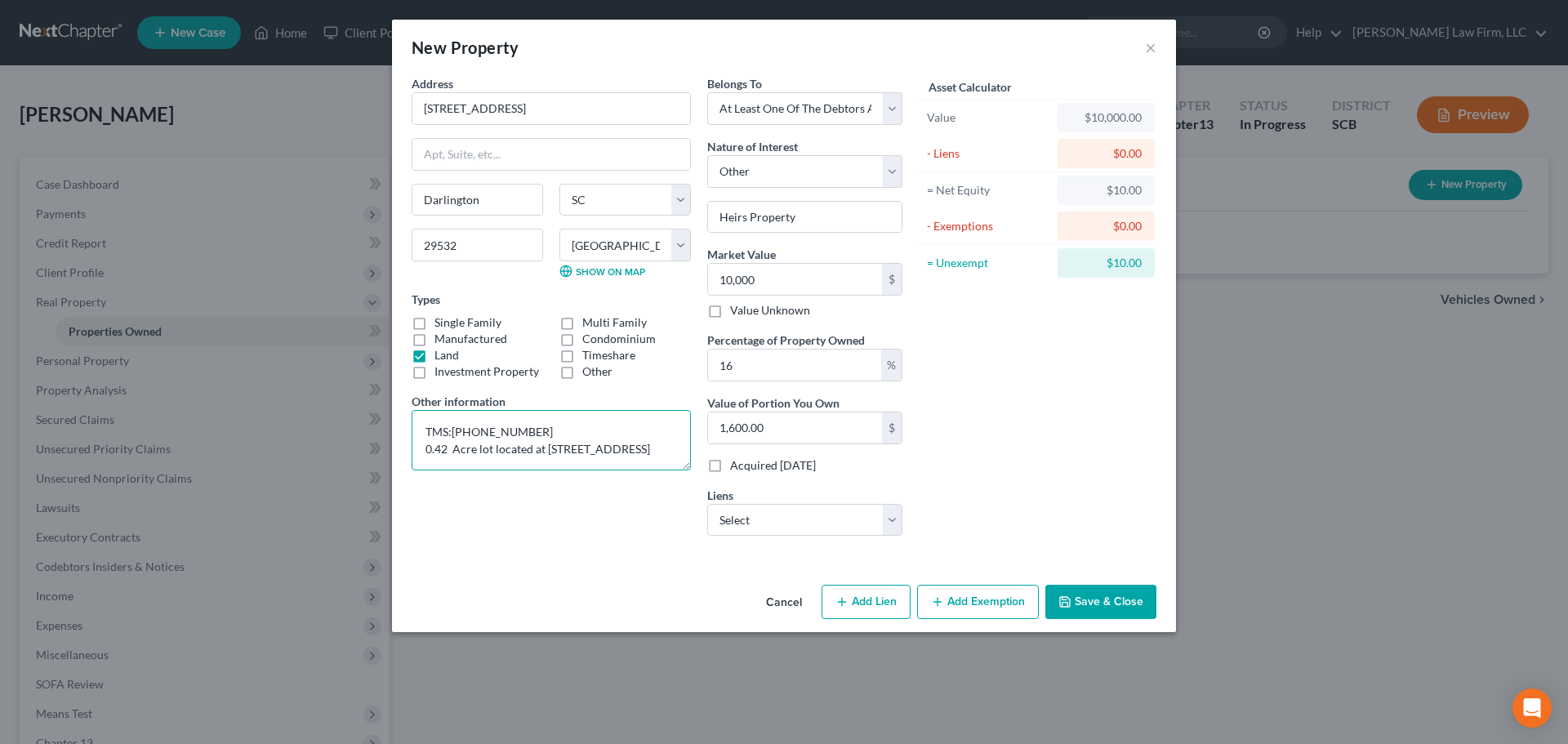 drag, startPoint x: 547, startPoint y: 448, endPoint x: 647, endPoint y: 419, distance: 104.120123 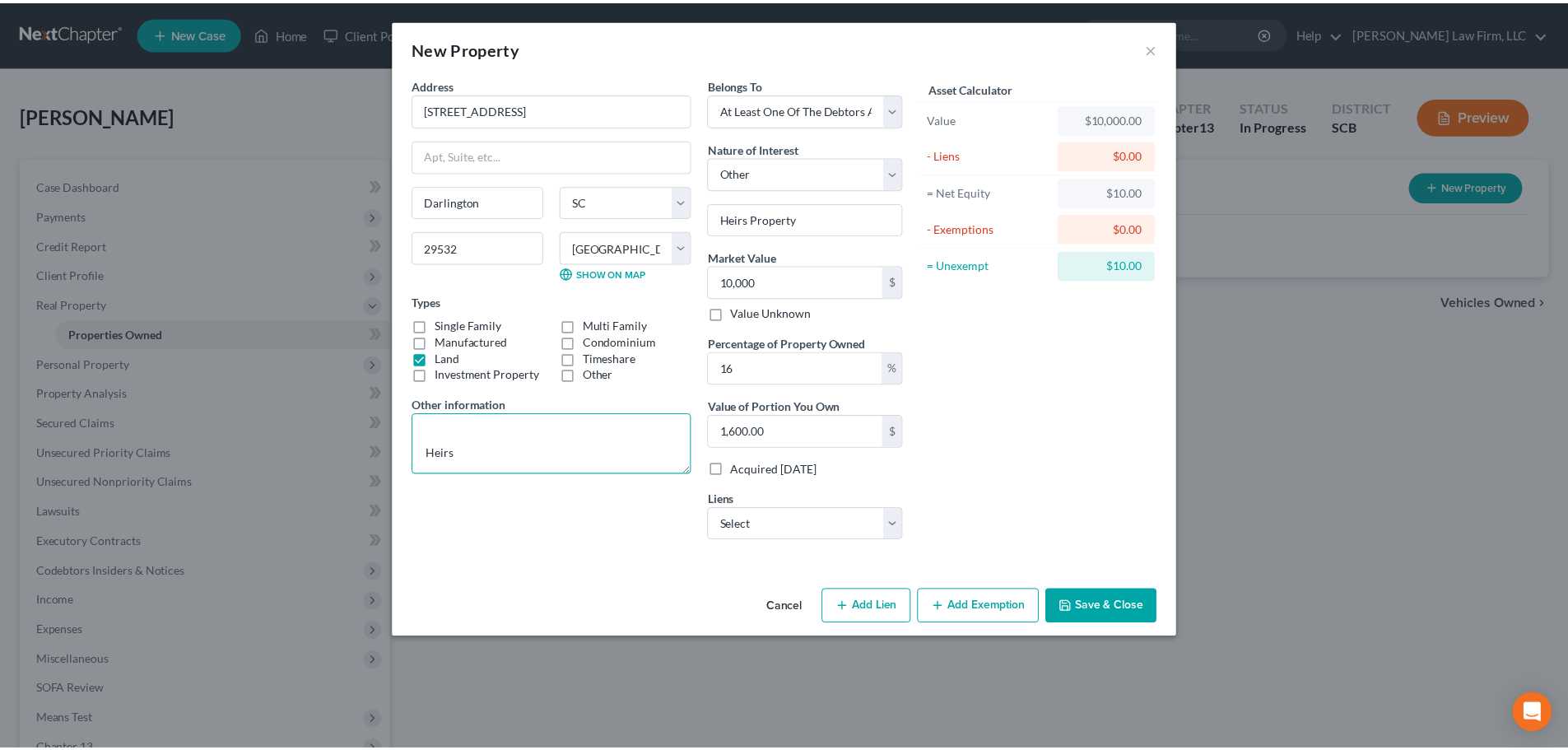 scroll, scrollTop: 0, scrollLeft: 0, axis: both 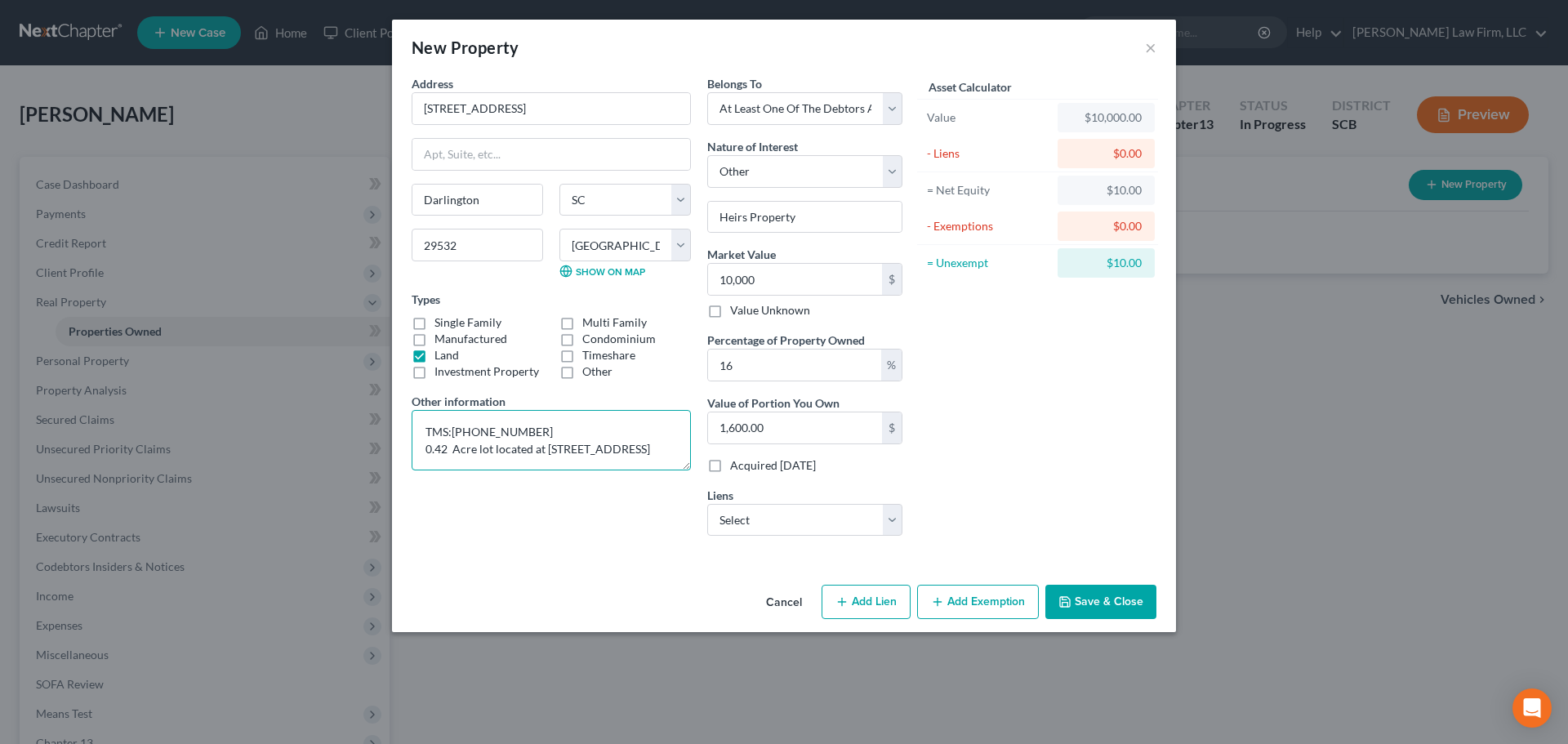drag, startPoint x: 546, startPoint y: 448, endPoint x: 656, endPoint y: 444, distance: 110.0727 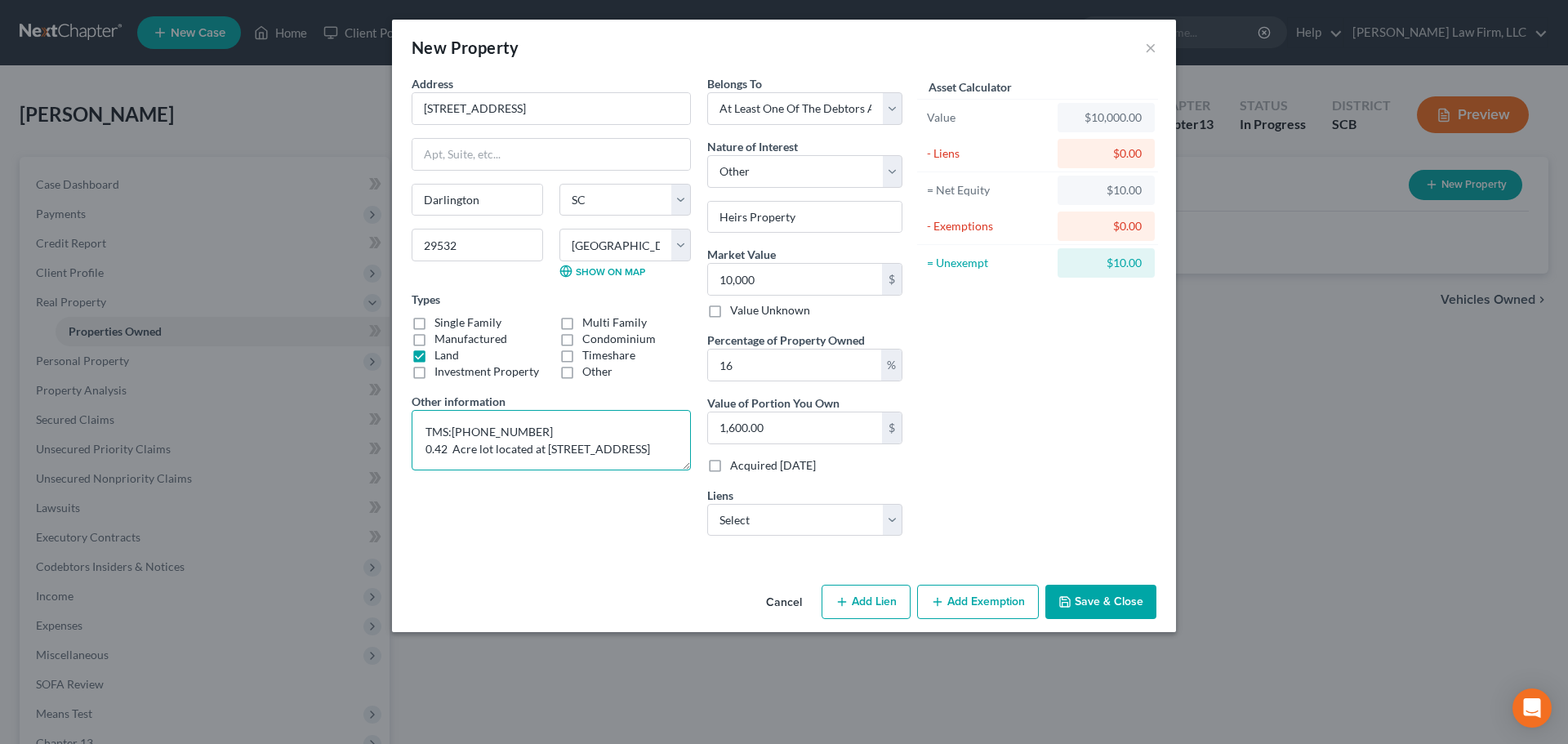 click on "TMS:165-07-01-001
0.42  Acre lot located at 26 Sandstone Lane, Gadsden SC 29052
Heirs" at bounding box center [551, 440] 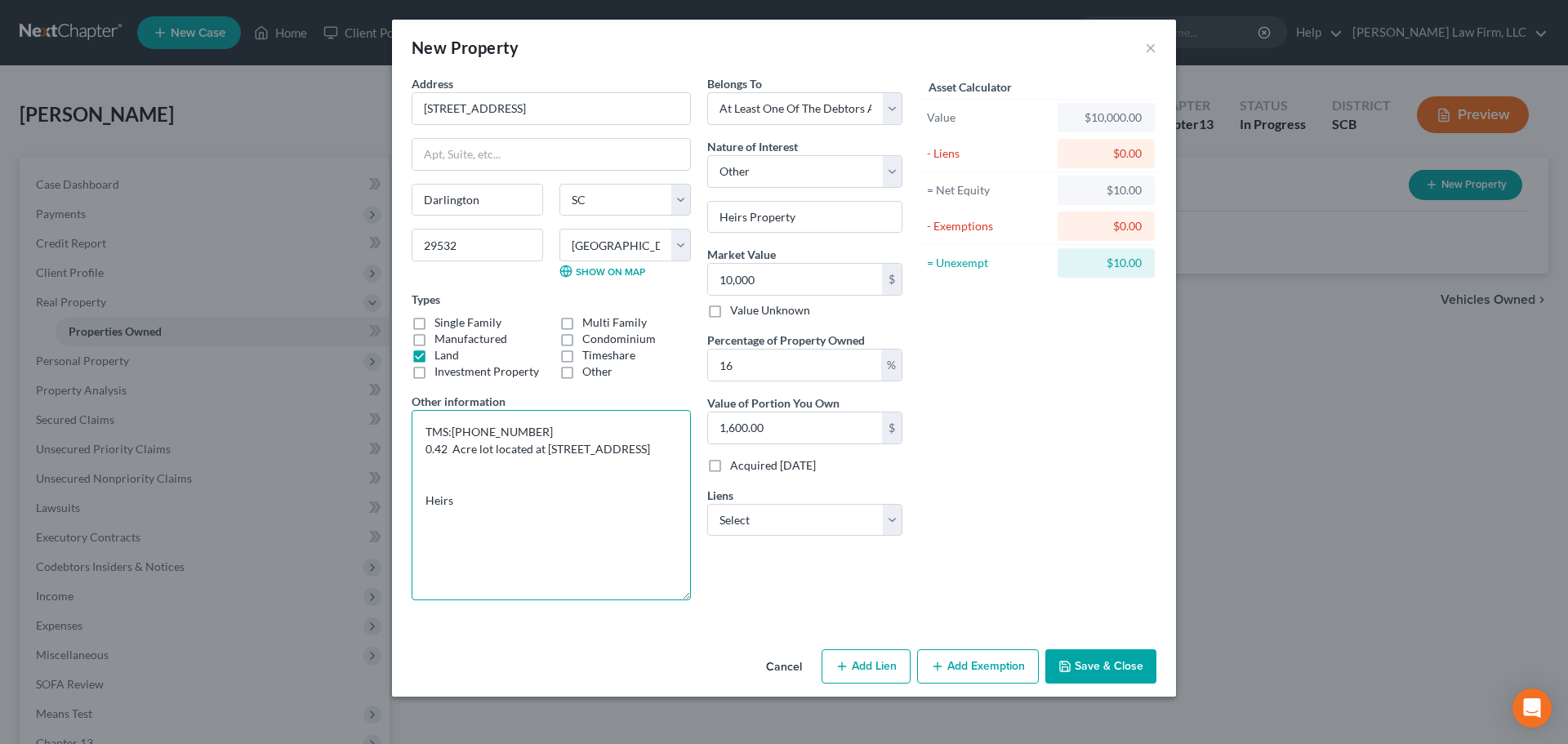 drag, startPoint x: 687, startPoint y: 467, endPoint x: 679, endPoint y: 587, distance: 120.26637 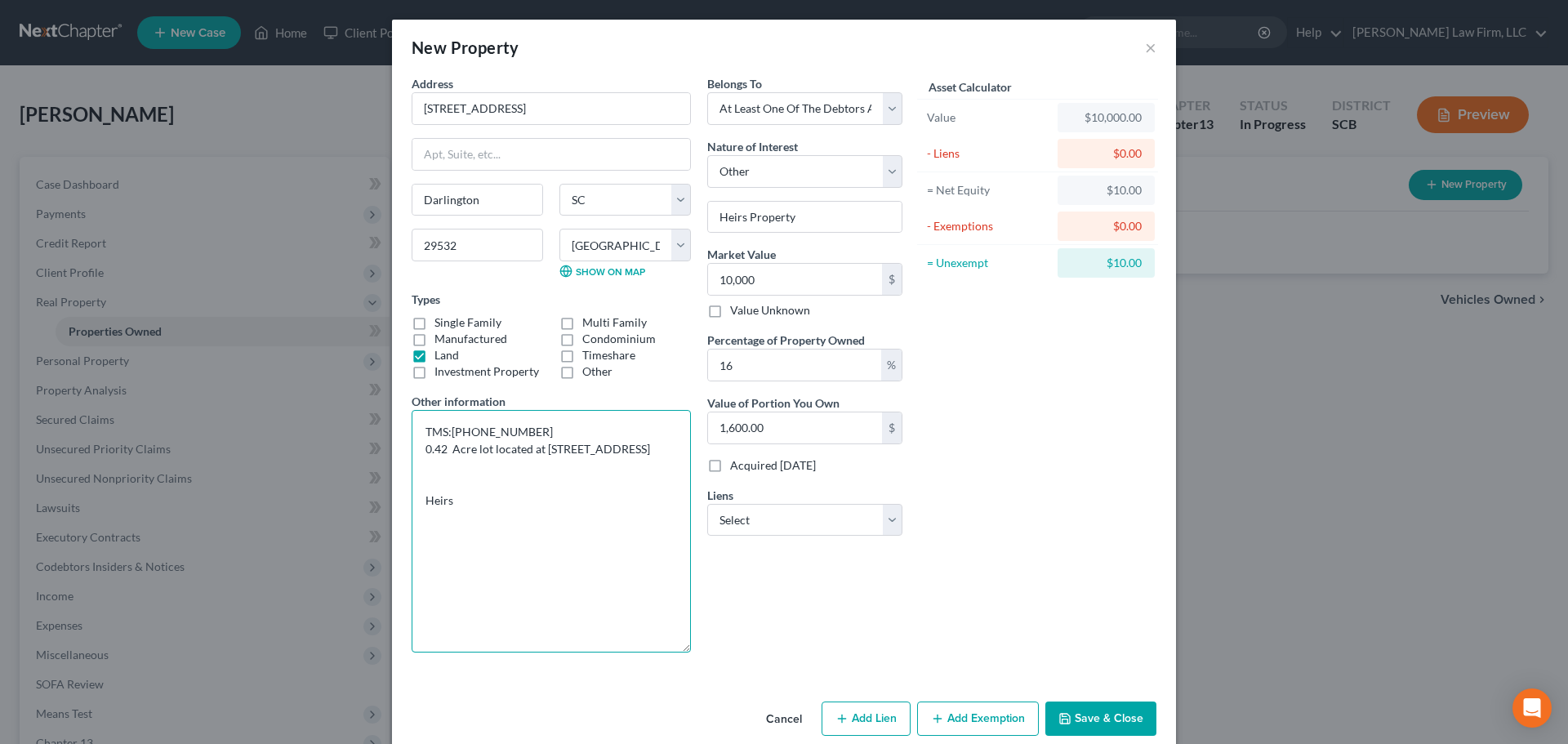 click on "TMS:165-07-01-001
0.42  Acre lot located at 26 Sandstone Lane, Gadsden SC 29052
Heirs" at bounding box center (551, 531) 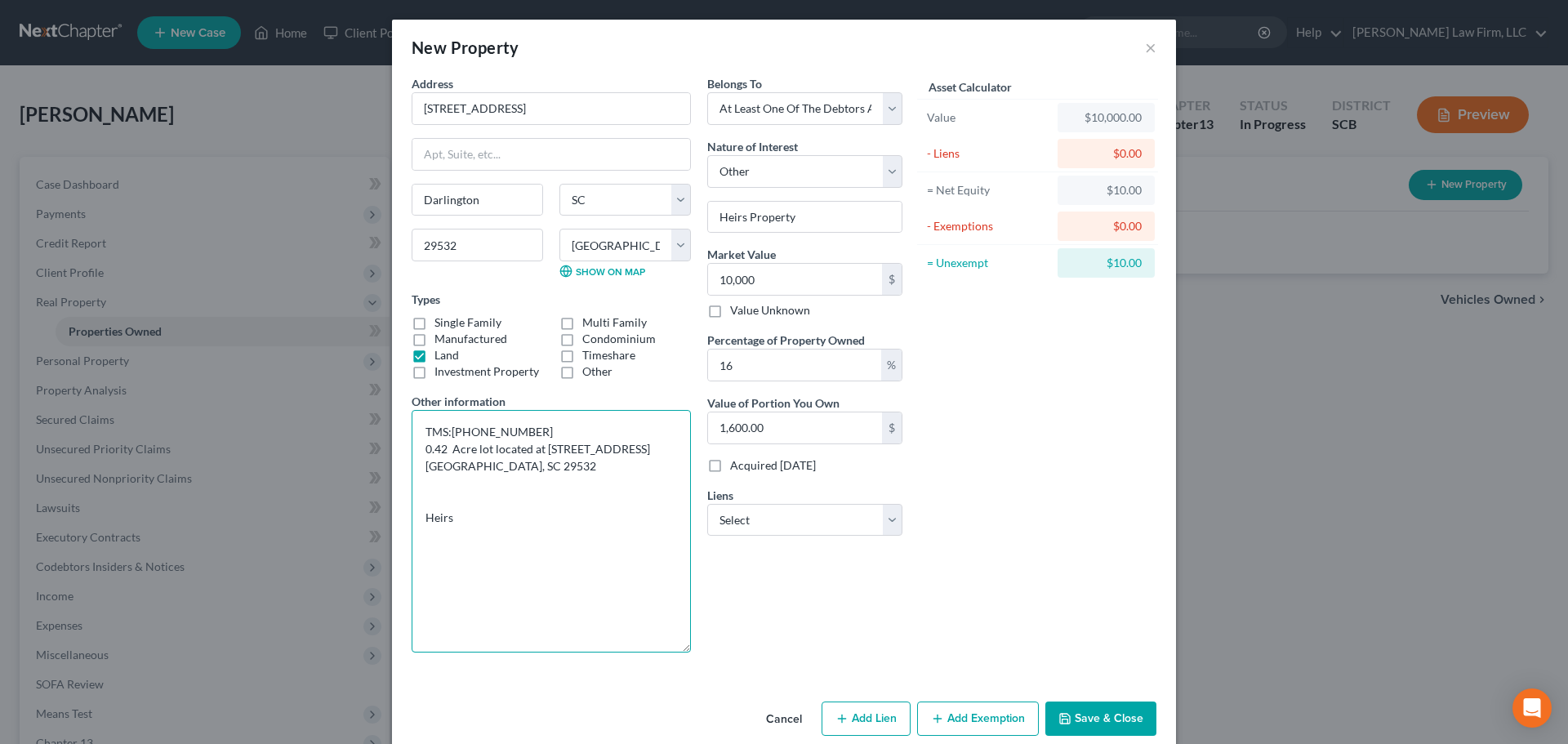 click on "TMS:165-07-01-001
0.42  Acre lot located at 251 Railroad Ave. Darlington, SC 29532
Heirs" at bounding box center [551, 531] 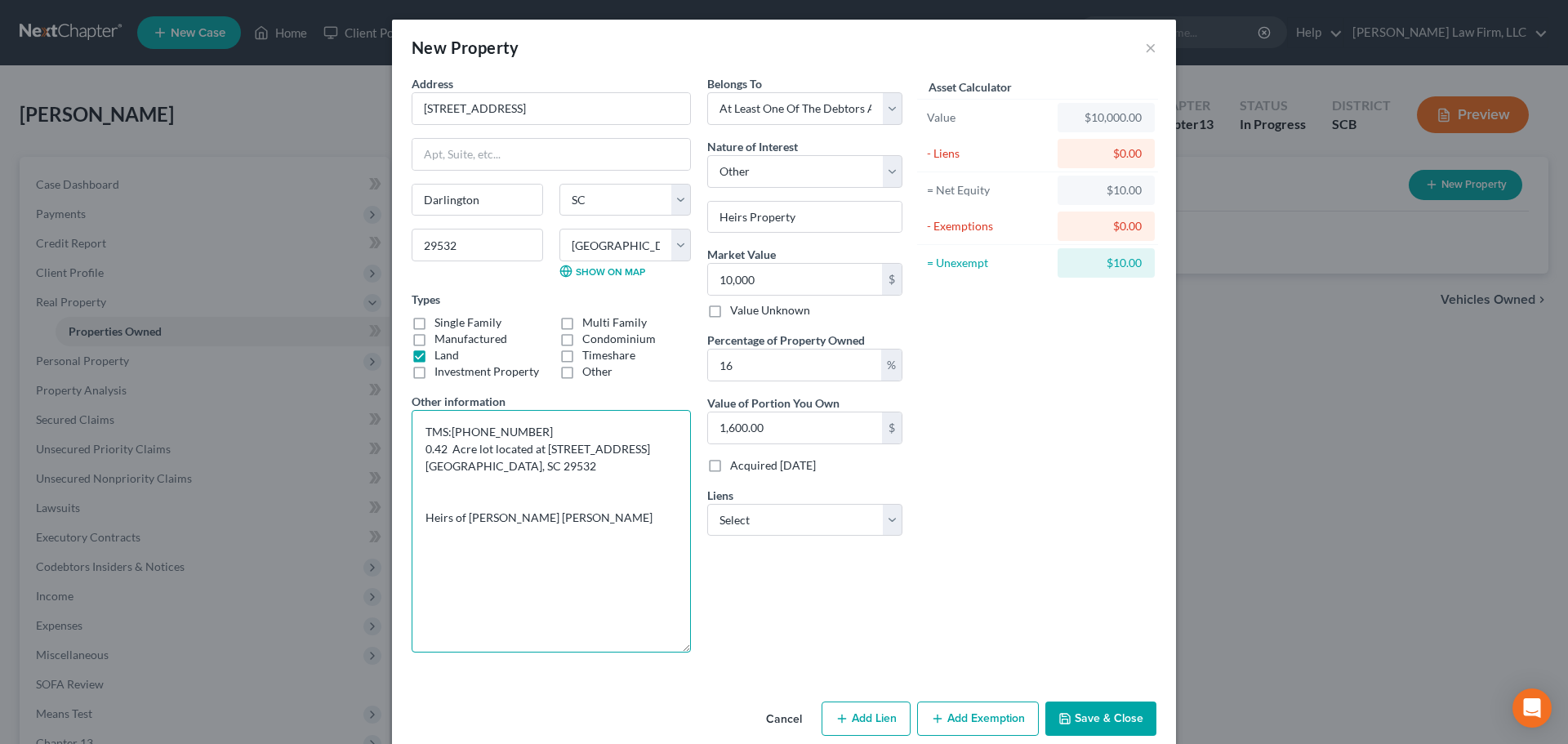type on "TMS:165-07-01-001
0.42  Acre lot located at 251 Railroad Ave. Darlington, SC 29532
Heirs of Rufus Bobby Jackson" 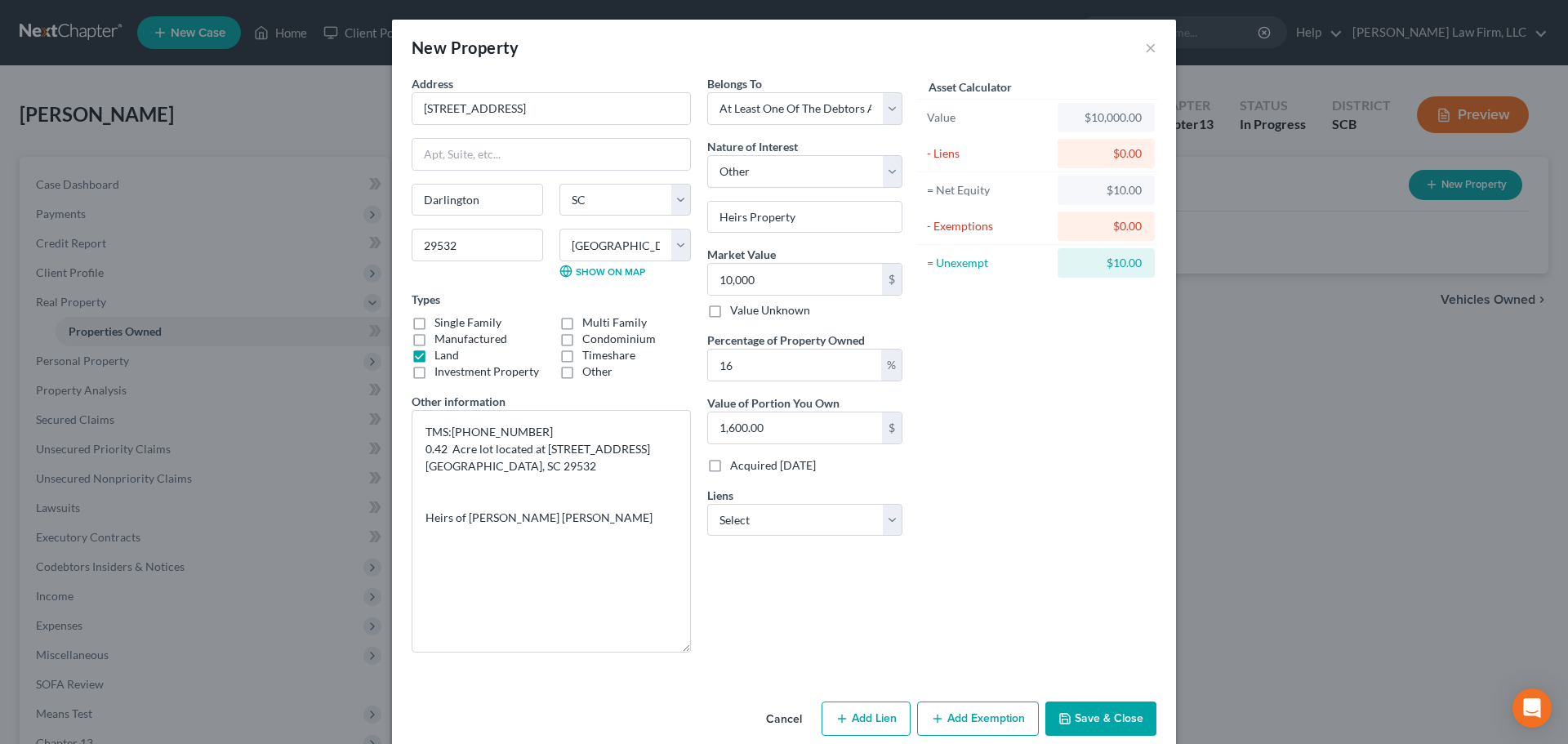 click on "Save & Close" at bounding box center [1101, 719] 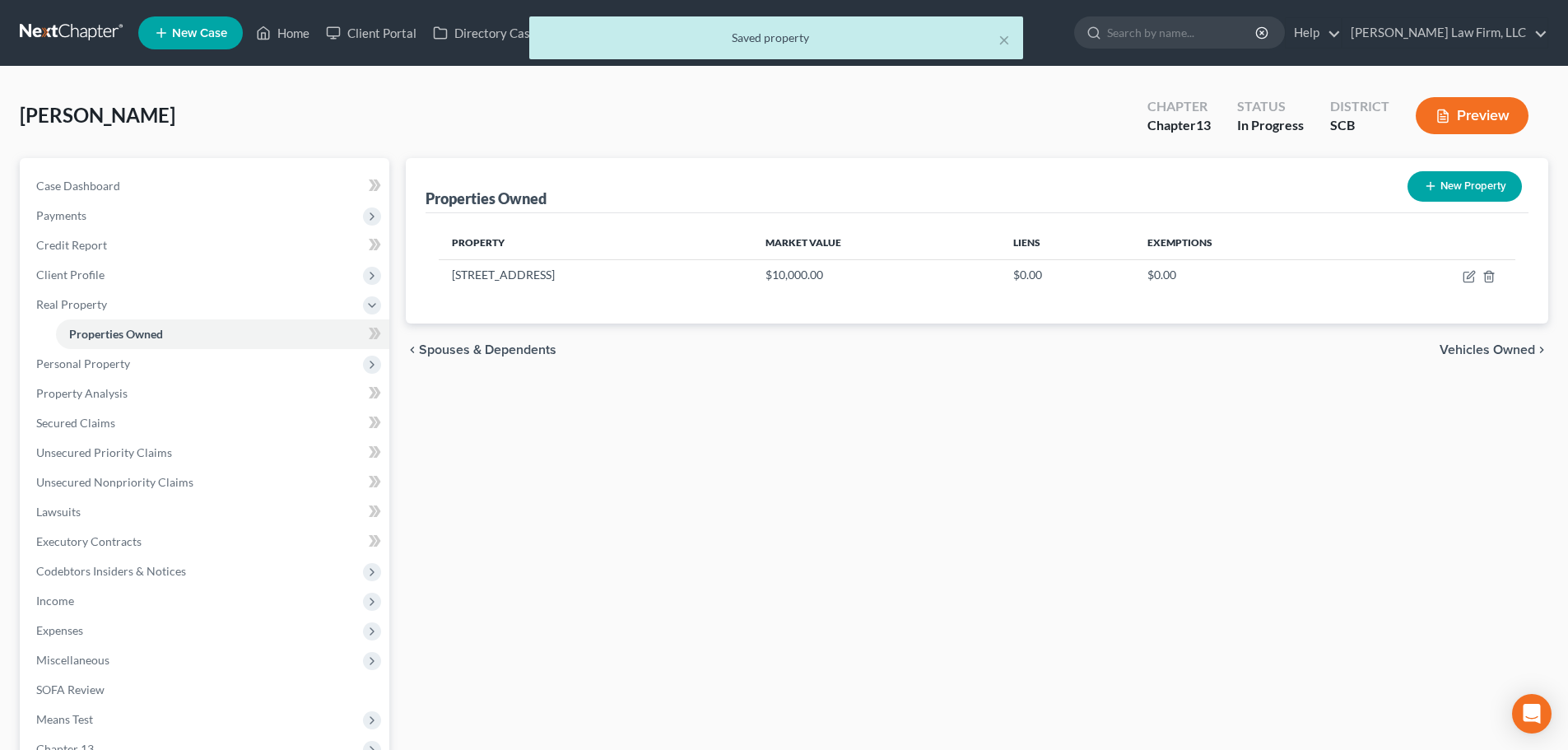 drag, startPoint x: 999, startPoint y: 550, endPoint x: 893, endPoint y: 497, distance: 118.5116 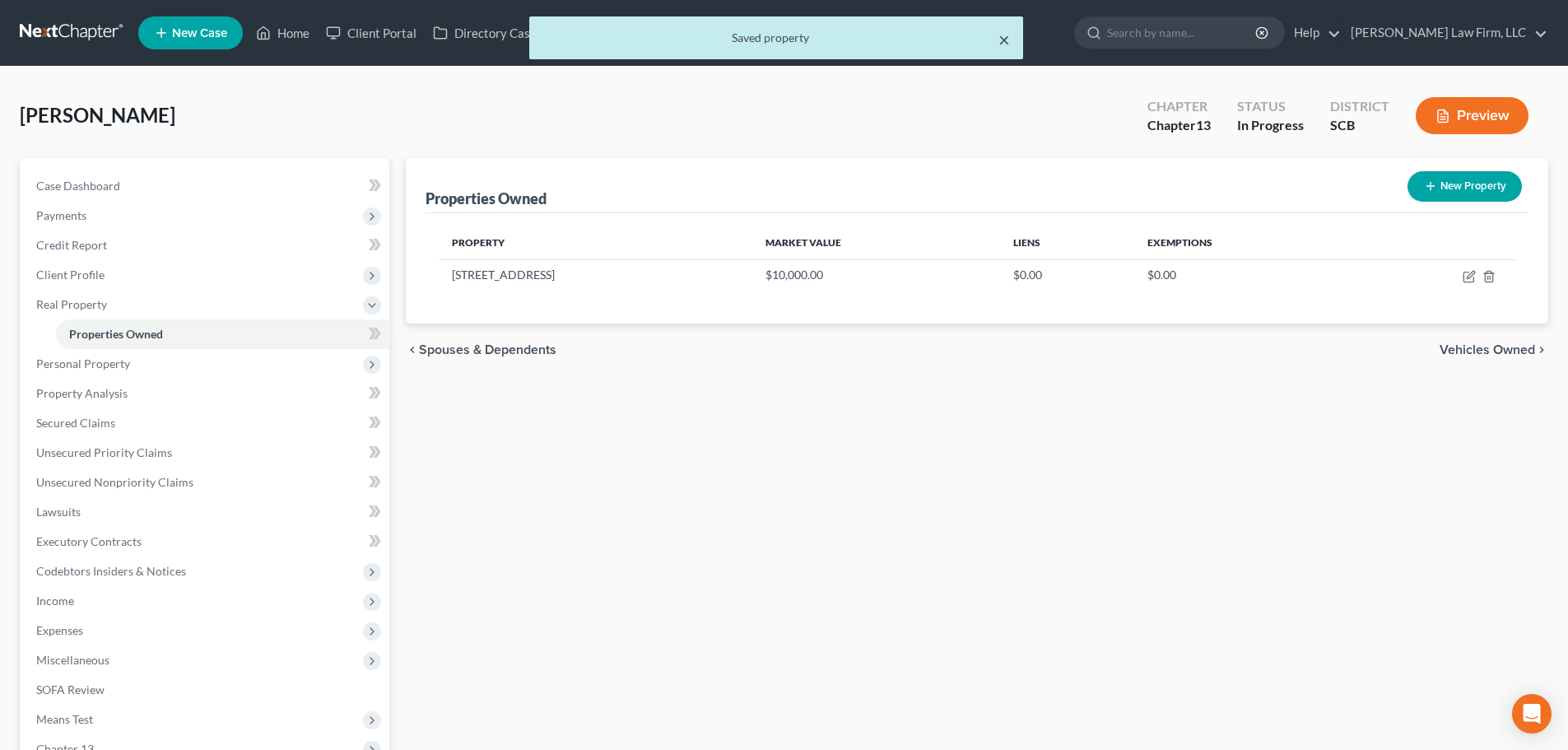 click on "×" at bounding box center [1004, 40] 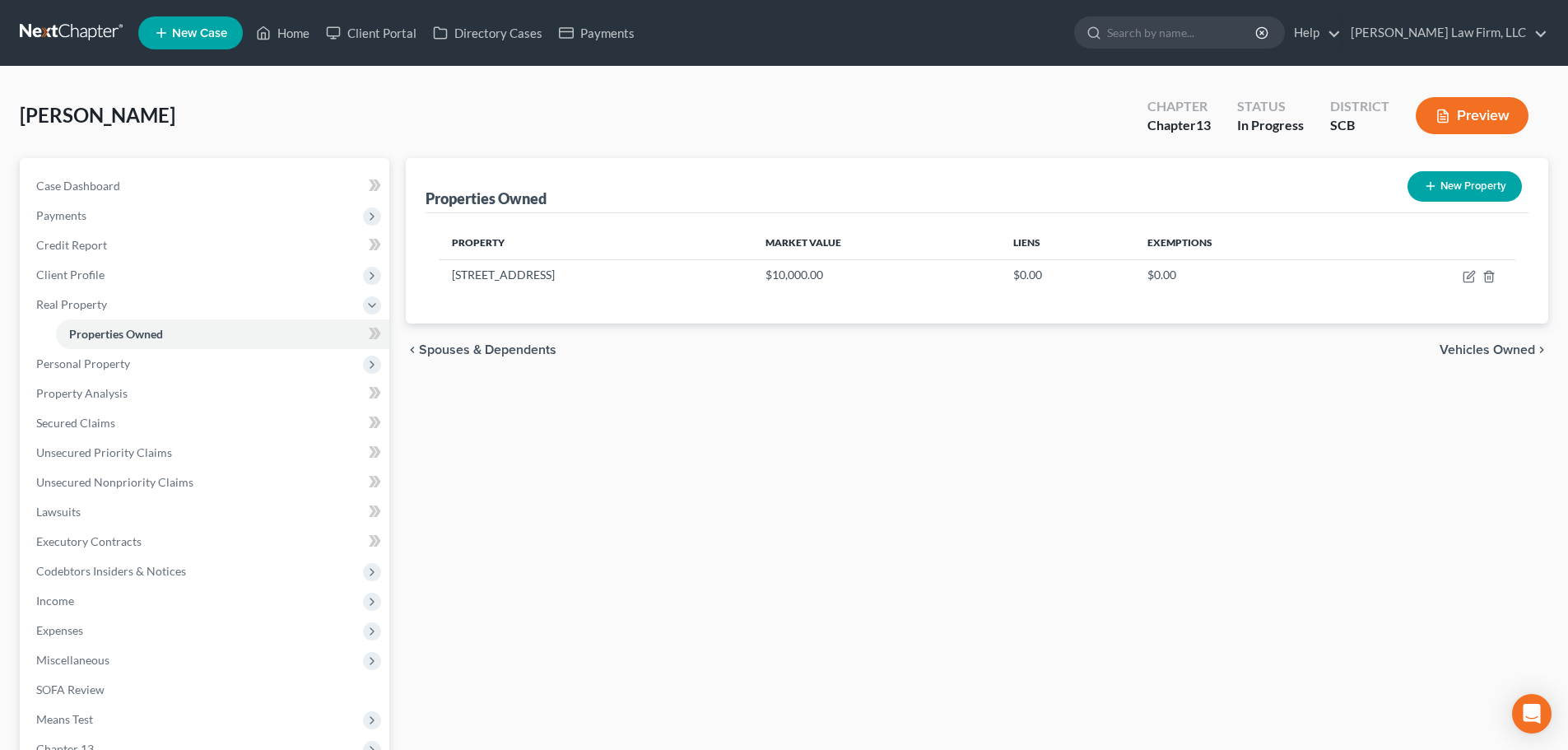 click at bounding box center [72, 33] 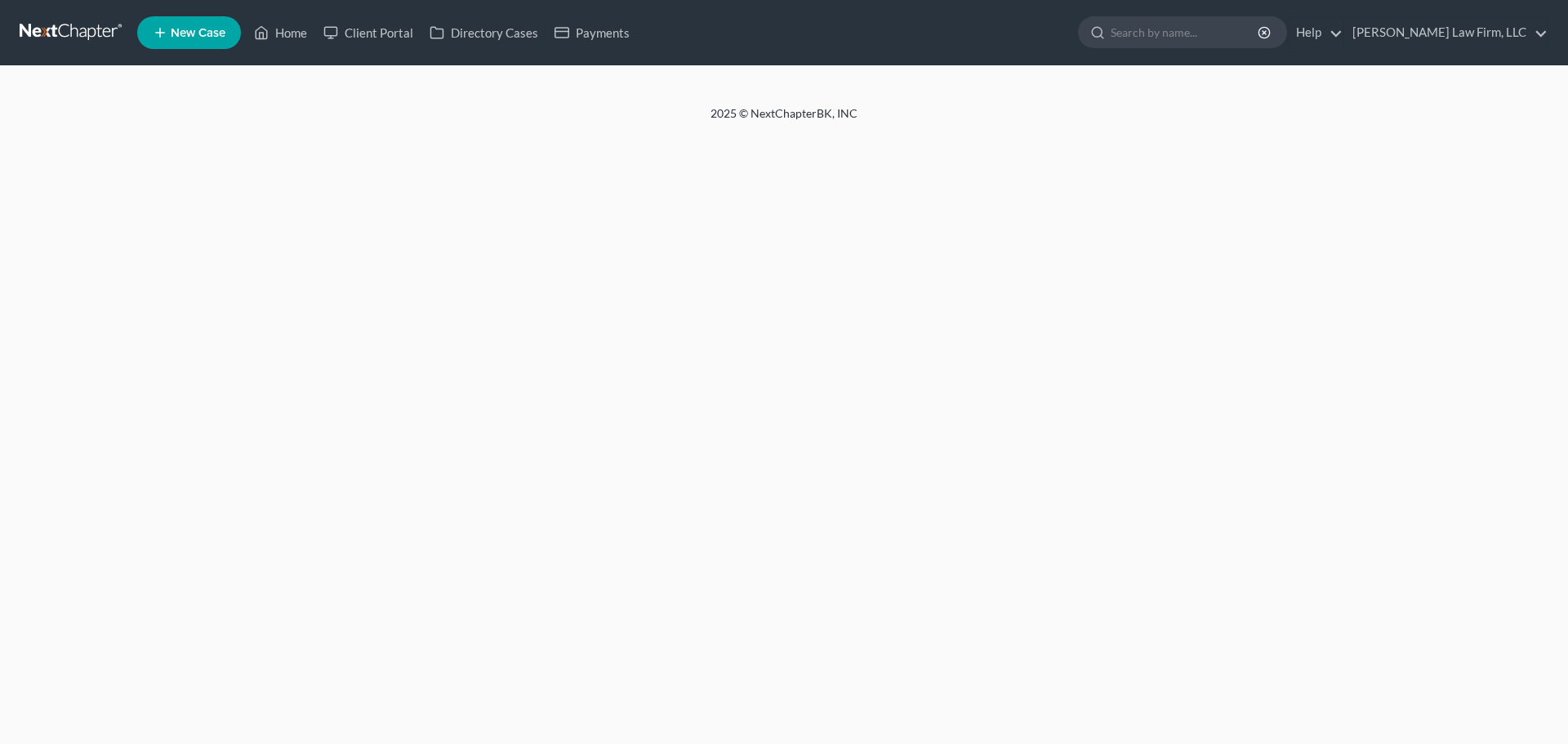 scroll, scrollTop: 0, scrollLeft: 0, axis: both 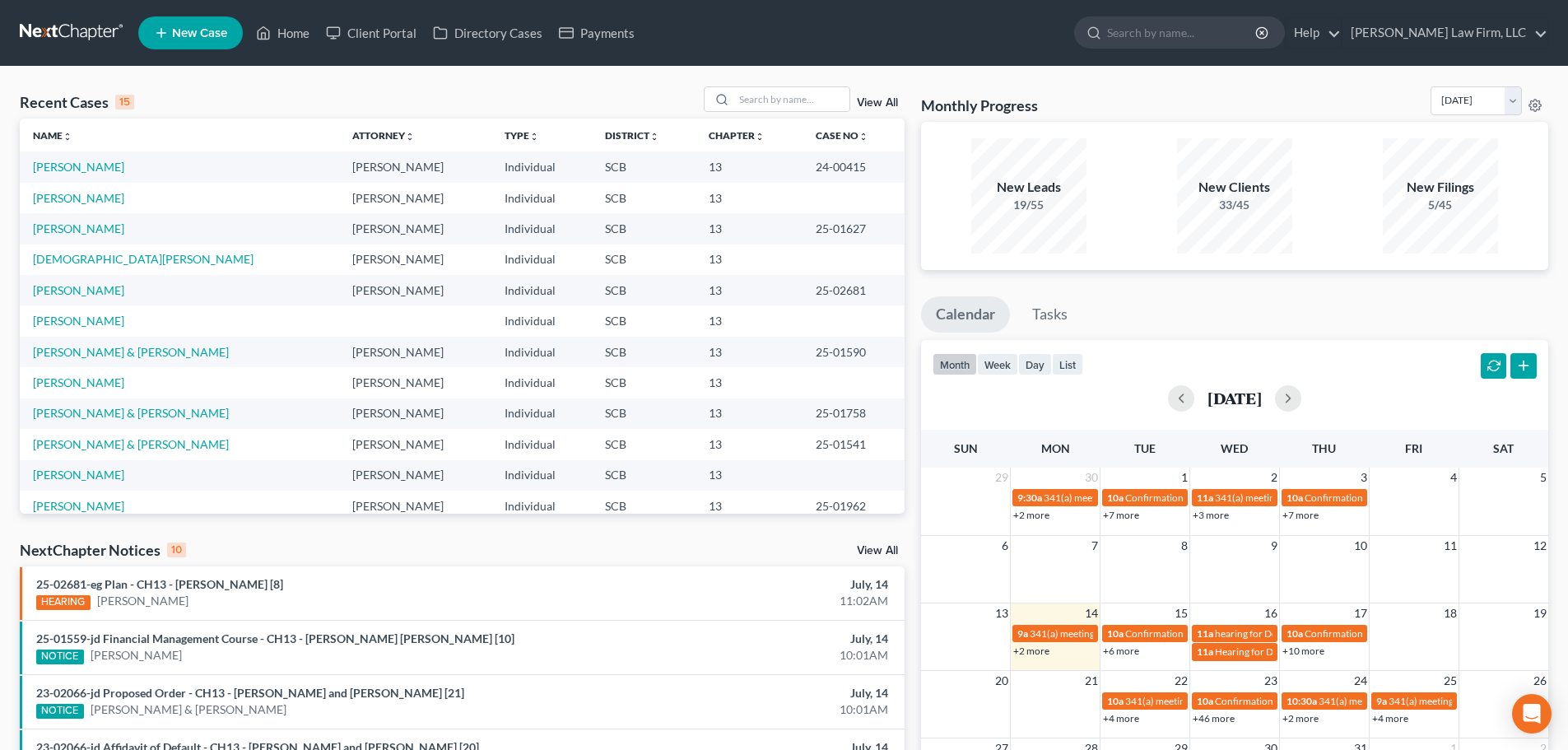 click on "Recent Cases 15         View All" at bounding box center [462, 102] 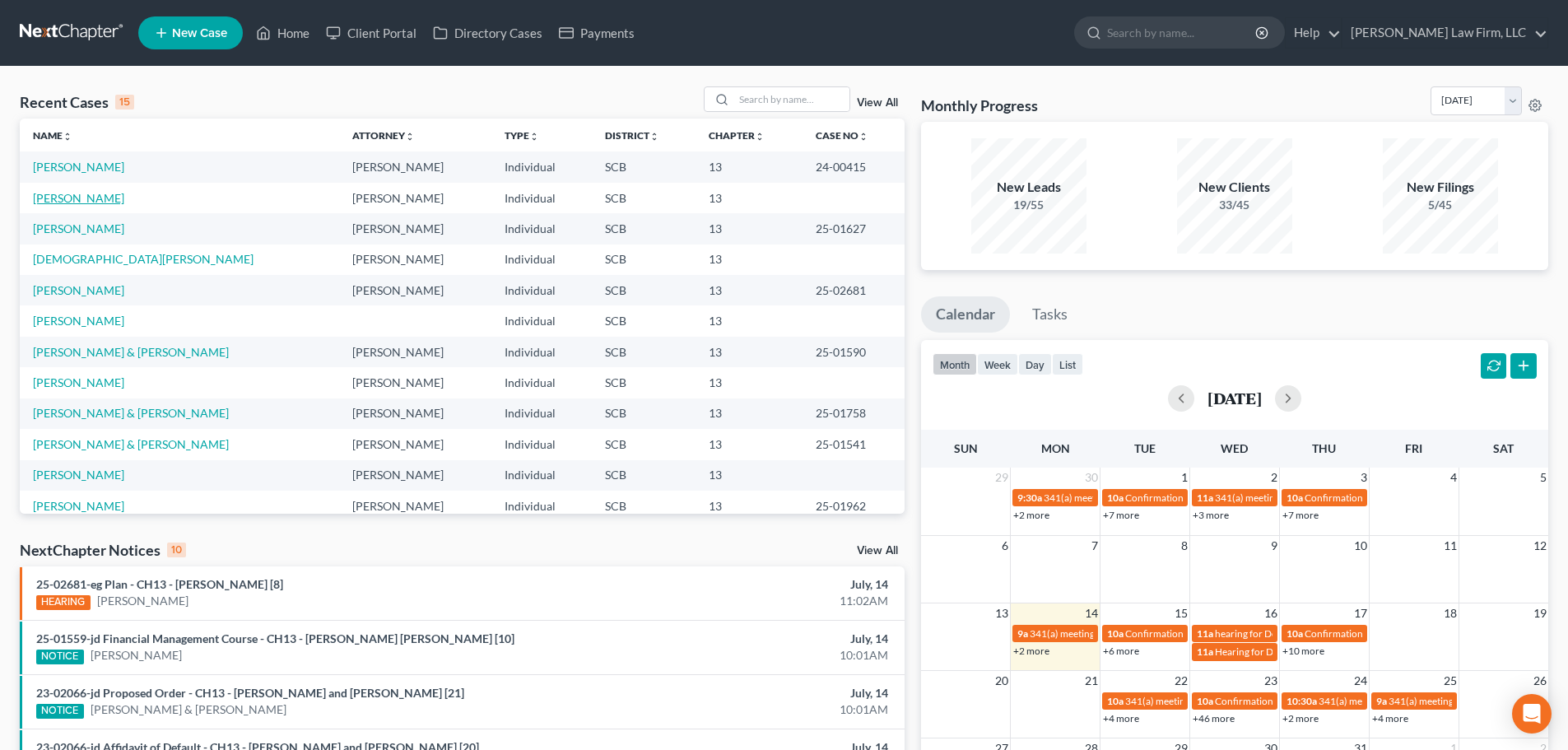 click on "[PERSON_NAME]" at bounding box center (78, 198) 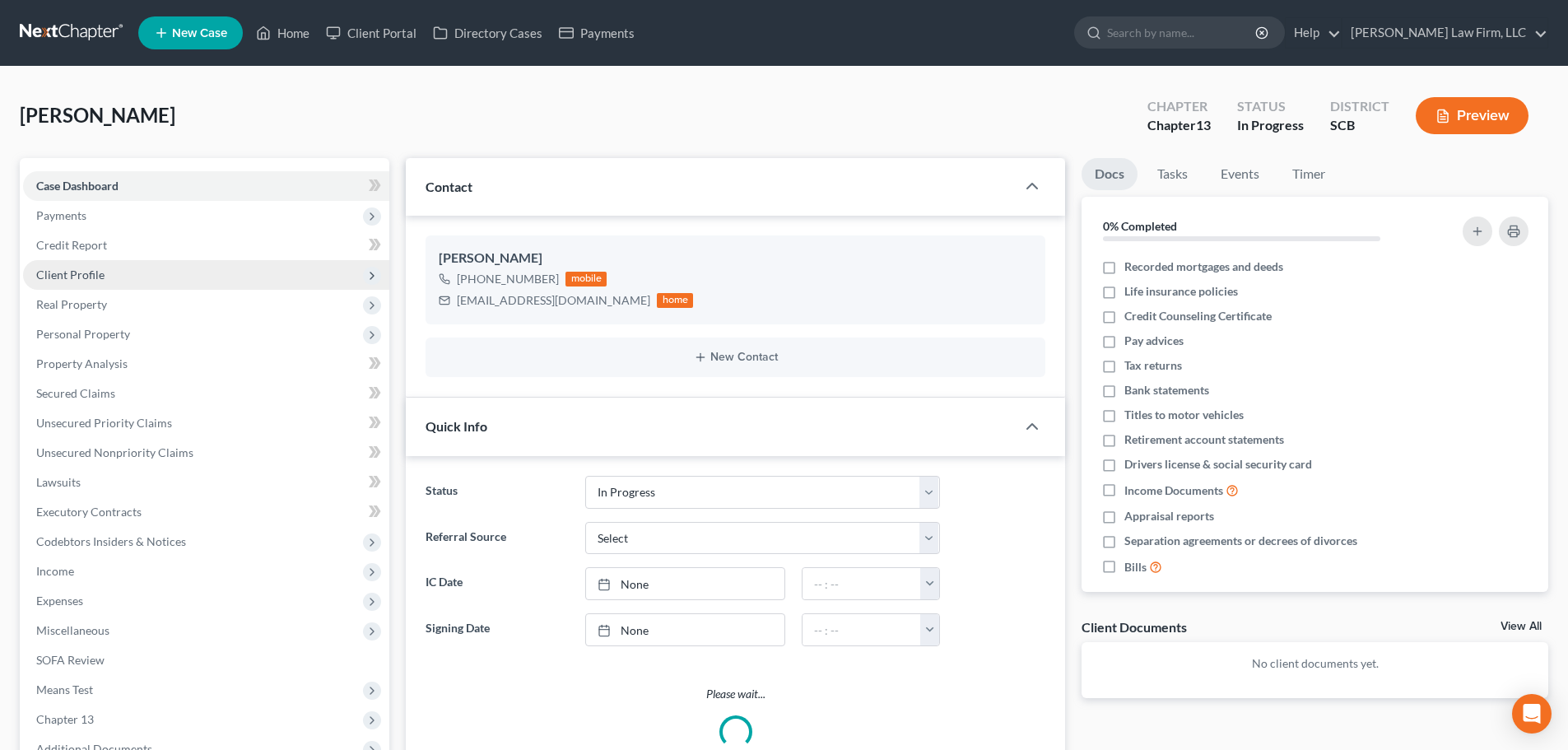 select on "1" 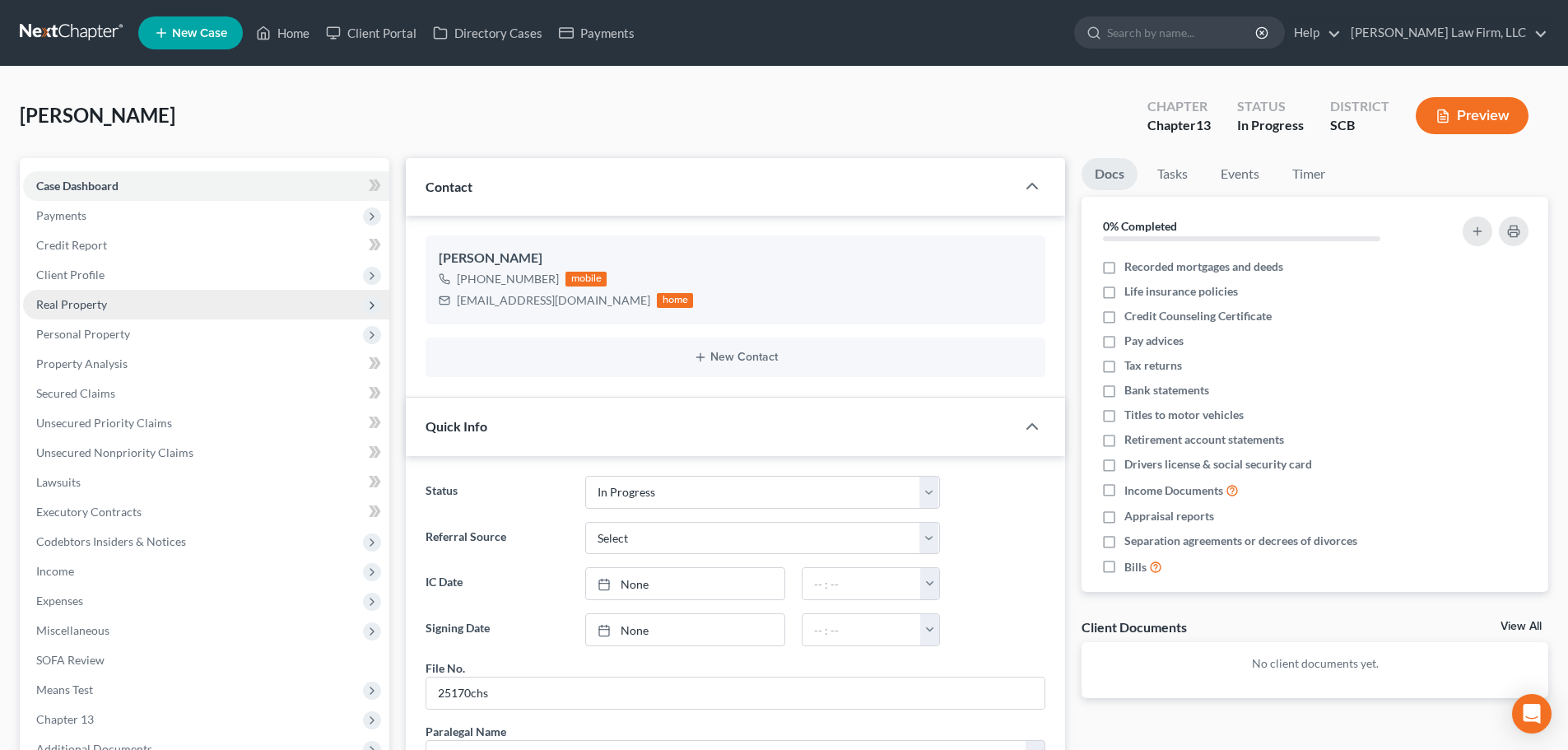 click on "Real Property" at bounding box center [72, 304] 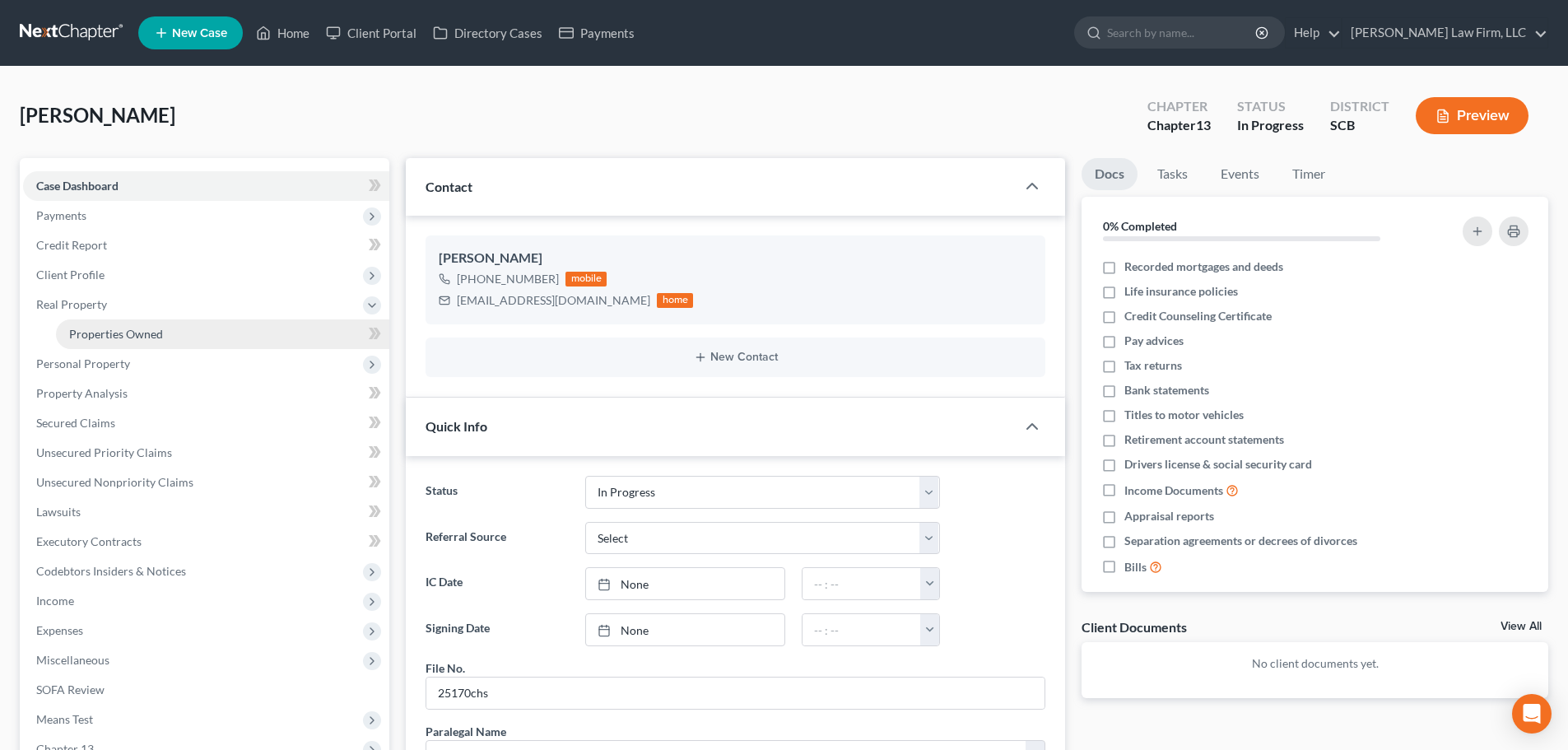 click on "Properties Owned" at bounding box center (116, 333) 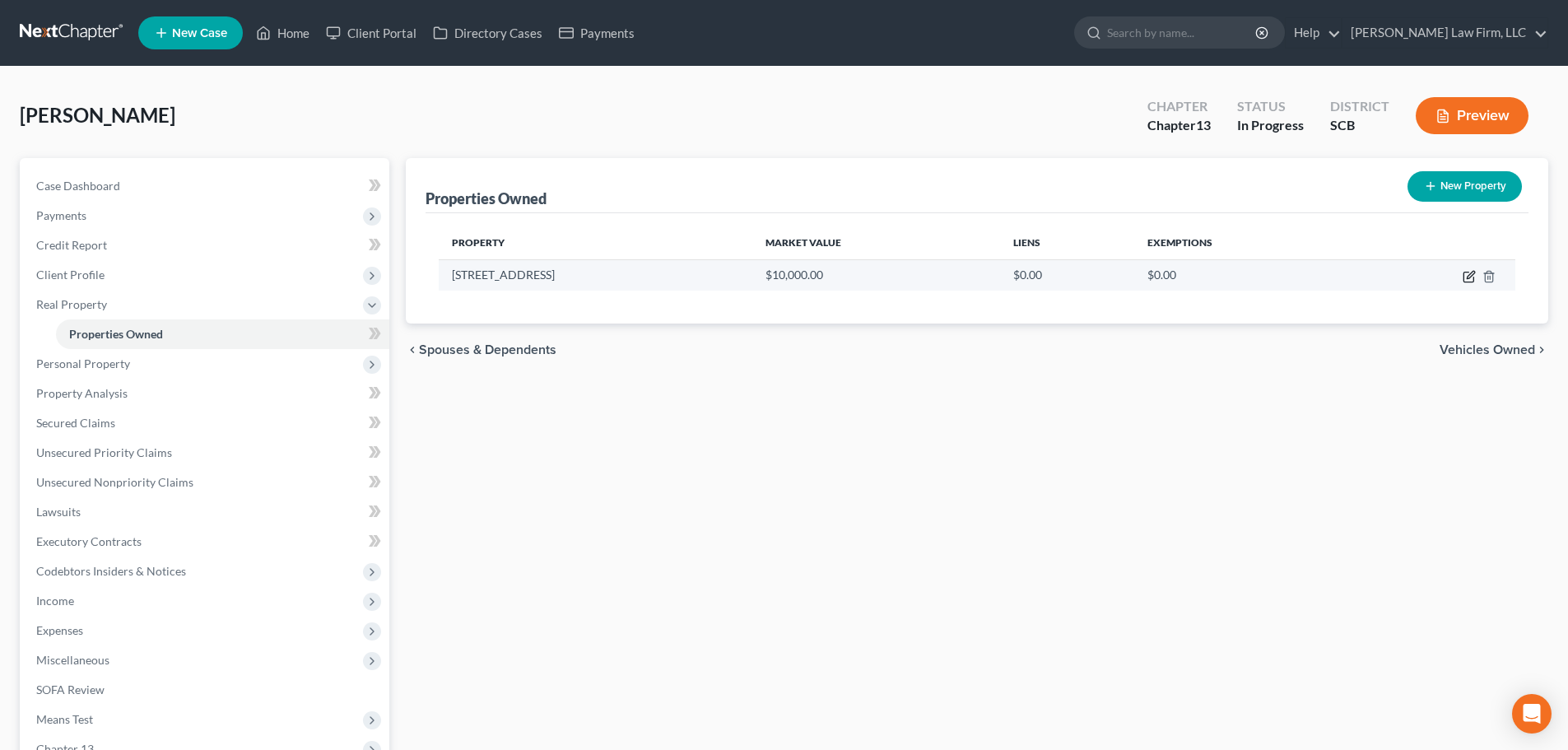 click 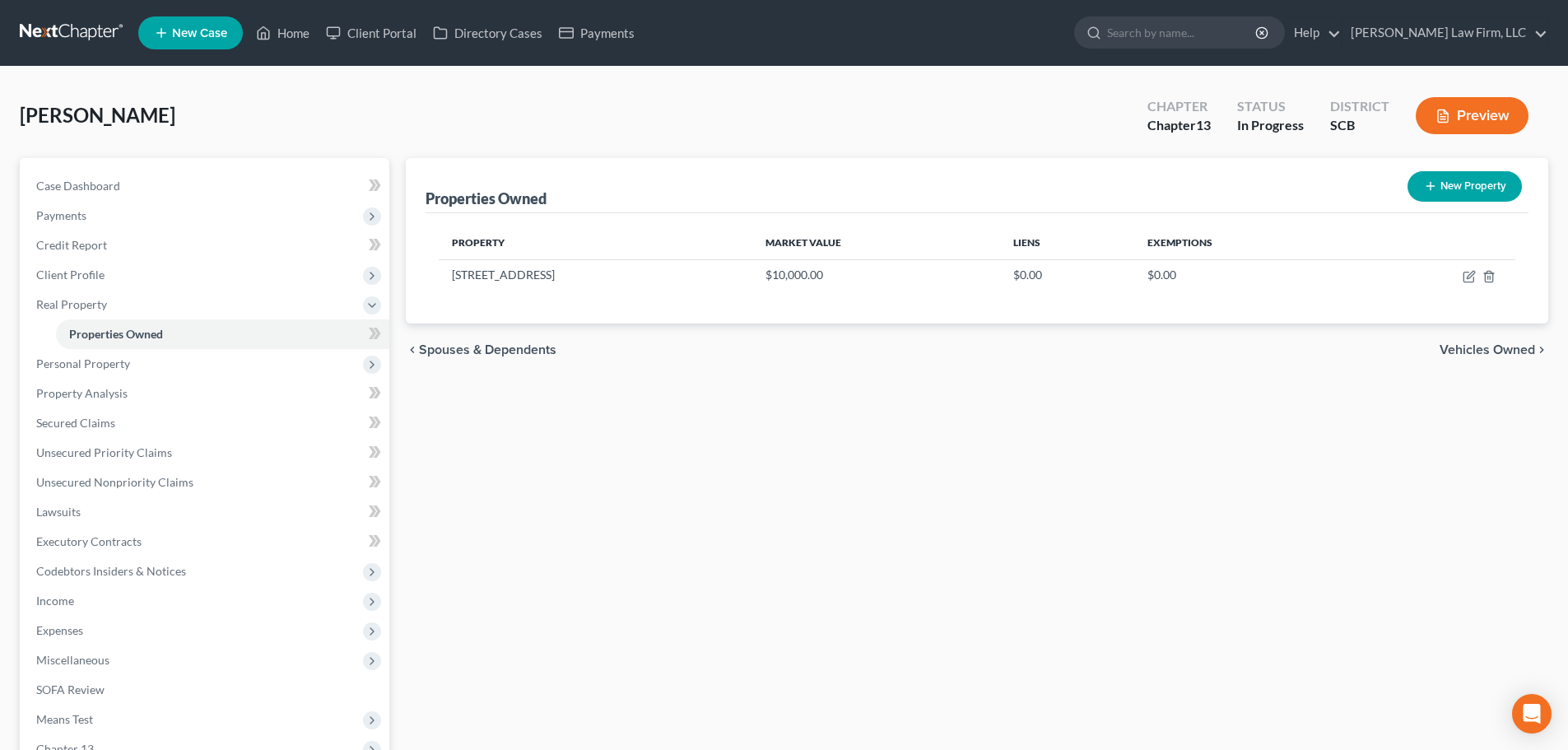 select on "42" 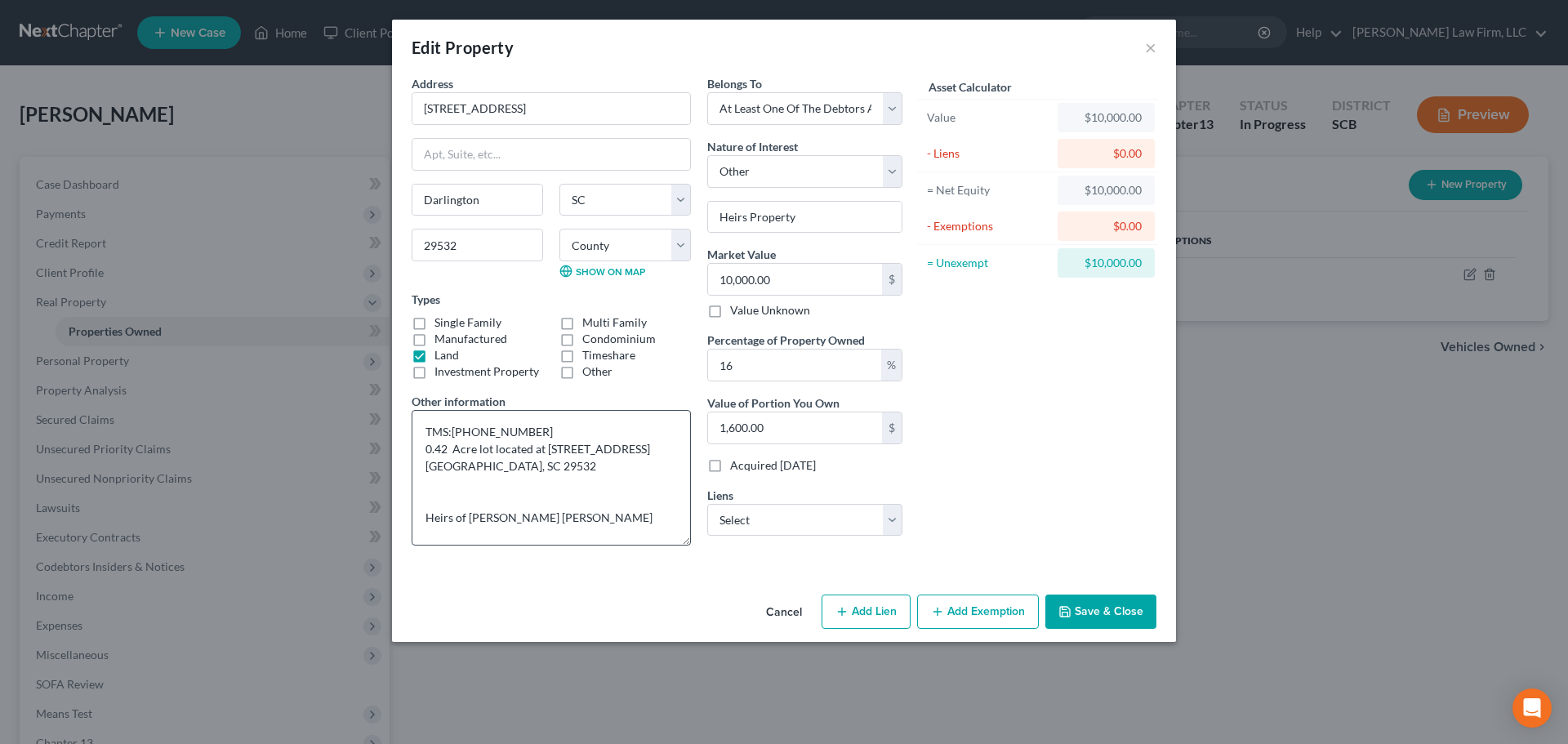 drag, startPoint x: 685, startPoint y: 465, endPoint x: 657, endPoint y: 654, distance: 191.06282 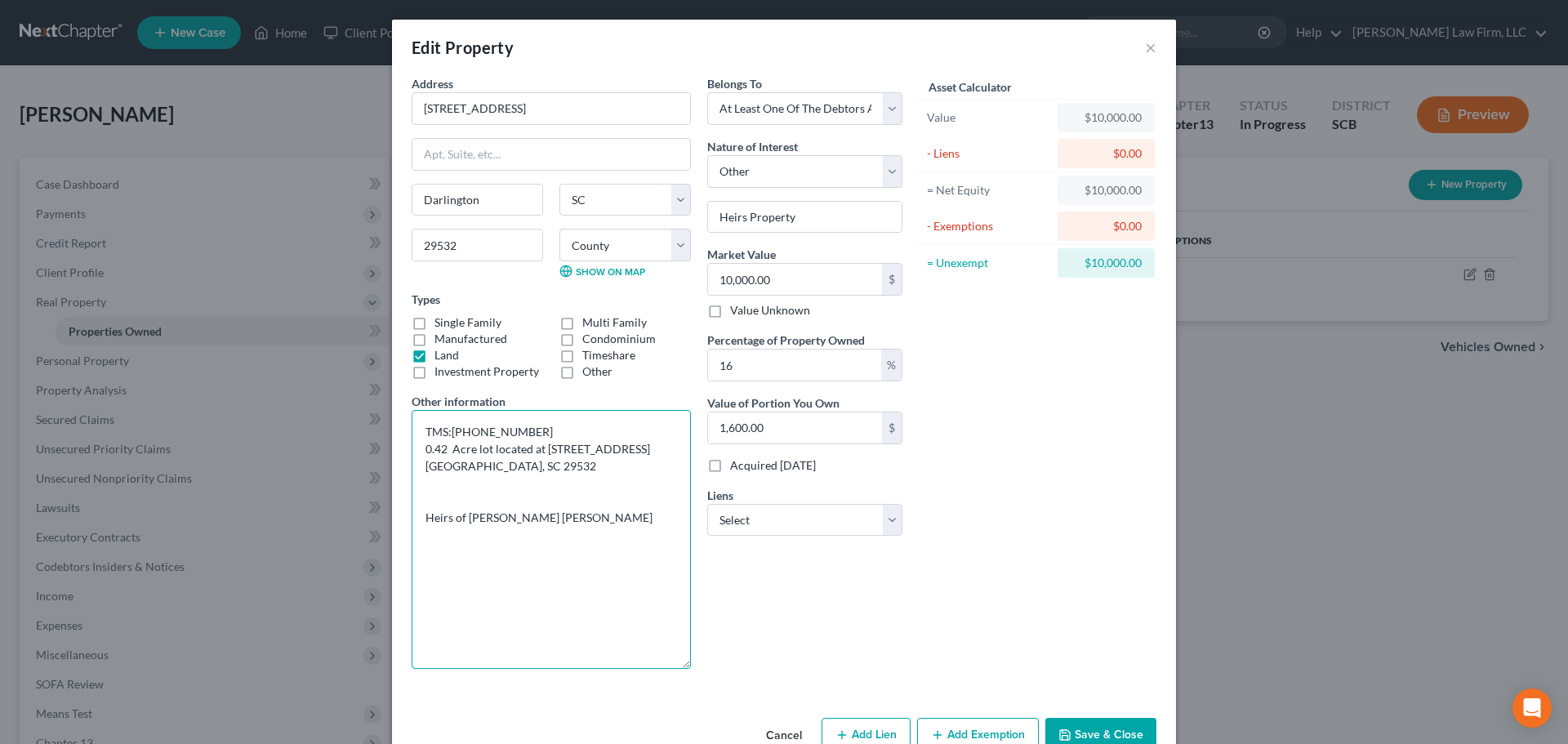 click on "TMS:165-07-01-001
0.42  Acre lot located at 251 Railroad Ave. Darlington, SC 29532
Heirs of Rufus Bobby Jackson" at bounding box center (551, 539) 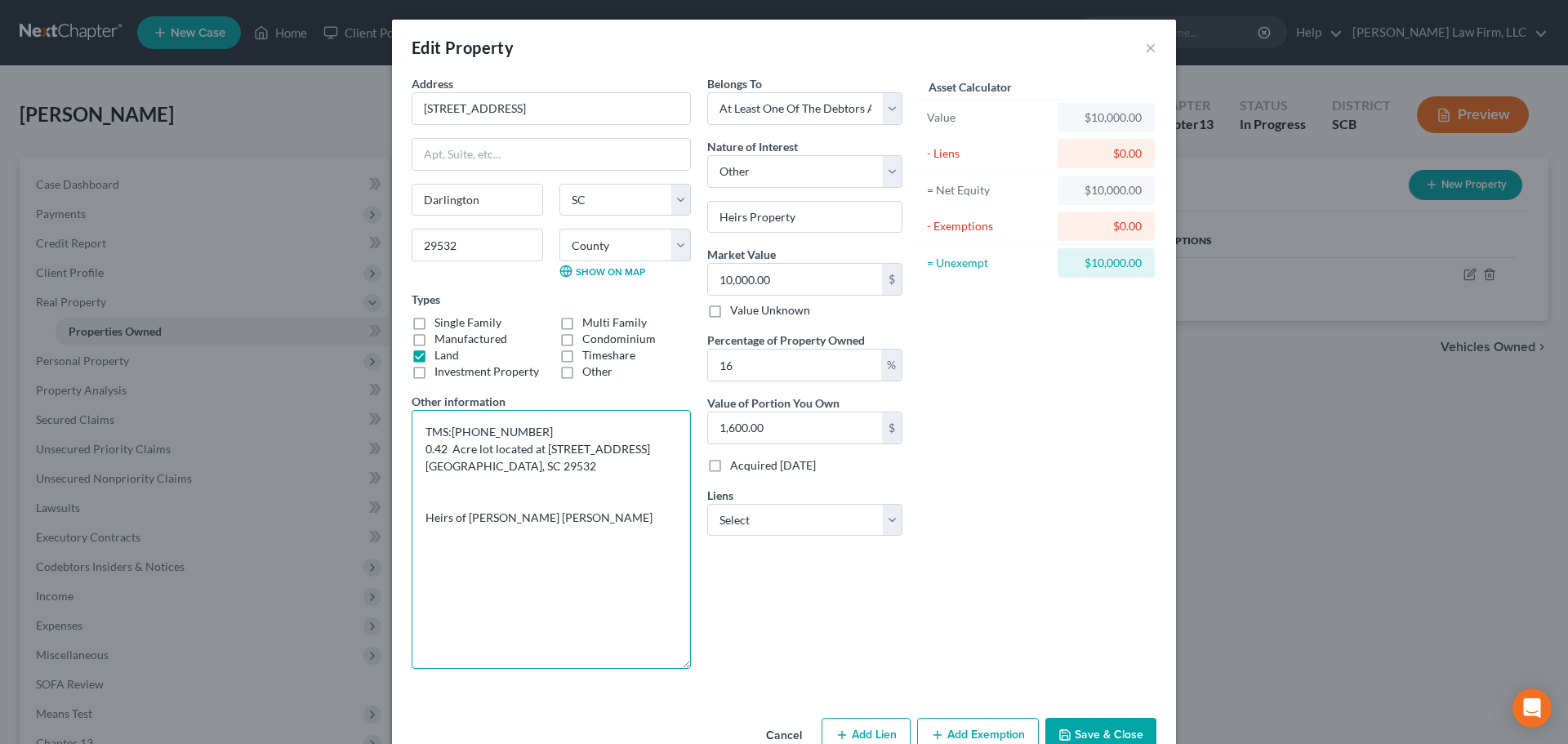 paste on "Heirs of Zackarius Benekin
TMS: 013-00-03-037
20 Acre Lot
(Mr. Zacharius Benekin was the debtor's late husband's grandfather. When the debtor's husband, George Benekin, died his 1/10th interest was divided between the debtor and their children. The debtor is informed and believes that she holds an undivided 1/20th interest in this 20 acre lot.)
(The real property consists of a total of 20 acres of land where one mobile home owned and occupied by another family member is located. The debtor does not have any ownership interest in that mobile home. There is also the remains of a house rendered uninhabitable by fire on the real property.)
Tax Assessessment Value $134,100.00" 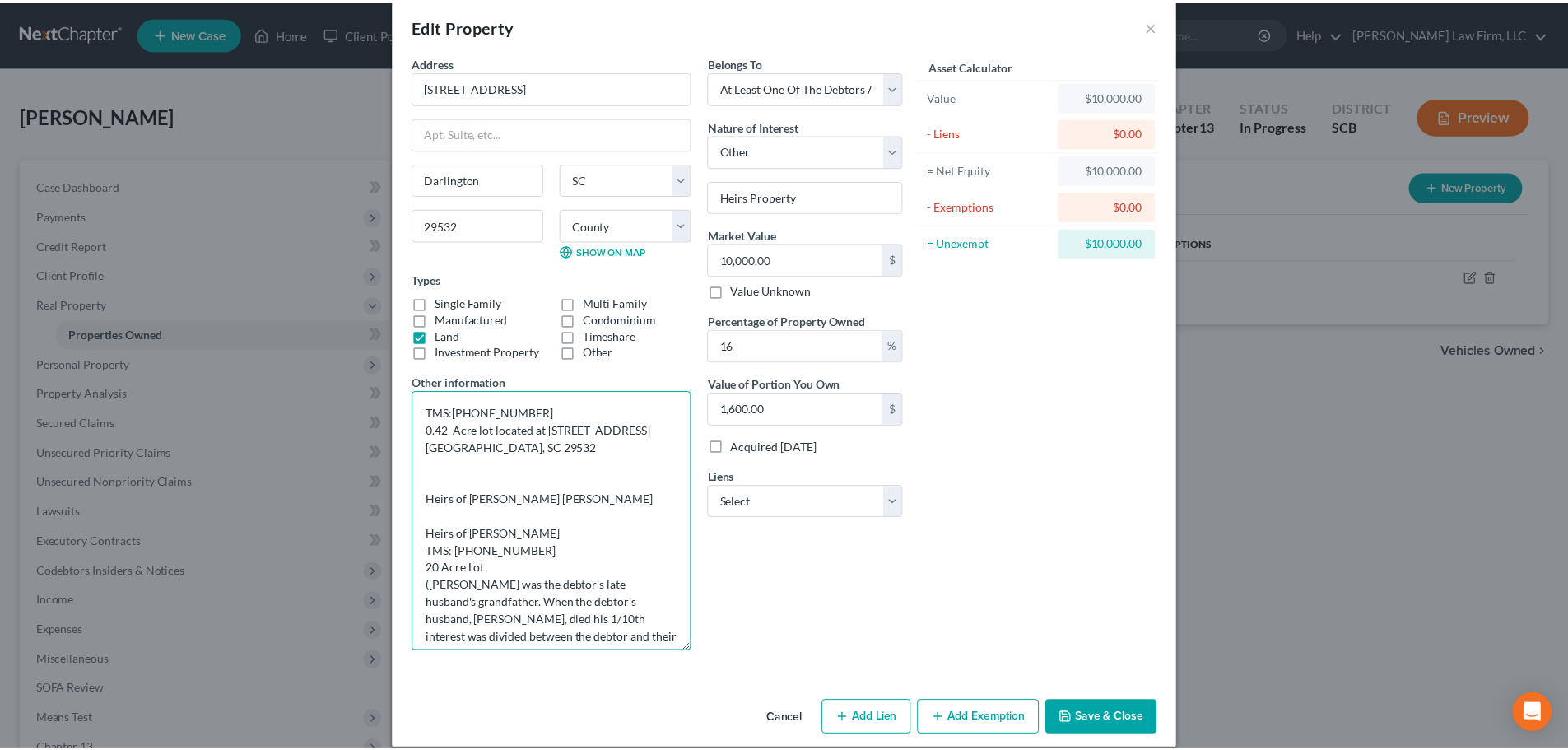 scroll, scrollTop: 41, scrollLeft: 0, axis: vertical 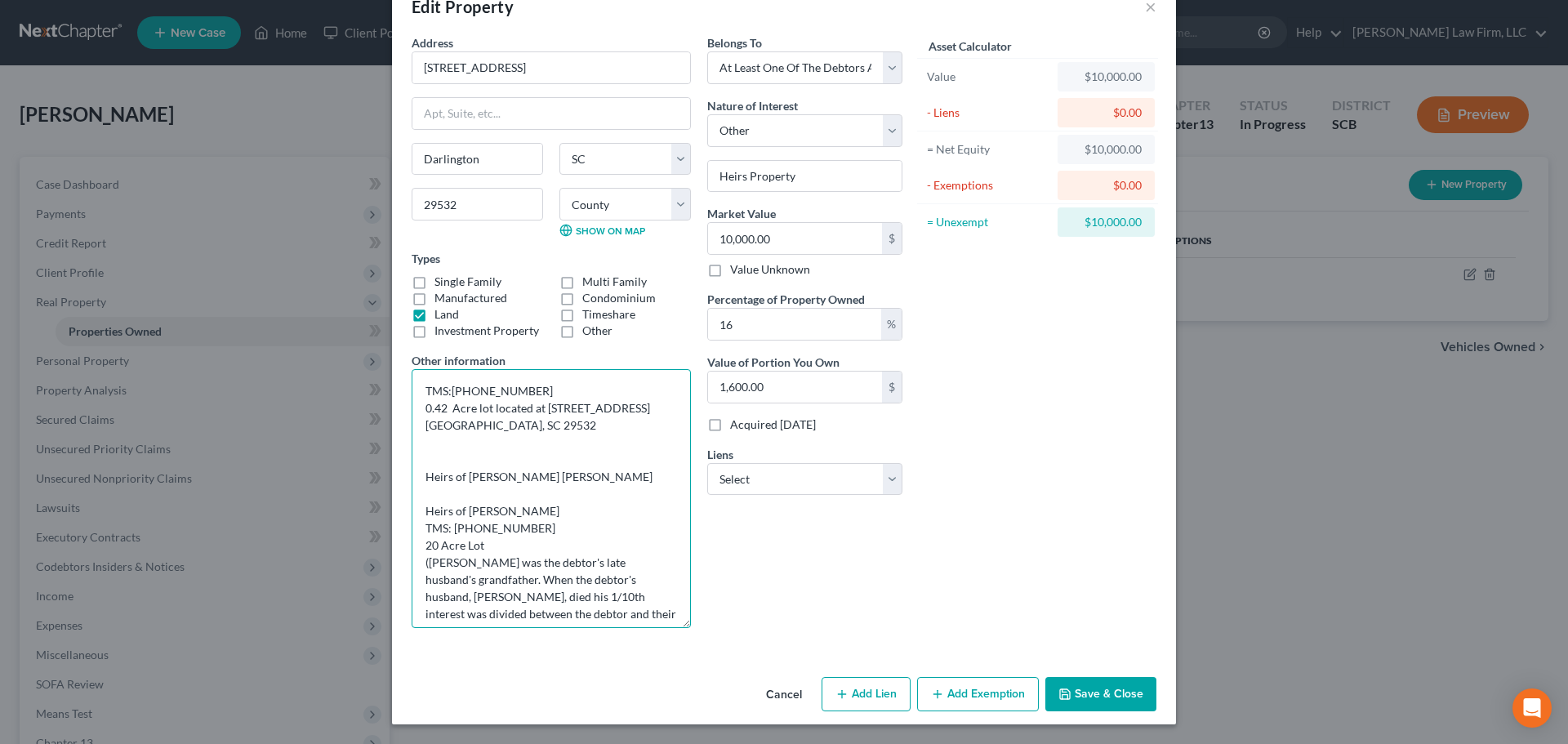 type on "TMS:165-07-01-001
0.42  Acre lot located at 251 Railroad Ave. Darlington, SC 29532
Heirs of Rufus Bobby Jackson
Heirs of Zackarius Benekin
TMS: 013-00-03-037
20 Acre Lot
(Mr. Zacharius Benekin was the debtor's late husband's grandfather. When the debtor's husband, George Benekin, died his 1/10th interest was divided between the debtor and their children. The debtor is informed and believes that she holds an undivided 1/20th interest in this 20 acre lot.)
(The real property consists of a total of 20 acres of land where one mobile home owned and occupied by another family member is located. The debtor does not have any ownership interest in that mobile home. There is also the remains of a house rendered uninhabitable by fire on the real property.)
Tax Assessessment Value $134,100.00" 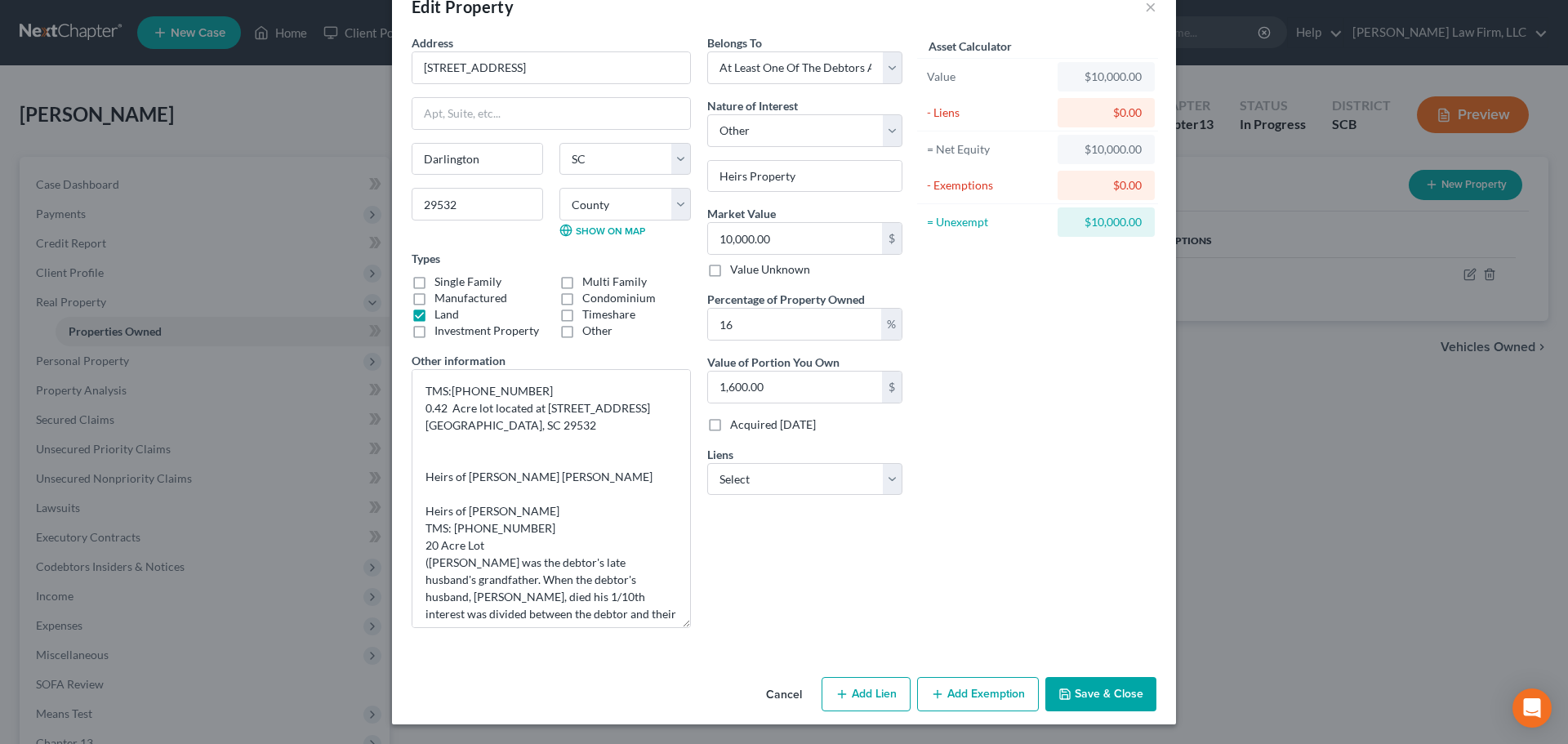 drag, startPoint x: 889, startPoint y: 611, endPoint x: 1018, endPoint y: 657, distance: 136.9562 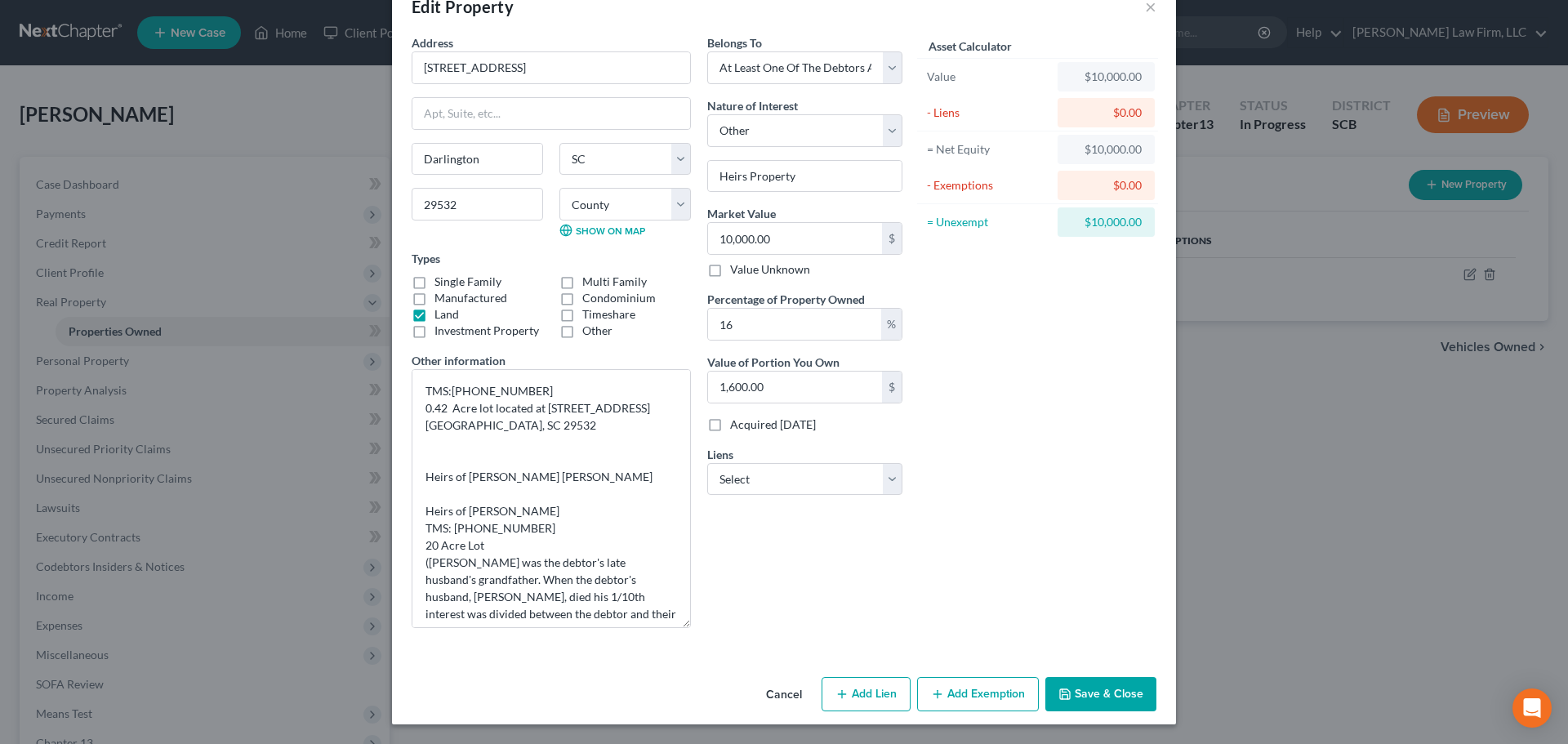 click on "Belongs To
*
Select Debtor 1 Only Debtor 2 Only Debtor 1 And Debtor 2 Only At Least One Of The Debtors And Another Community Property Nature of Interest Select Fee Simple Joint Tenant Life Estate Equitable Interest Future Interest Tenancy By The Entireties Tenants In Common Other Heirs Property Market Value 10,000.00 $ Value Unknown Percentage of Property Owned 16 % Value of Portion You Own 1,600.00 $ Acquired within 1,215 days
Liens
Select Bridgecrest - $25,416.00 Bridgecrest - $19,701.00 Security Fin - $2,960.00" at bounding box center [804, 337] 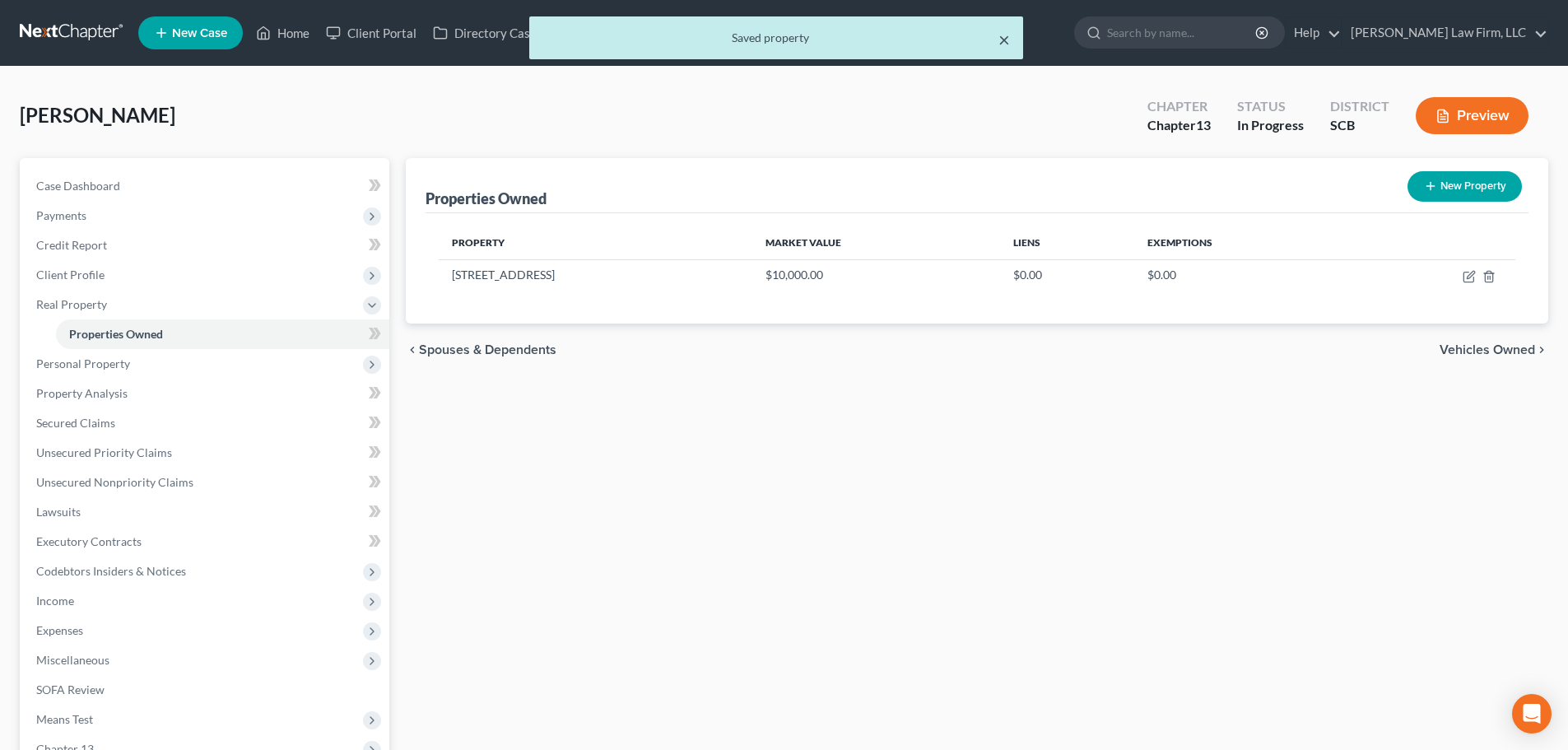 click on "×" at bounding box center [1004, 40] 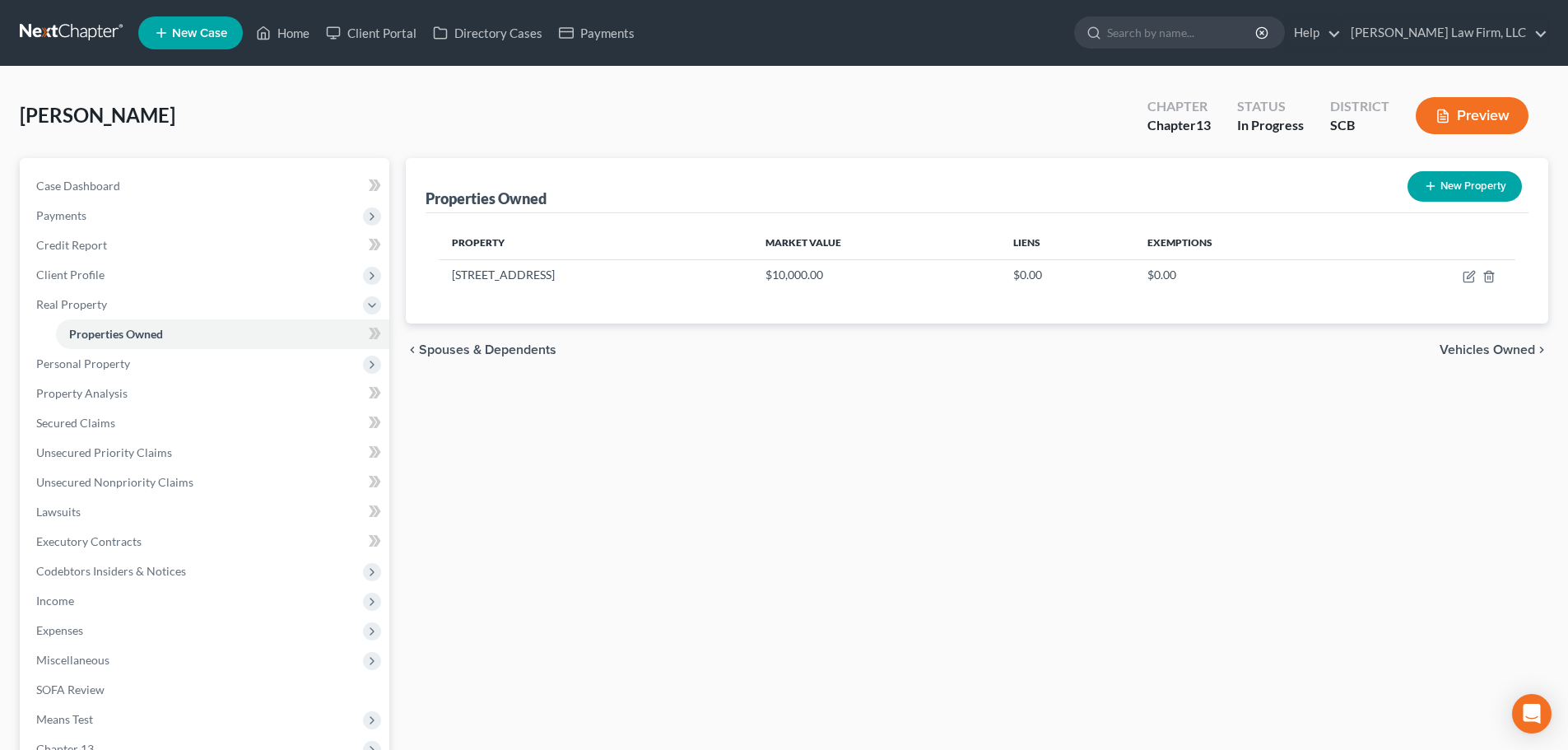 click at bounding box center [72, 33] 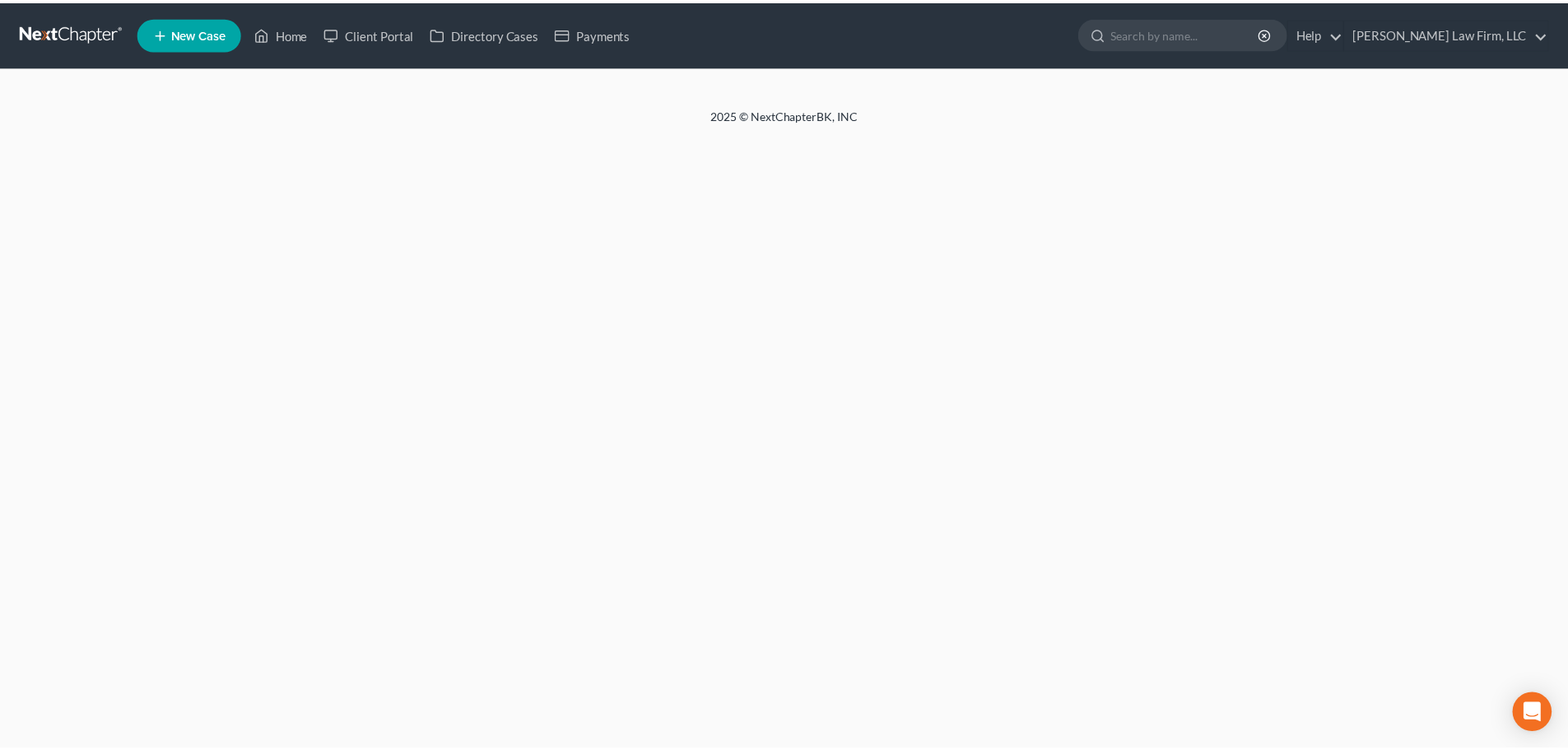 scroll, scrollTop: 0, scrollLeft: 0, axis: both 